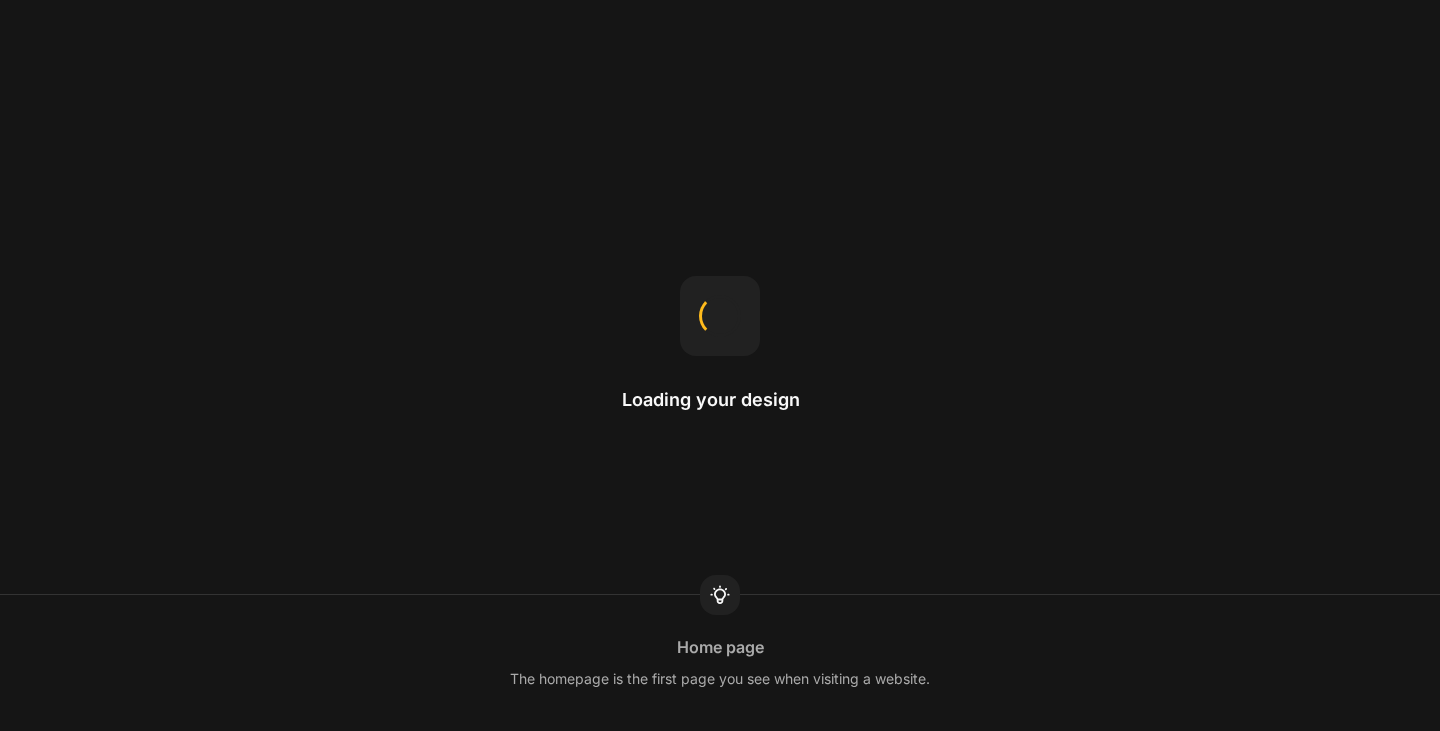 scroll, scrollTop: 0, scrollLeft: 0, axis: both 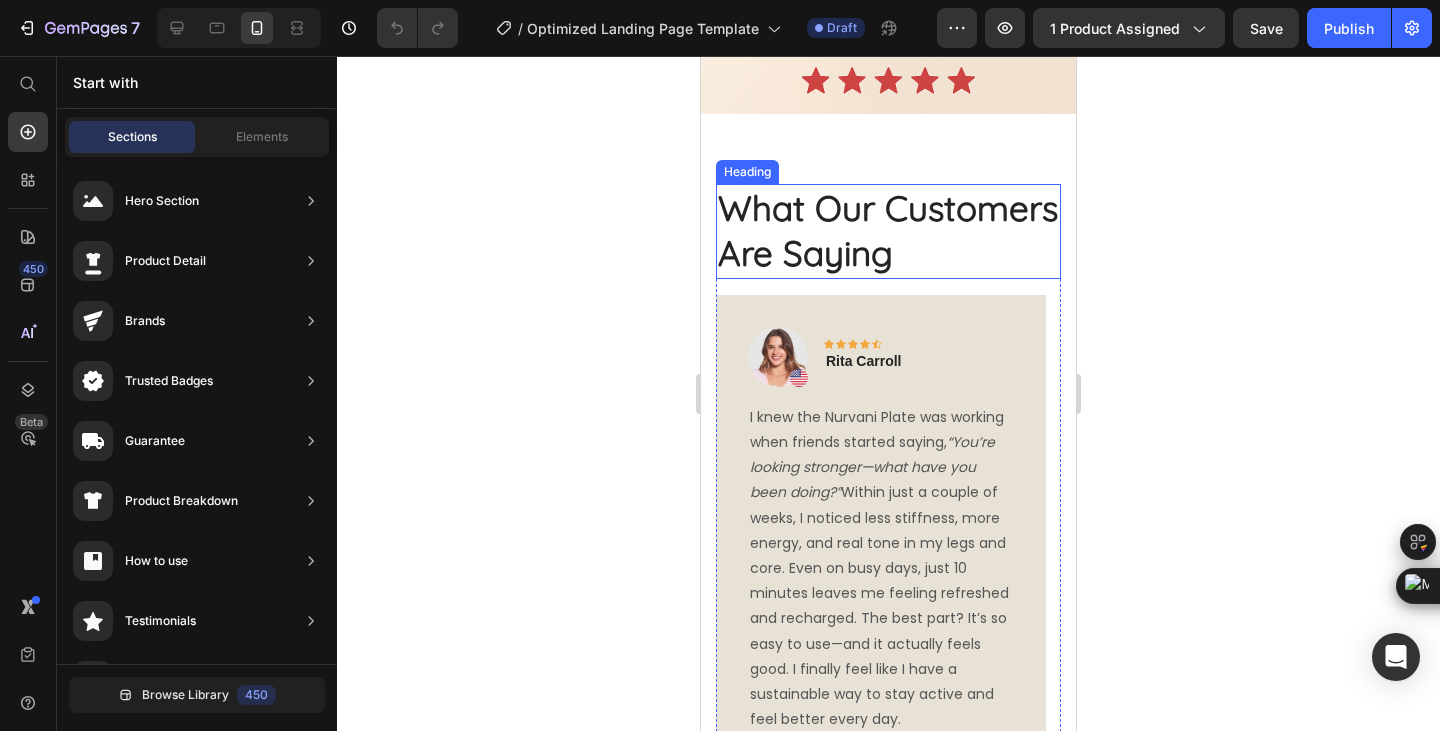 click on "What Our Customers Are Saying" at bounding box center (888, 231) 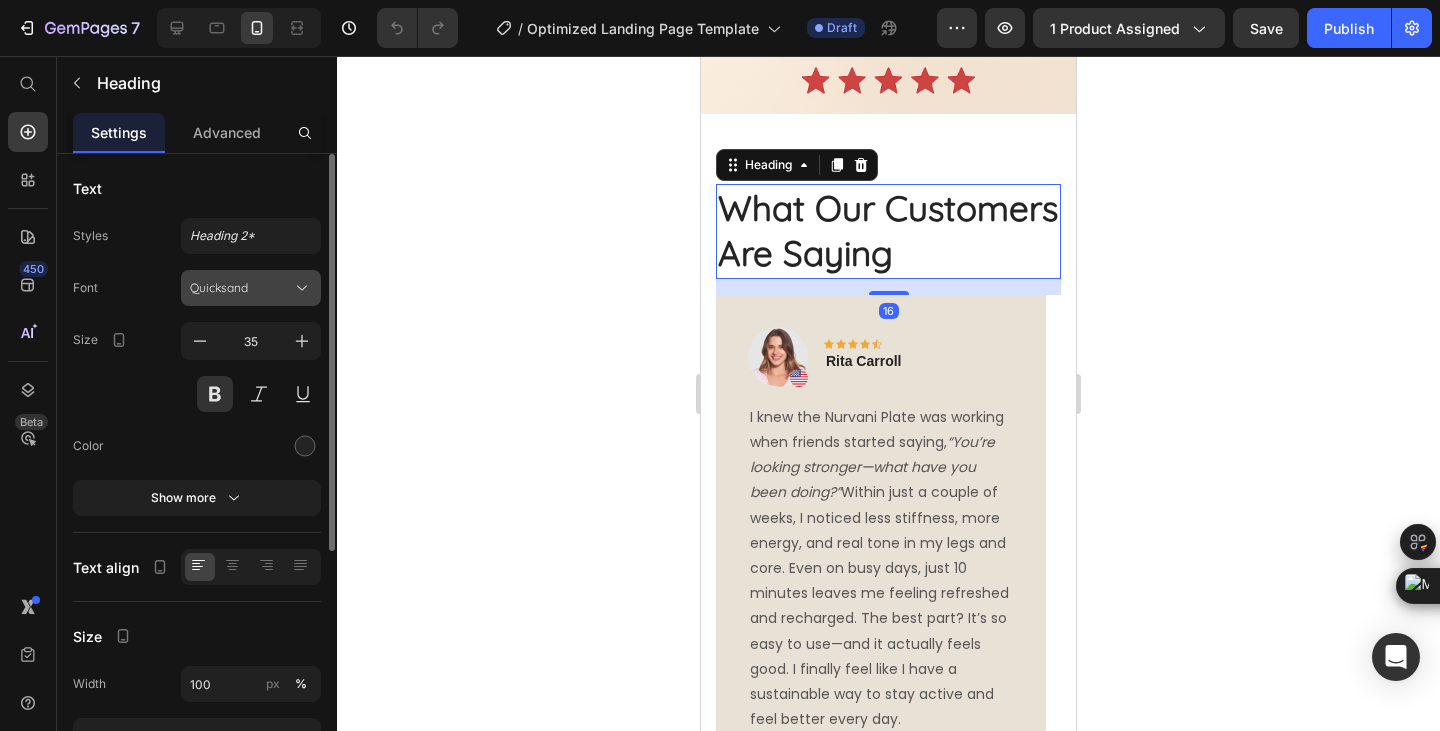 click on "Quicksand" at bounding box center (241, 288) 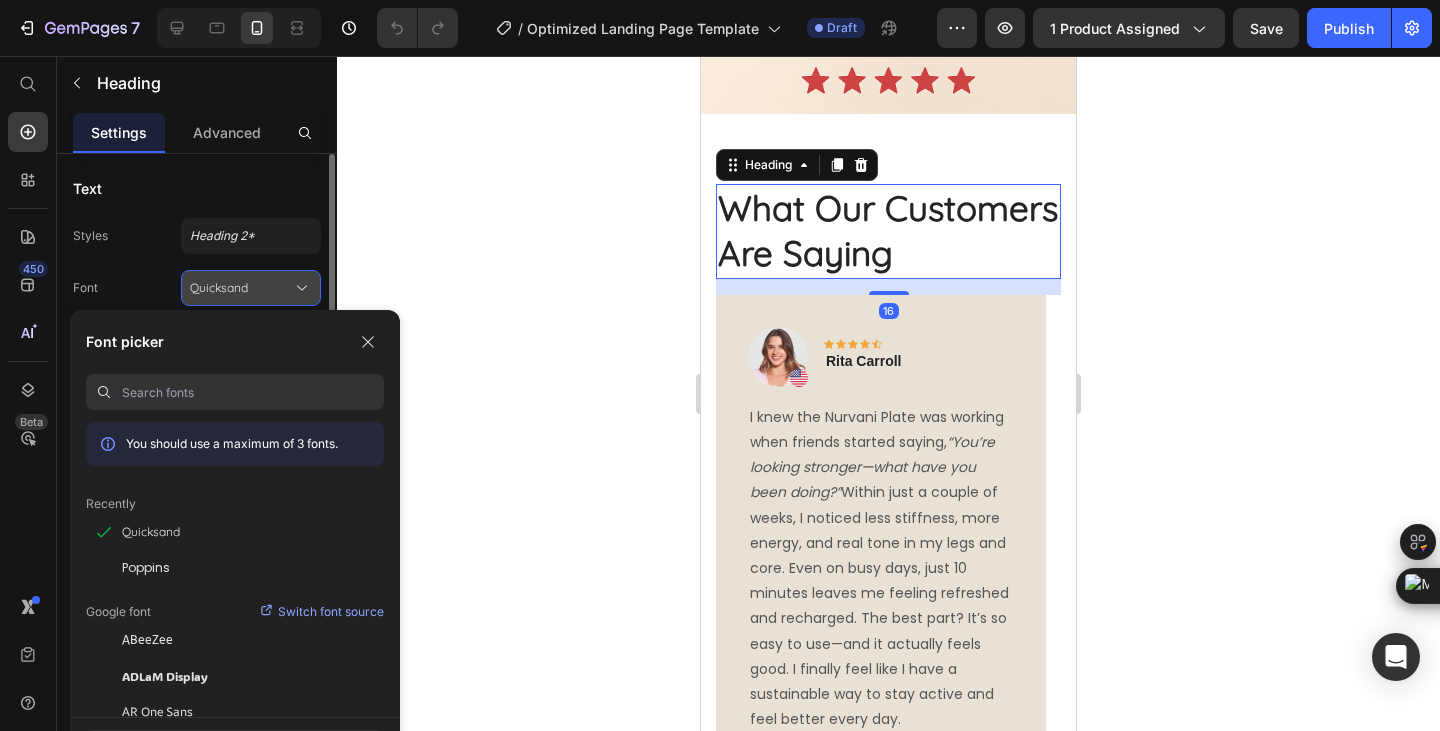 click on "Quicksand" at bounding box center [251, 288] 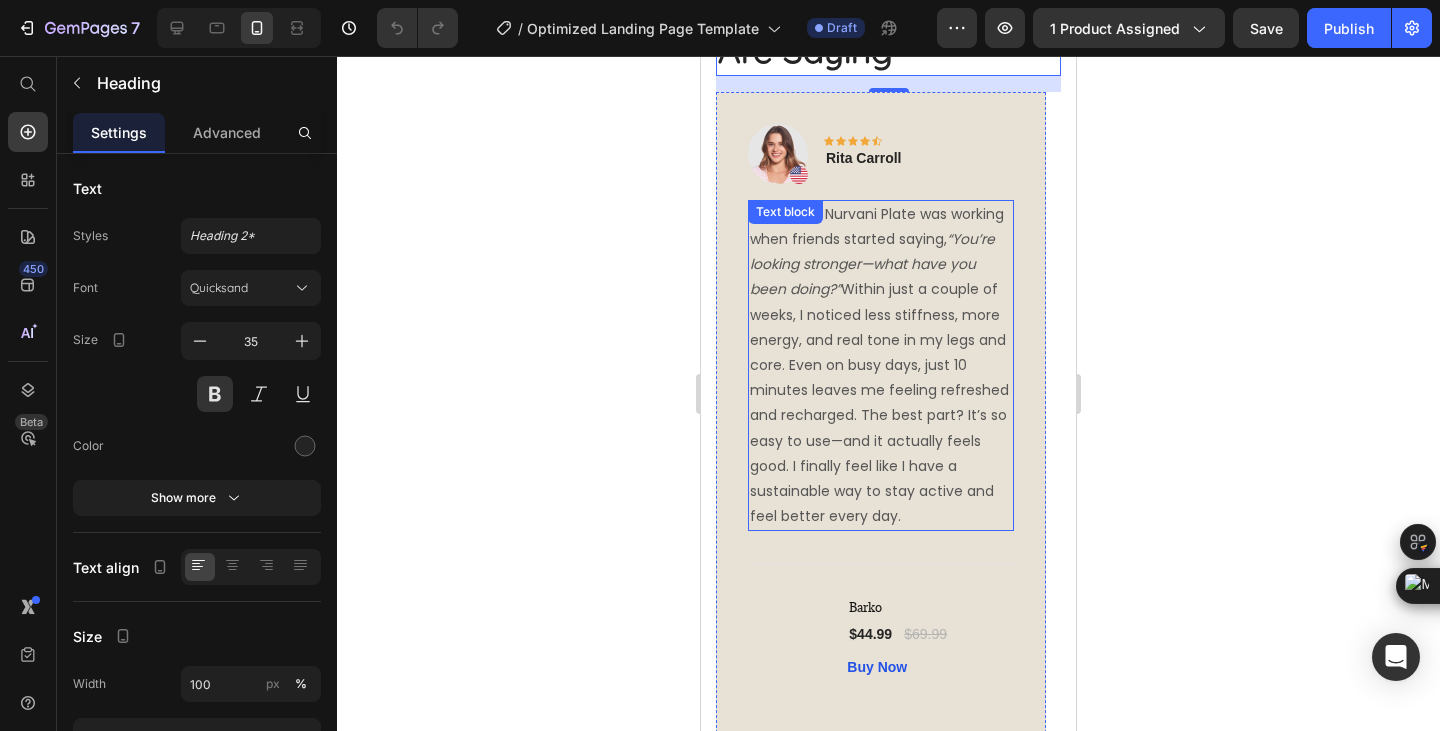 scroll, scrollTop: 4333, scrollLeft: 0, axis: vertical 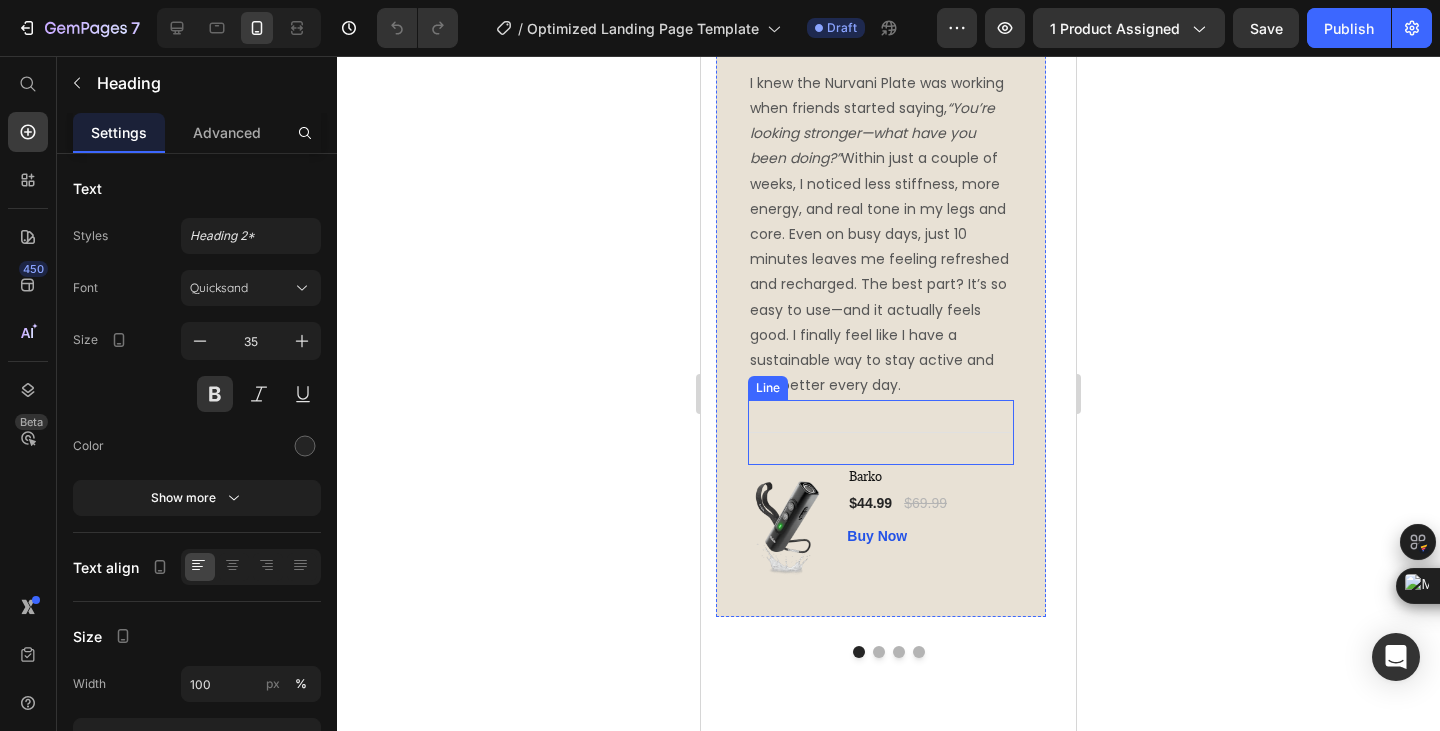 click on "I knew the Nurvani Plate was working when friends started saying,  “You’re looking stronger—what have you been doing?”  Within just a couple of weeks, I noticed less stiffness, more energy, and real tone in my legs and core. Even on busy days, just 10 minutes leaves me feeling refreshed and recharged. The best part? It’s so easy to use—and it actually feels good. I finally feel like I have a sustainable way to stay active and feel better every day." at bounding box center [881, 235] 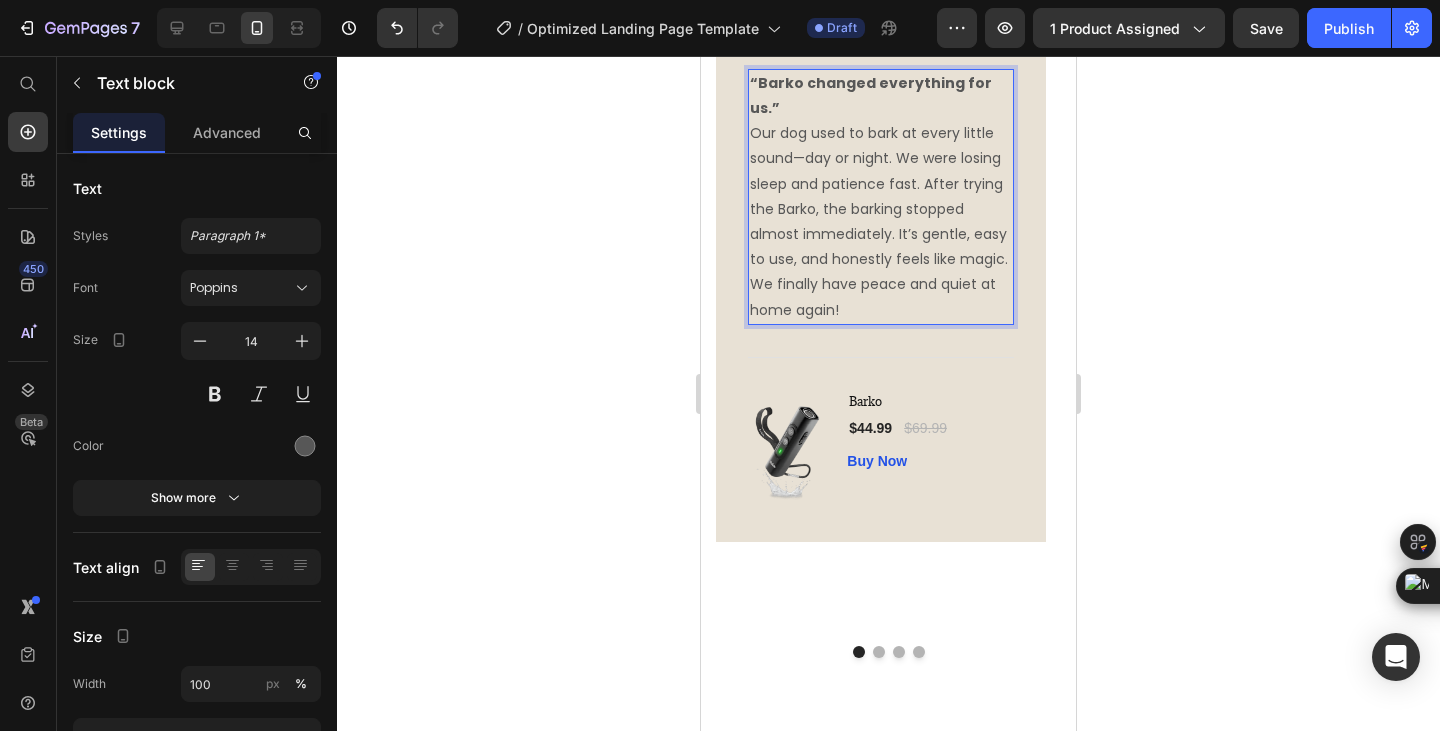 click on "“Barko changed everything for us.” Our dog used to bark at every little sound—day or night. We were losing sleep and patience fast. After trying the Barko, the barking stopped almost immediately. It’s gentle, easy to use, and honestly feels like magic. We finally have peace and quiet at home again!" at bounding box center [881, 197] 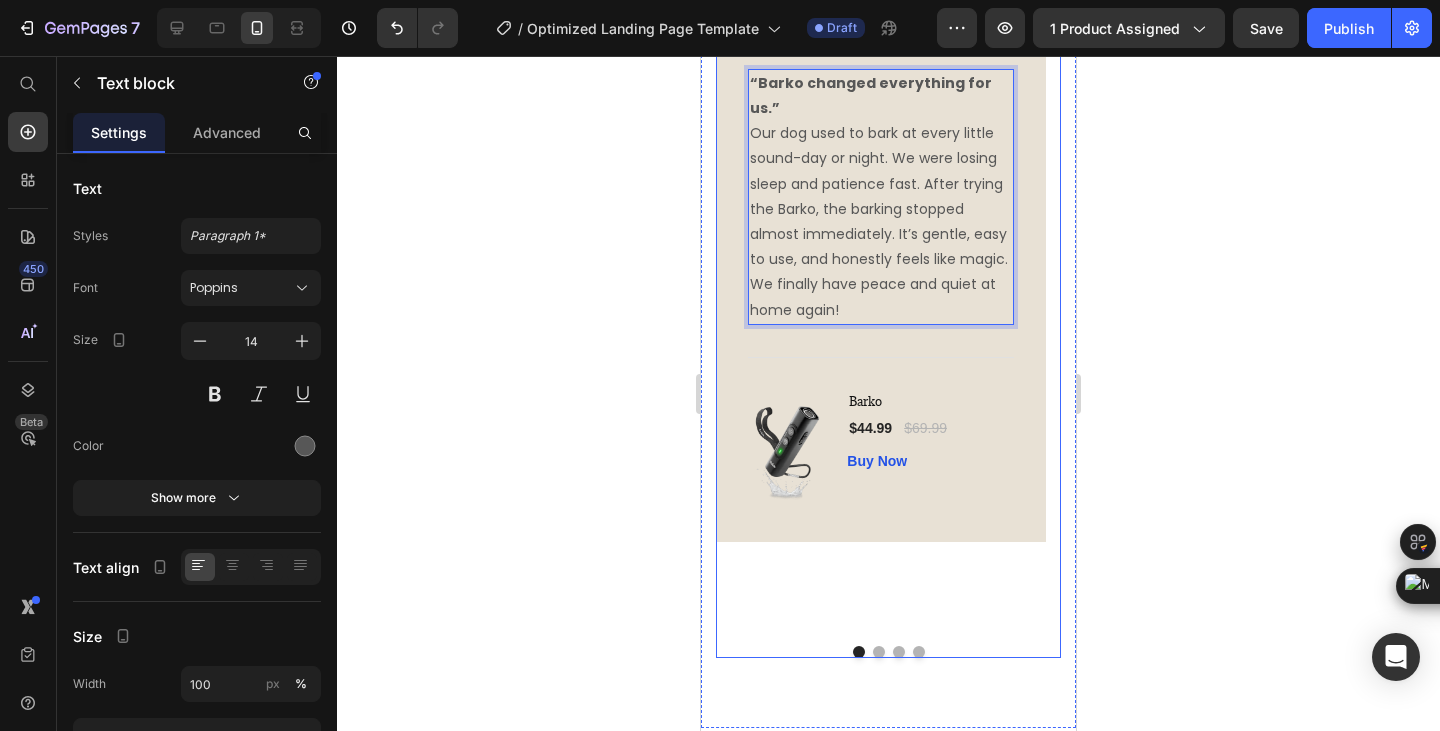 scroll, scrollTop: 4333, scrollLeft: 0, axis: vertical 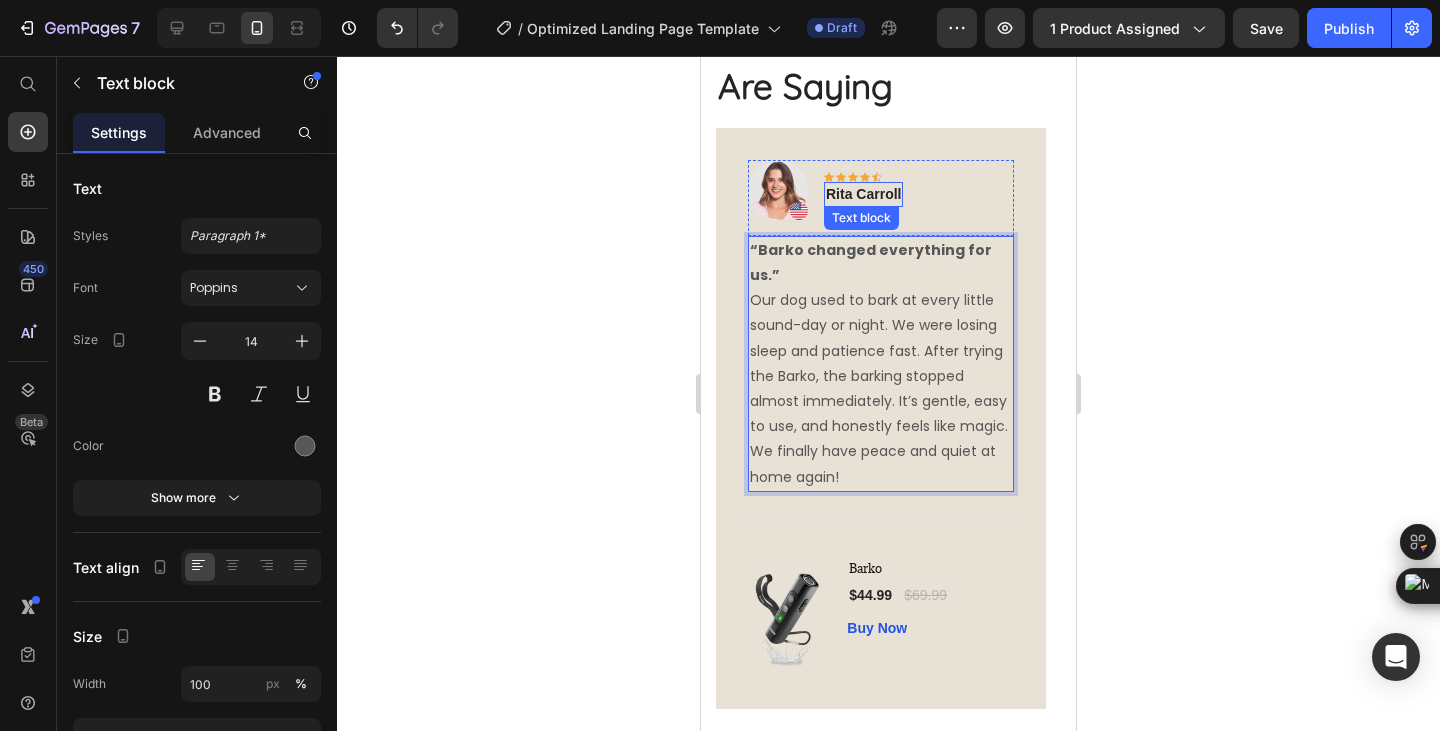 click on "Rita Carroll" at bounding box center (863, 194) 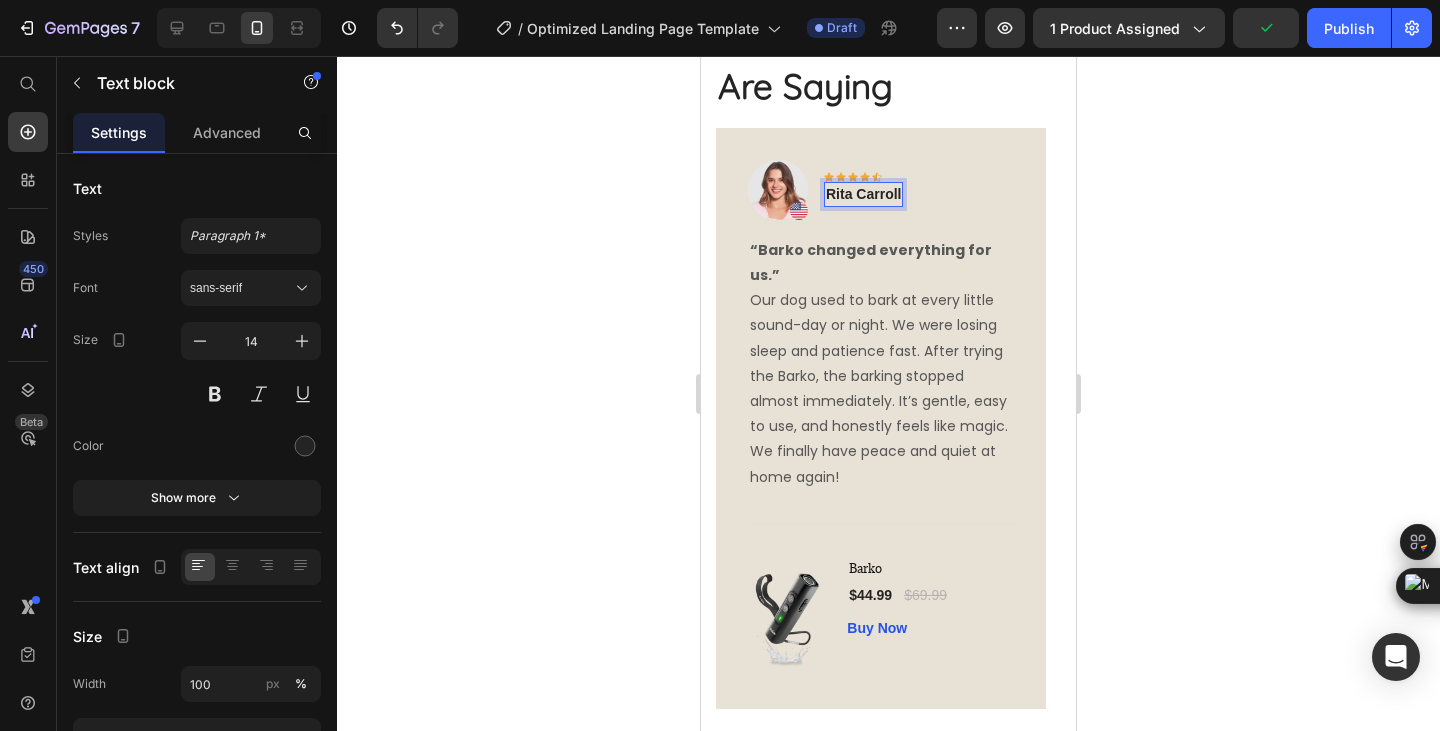 click on "Rita Carroll" at bounding box center (863, 194) 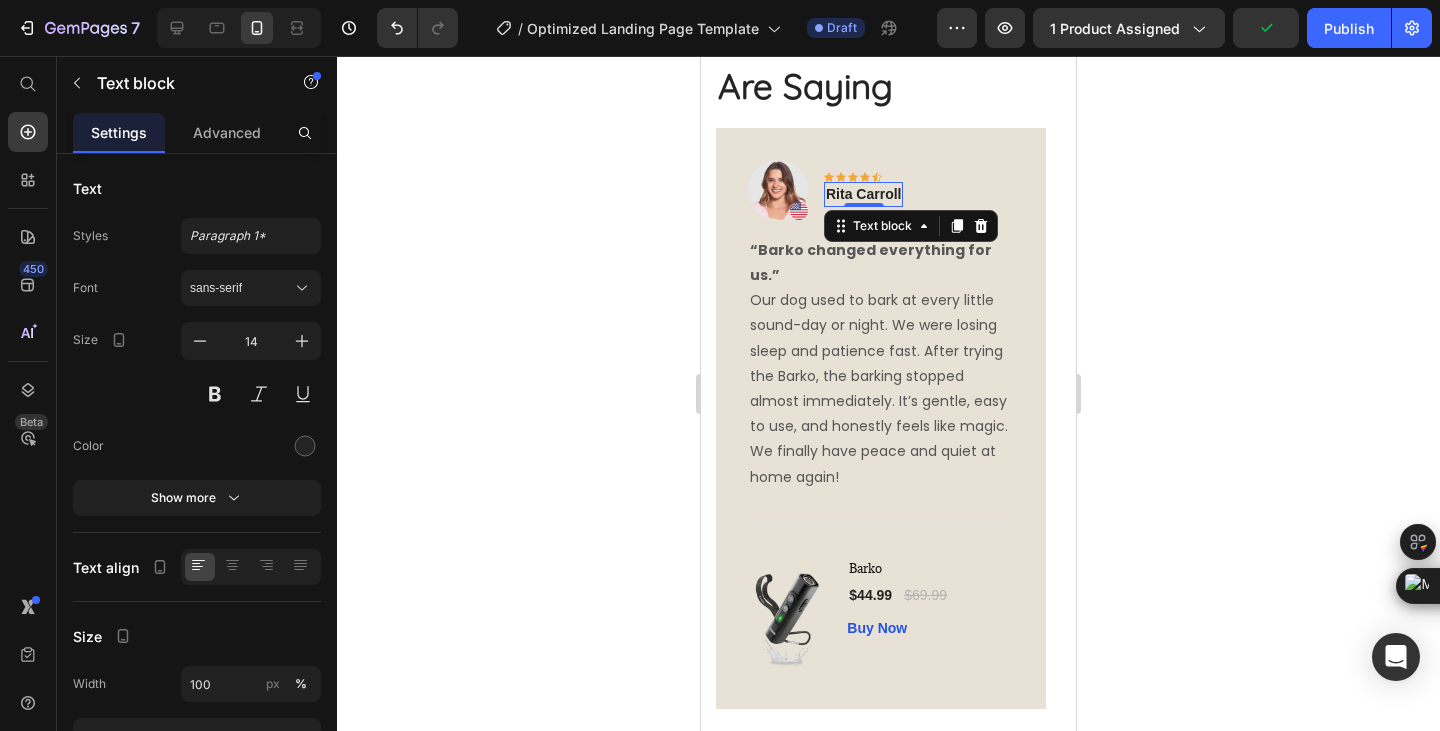 click on "Rita Carroll" at bounding box center (863, 194) 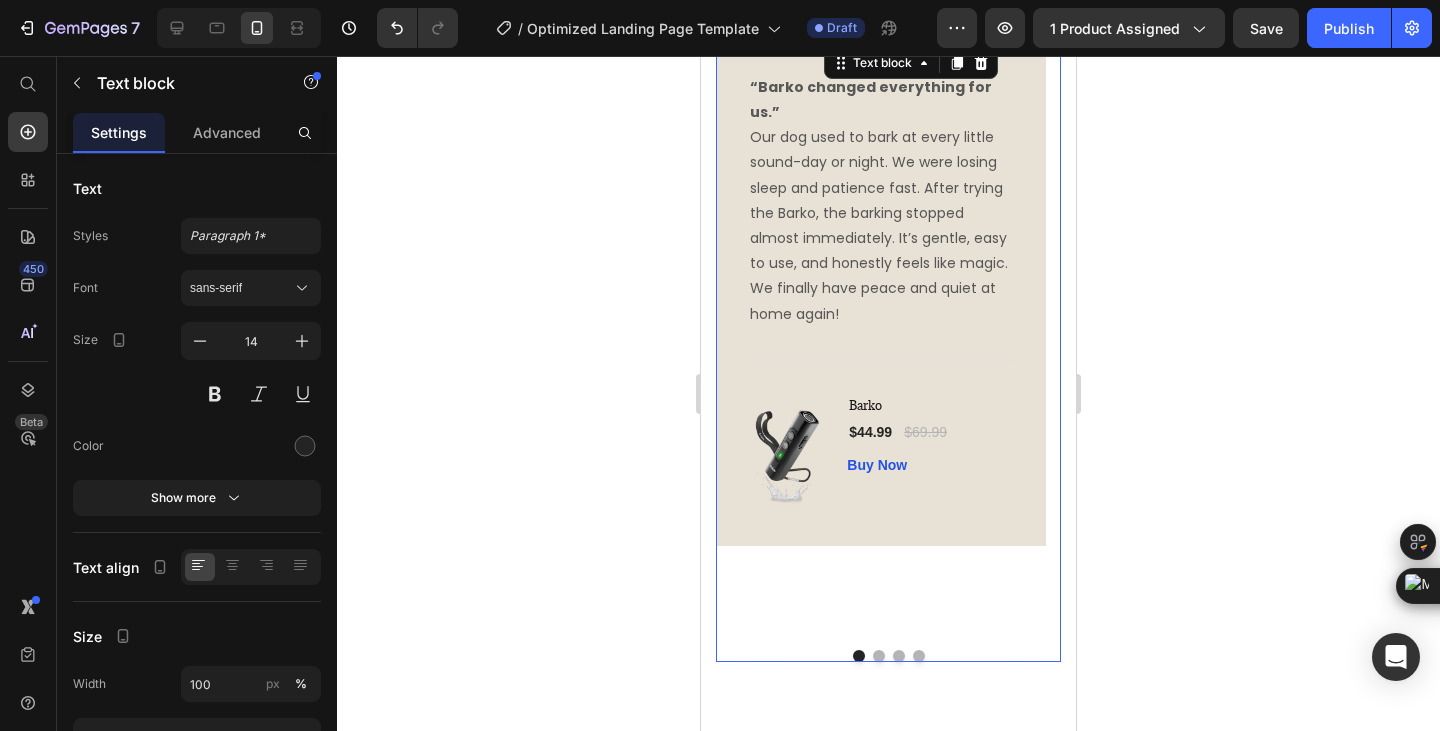 scroll, scrollTop: 4500, scrollLeft: 0, axis: vertical 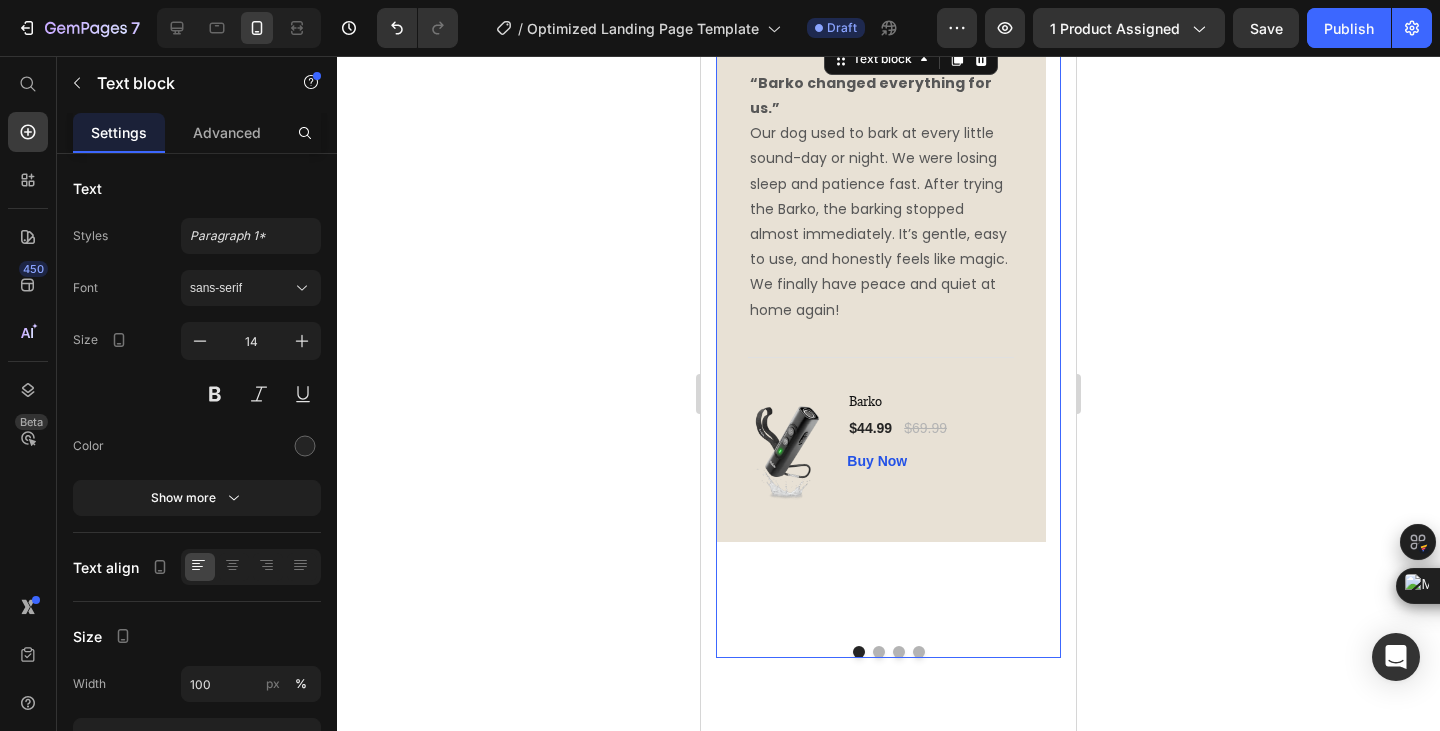 click at bounding box center (879, 652) 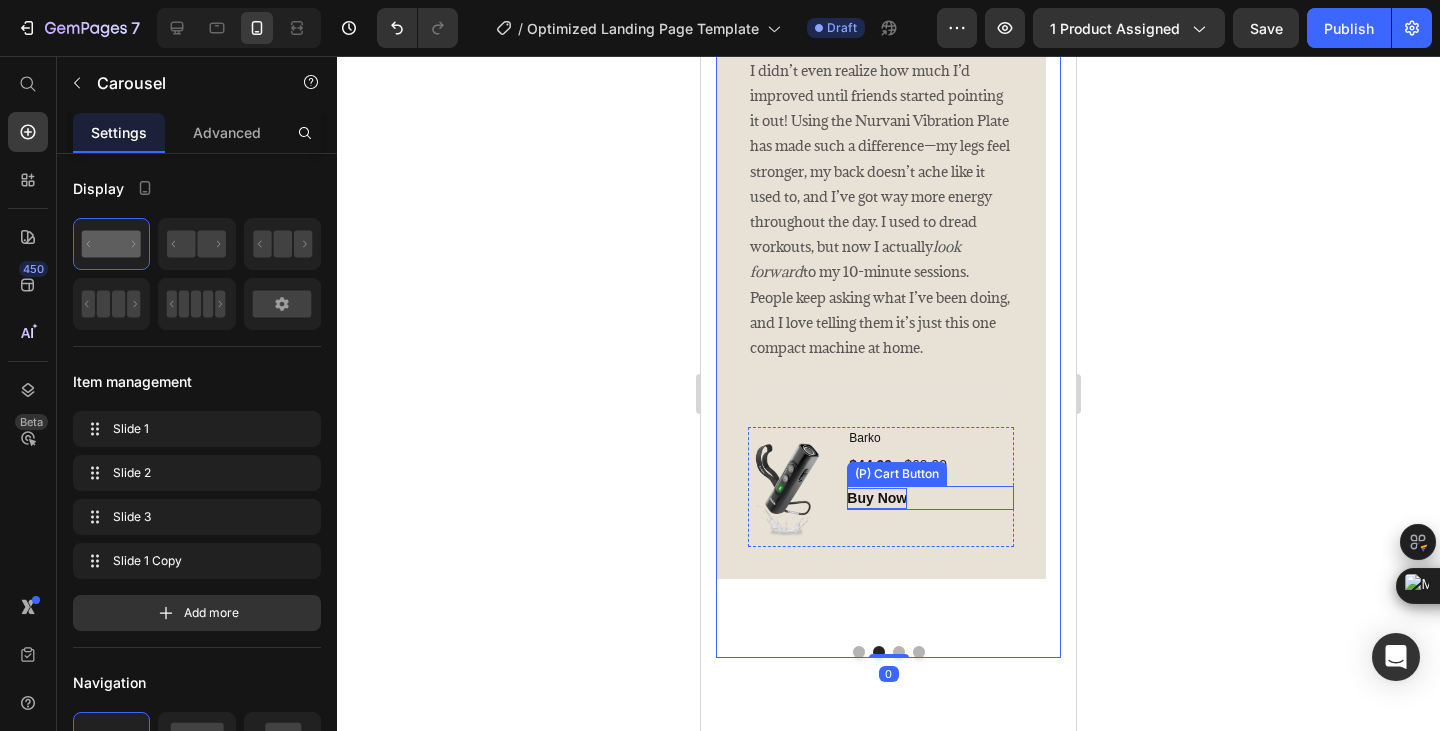 scroll, scrollTop: 4333, scrollLeft: 0, axis: vertical 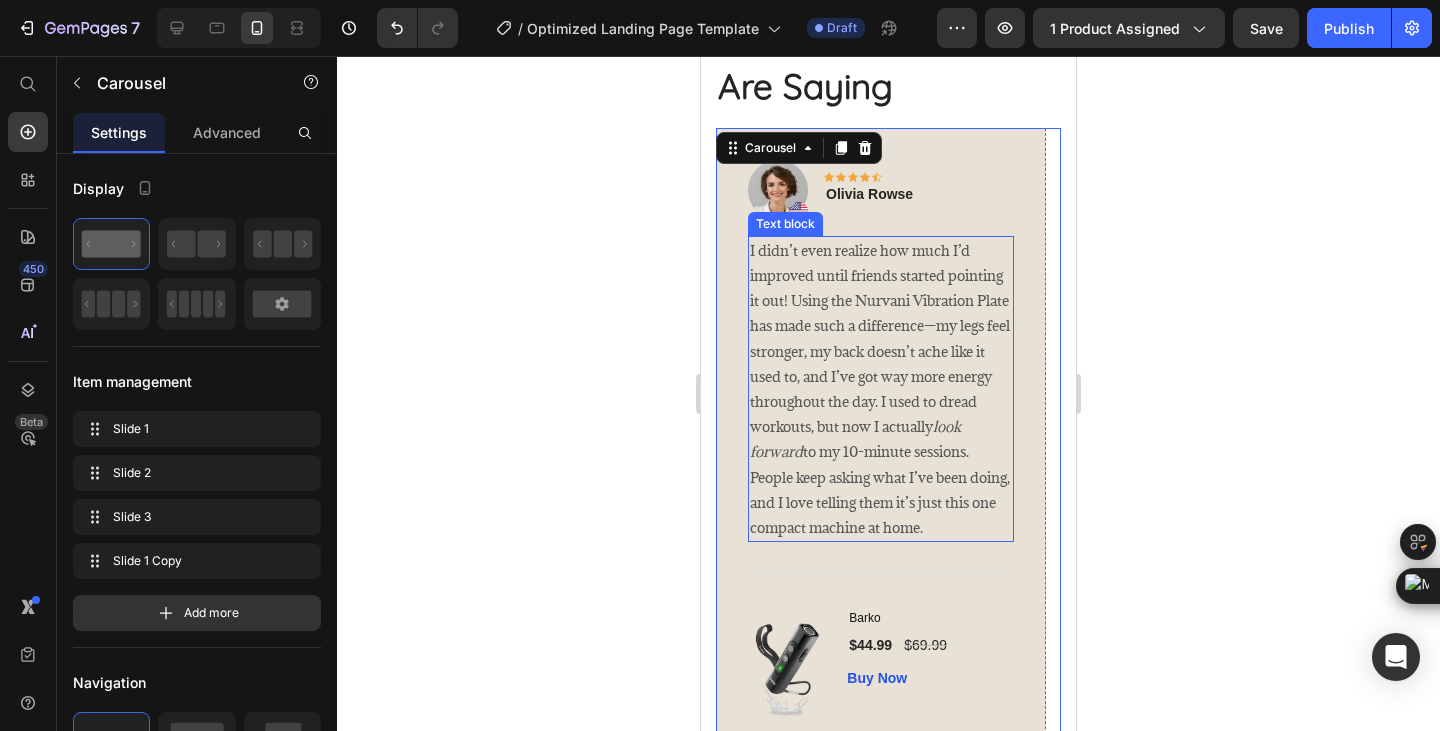 click on "I didn’t even realize how much I’d improved until friends started pointing it out! Using the Nurvani Vibration Plate has made such a difference—my legs feel stronger, my back doesn’t ache like it used to, and I’ve got way more energy throughout the day. I used to dread workouts, but now I actually  look forward  to my 10-minute sessions. People keep asking what I’ve been doing, and I love telling them it’s just this one compact machine at home." at bounding box center (881, 389) 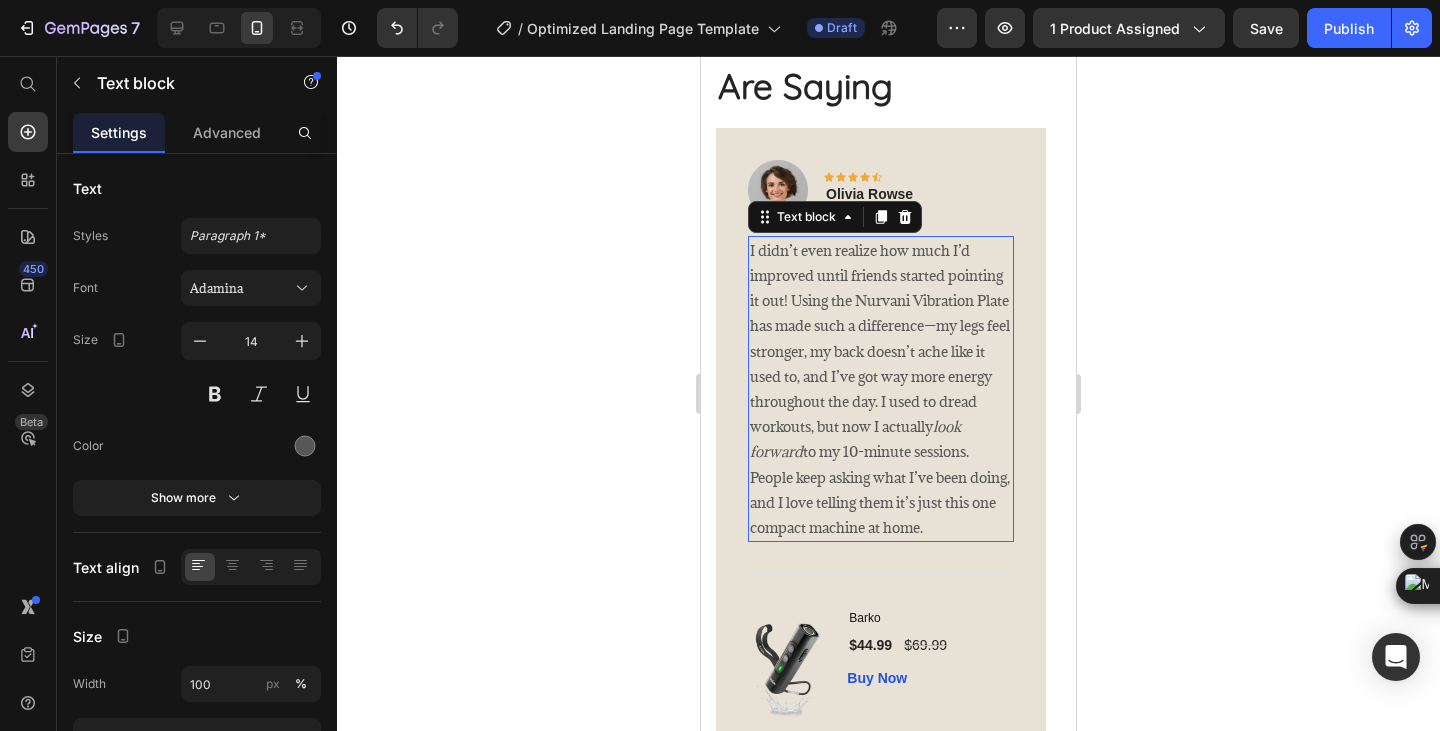 click on "I didn’t even realize how much I’d improved until friends started pointing it out! Using the Nurvani Vibration Plate has made such a difference—my legs feel stronger, my back doesn’t ache like it used to, and I’ve got way more energy throughout the day. I used to dread workouts, but now I actually  look forward  to my 10-minute sessions. People keep asking what I’ve been doing, and I love telling them it’s just this one compact machine at home." at bounding box center [881, 389] 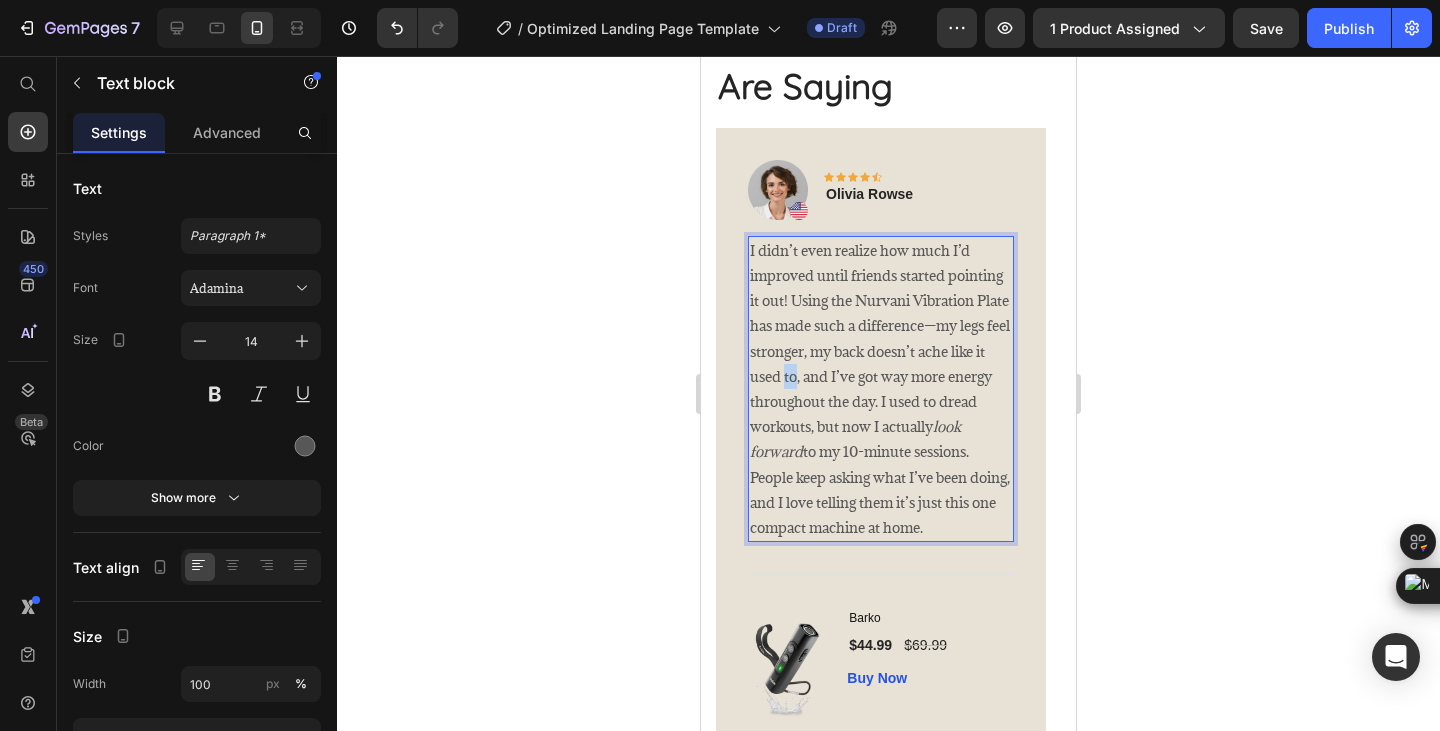 click on "I didn’t even realize how much I’d improved until friends started pointing it out! Using the Nurvani Vibration Plate has made such a difference—my legs feel stronger, my back doesn’t ache like it used to, and I’ve got way more energy throughout the day. I used to dread workouts, but now I actually  look forward  to my 10-minute sessions. People keep asking what I’ve been doing, and I love telling them it’s just this one compact machine at home." at bounding box center [881, 389] 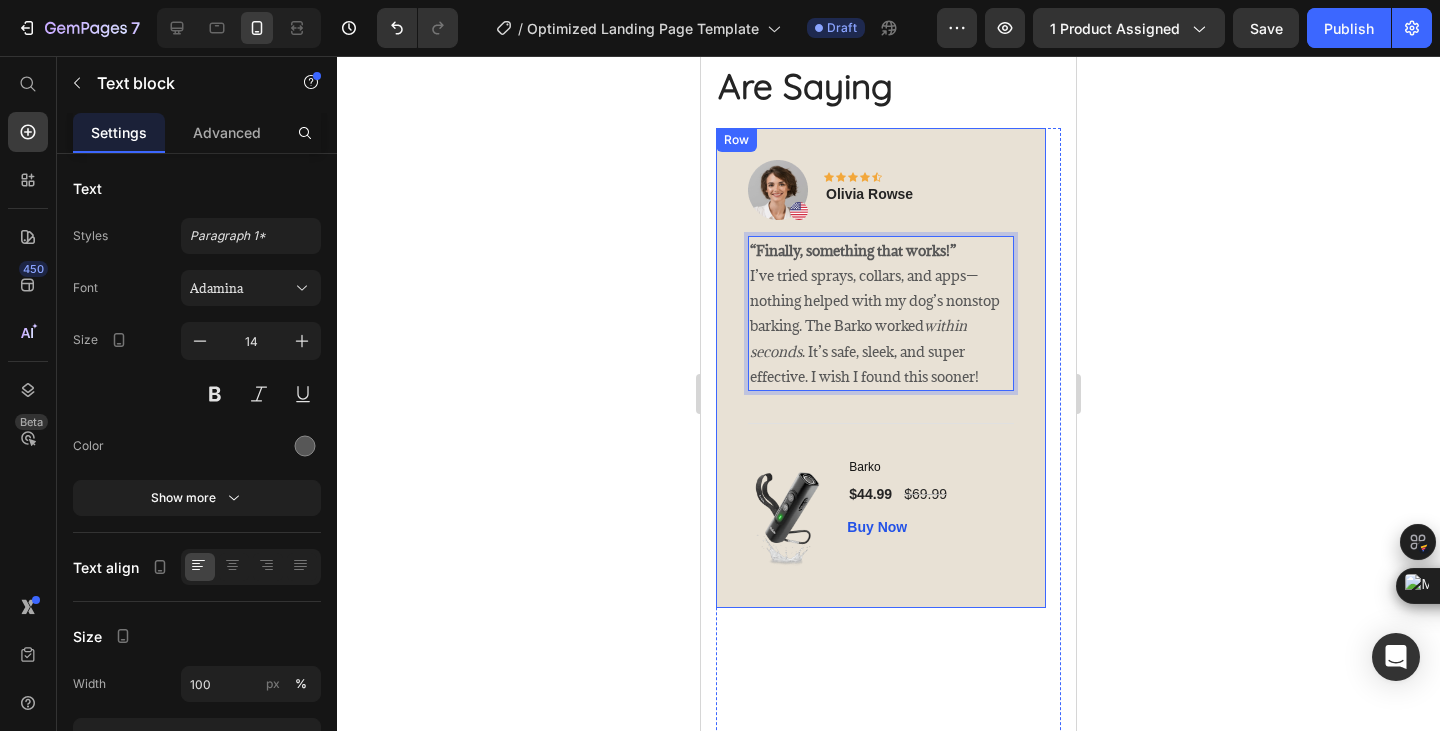 scroll, scrollTop: 4500, scrollLeft: 0, axis: vertical 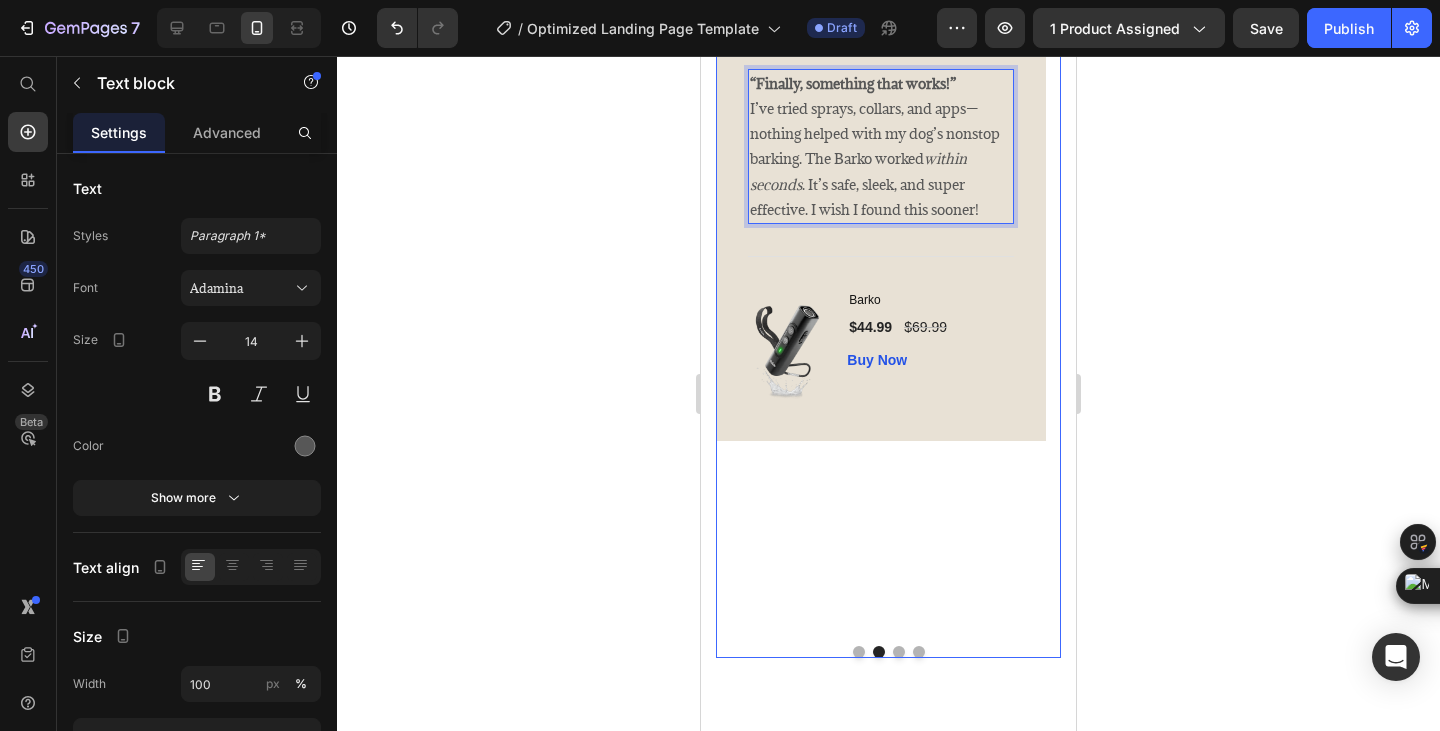 click at bounding box center [899, 652] 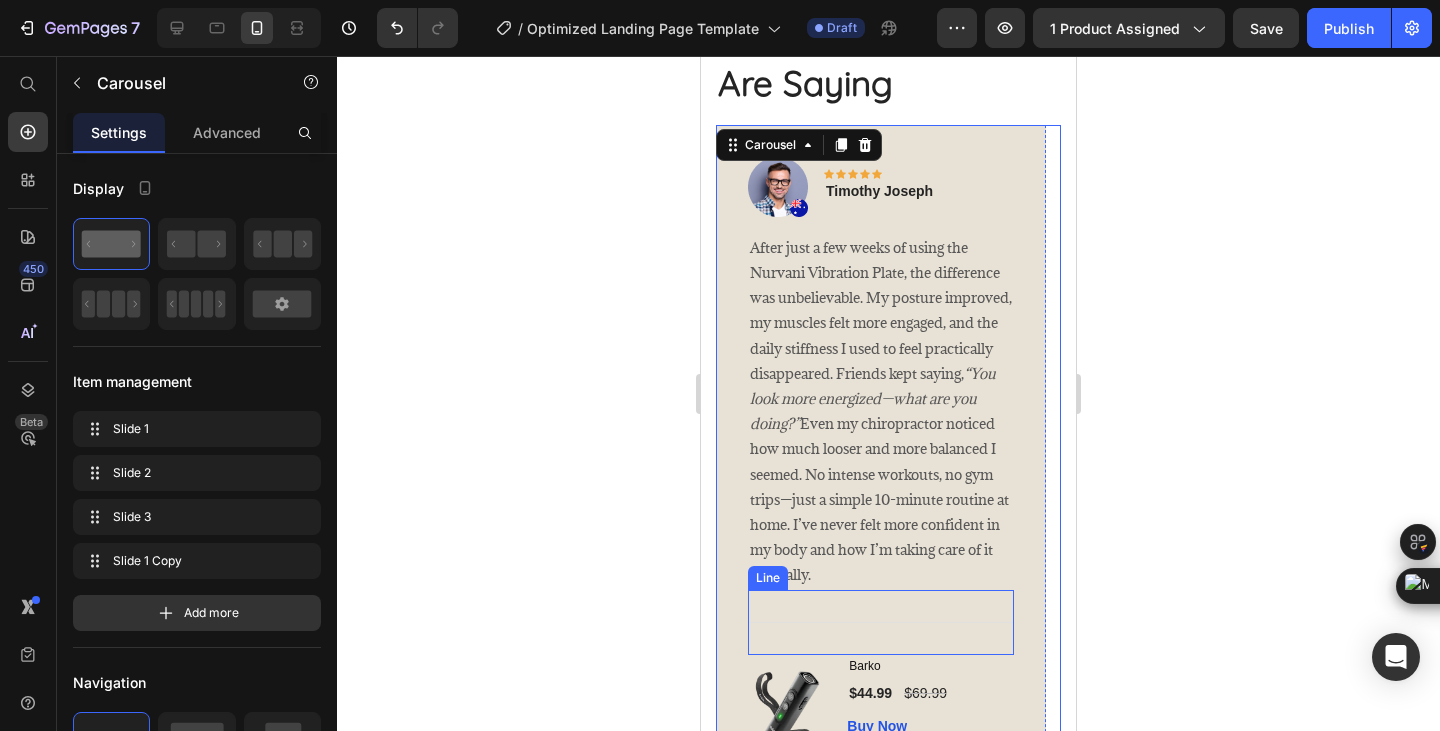 scroll, scrollTop: 4333, scrollLeft: 0, axis: vertical 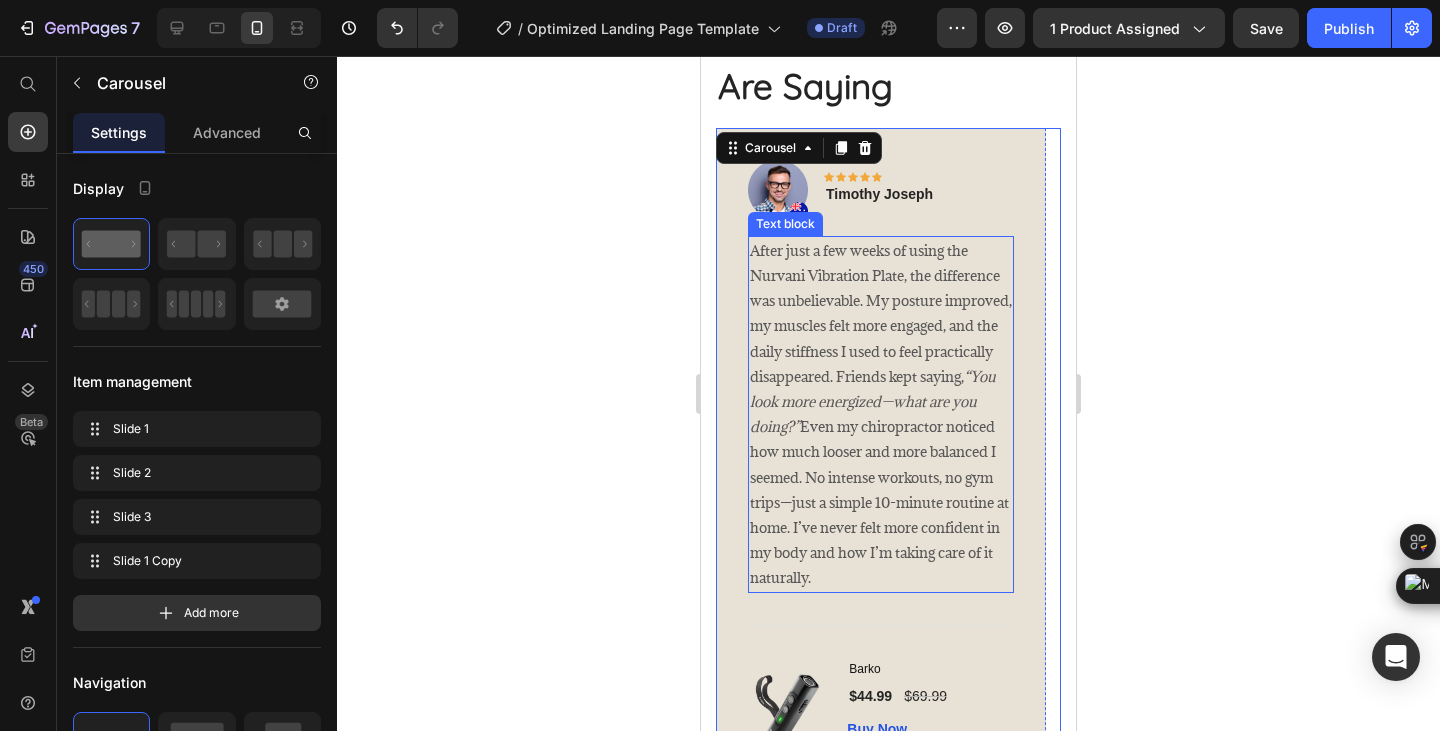 click on "After just a few weeks of using the Nurvani Vibration Plate, the difference was unbelievable. My posture improved, my muscles felt more engaged, and the daily stiffness I used to feel practically disappeared. Friends kept saying,  “You look more energized—what are you doing?”  Even my chiropractor noticed how much looser and more balanced I seemed. No intense workouts, no gym trips—just a simple 10-minute routine at home. I’ve never felt more confident in my body and how I’m taking care of it naturally." at bounding box center (881, 414) 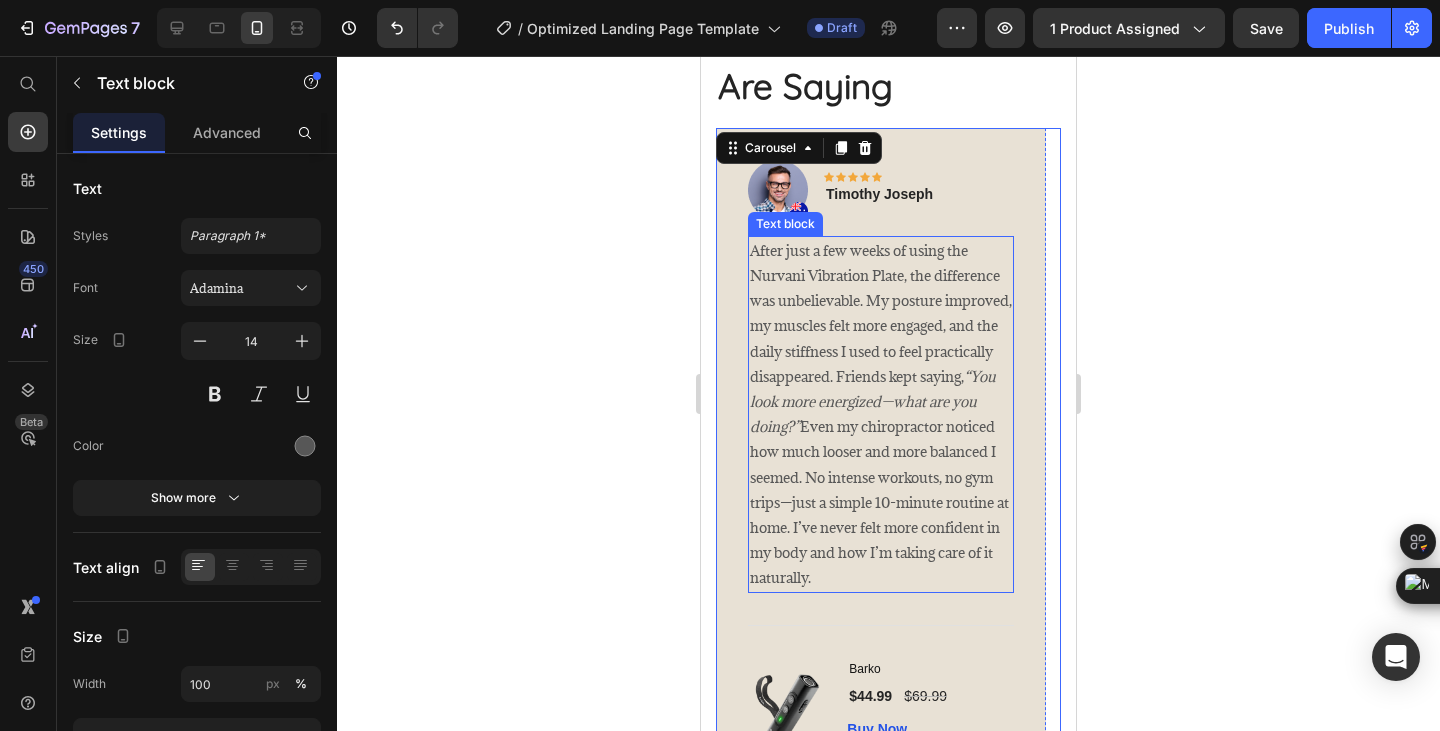 click on "After just a few weeks of using the Nurvani Vibration Plate, the difference was unbelievable. My posture improved, my muscles felt more engaged, and the daily stiffness I used to feel practically disappeared. Friends kept saying,  “You look more energized—what are you doing?”  Even my chiropractor noticed how much looser and more balanced I seemed. No intense workouts, no gym trips—just a simple 10-minute routine at home. I’ve never felt more confident in my body and how I’m taking care of it naturally." at bounding box center (881, 414) 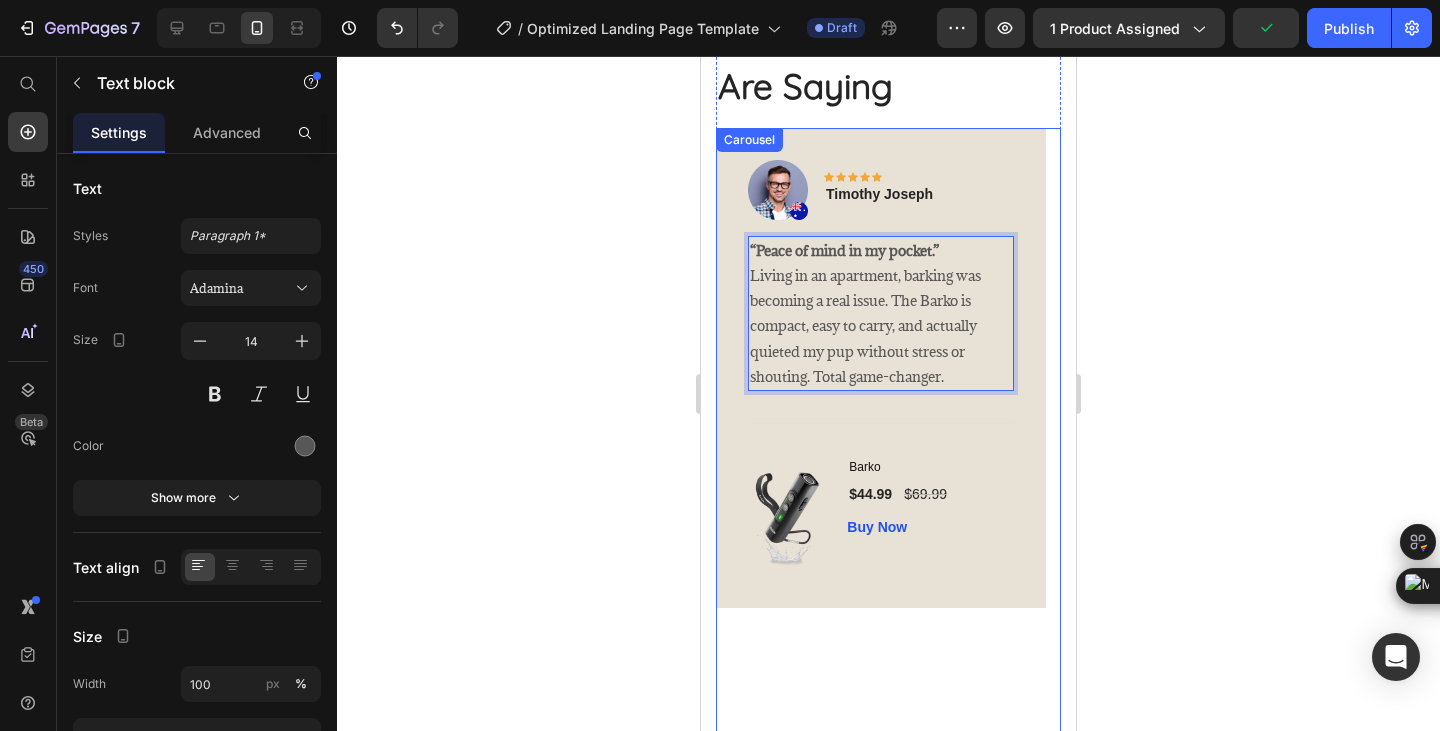 scroll, scrollTop: 4500, scrollLeft: 0, axis: vertical 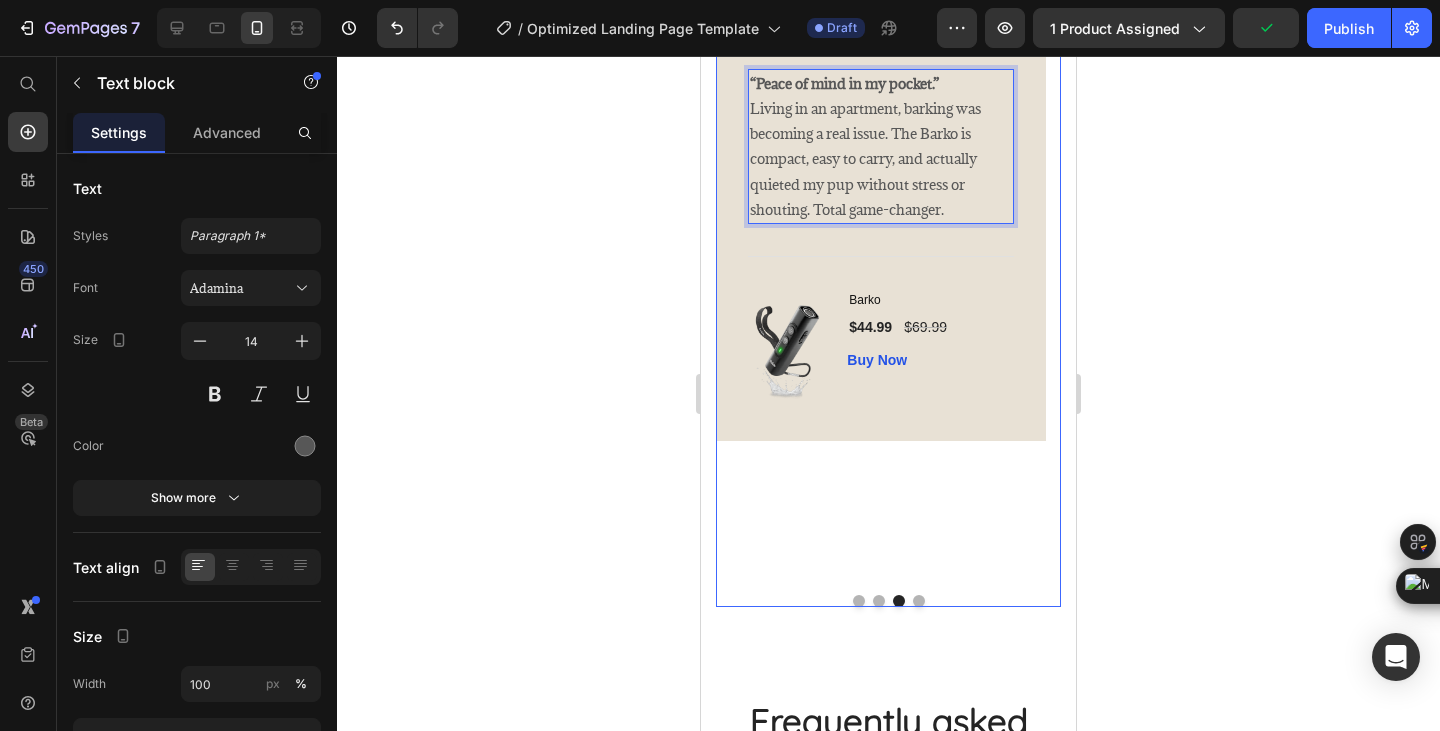 click at bounding box center (919, 601) 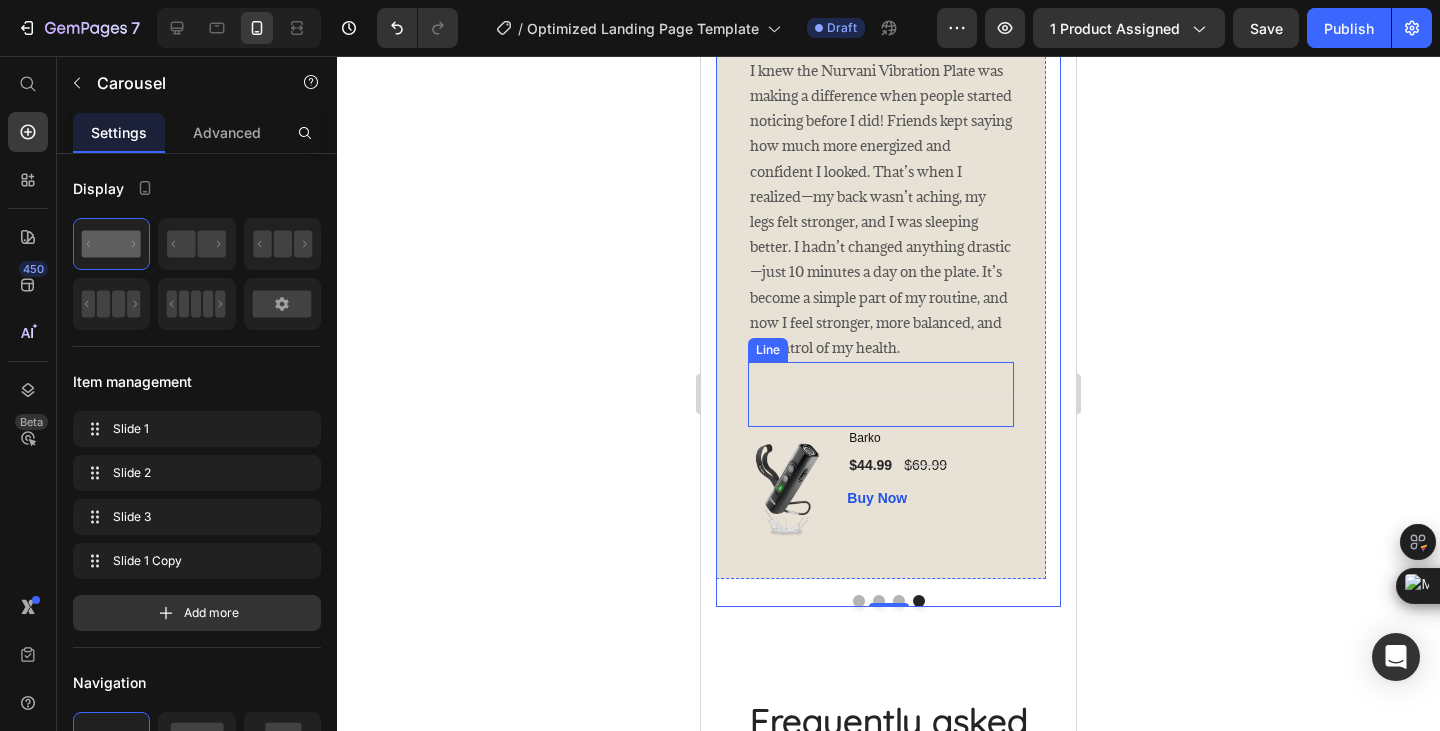 click on "I knew the Nurvani Vibration Plate was making a difference when people started noticing before I did! Friends kept saying how much more energized and confident I looked. That’s when I realized—my back wasn’t aching, my legs felt stronger, and I was sleeping better. I hadn’t changed anything drastic—just 10 minutes a day on the plate. It’s become a simple part of my routine, and now I feel stronger, more balanced, and in control of my health." at bounding box center (881, 209) 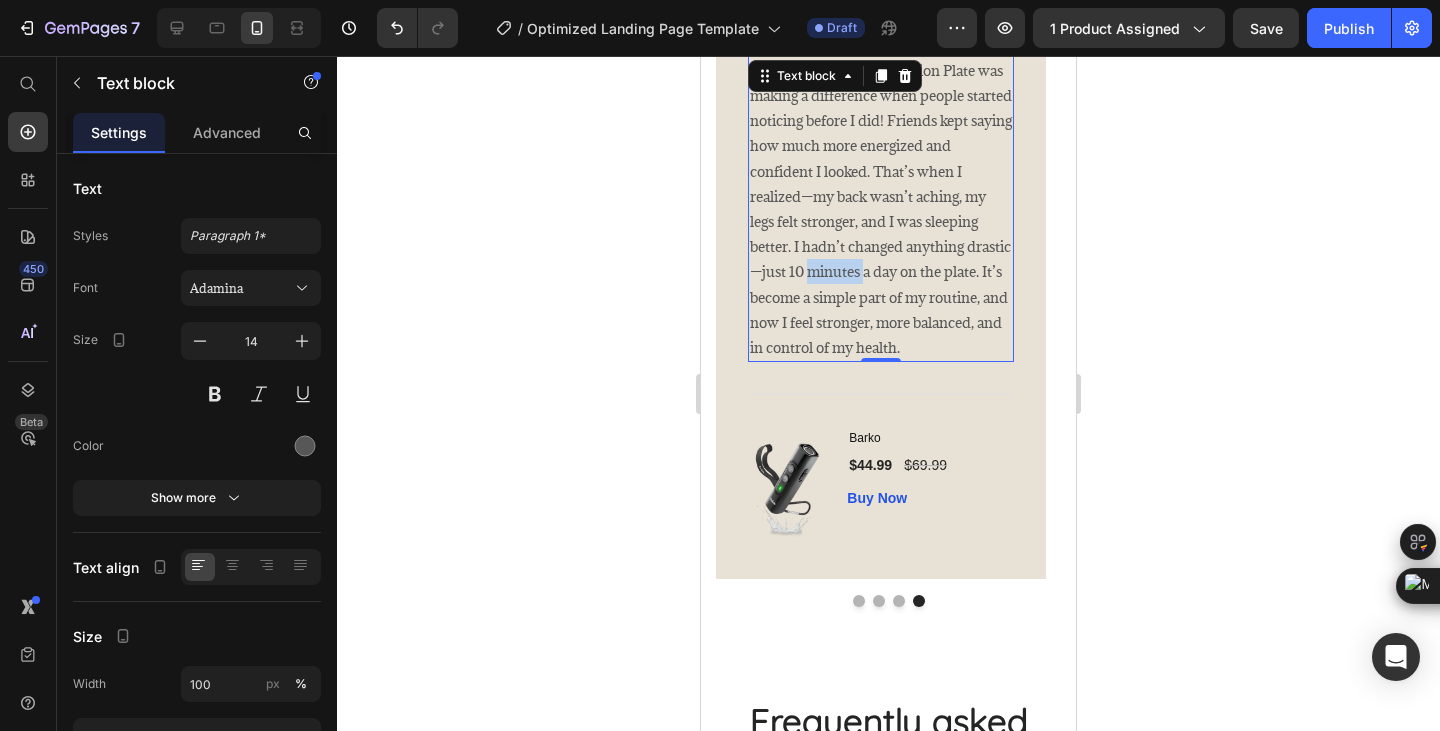 click on "I knew the Nurvani Vibration Plate was making a difference when people started noticing before I did! Friends kept saying how much more energized and confident I looked. That’s when I realized—my back wasn’t aching, my legs felt stronger, and I was sleeping better. I hadn’t changed anything drastic—just 10 minutes a day on the plate. It’s become a simple part of my routine, and now I feel stronger, more balanced, and in control of my health." at bounding box center (881, 209) 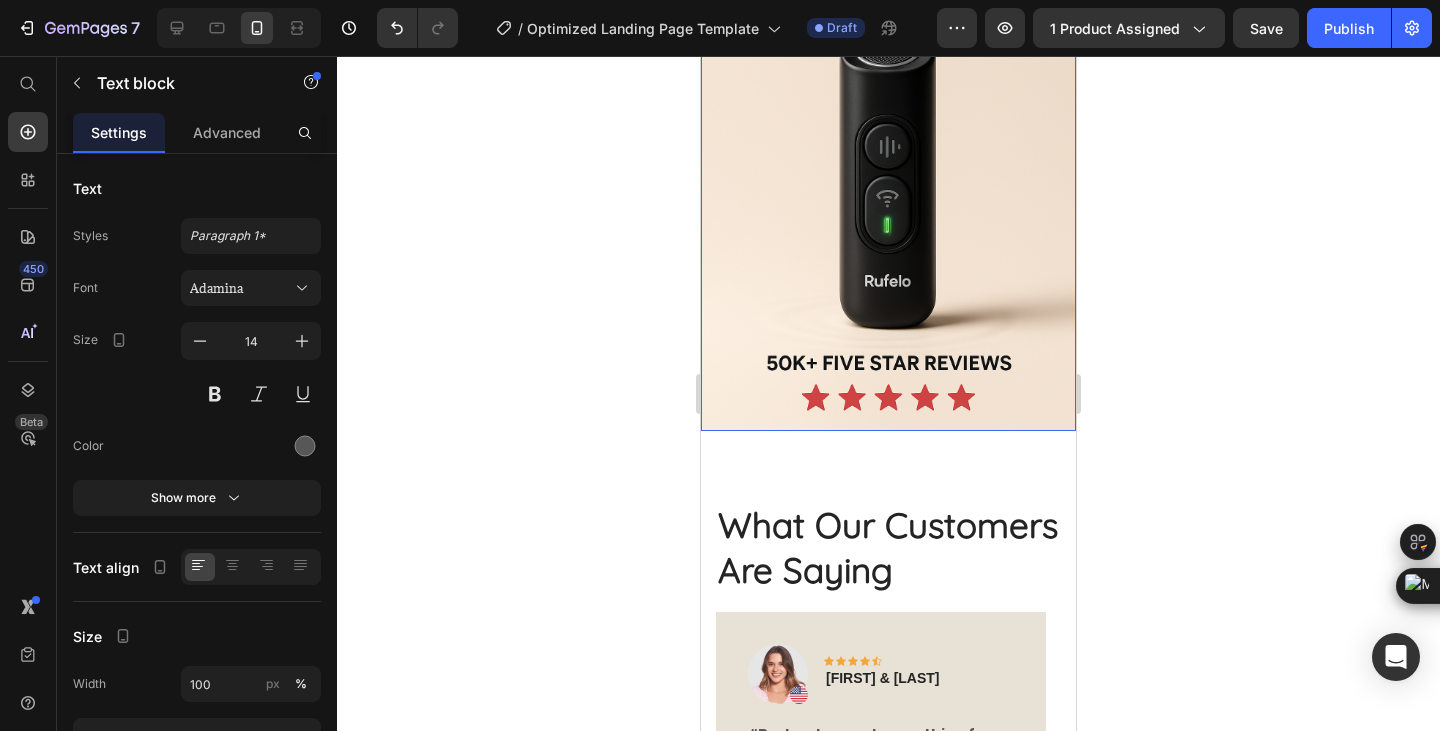 scroll, scrollTop: 3203, scrollLeft: 0, axis: vertical 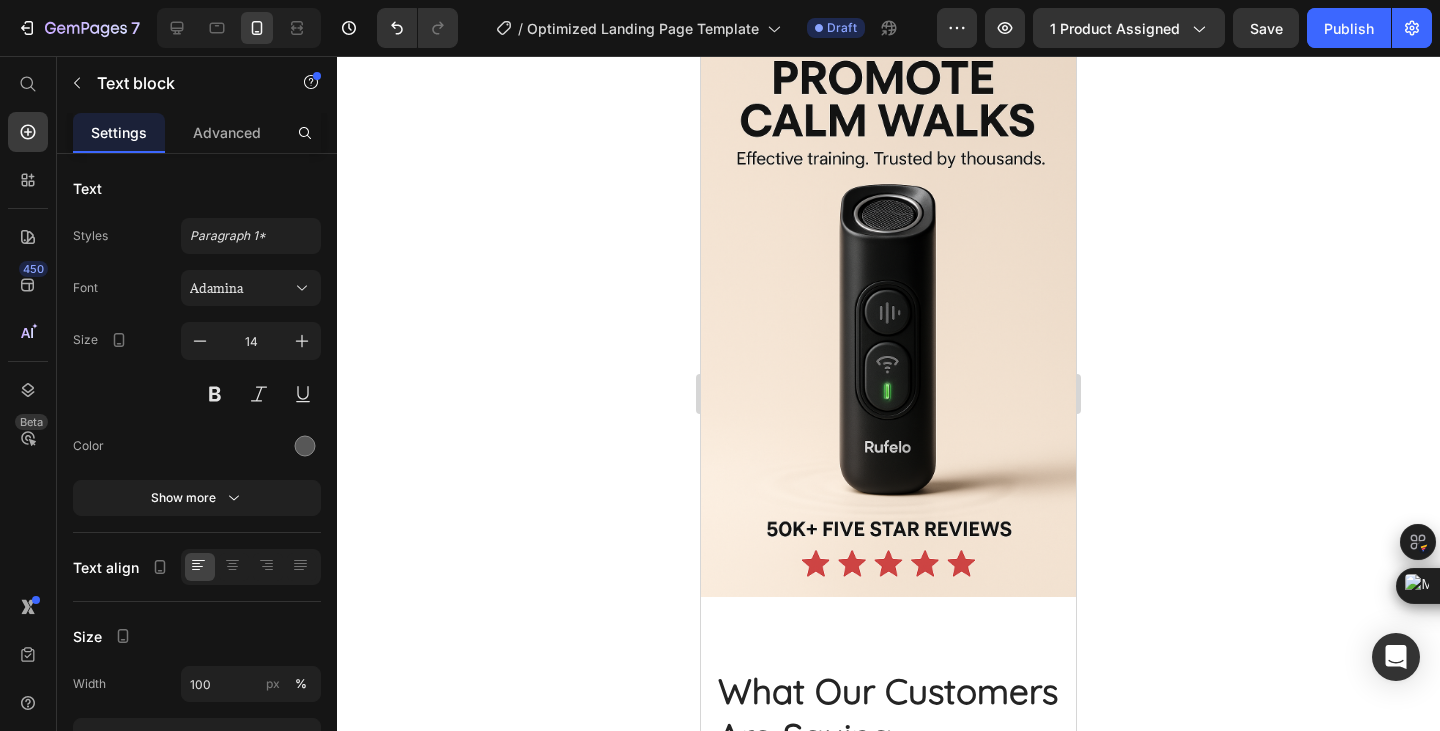 click on "said they wish they bought this earlier." at bounding box center (917, -38) 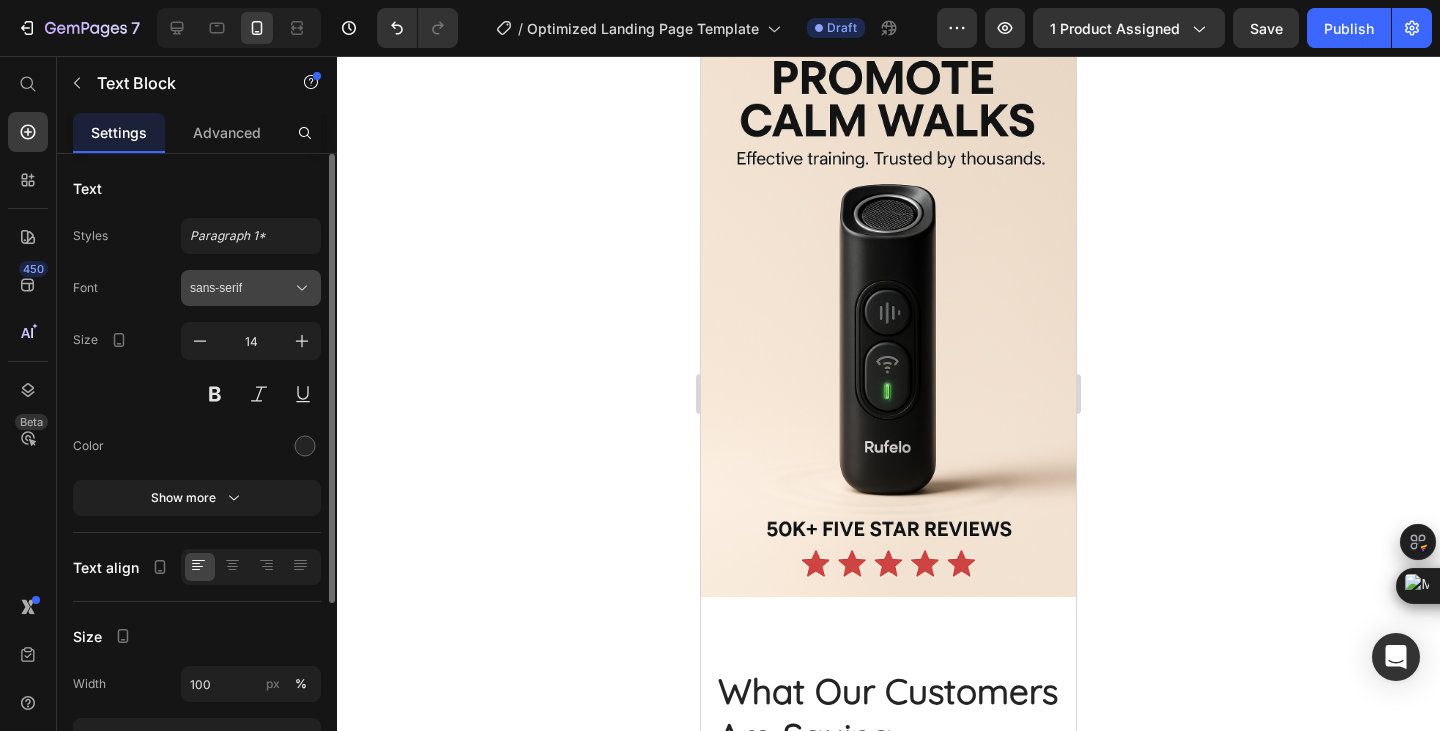 click on "sans-serif" at bounding box center (241, 288) 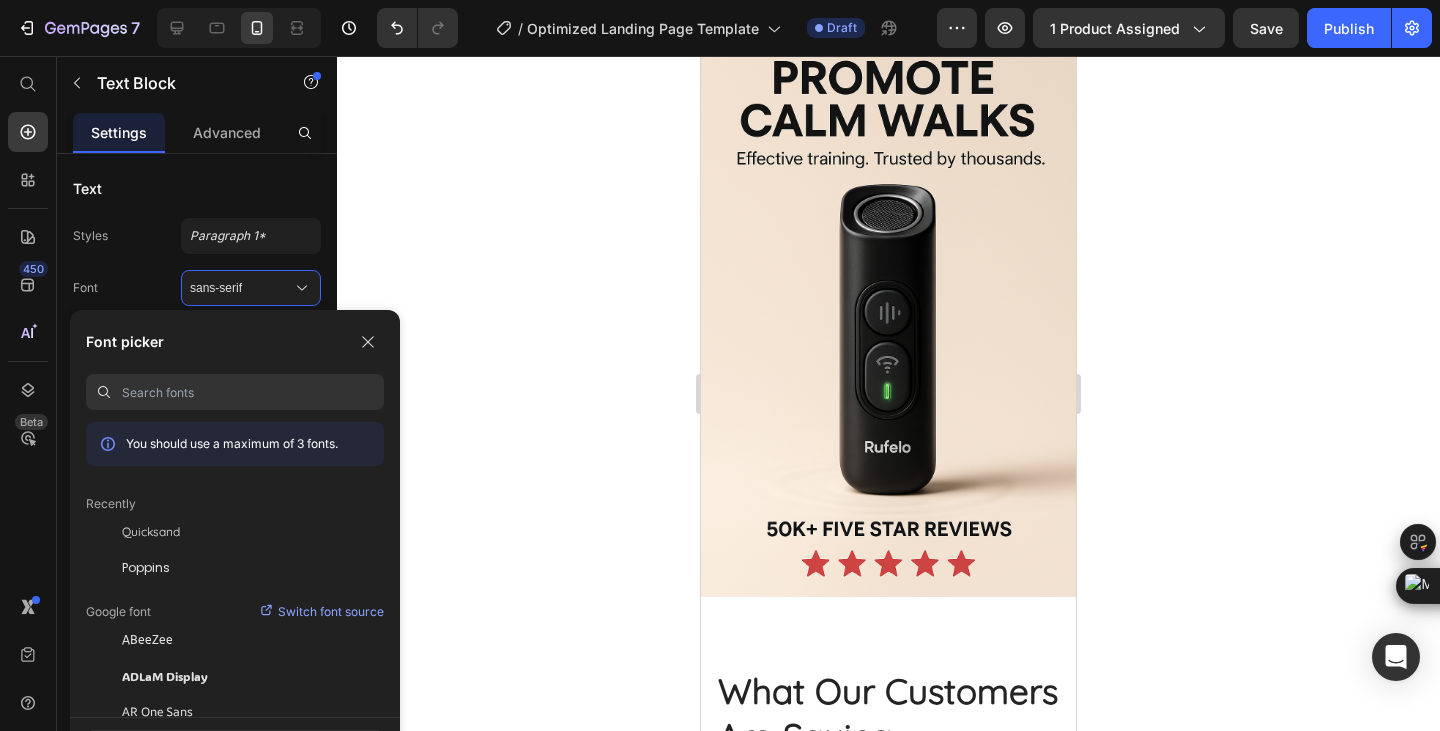 drag, startPoint x: 25, startPoint y: 307, endPoint x: 676, endPoint y: 366, distance: 653.6681 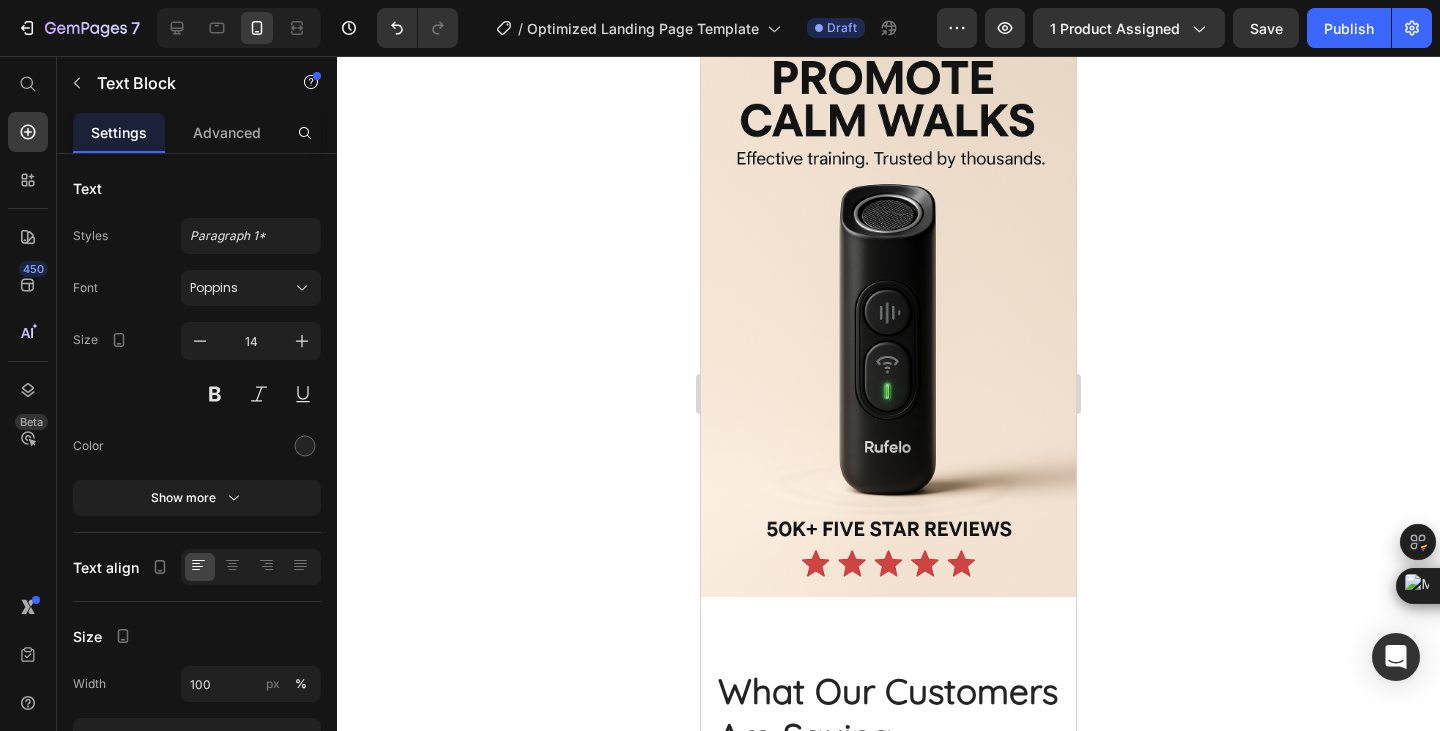 click on "Lightweight and fits in my pocket during walks" at bounding box center (926, -114) 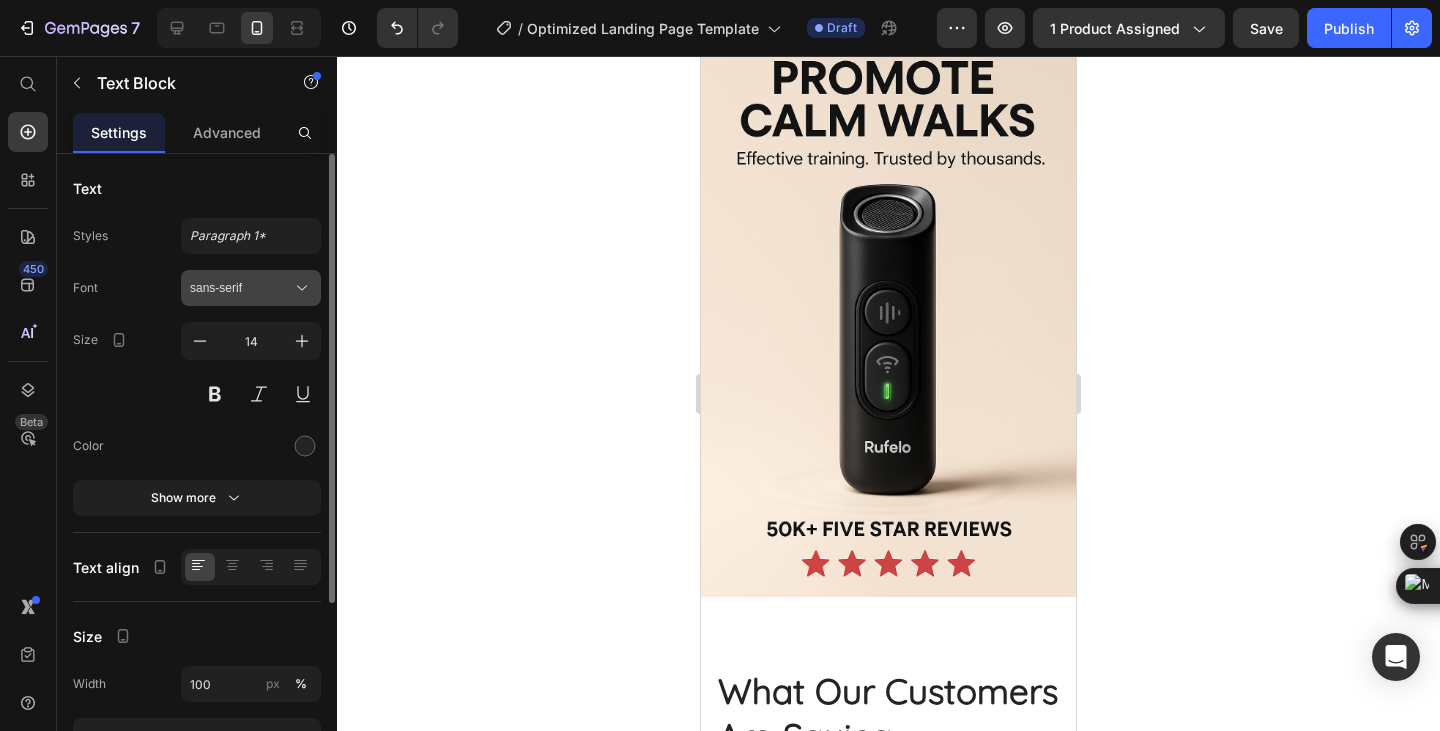 click on "sans-serif" at bounding box center (251, 288) 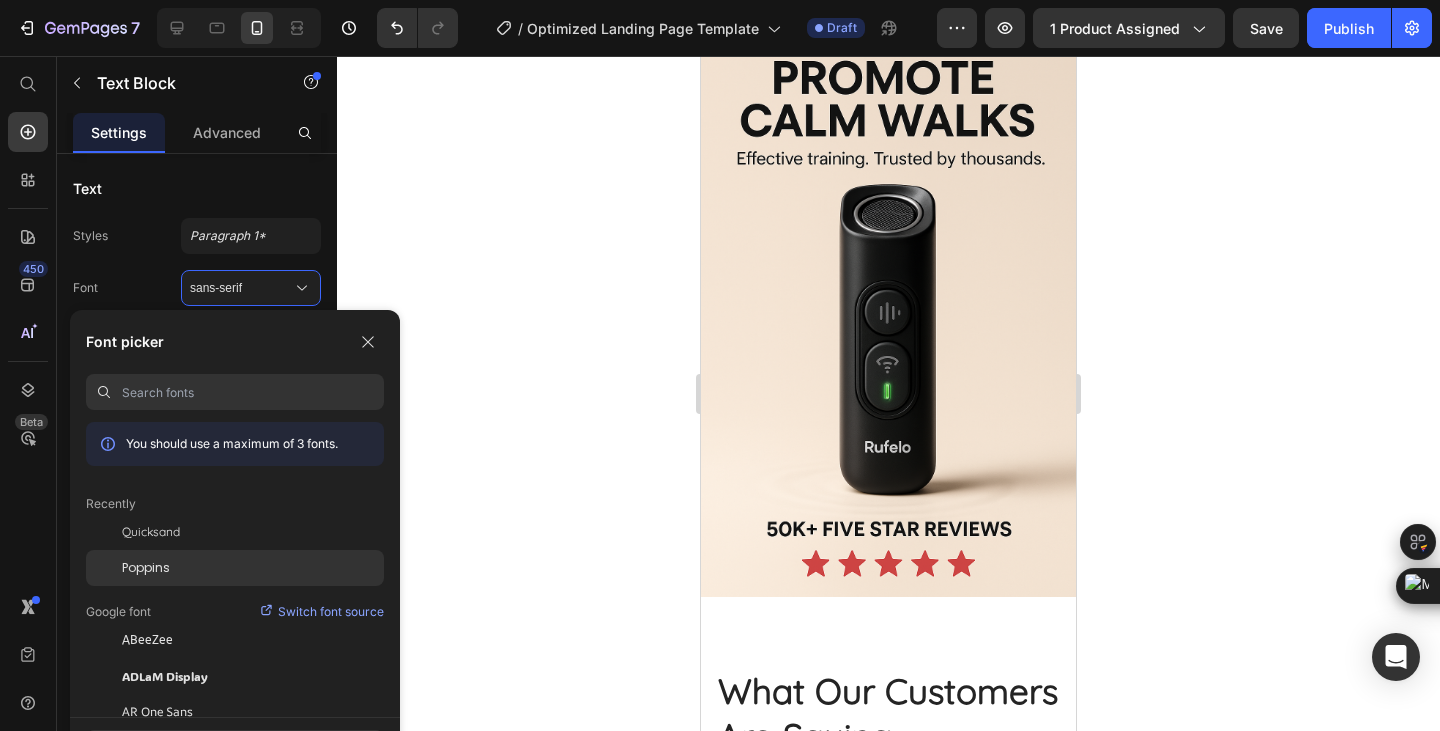click on "Poppins" 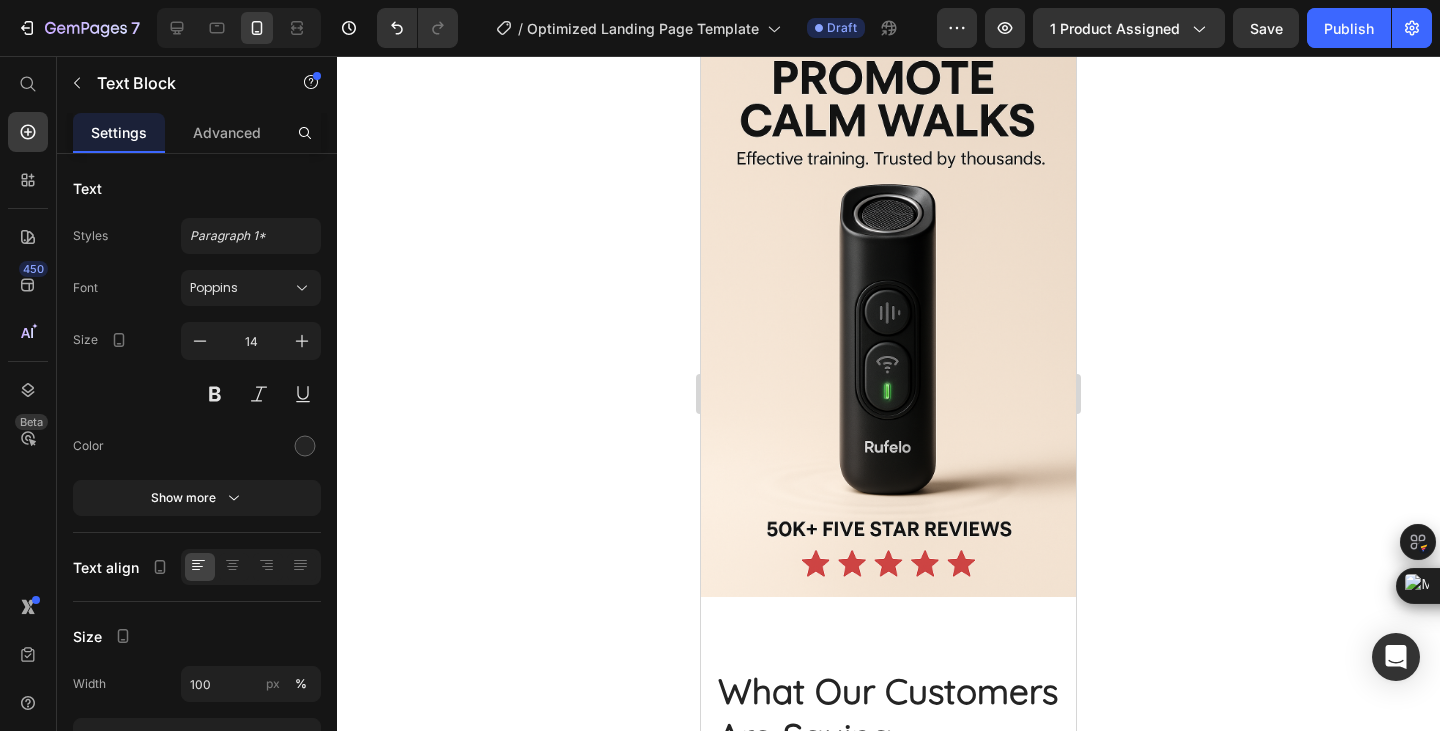click on "Saw a change in barking within 3 days" at bounding box center (918, -208) 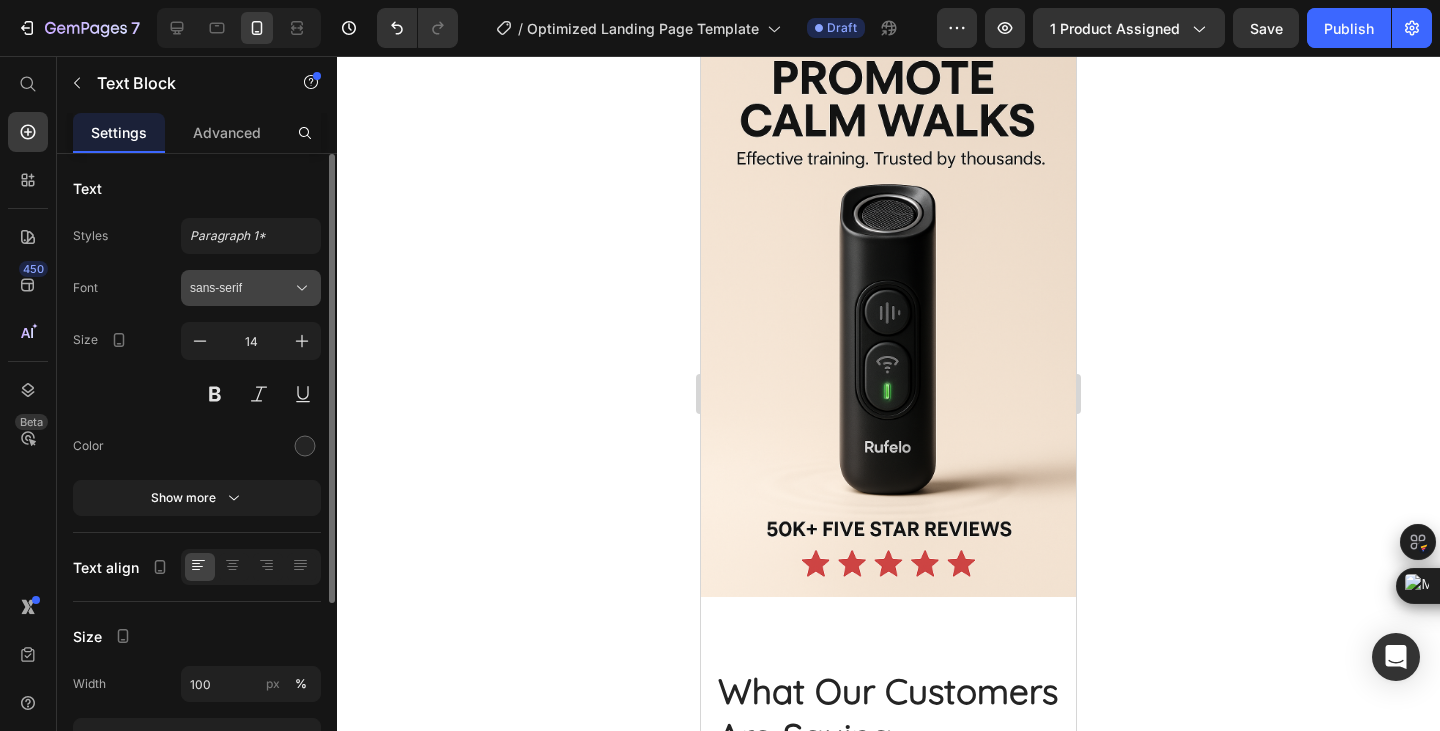 click on "Styles Paragraph 1* Font sans-serif Size 14 Color Show more" 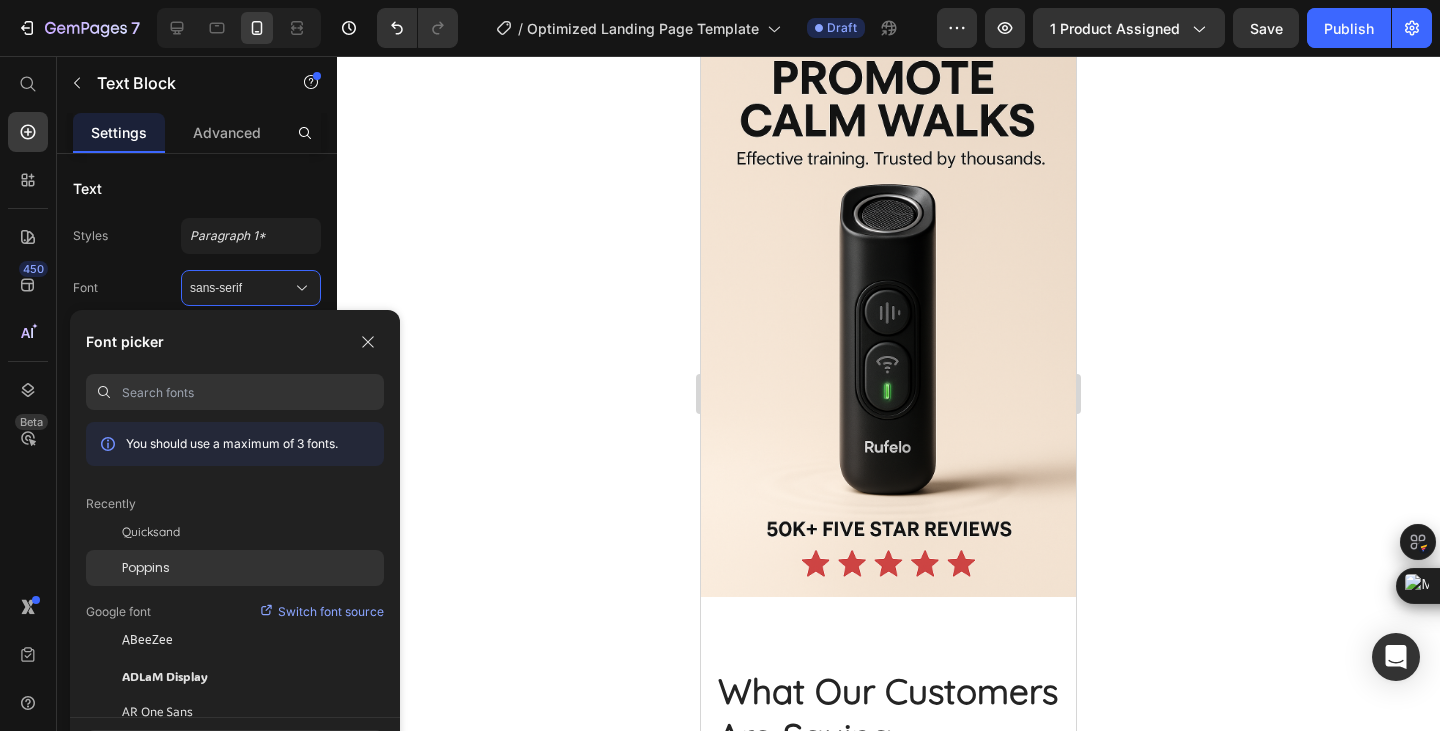 click on "Poppins" 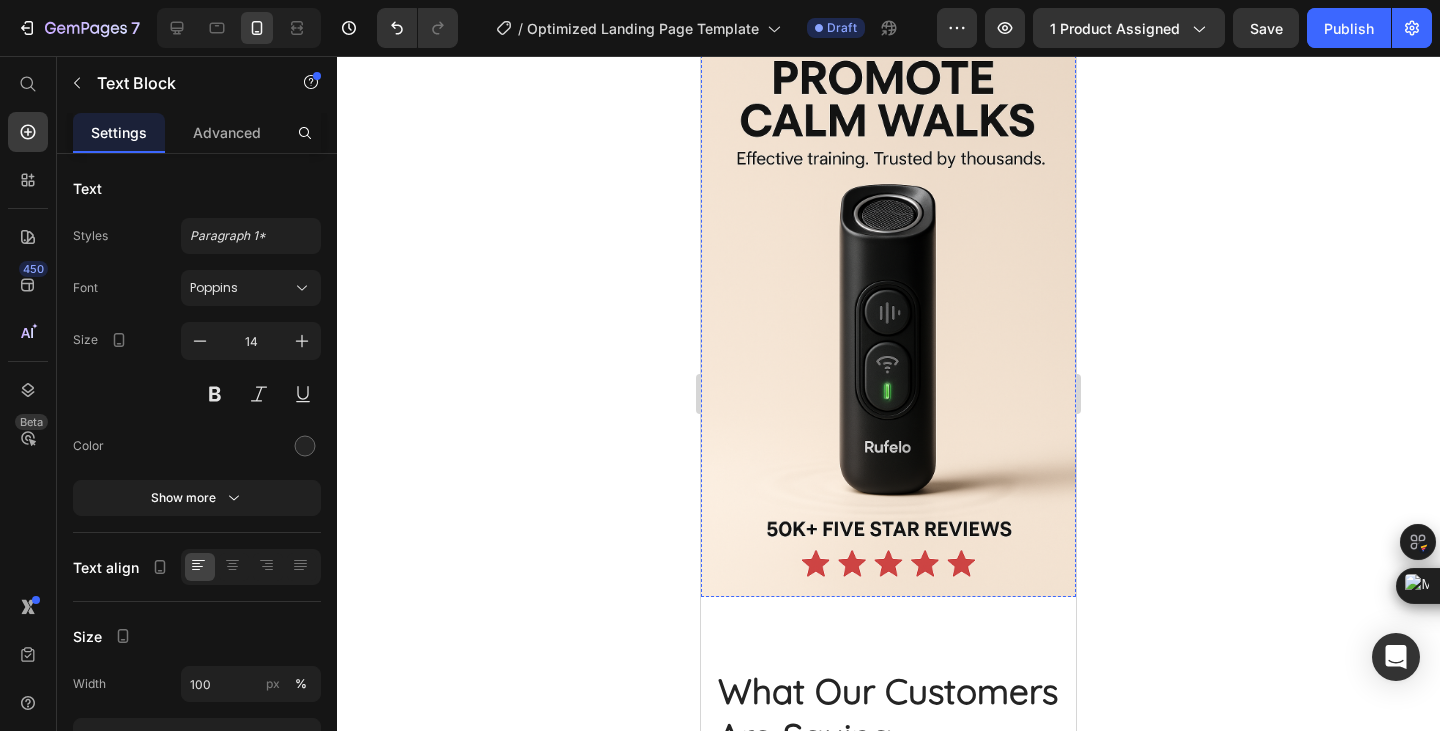 click on "Why Pet Owners Love Barko:" at bounding box center (865, -362) 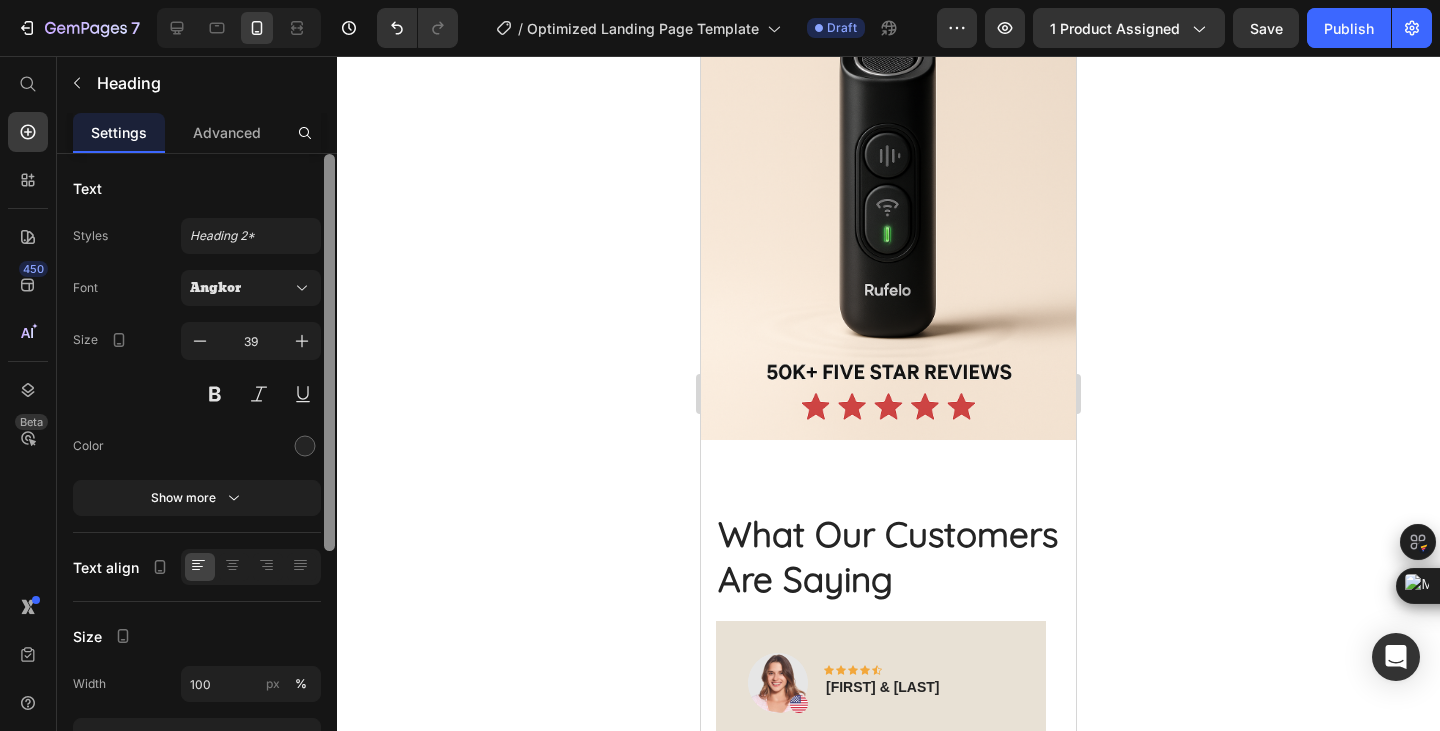 scroll, scrollTop: 3369, scrollLeft: 0, axis: vertical 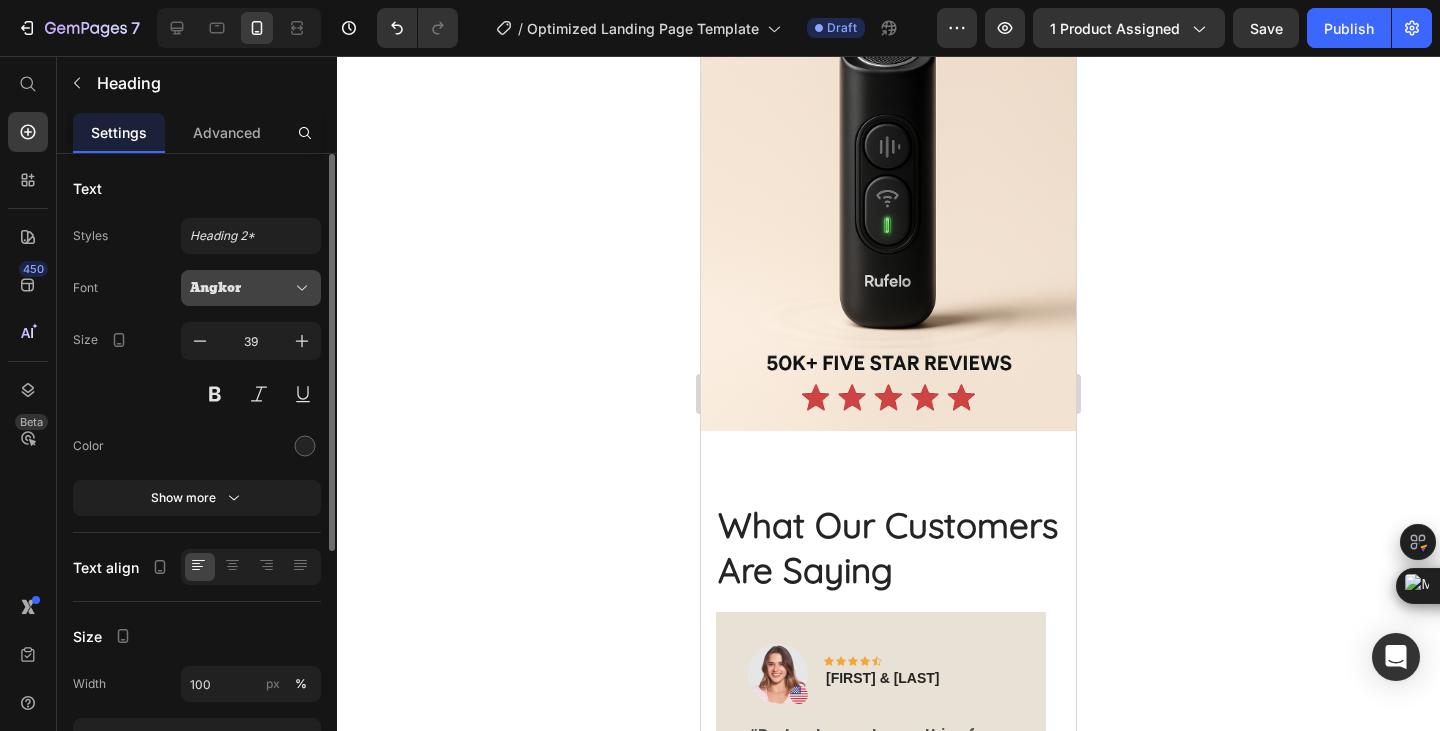 click on "Angkor" at bounding box center [251, 288] 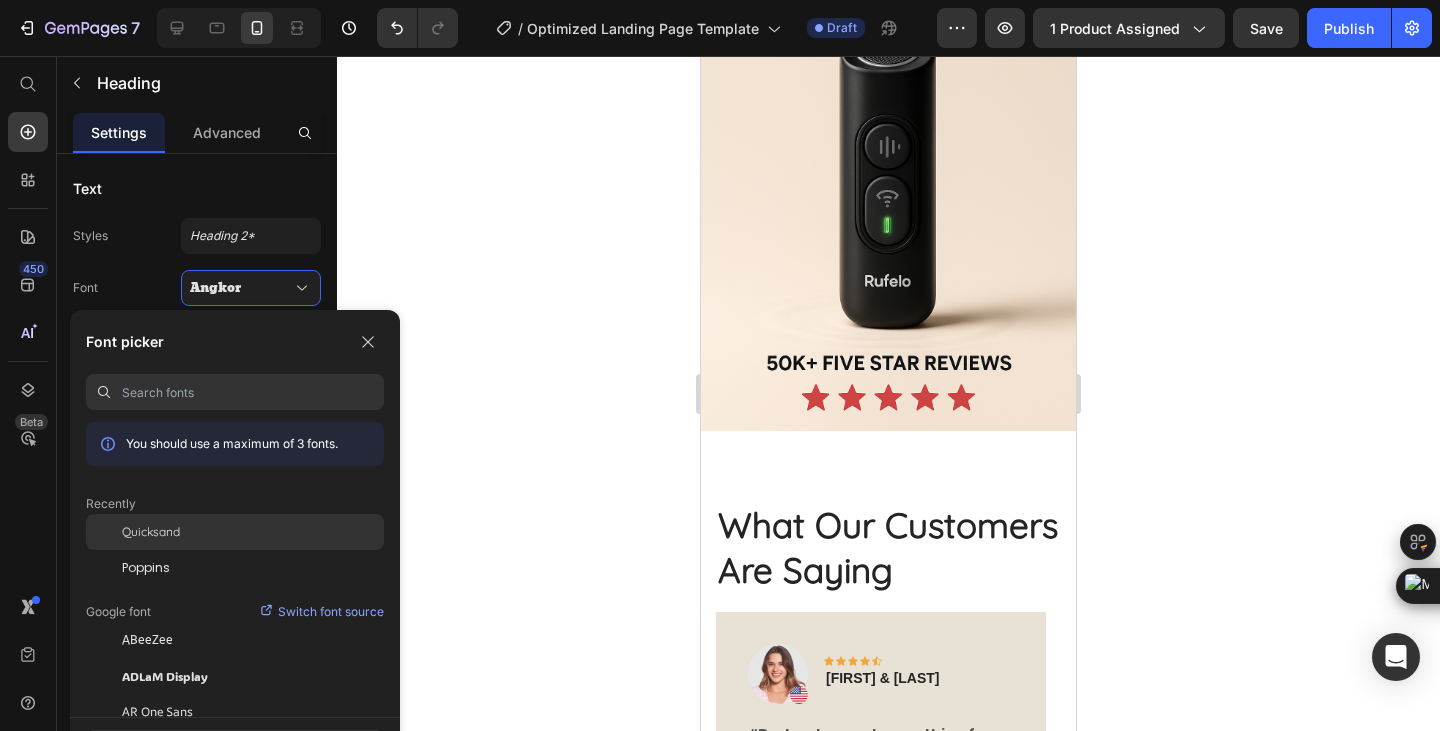 click on "Quicksand" at bounding box center [151, 532] 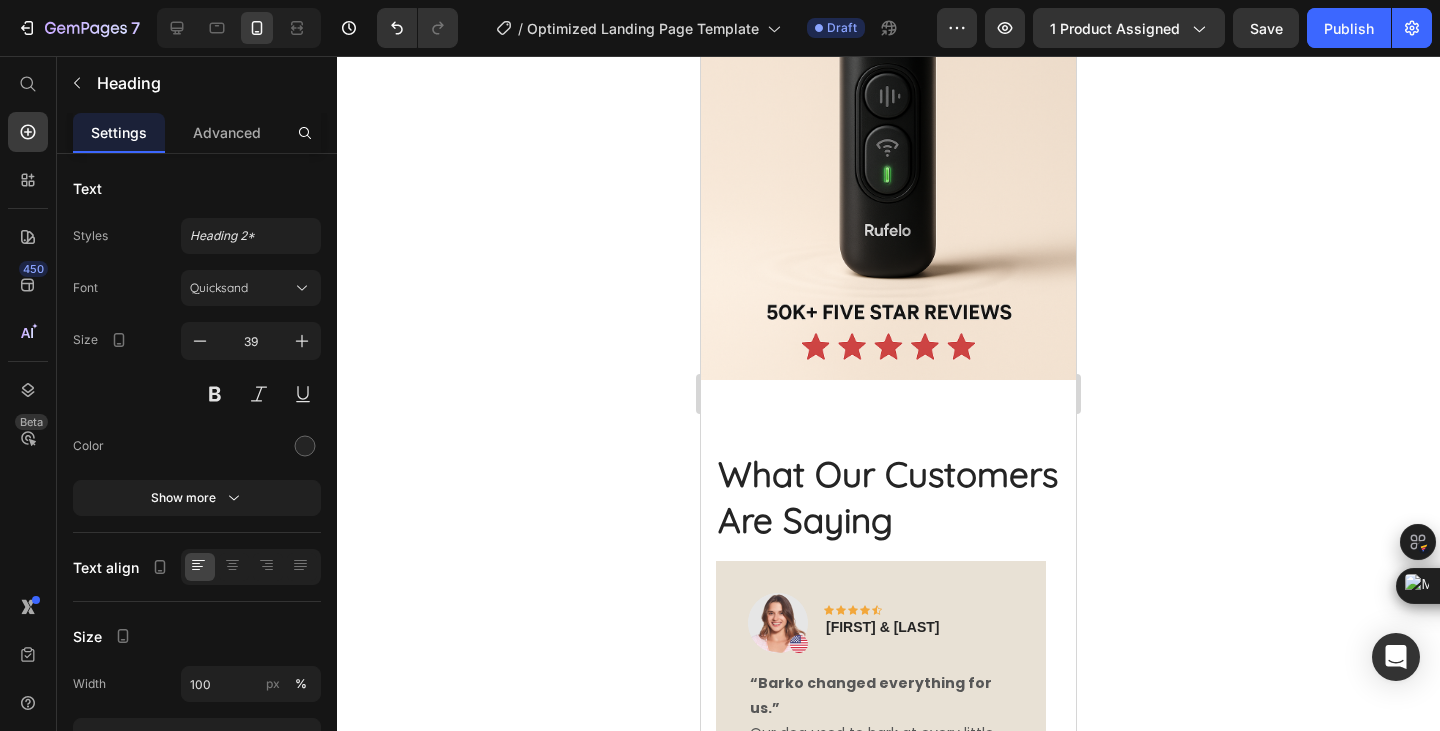 scroll, scrollTop: 3319, scrollLeft: 0, axis: vertical 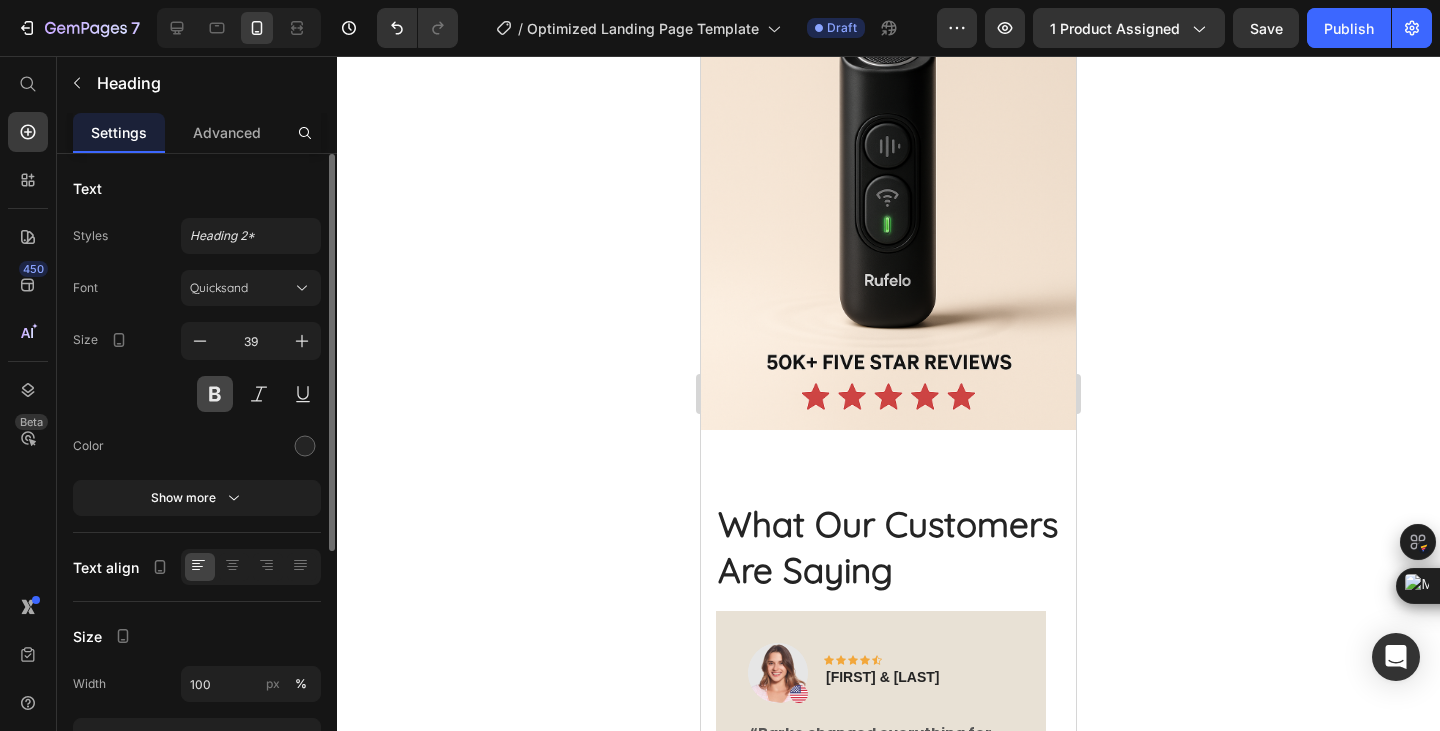 click at bounding box center [215, 394] 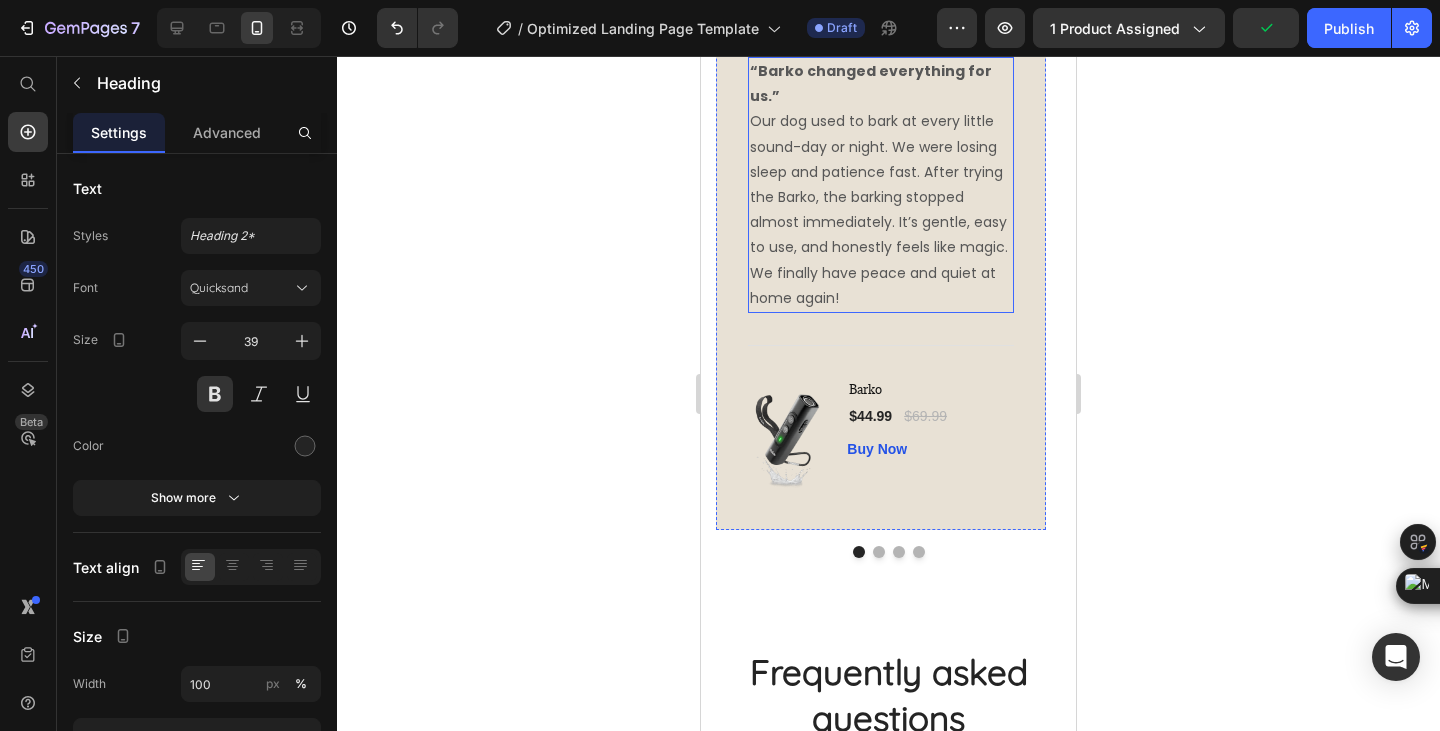 scroll, scrollTop: 4485, scrollLeft: 0, axis: vertical 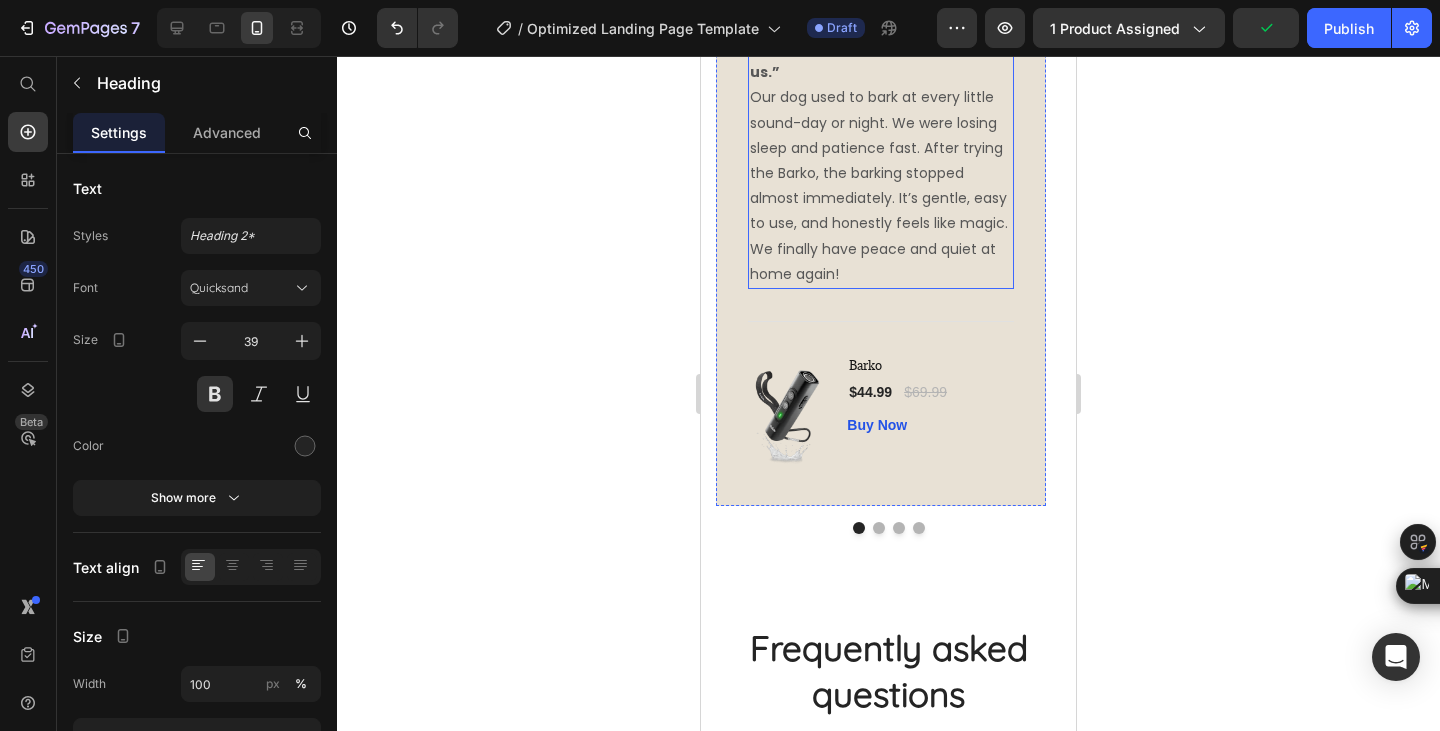 click on "“Barko changed everything for us.” Our dog used to bark at every little sound-day or night. We were losing sleep and patience fast. After trying the Barko, the barking stopped almost immediately. It’s gentle, easy to use, and honestly feels like magic. We finally have peace and quiet at home again!" at bounding box center [881, 161] 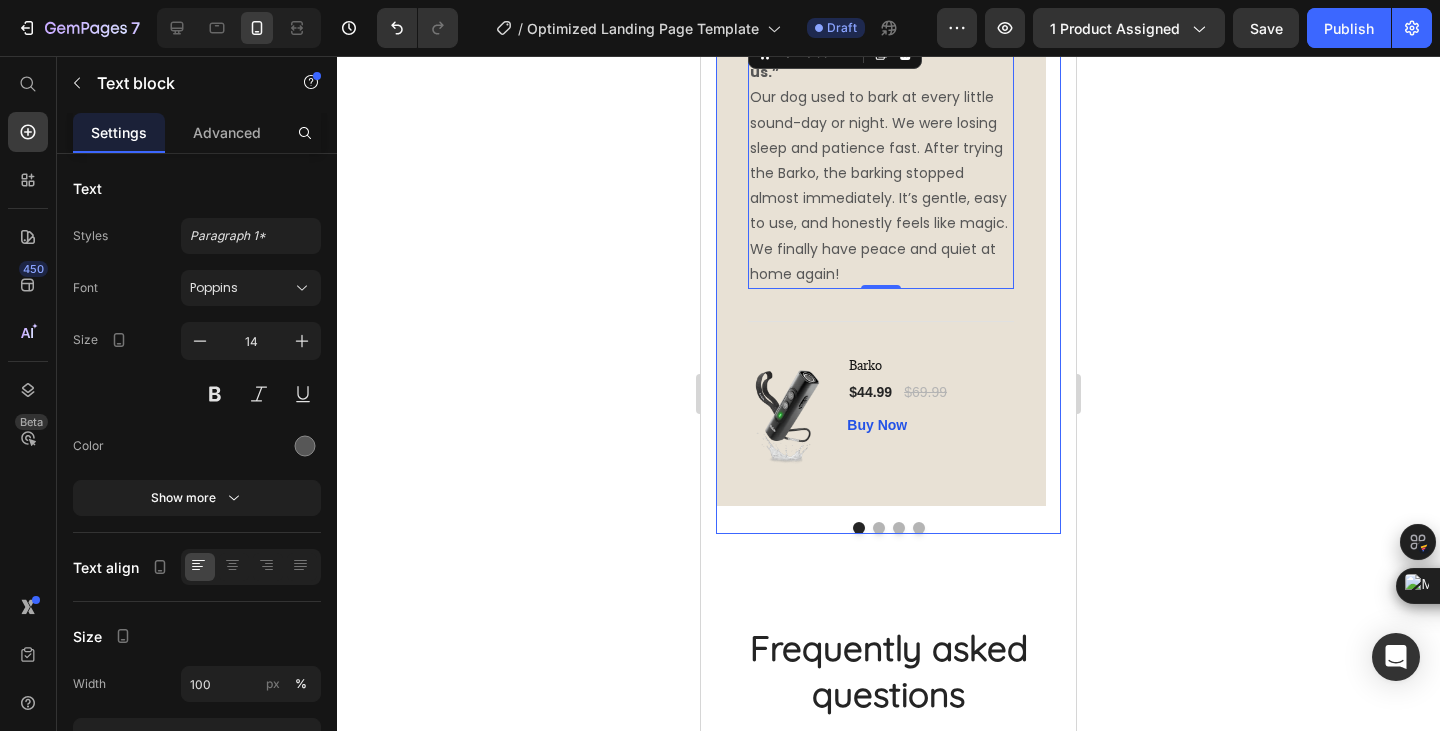 click at bounding box center [879, 528] 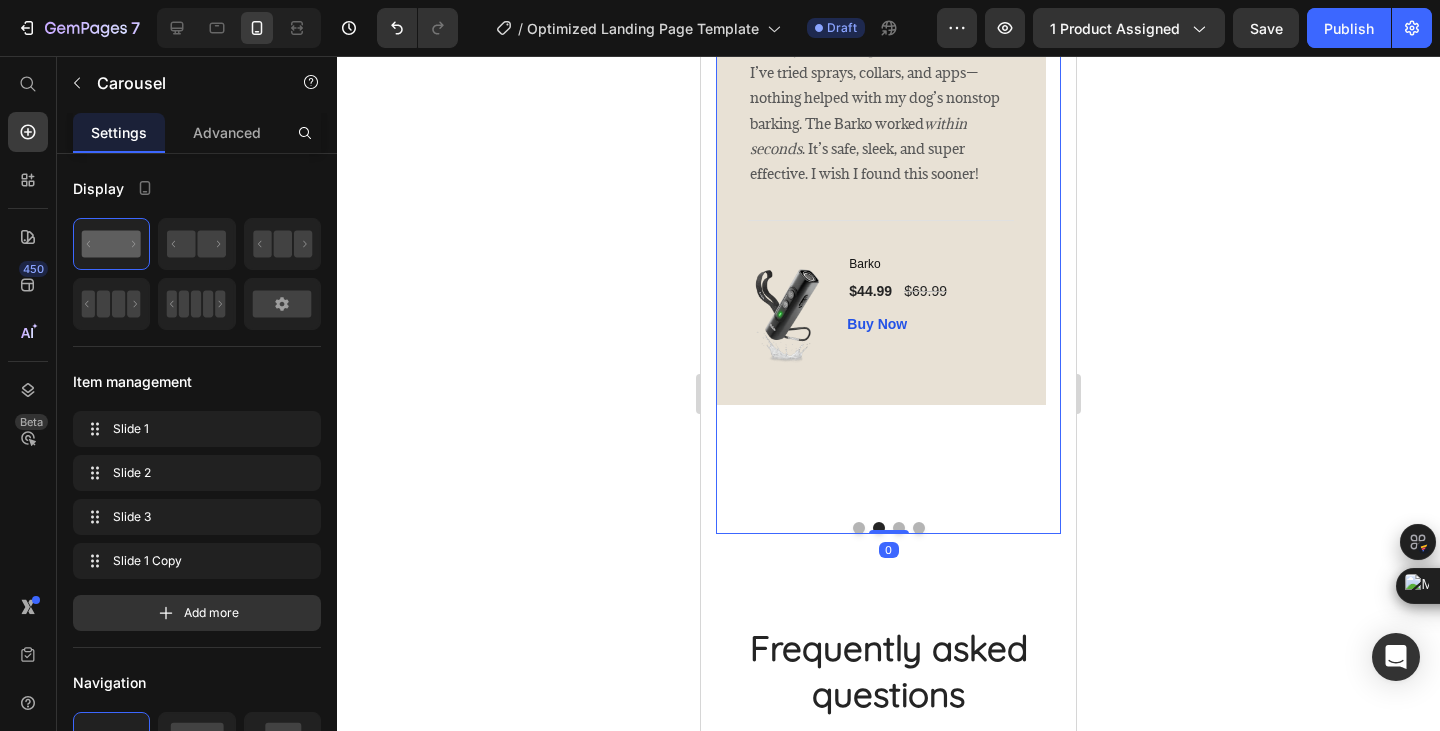 scroll, scrollTop: 4319, scrollLeft: 0, axis: vertical 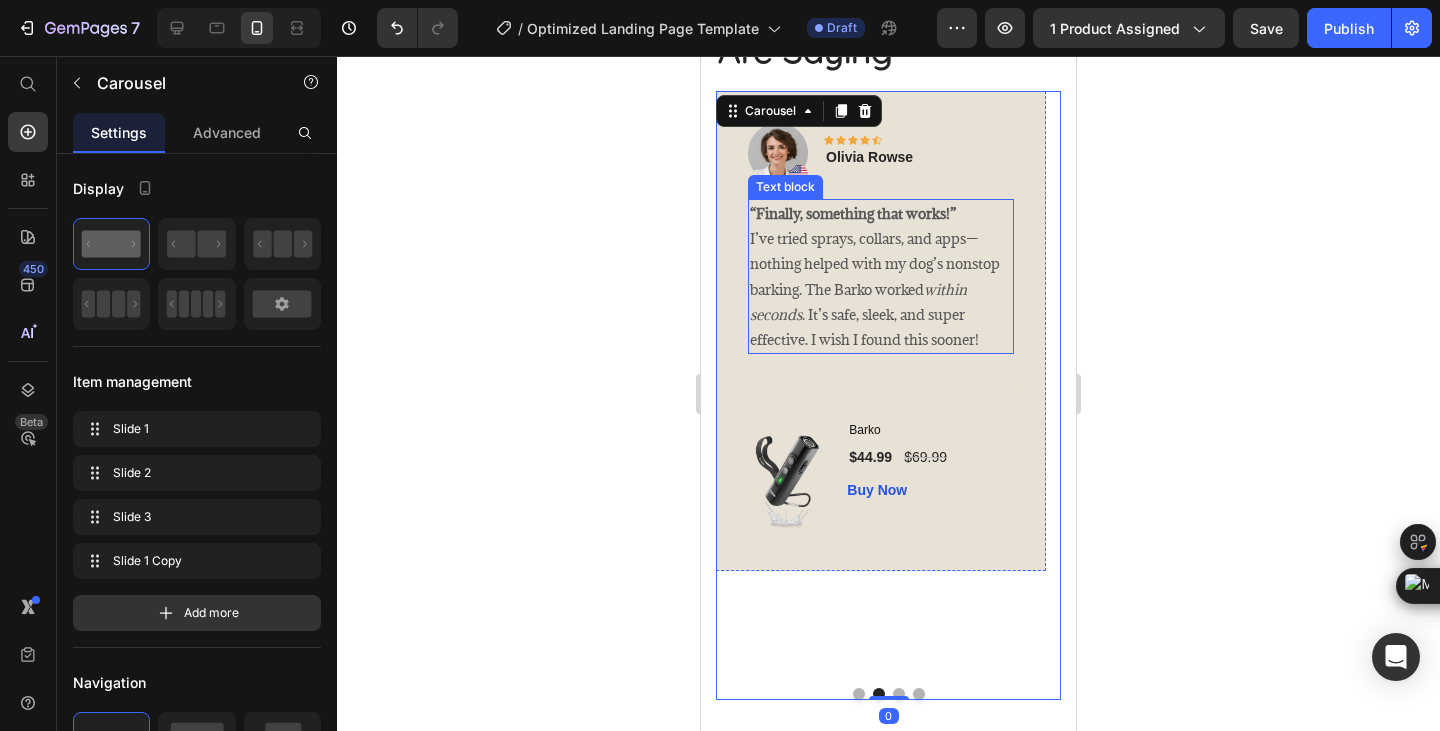 click on "“Finally, something that works!” I’ve tried sprays, collars, and apps—nothing helped with my dog’s nonstop barking. The Barko worked  within seconds . It’s safe, sleek, and super effective. I wish I found this sooner!" at bounding box center [881, 276] 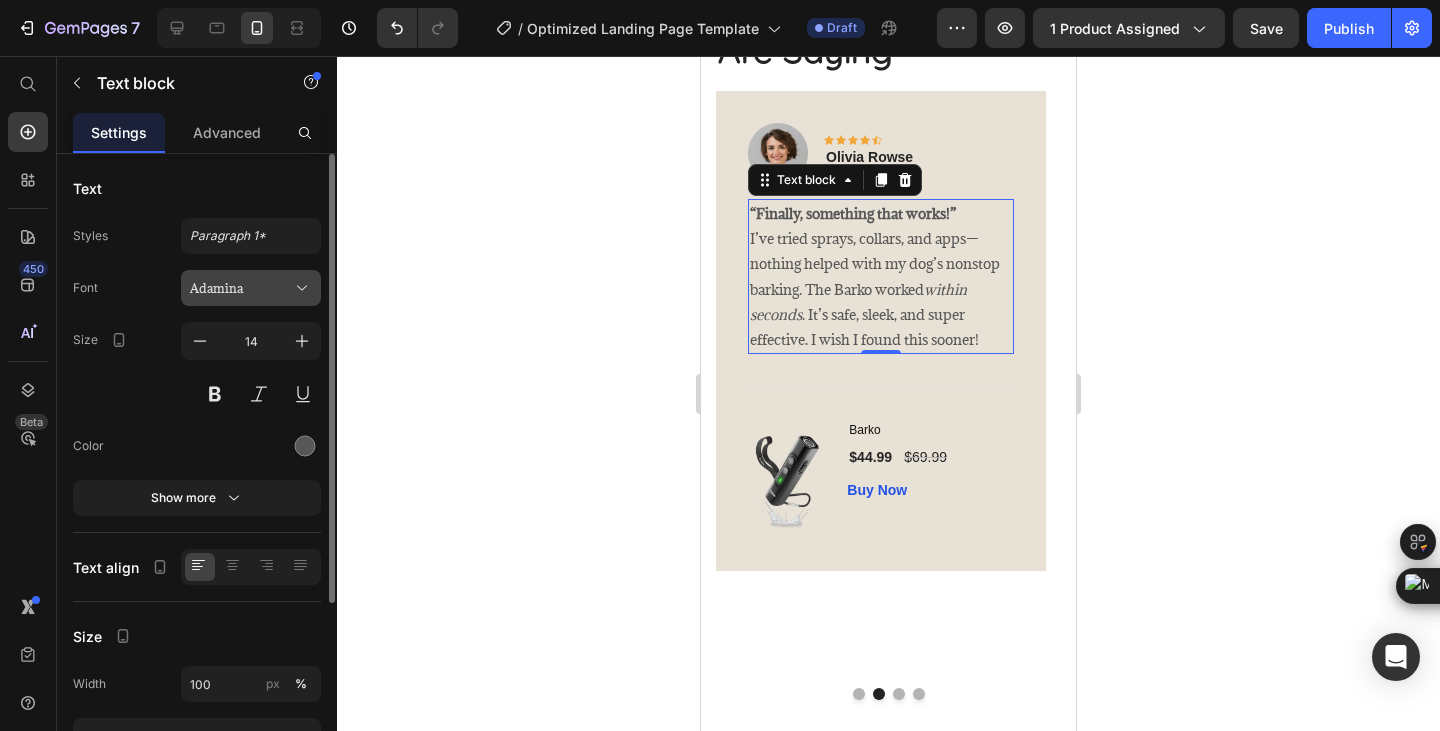 click on "Adamina" at bounding box center (251, 288) 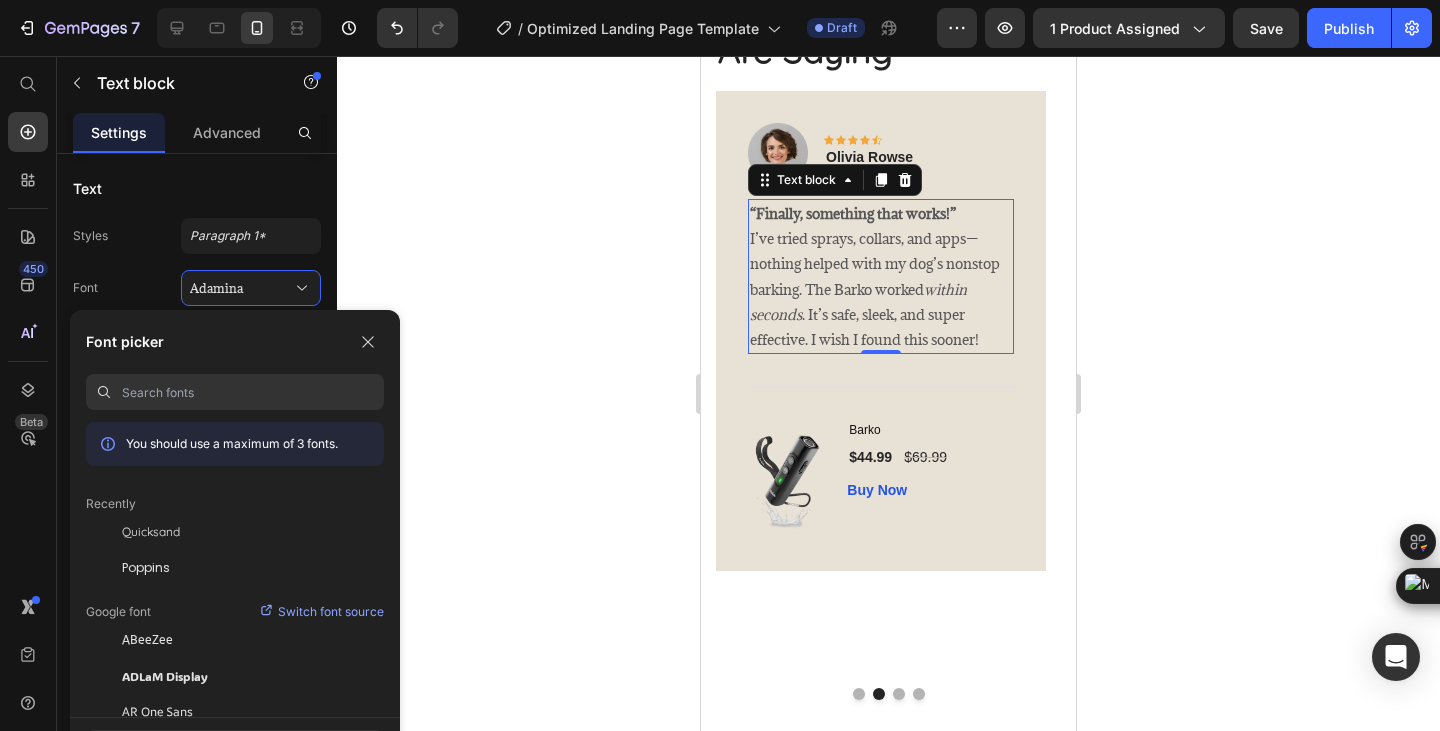 click on "Poppins" at bounding box center (146, 568) 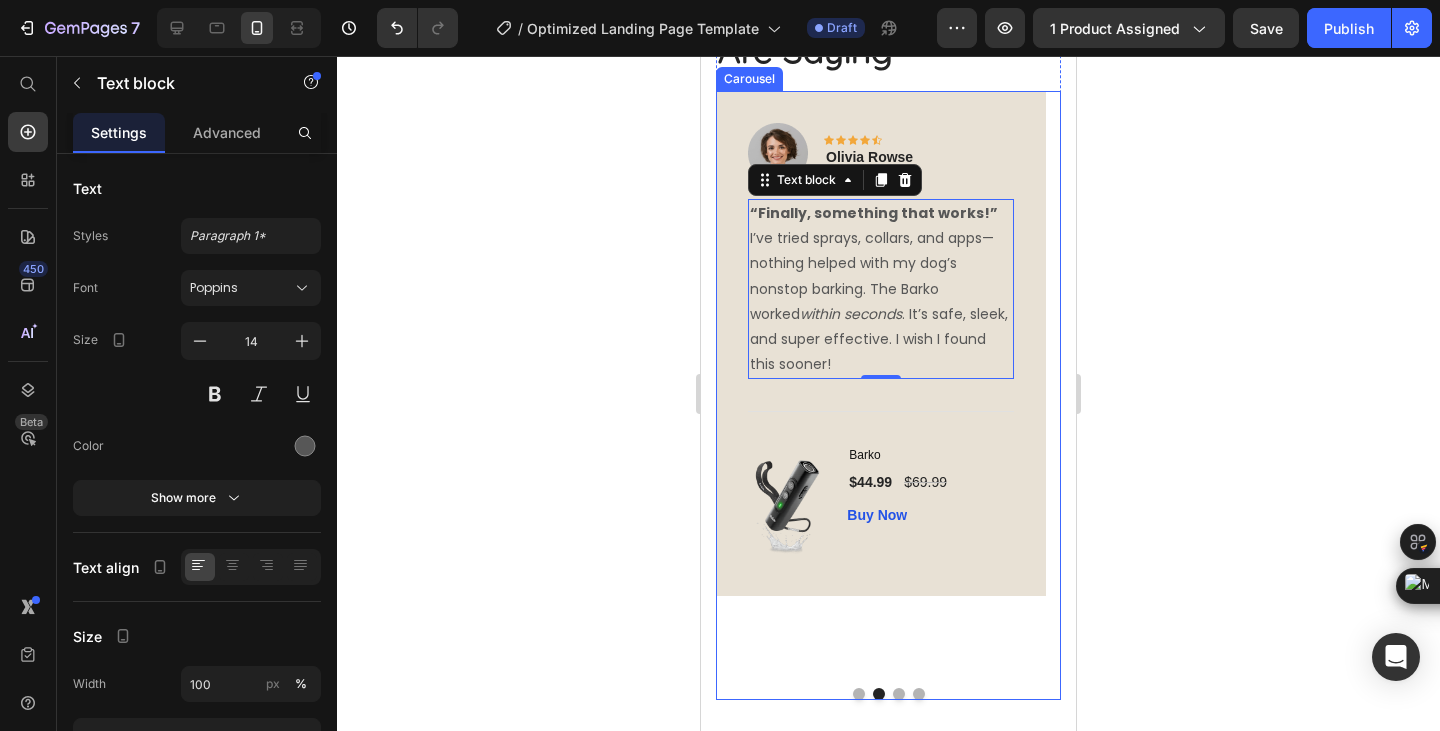 drag, startPoint x: 888, startPoint y: 691, endPoint x: 874, endPoint y: 583, distance: 108.903625 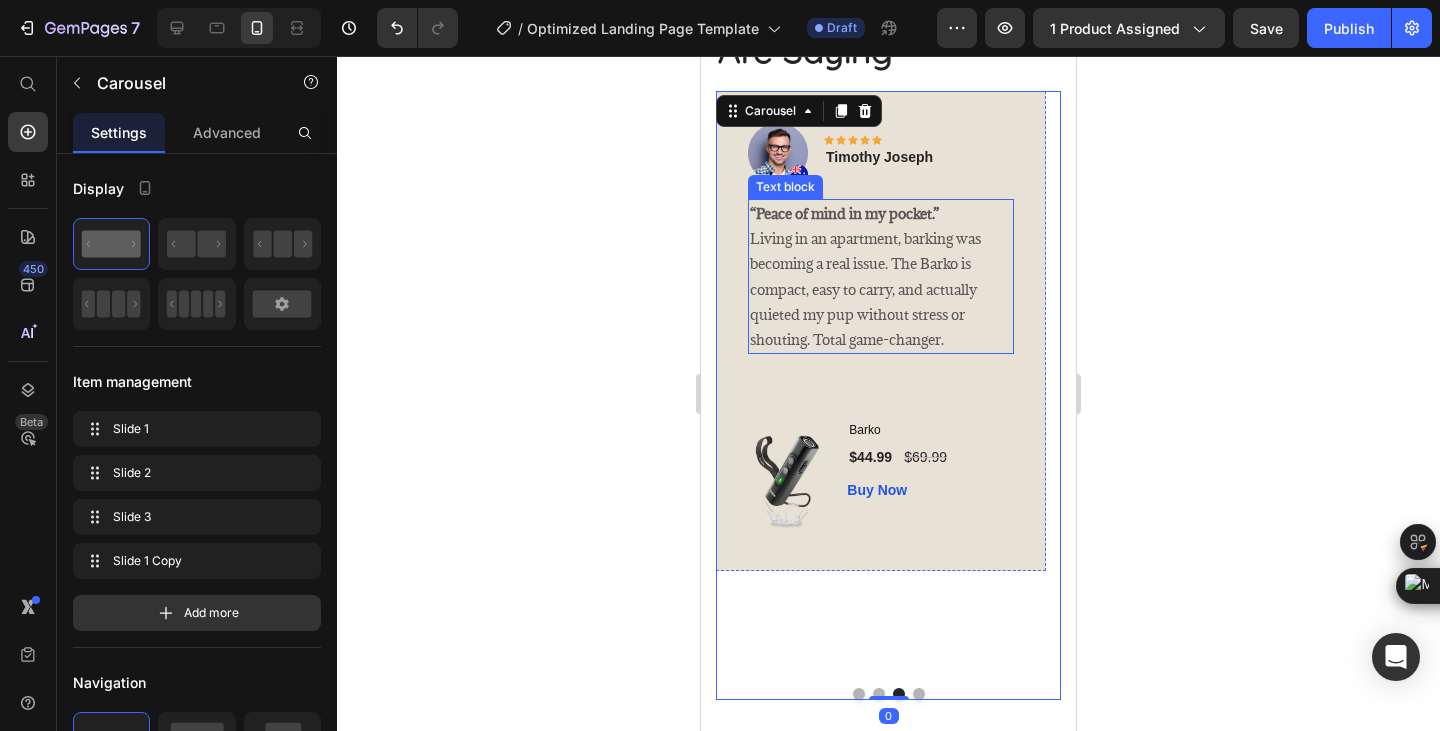 click on "“Peace of mind in my pocket.” Living in an apartment, barking was becoming a real issue. The Barko is compact, easy to carry, and actually quieted my pup without stress or shouting. Total game-changer." at bounding box center (881, 276) 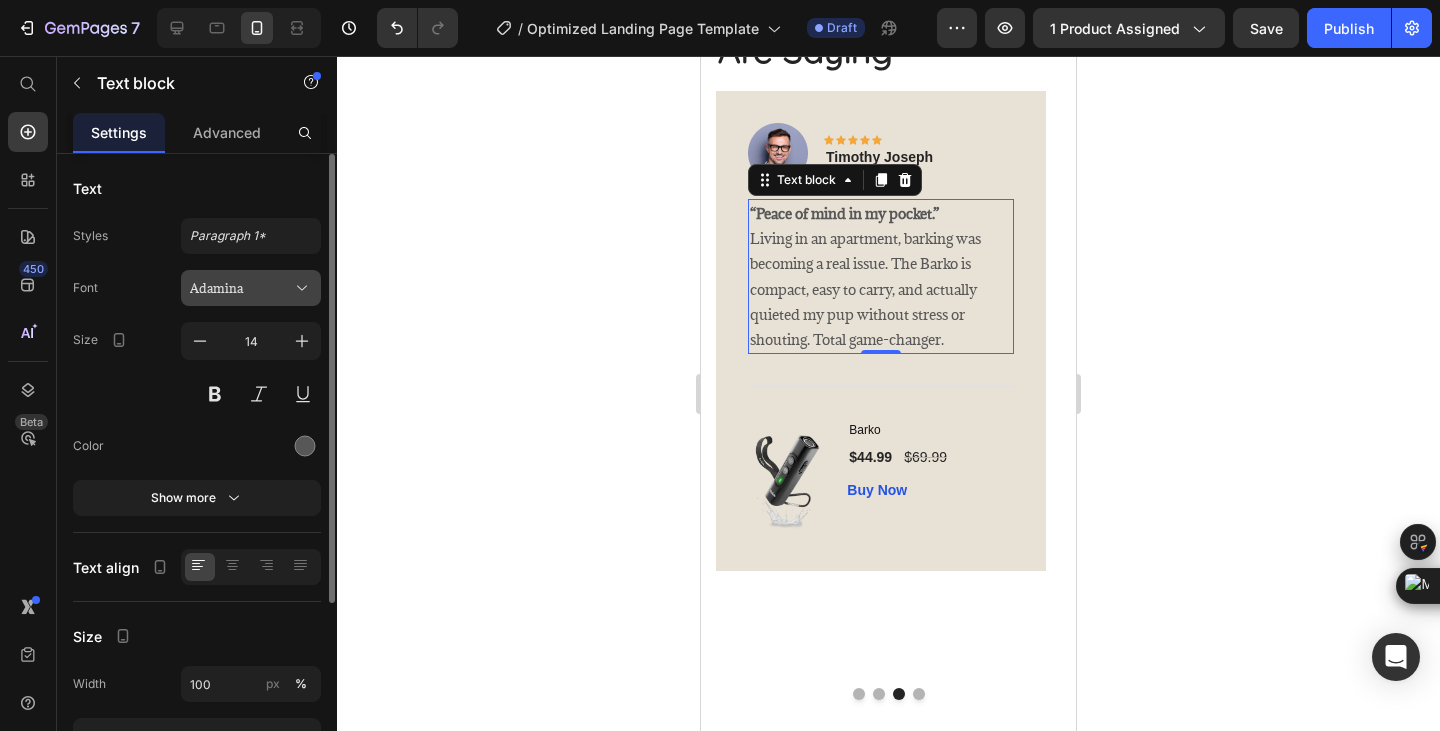 click on "Adamina" at bounding box center (251, 288) 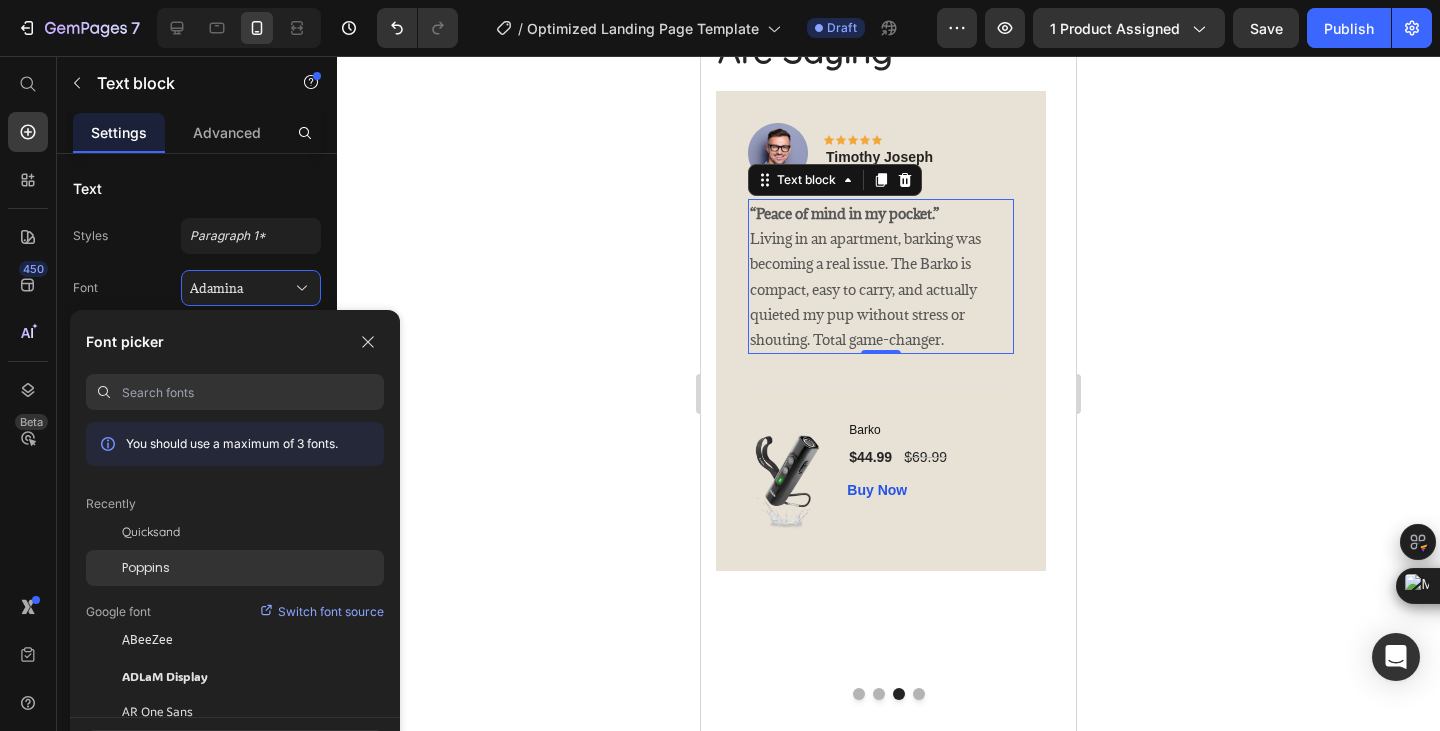 click on "Poppins" 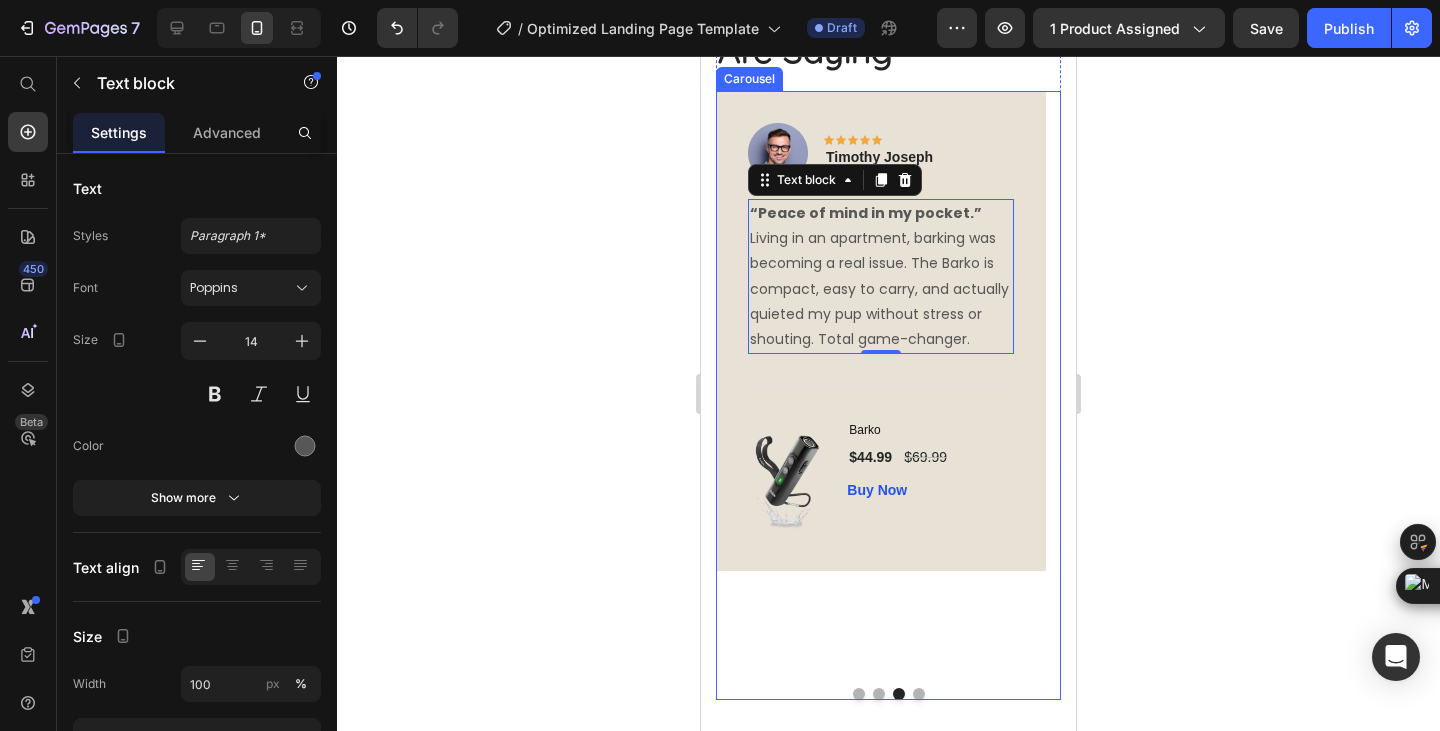 click at bounding box center (919, 694) 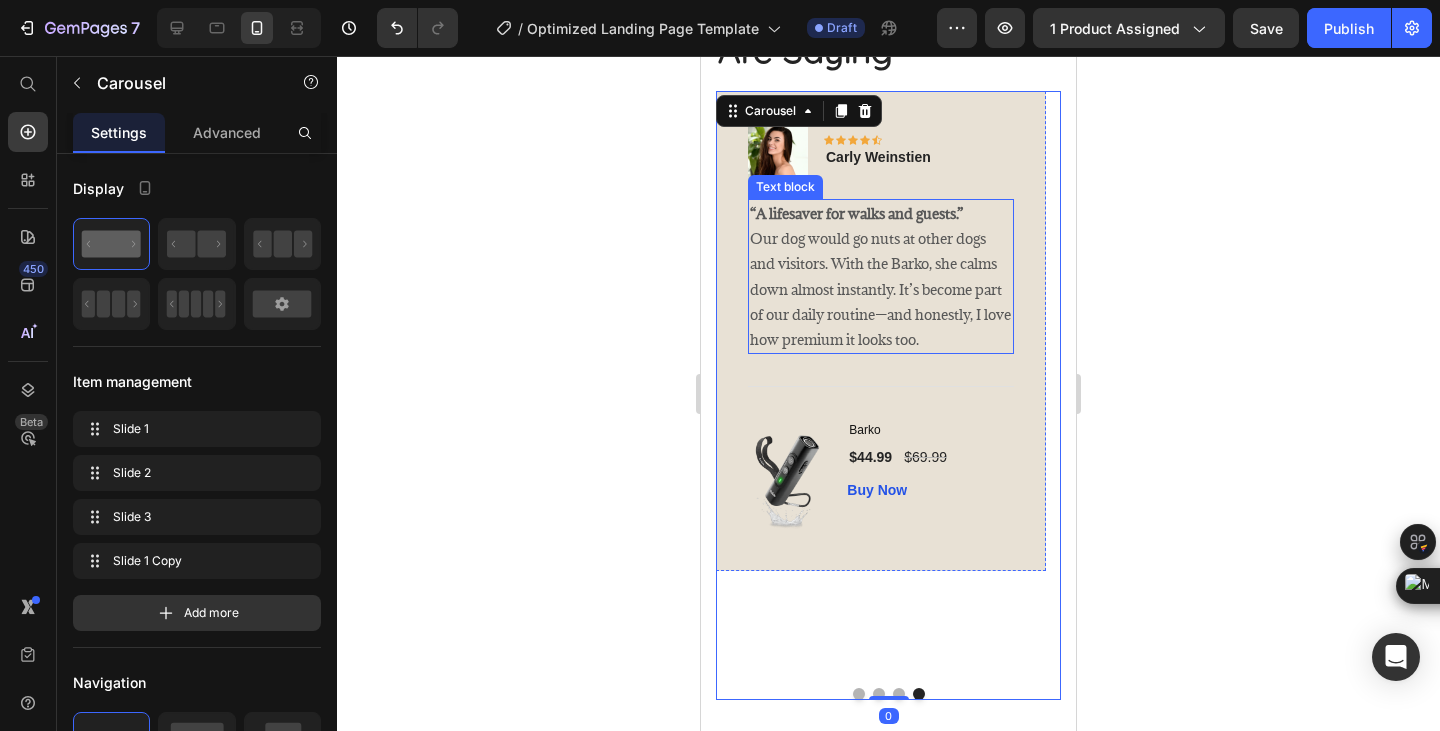 click on "“A lifesaver for walks and guests.” Our dog would go nuts at other dogs and visitors. With the Barko, she calms down almost instantly. It’s become part of our daily routine—and honestly, I love how premium it looks too." at bounding box center [881, 276] 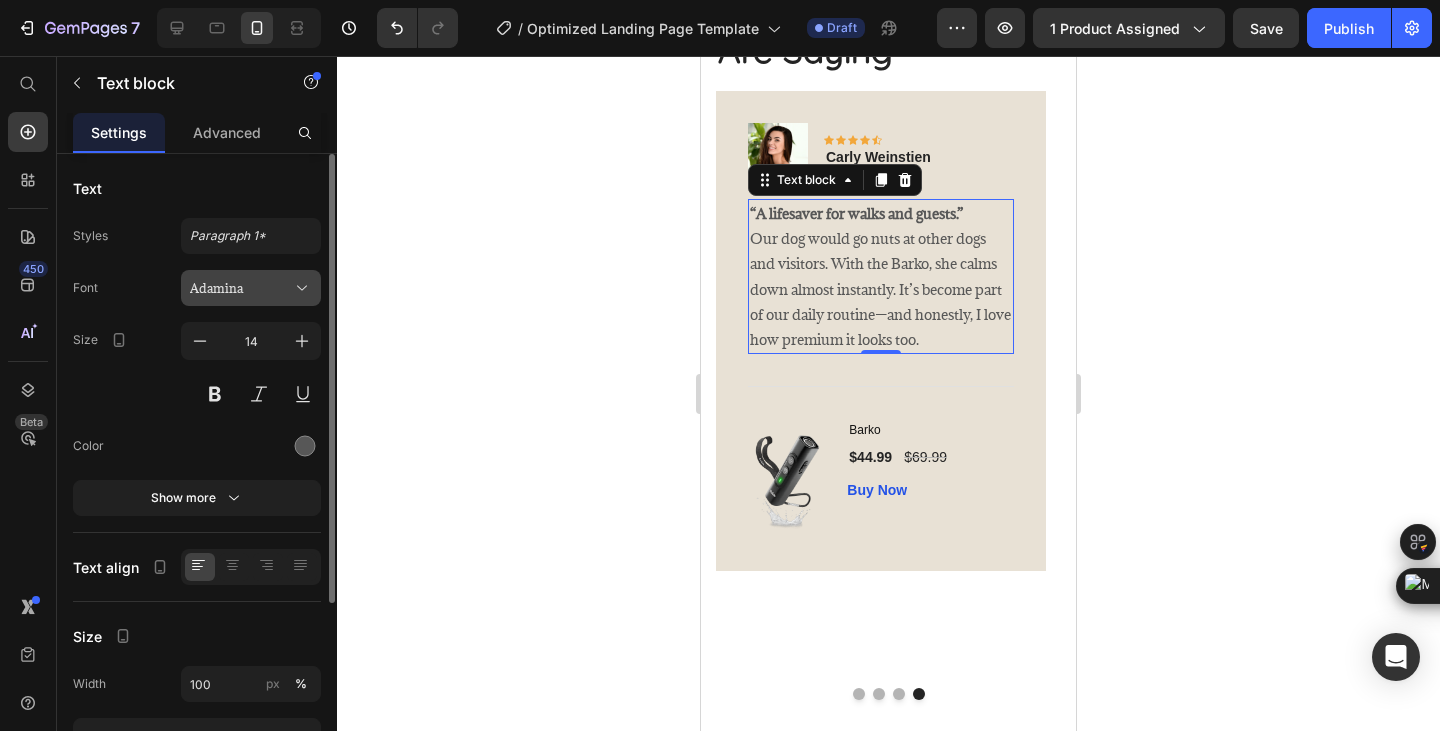 click on "Adamina" at bounding box center [251, 288] 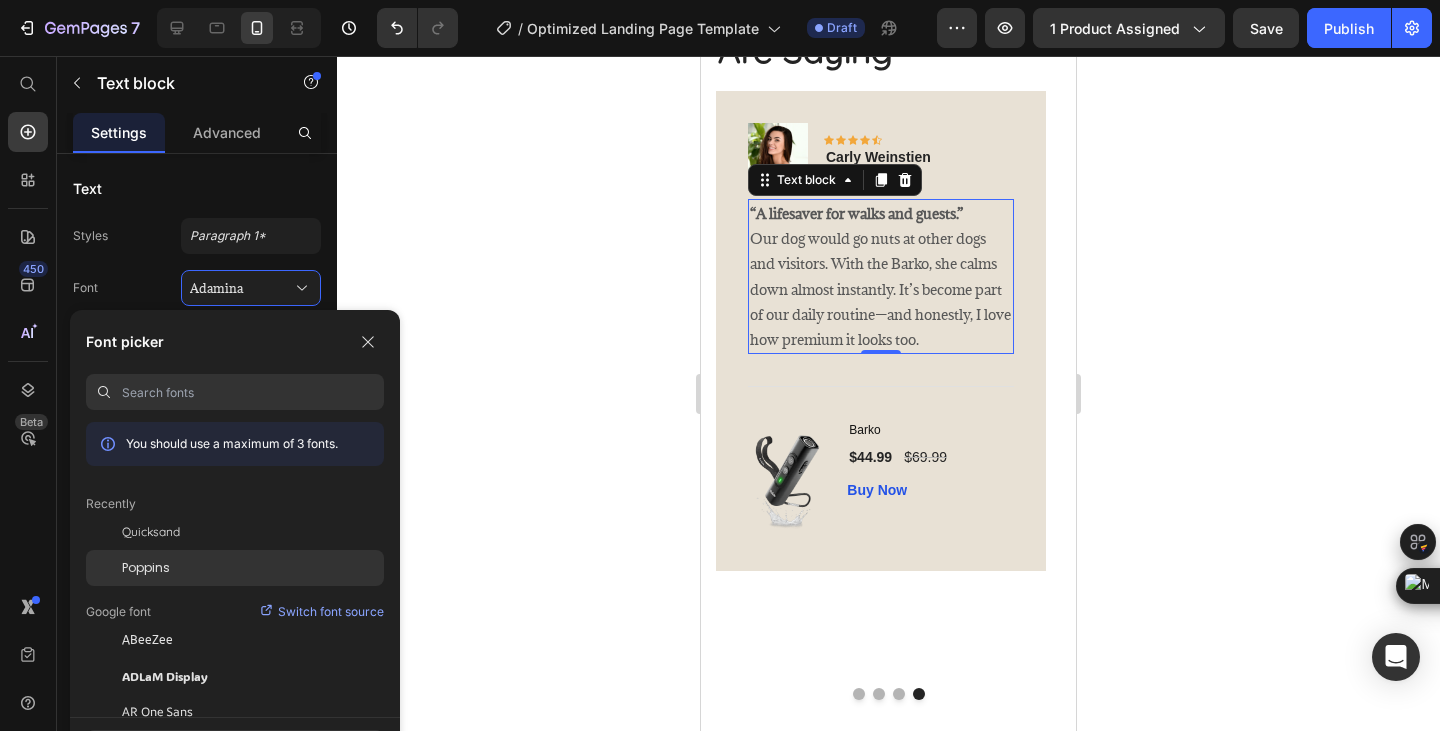 click on "Poppins" at bounding box center [146, 568] 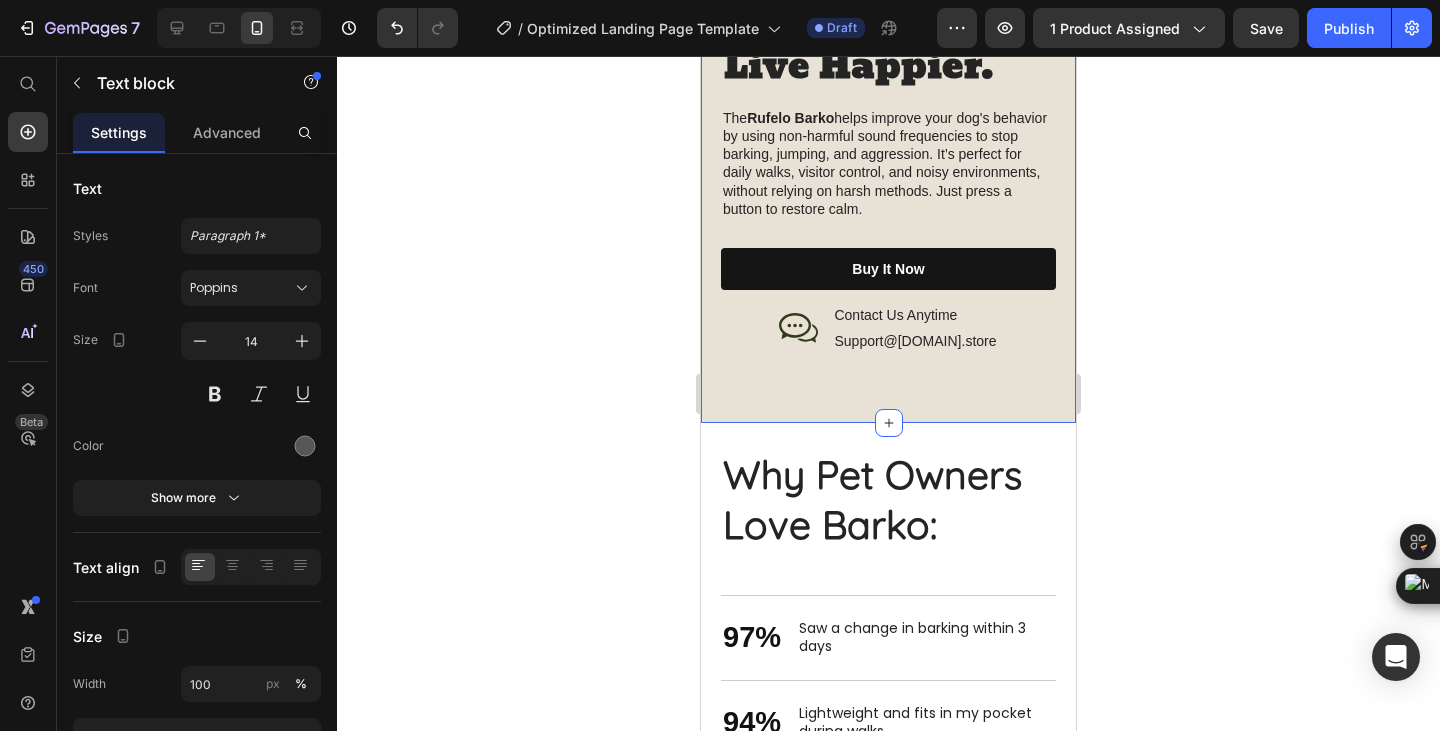 scroll, scrollTop: 2652, scrollLeft: 0, axis: vertical 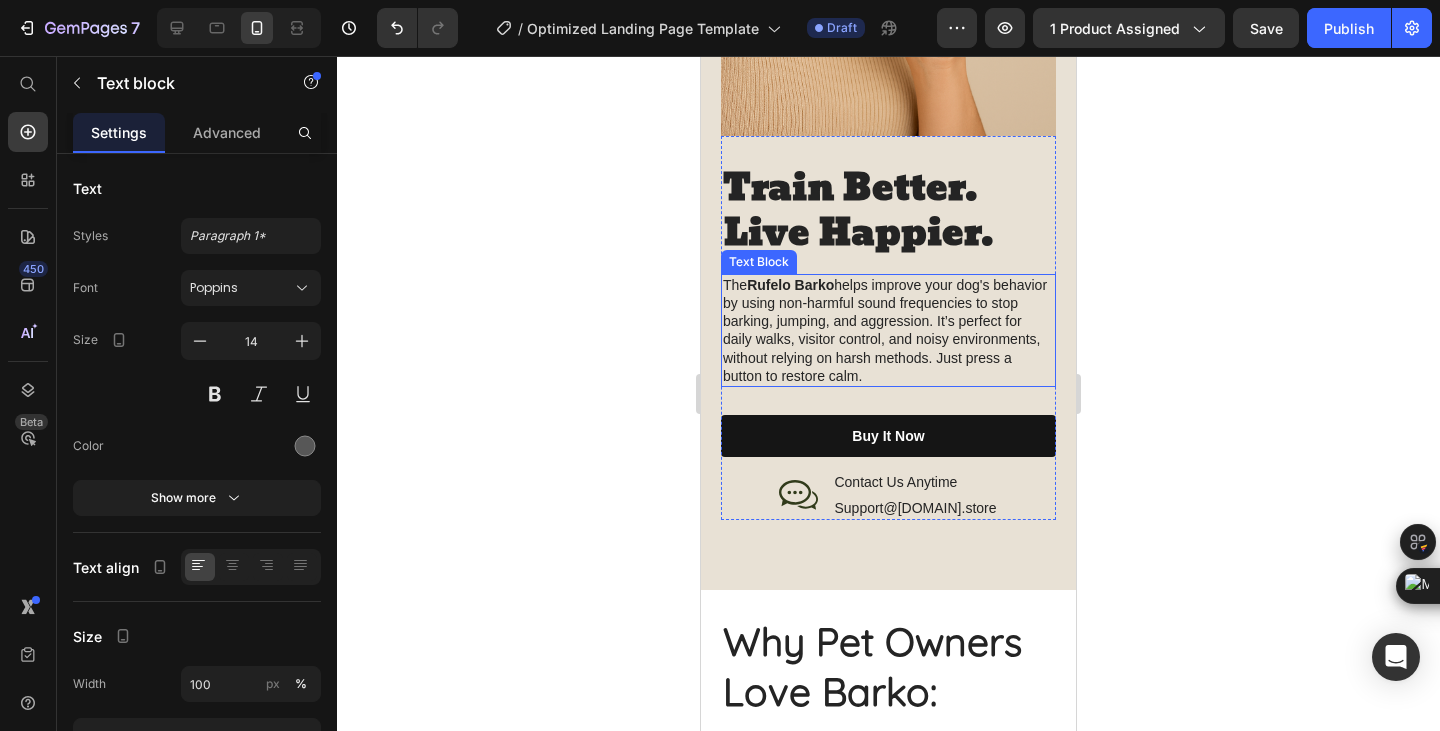 click on "The  Rufelo Barko  helps improve your dog's behavior by using non-harmful sound frequencies to stop barking, jumping, and aggression. It’s perfect for daily walks, visitor control, and noisy environments, without relying on harsh methods. Just press a button to restore calm." at bounding box center (888, 330) 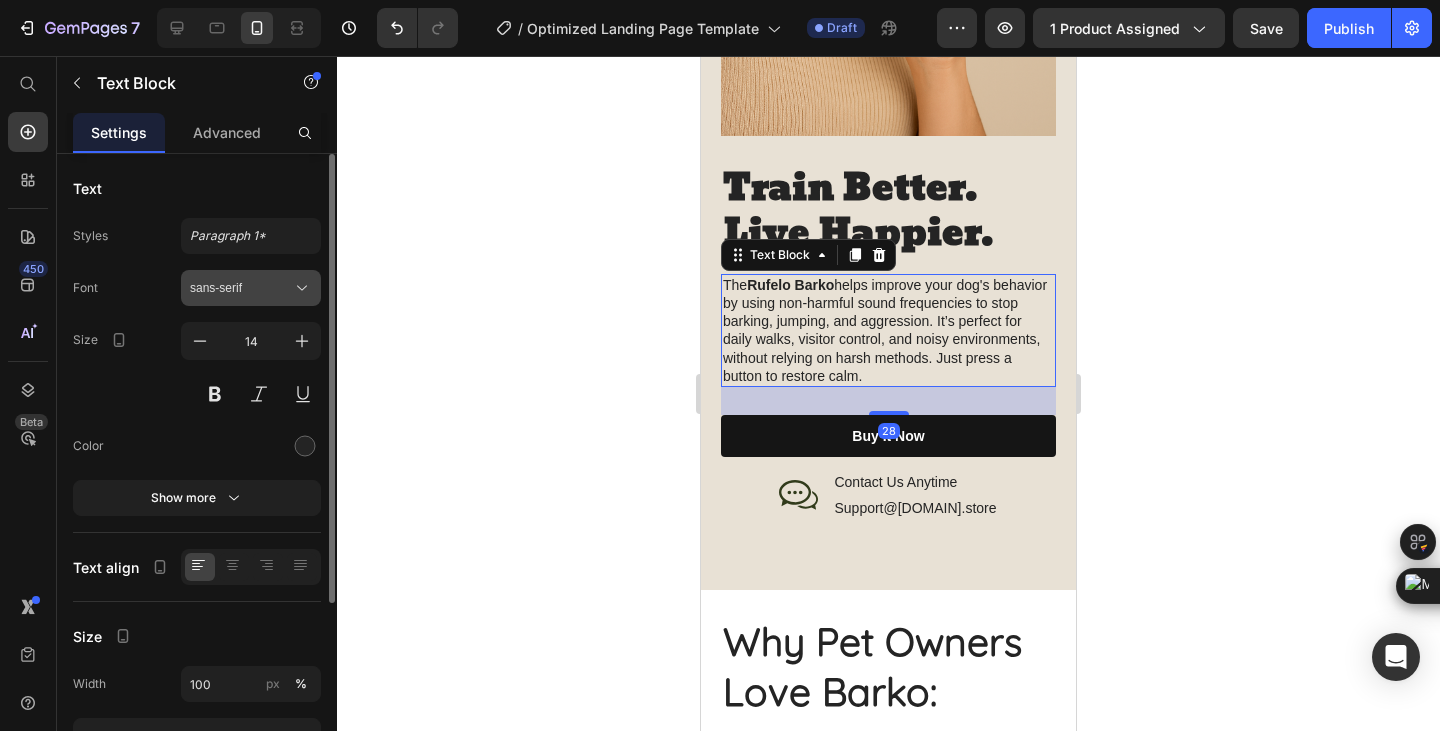 click on "sans-serif" at bounding box center [251, 288] 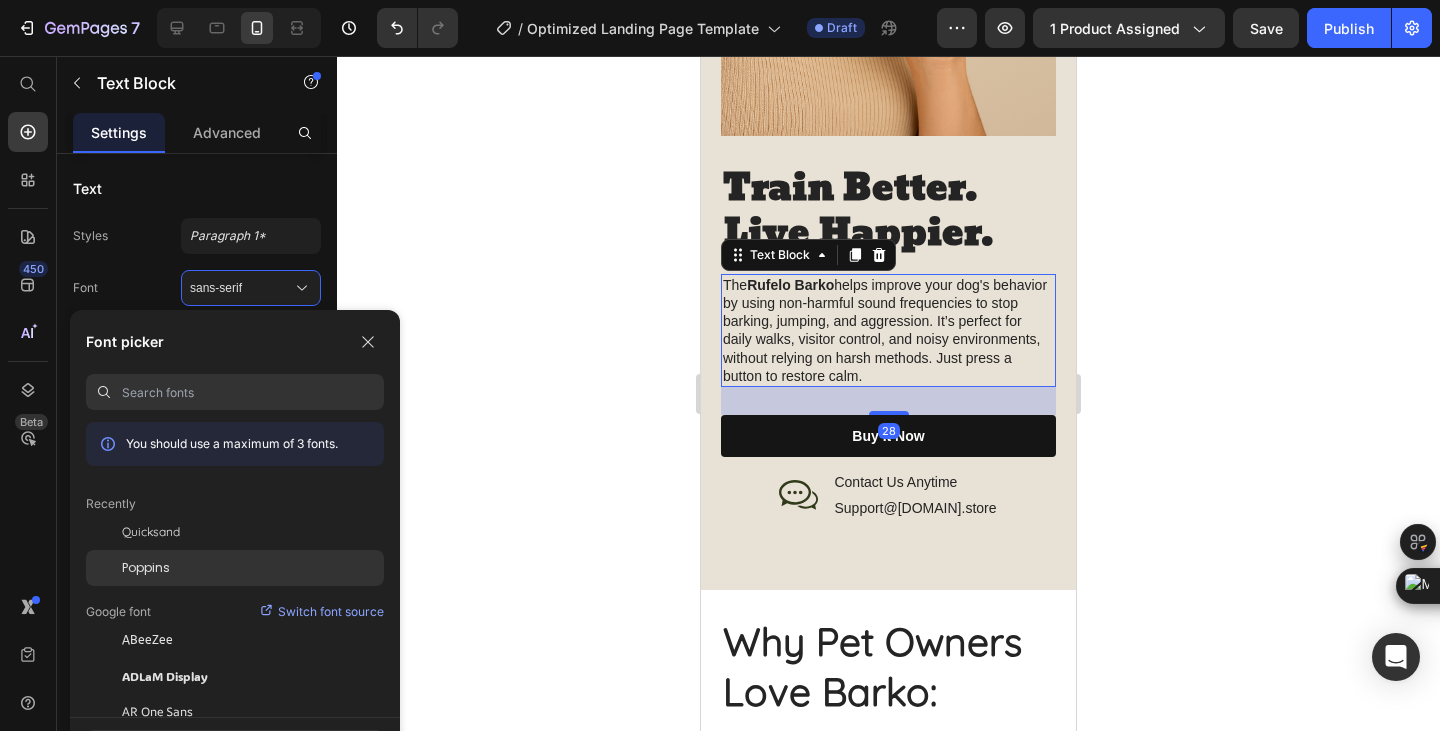 drag, startPoint x: 194, startPoint y: 556, endPoint x: 111, endPoint y: 228, distance: 338.3386 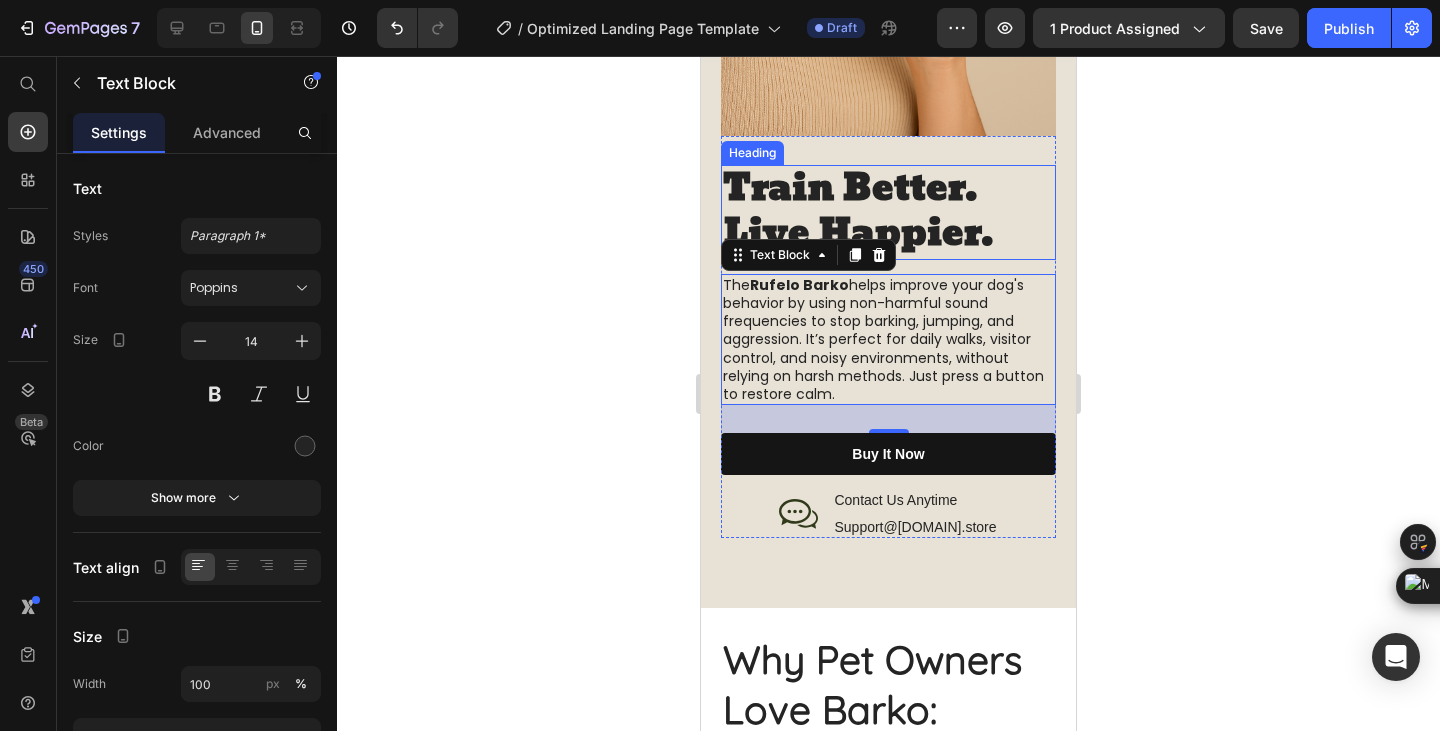 click on "Train Better. Live Happier." at bounding box center (858, 212) 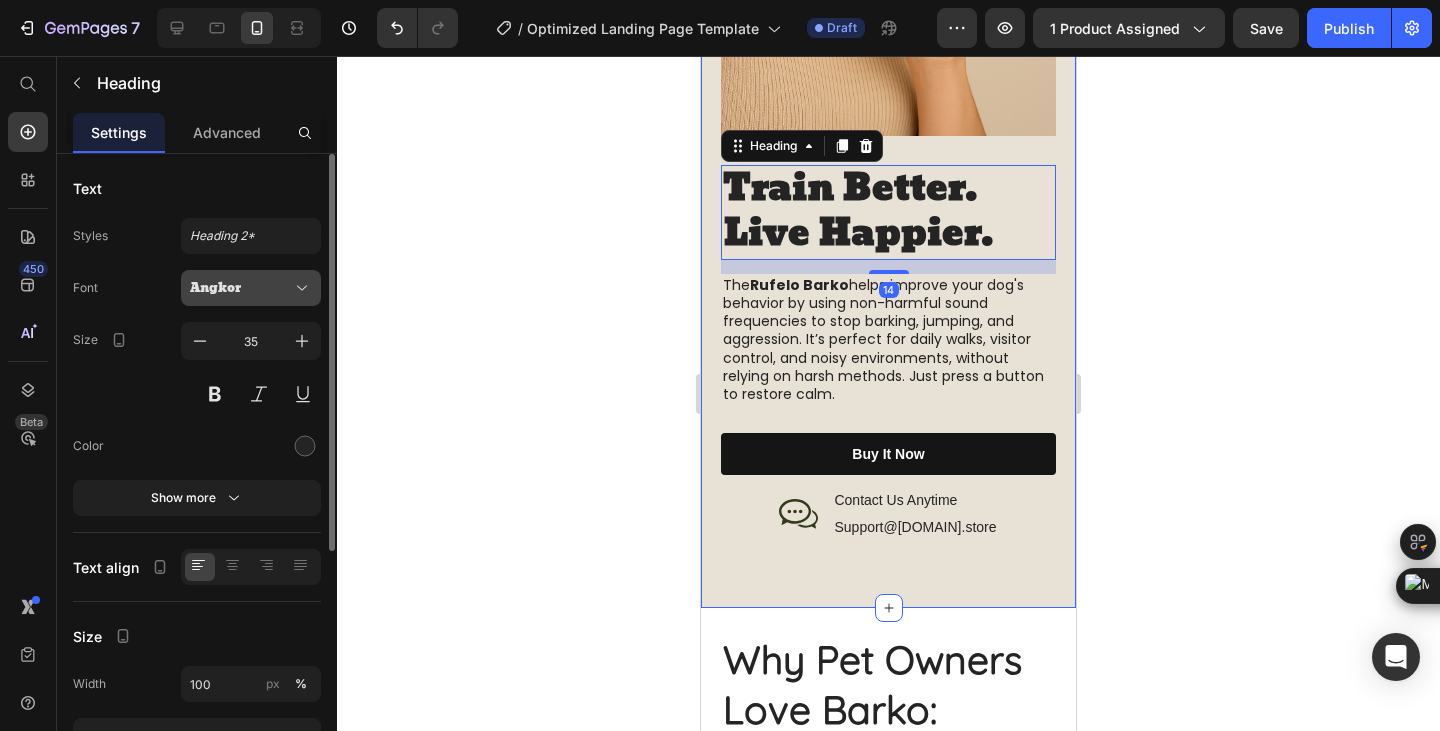 drag, startPoint x: 253, startPoint y: 282, endPoint x: 252, endPoint y: 292, distance: 10.049875 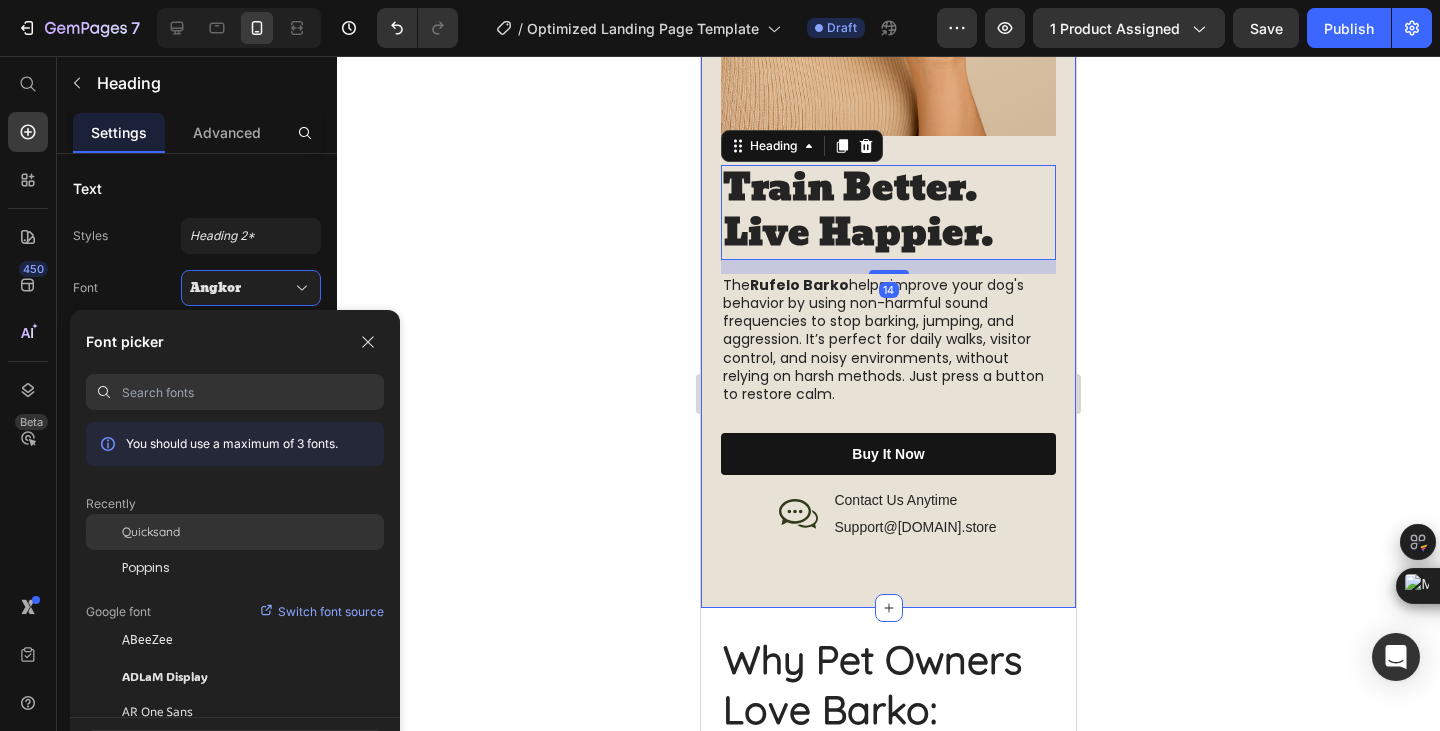 click on "Quicksand" 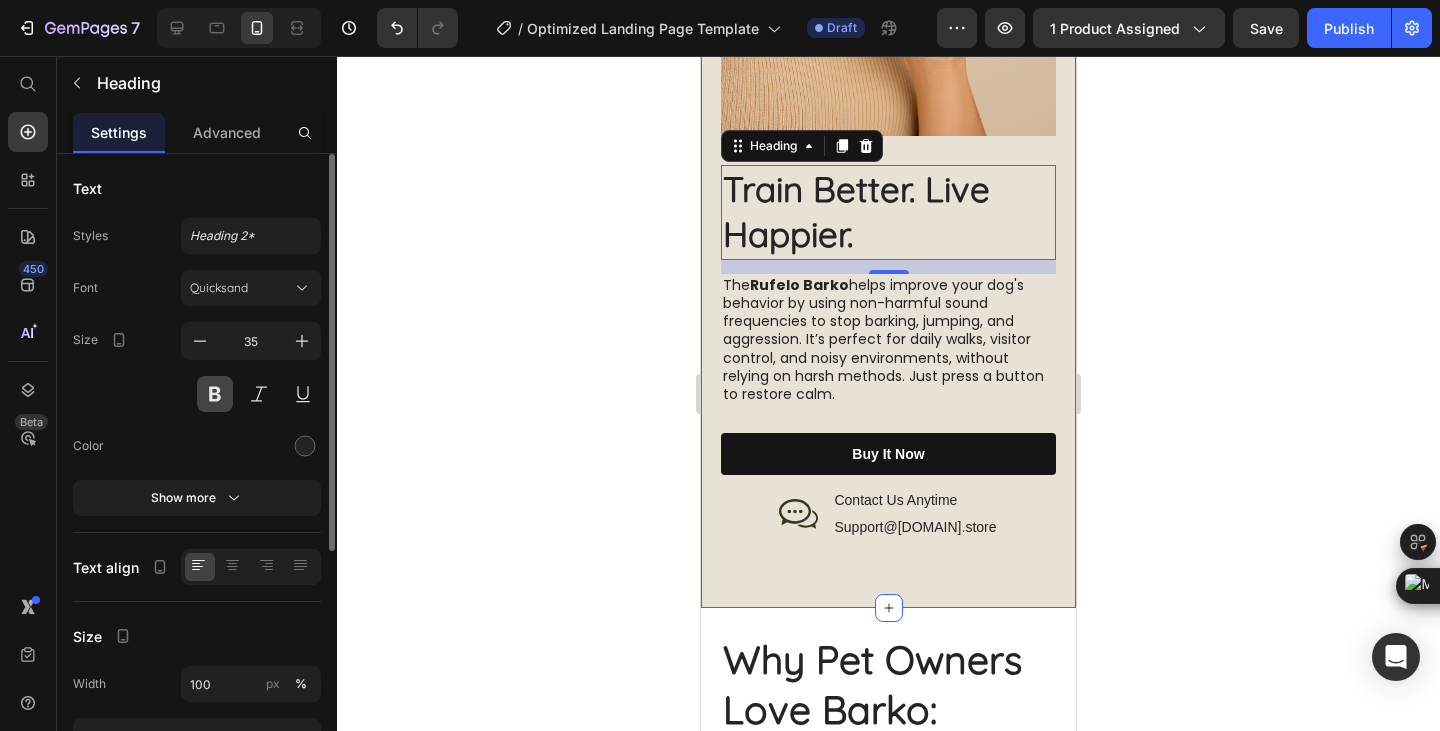 click at bounding box center [215, 394] 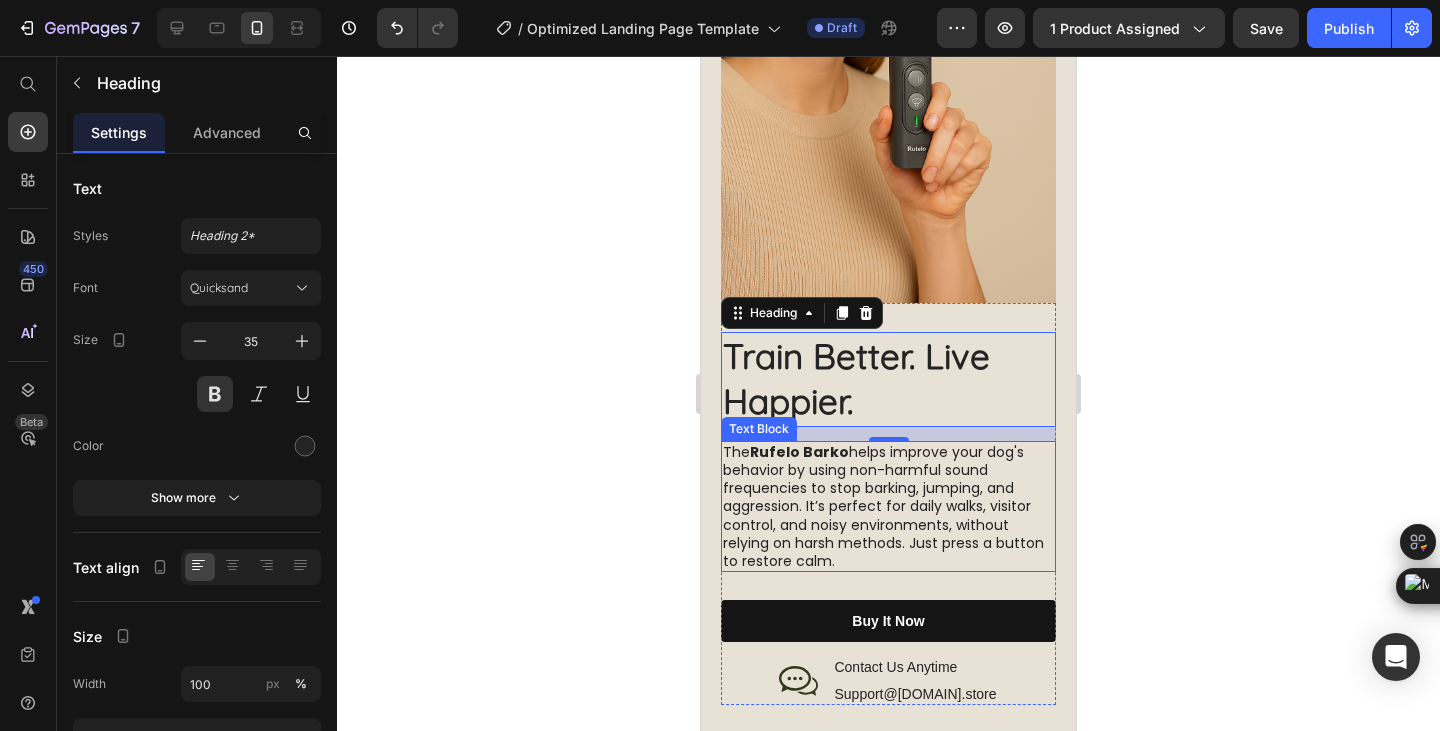 scroll, scrollTop: 2652, scrollLeft: 0, axis: vertical 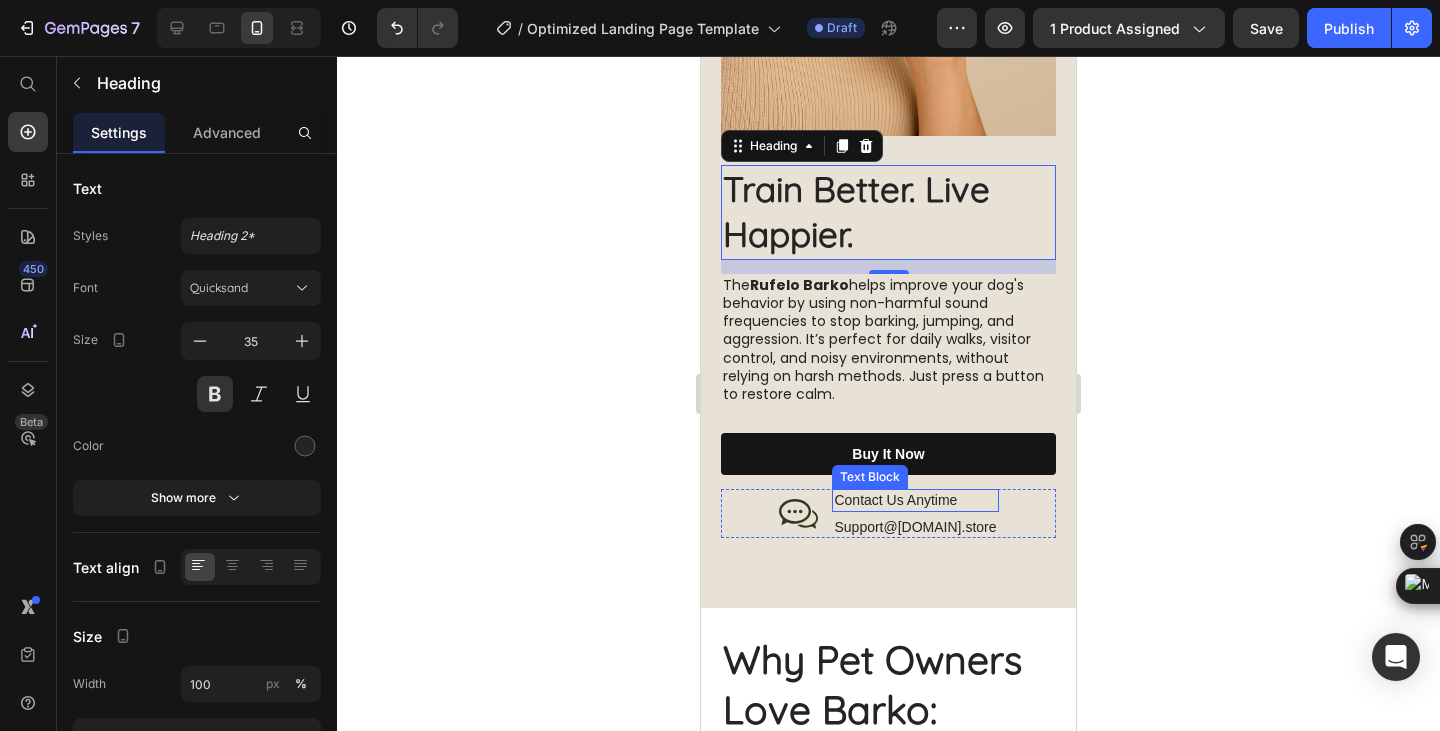 click on "Contact Us Anytime" at bounding box center [915, 500] 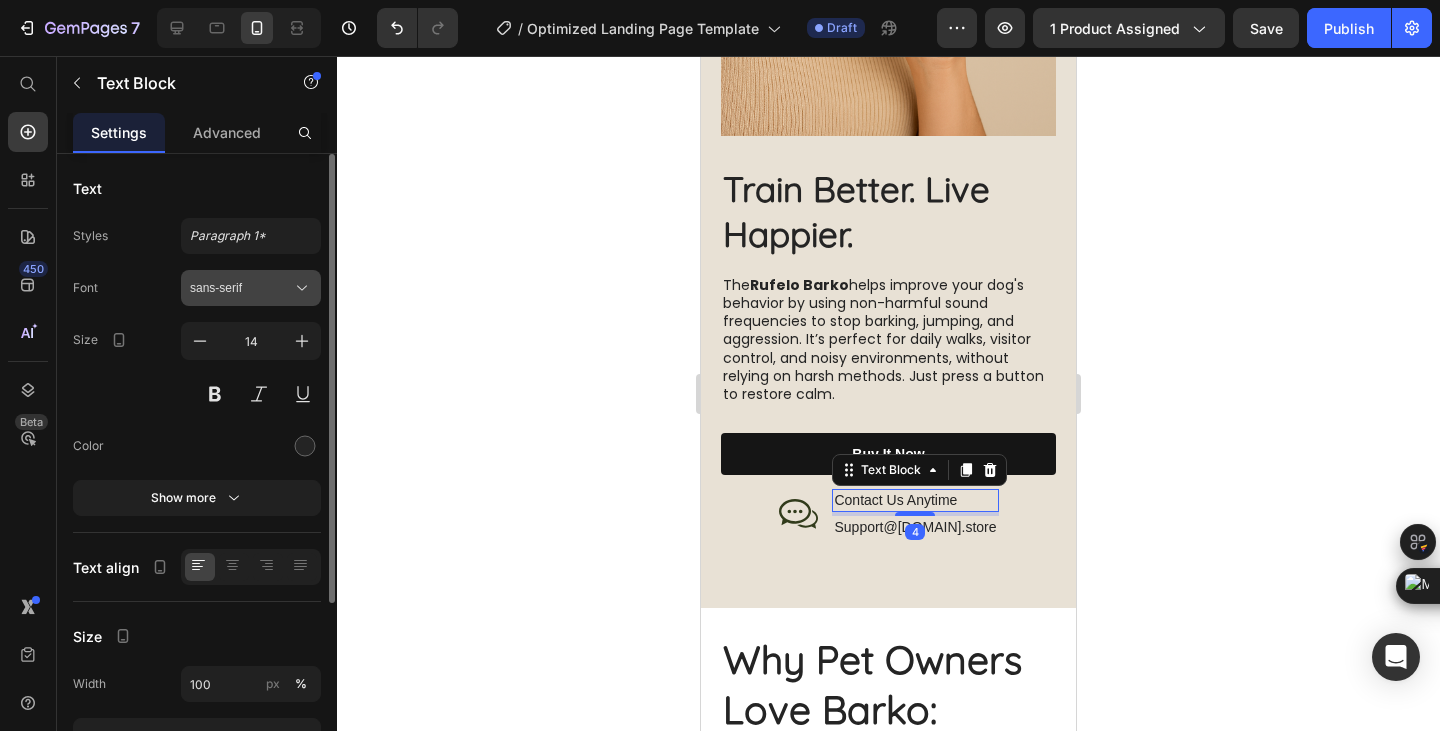 click on "sans-serif" at bounding box center [251, 288] 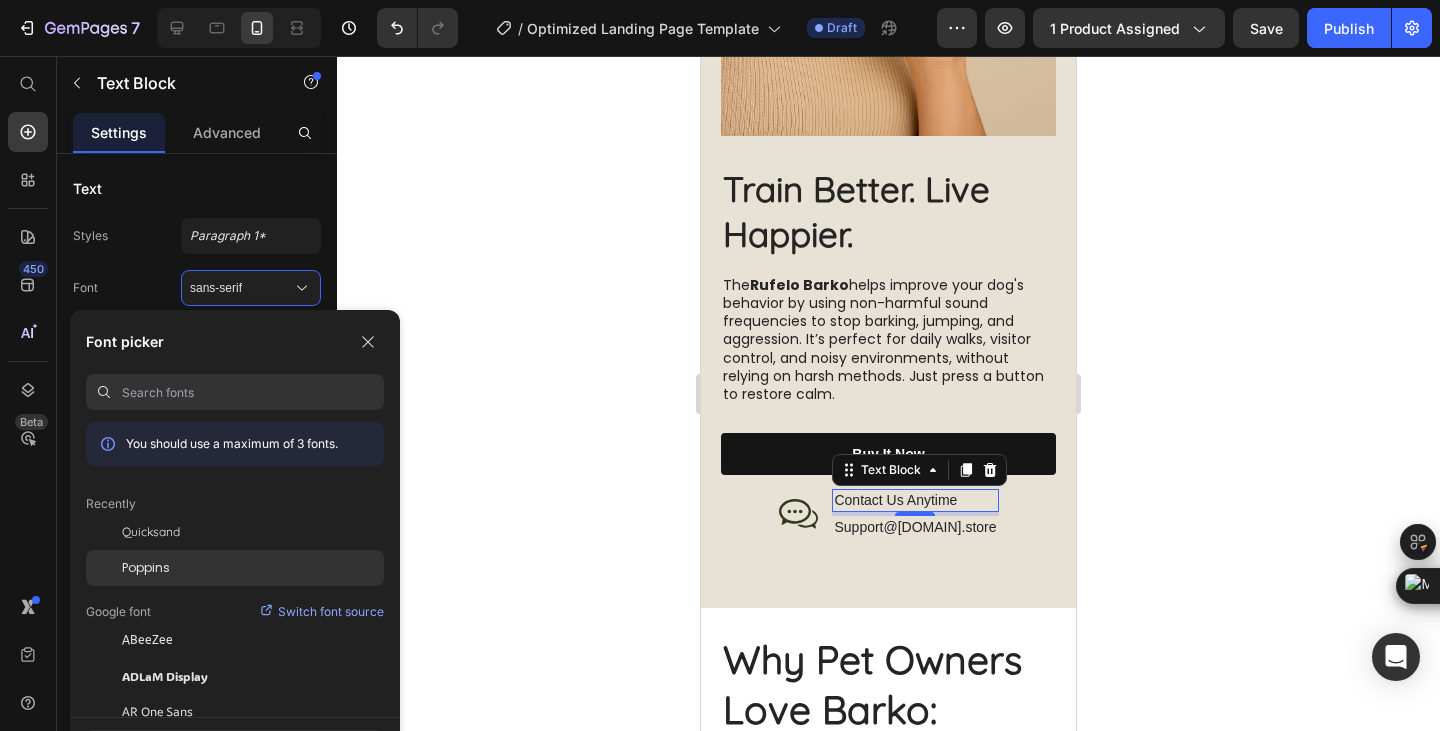 click on "Poppins" 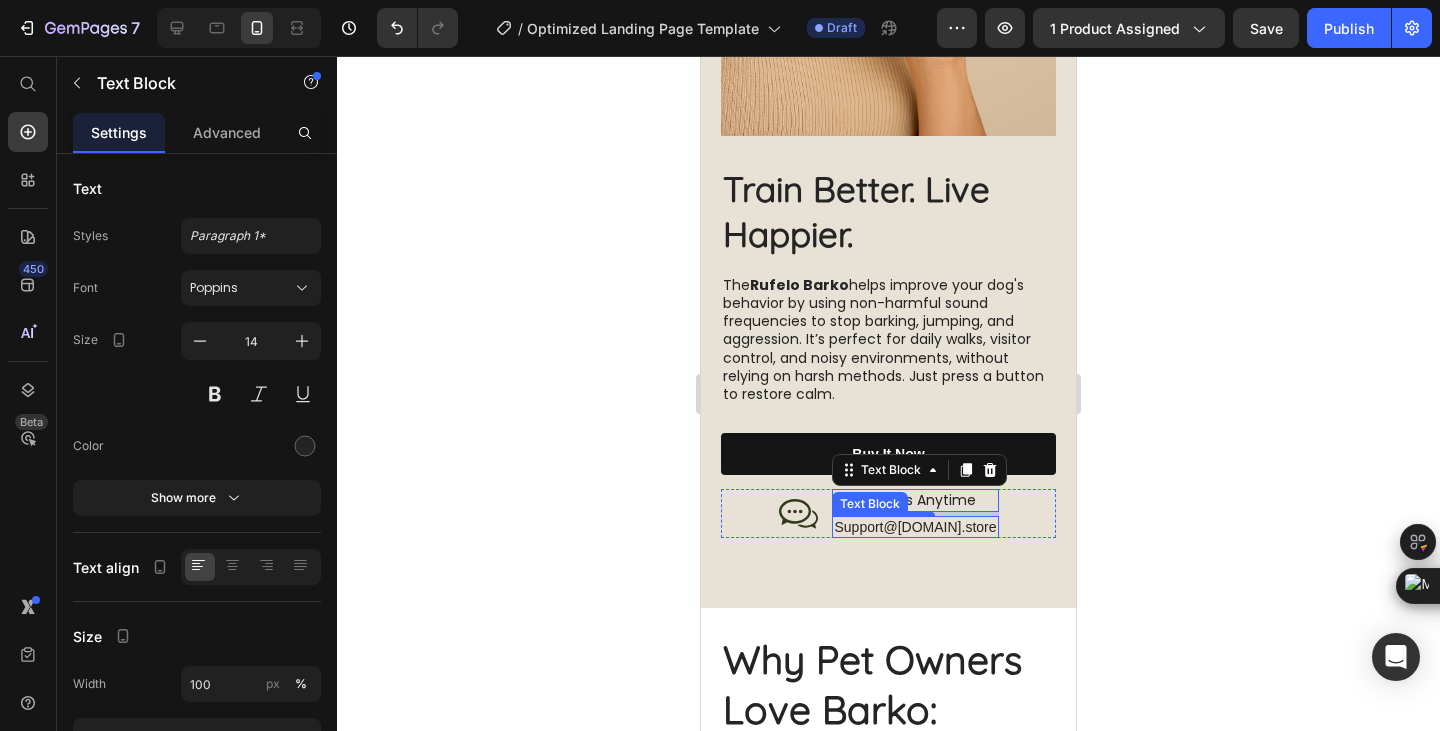 click on "Support@[DOMAIN].store" at bounding box center [915, 527] 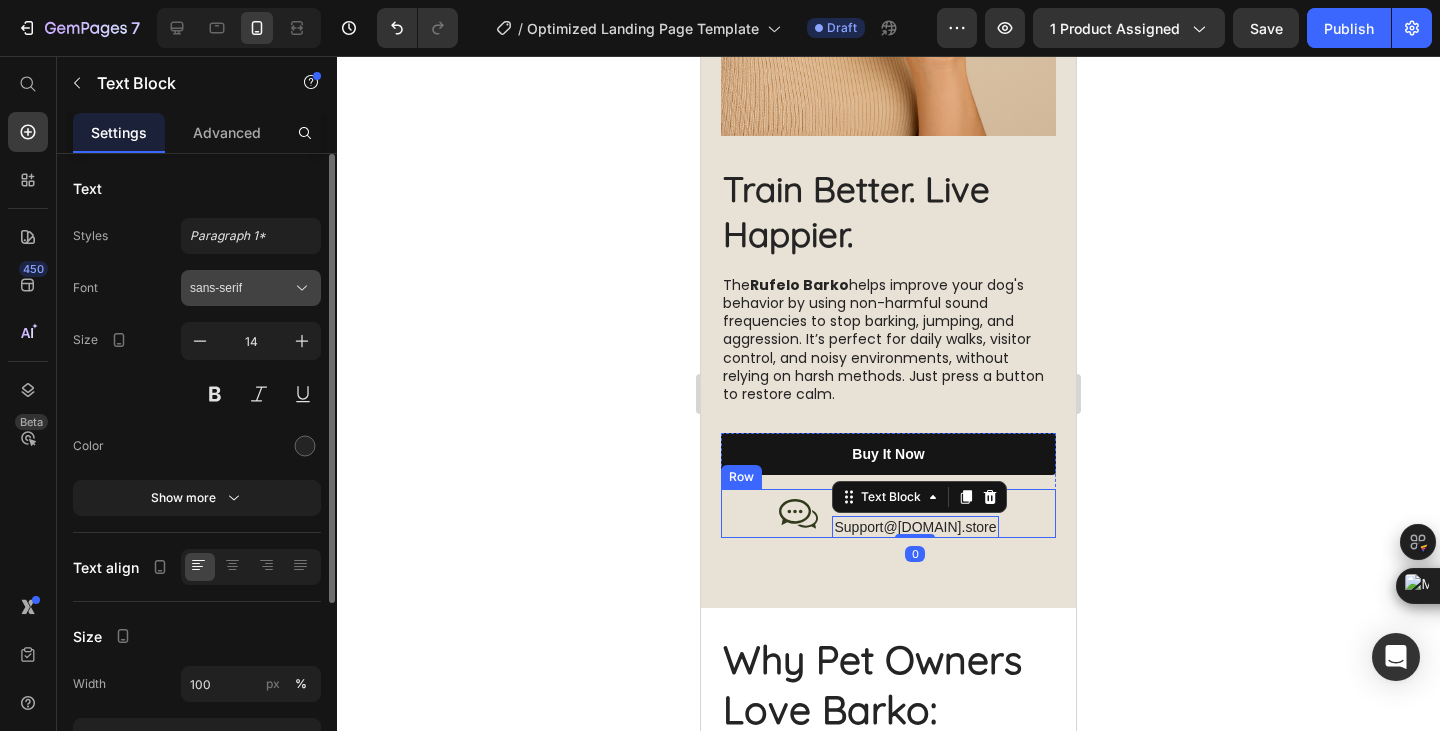 click on "sans-serif" at bounding box center (251, 288) 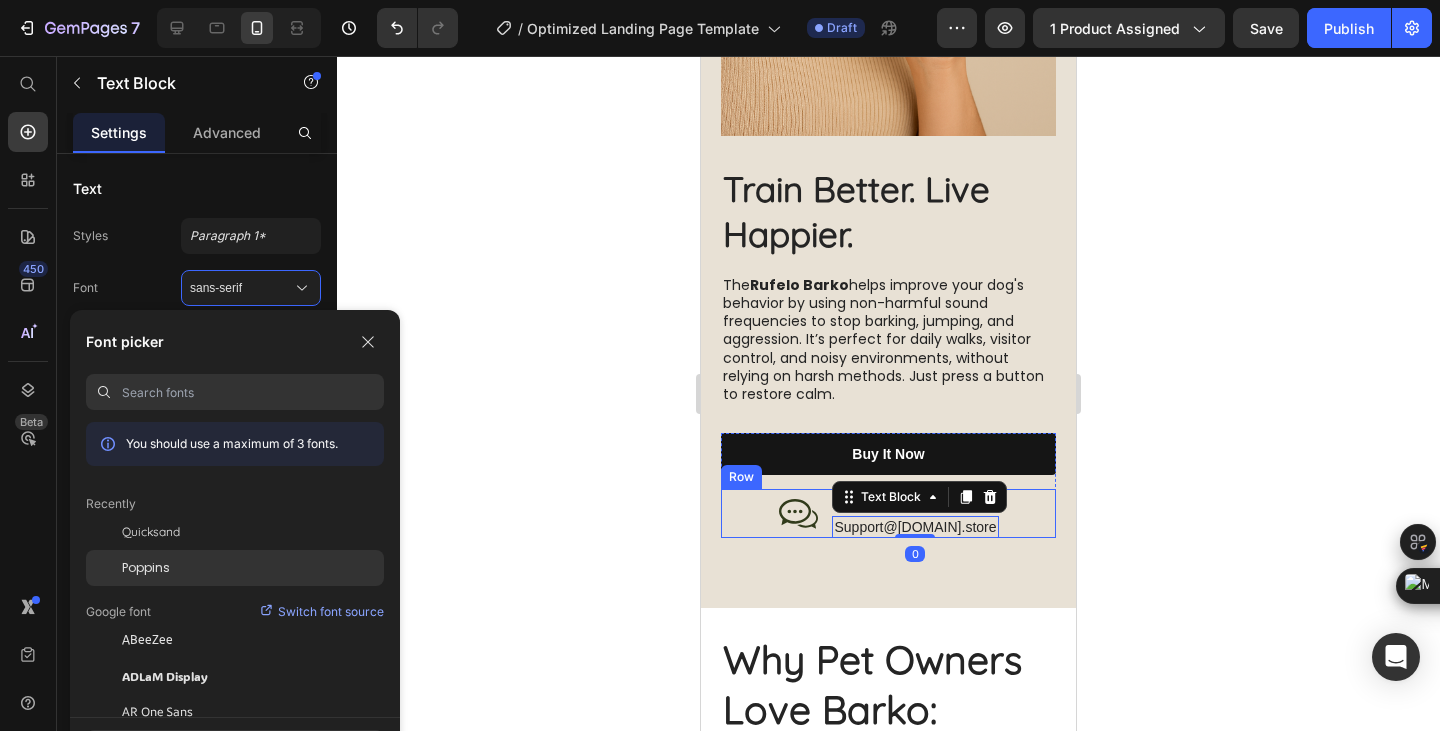 click on "Poppins" 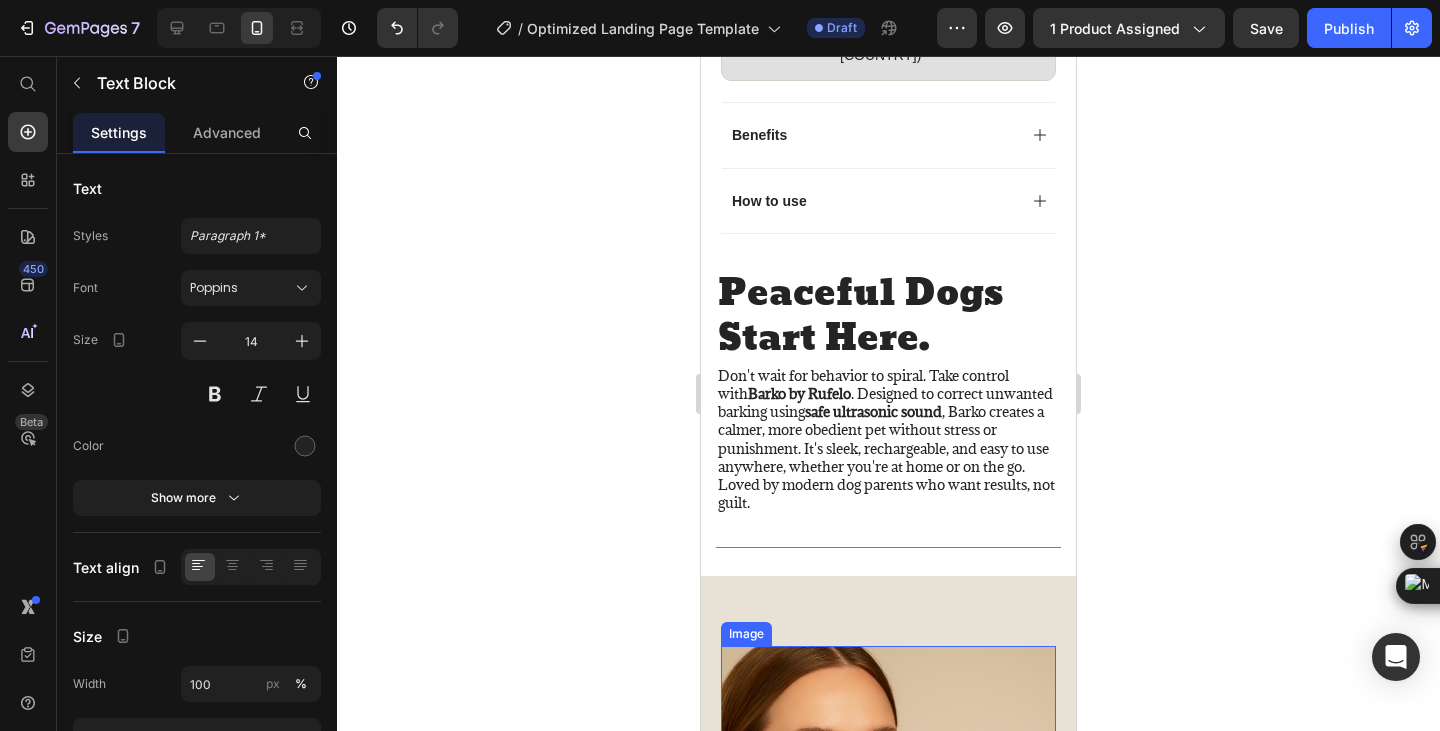 scroll, scrollTop: 1652, scrollLeft: 0, axis: vertical 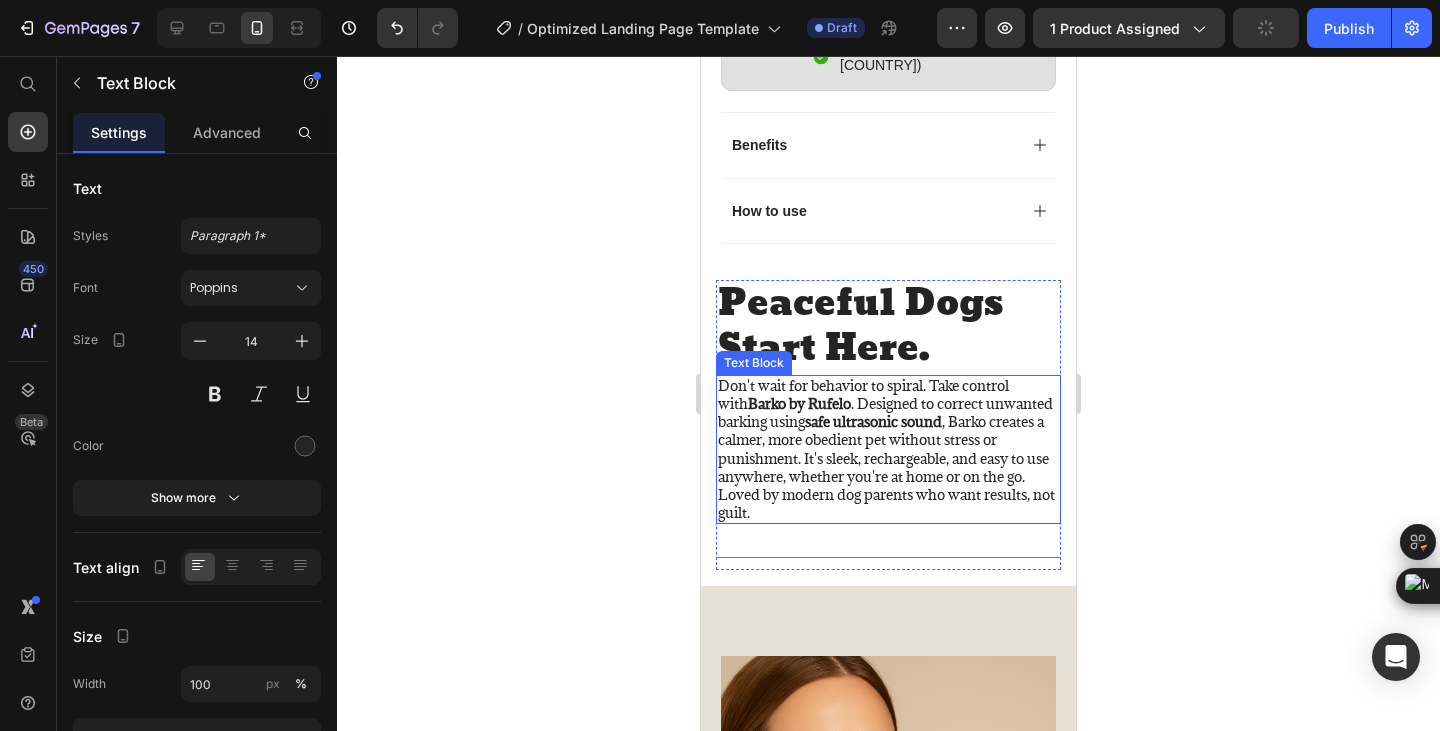 click on "Don't wait for behavior to spiral. Take control with  Barko by Rufelo . Designed to correct unwanted barking using  safe ultrasonic sound , Barko creates a calmer, more obedient pet without stress or punishment. It's sleek, rechargeable, and easy to use anywhere, whether you're at home or on the go. Loved by modern dog parents who want results, not guilt." at bounding box center (888, 450) 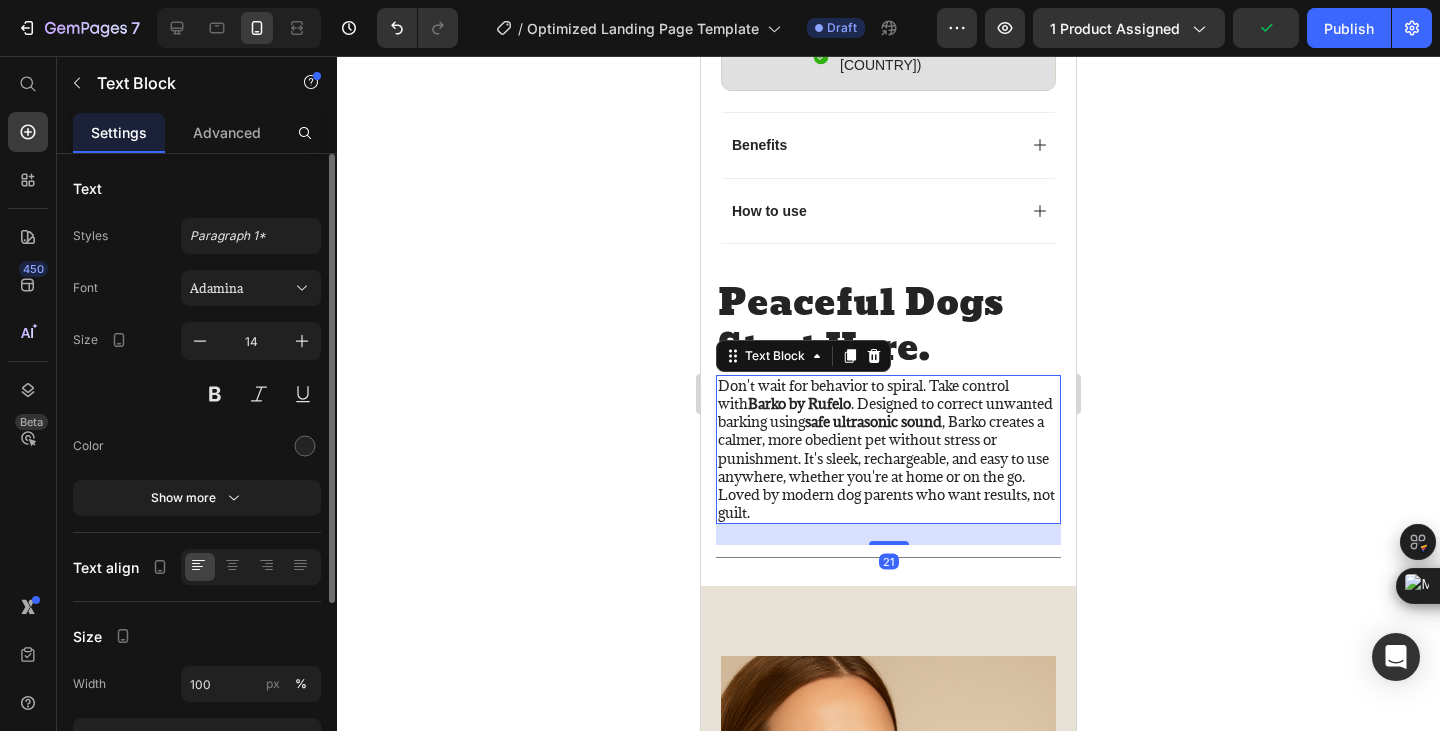 click on "[FIRST] [LAST]" at bounding box center [197, 288] 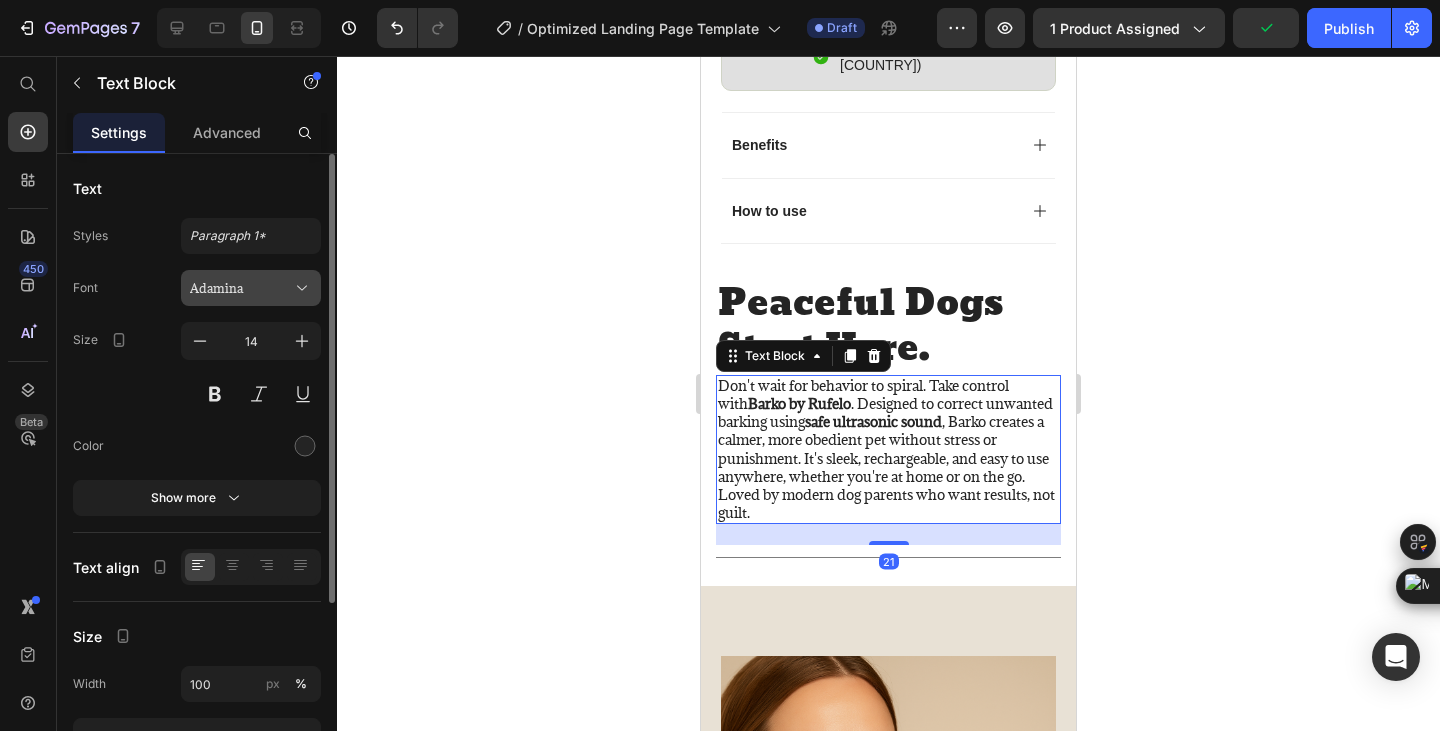 click on "Adamina" at bounding box center [241, 288] 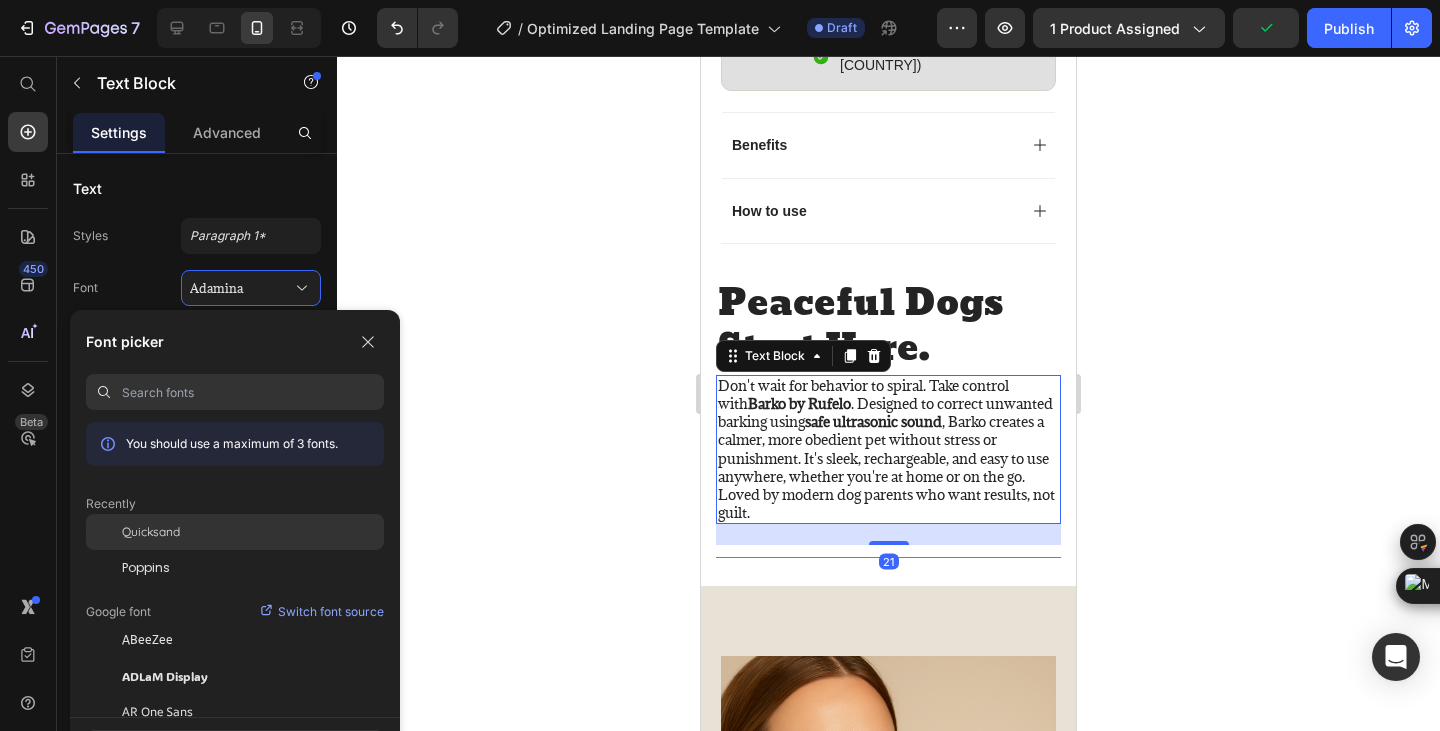click on "Quicksand" 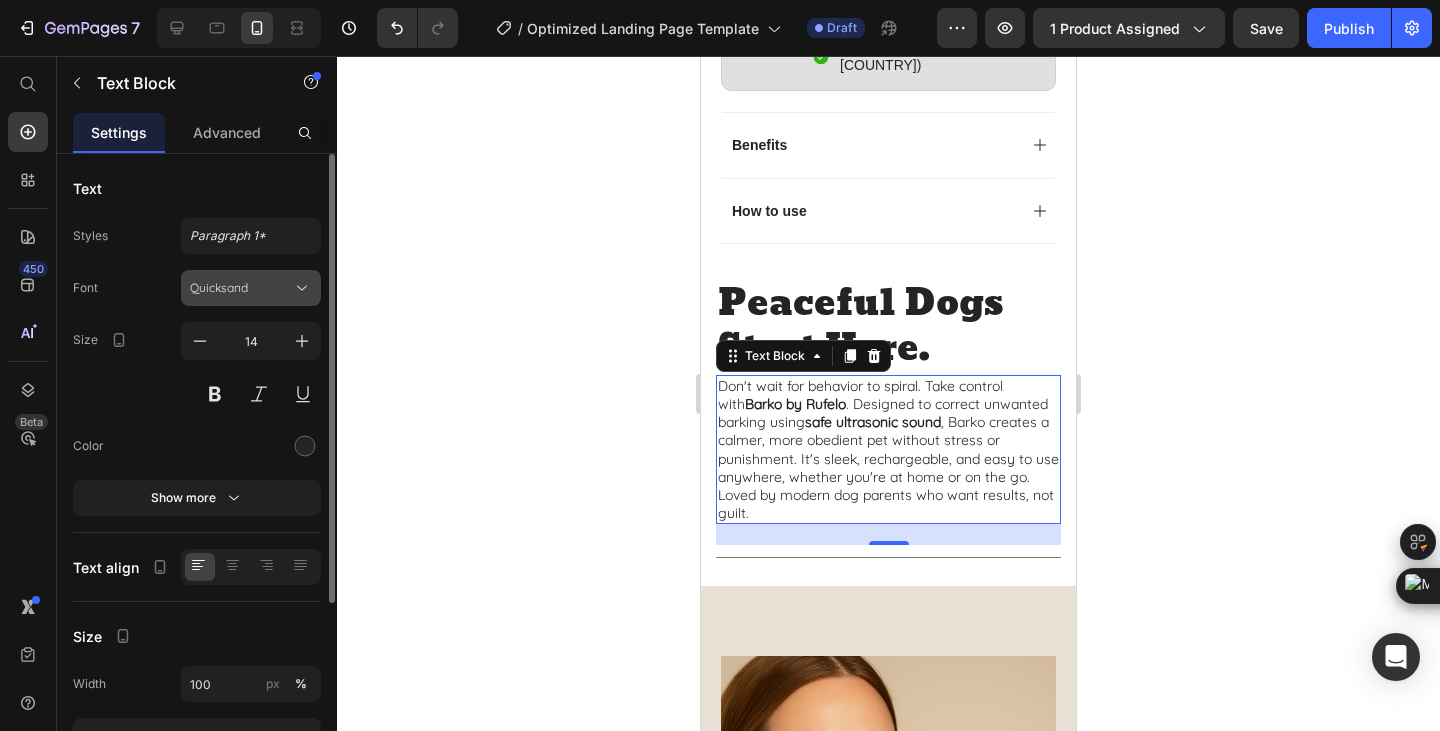 click on "Quicksand" at bounding box center (241, 288) 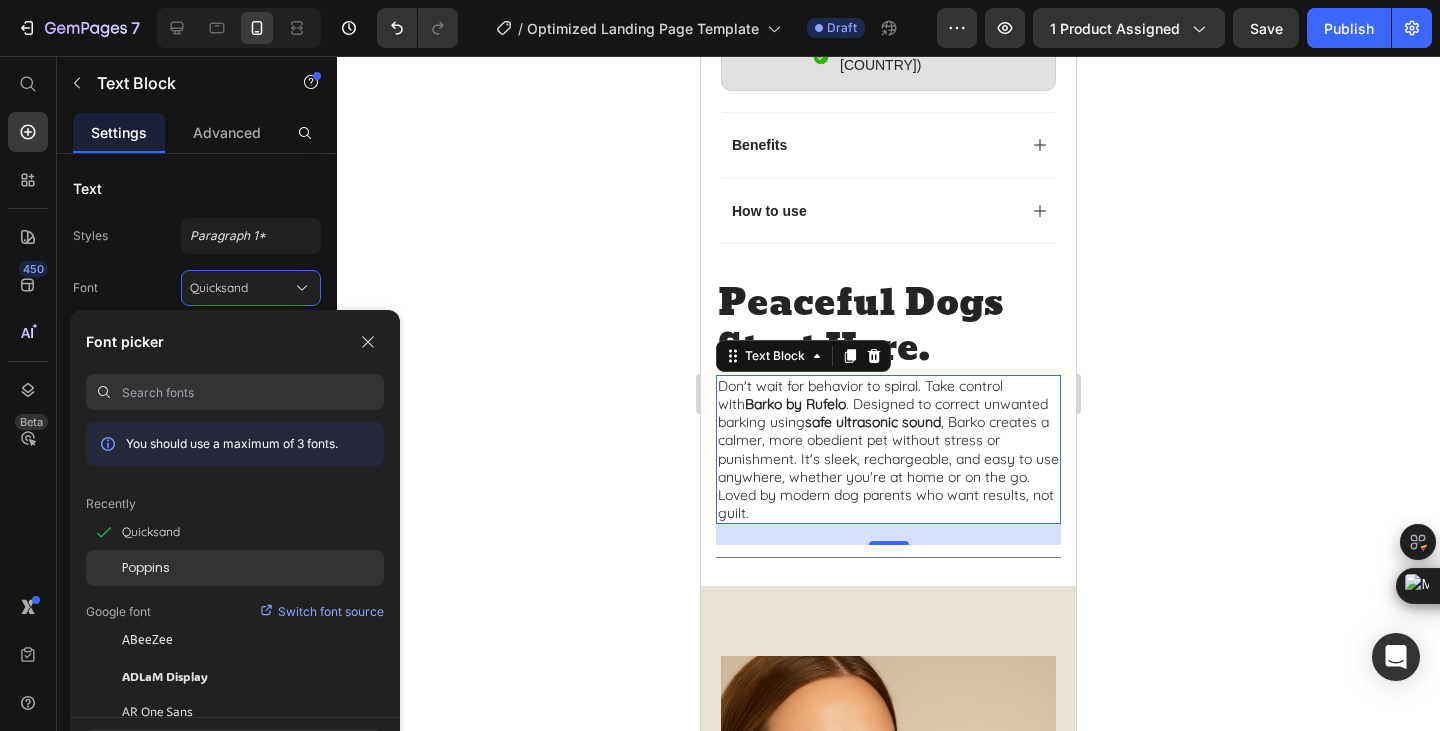click on "Poppins" 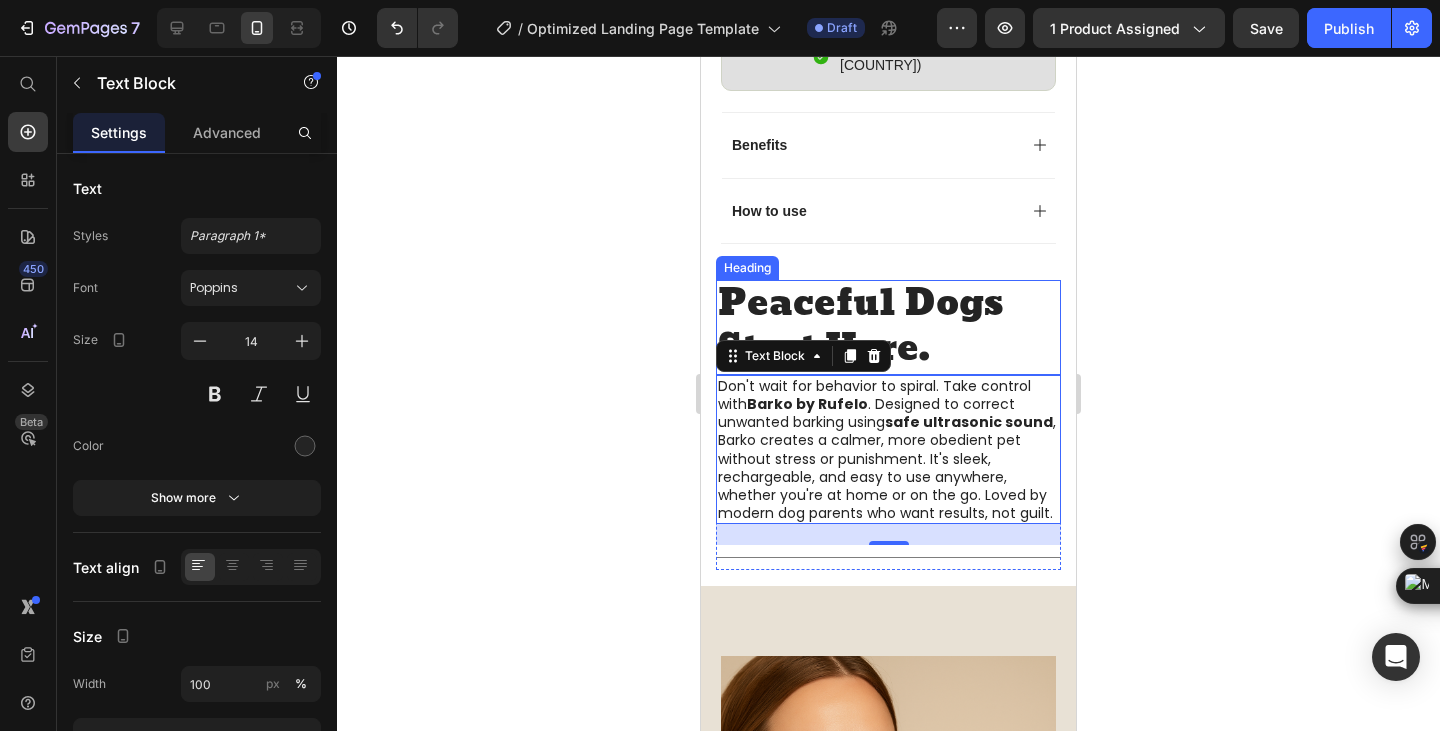 click on "Peaceful Dogs Start Here." at bounding box center (888, 327) 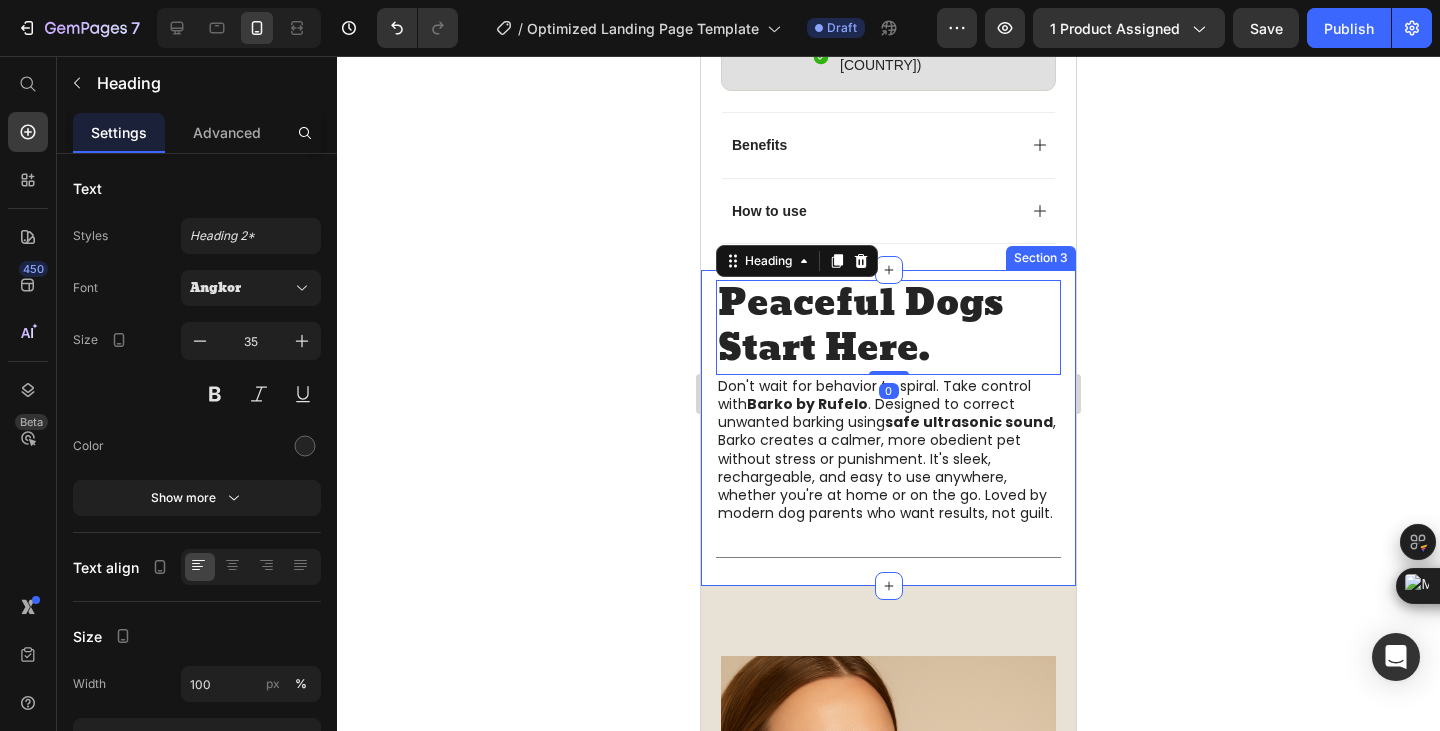drag, startPoint x: 287, startPoint y: 297, endPoint x: 274, endPoint y: 355, distance: 59.439045 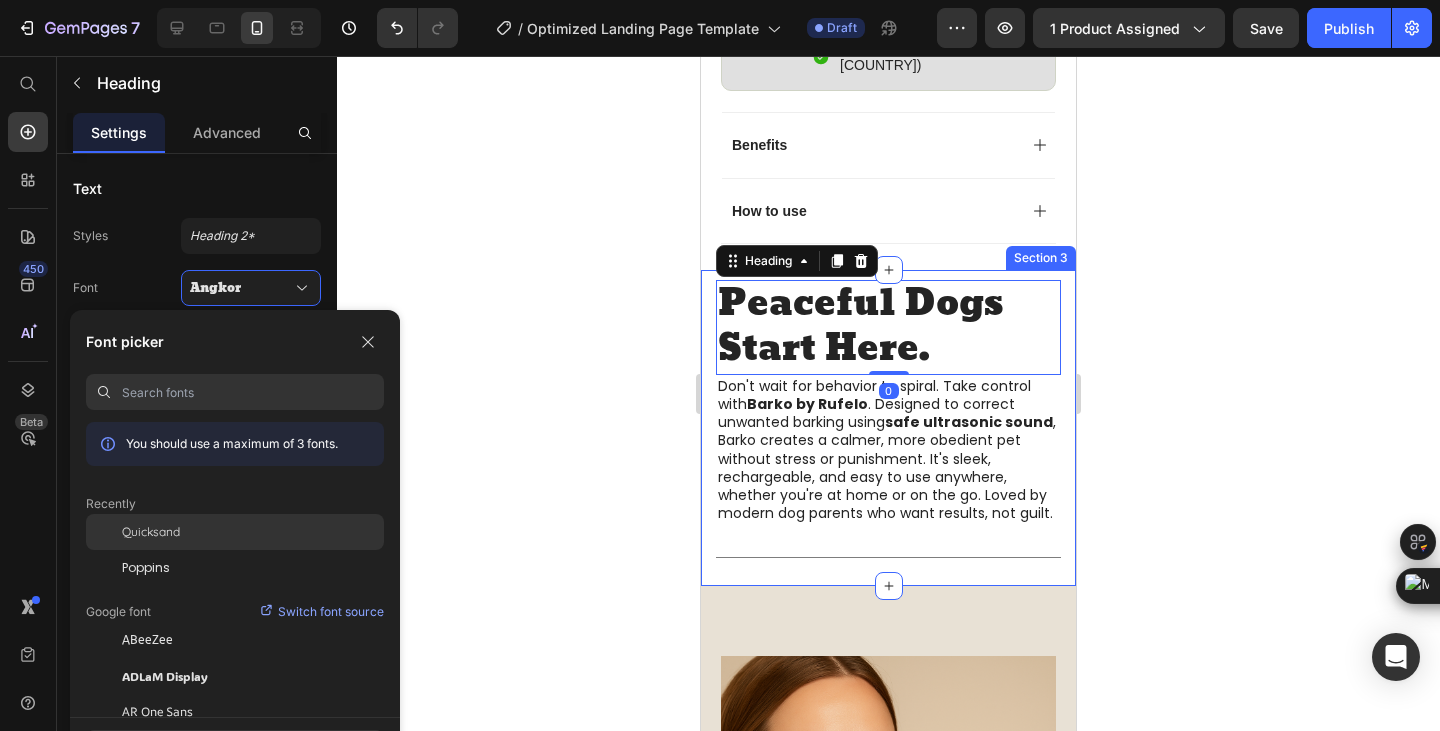 click on "Quicksand" 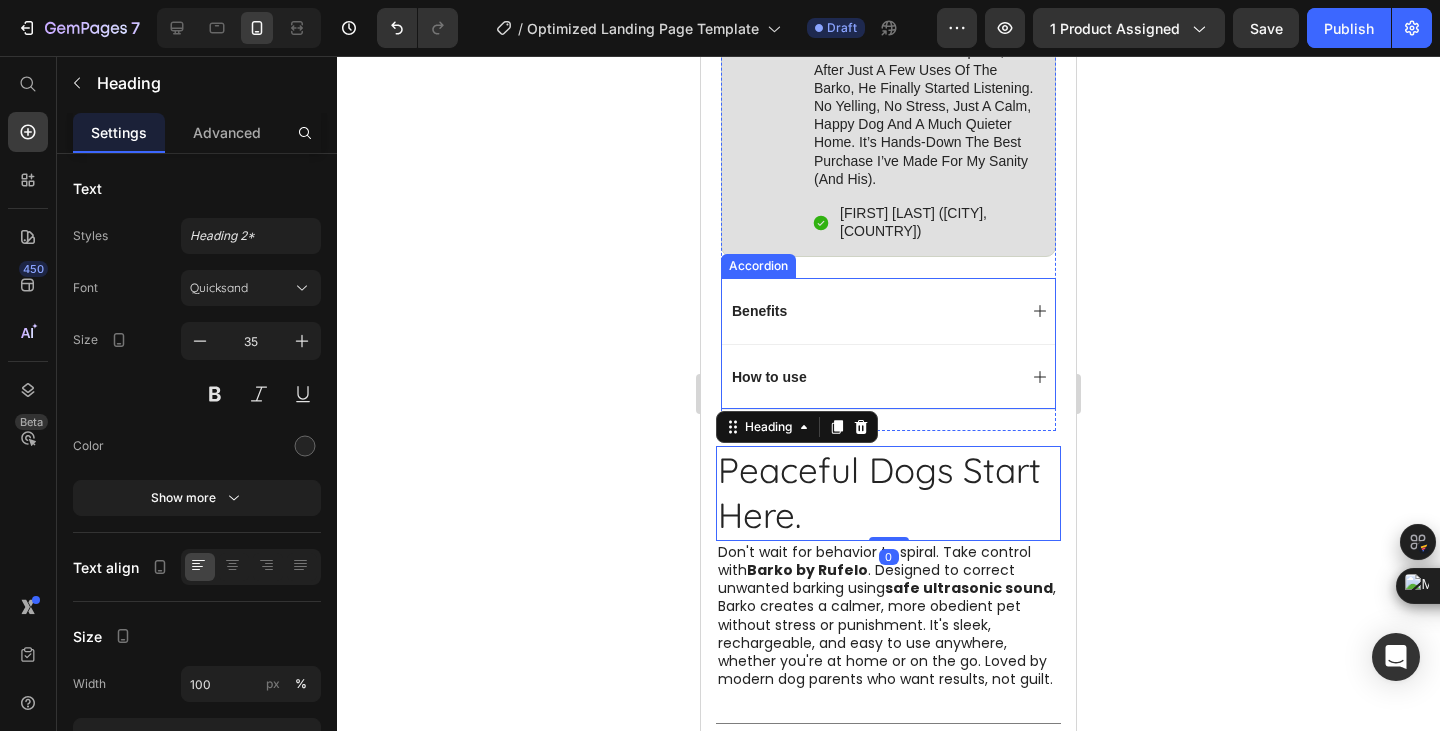 scroll, scrollTop: 1485, scrollLeft: 0, axis: vertical 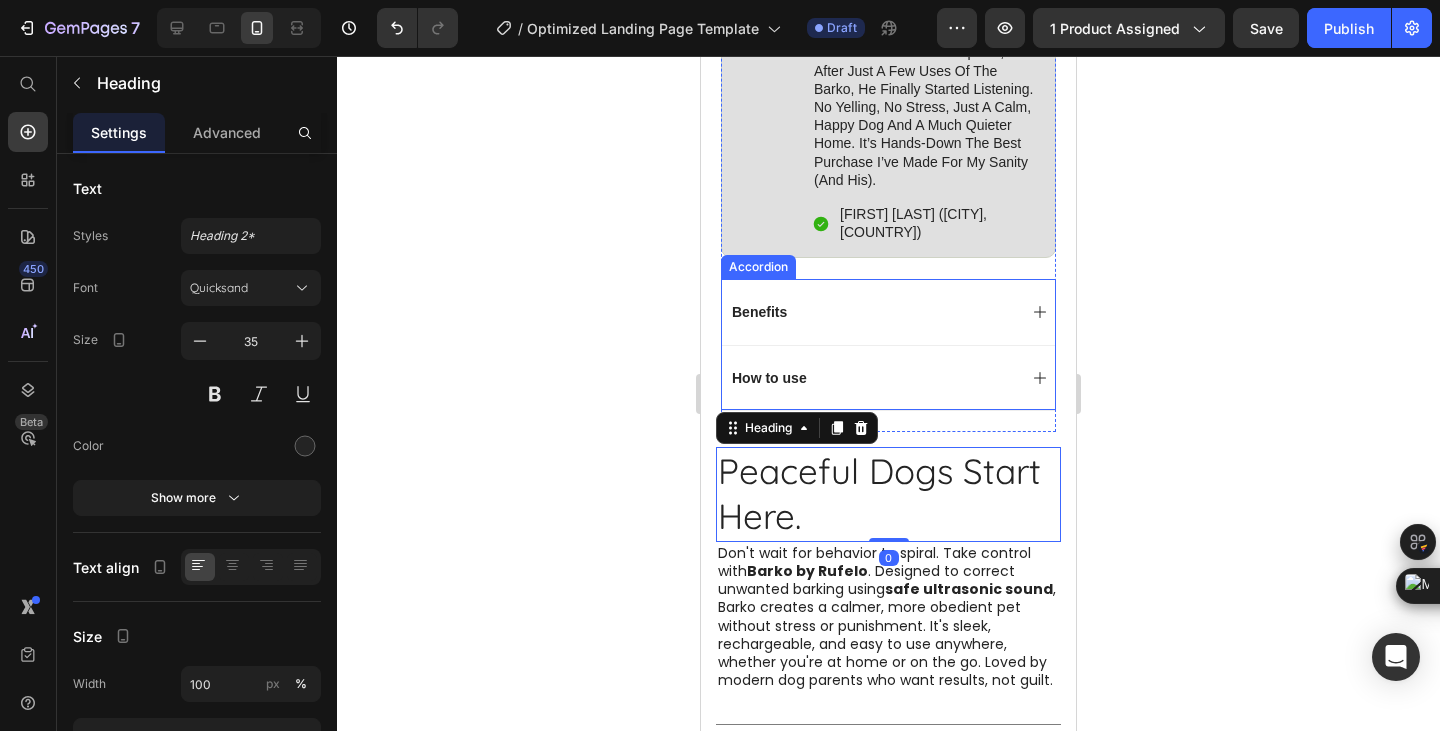 click on "Benefits" at bounding box center (872, 312) 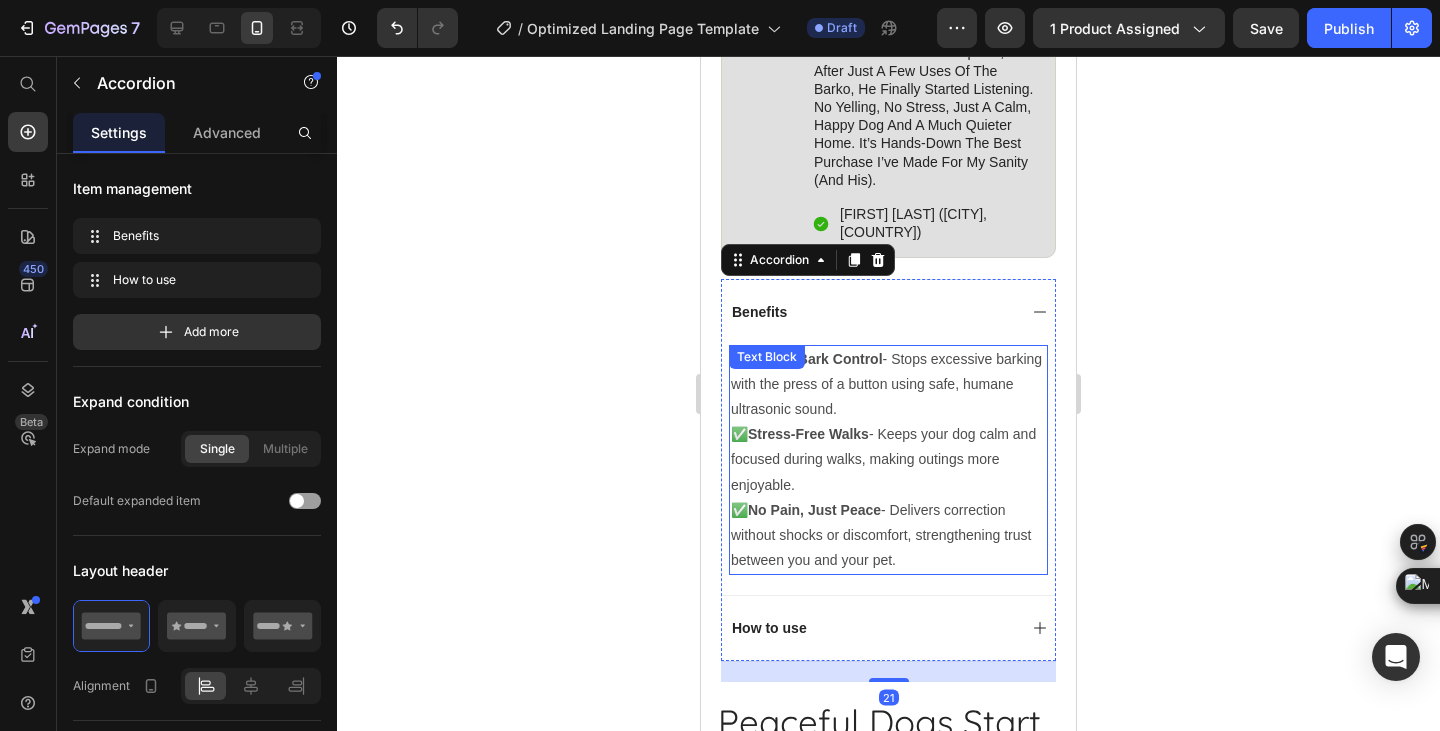 click on "✅ Instant Bark Control  - Stops excessive barking with the press of a button using safe, humane ultrasonic sound. ✅Stress-Free Walks  - Keeps your dog calm and focused during walks, making outings more enjoyable. ✅No Pain, Just Peace  - Delivers correction without shocks or discomfort, strengthening trust between you and your pet. Text Block" at bounding box center (888, 460) 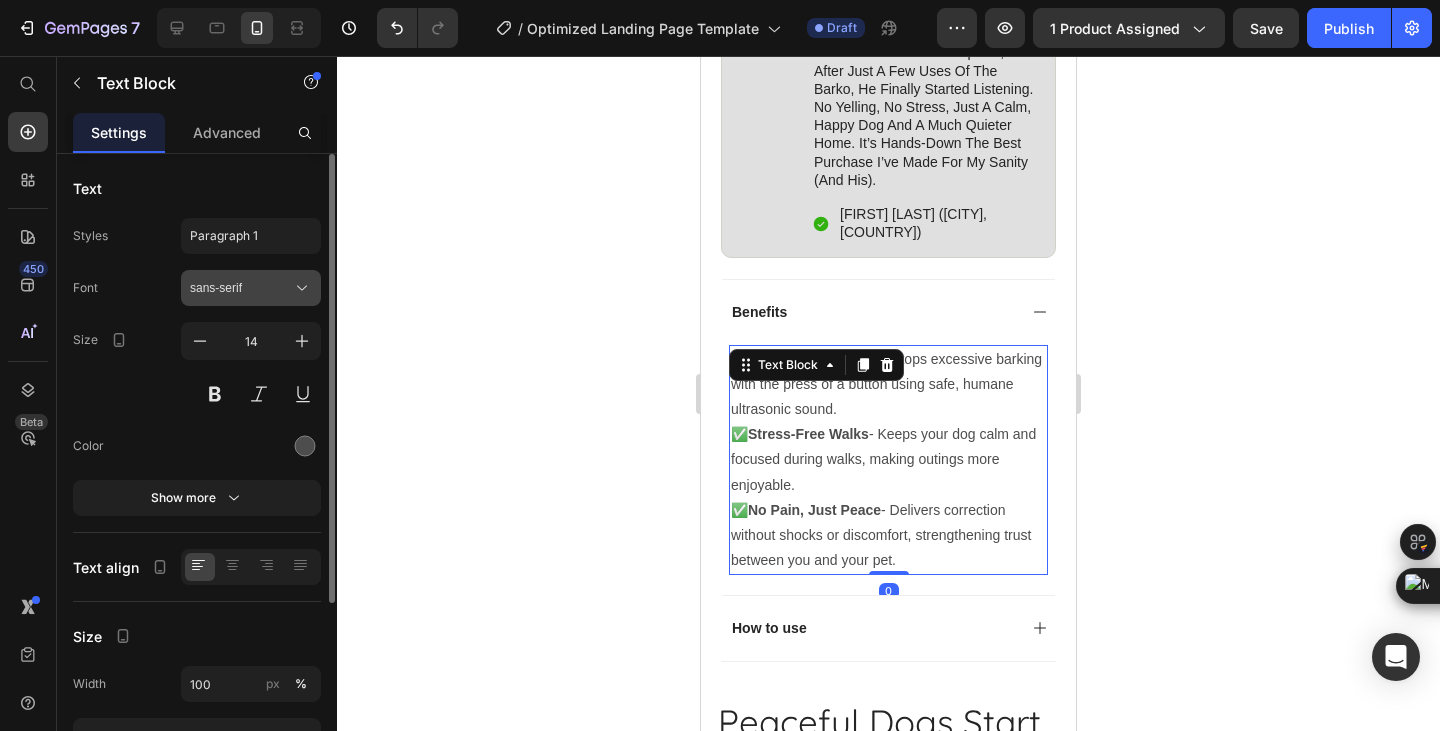 click on "sans-serif" at bounding box center [241, 288] 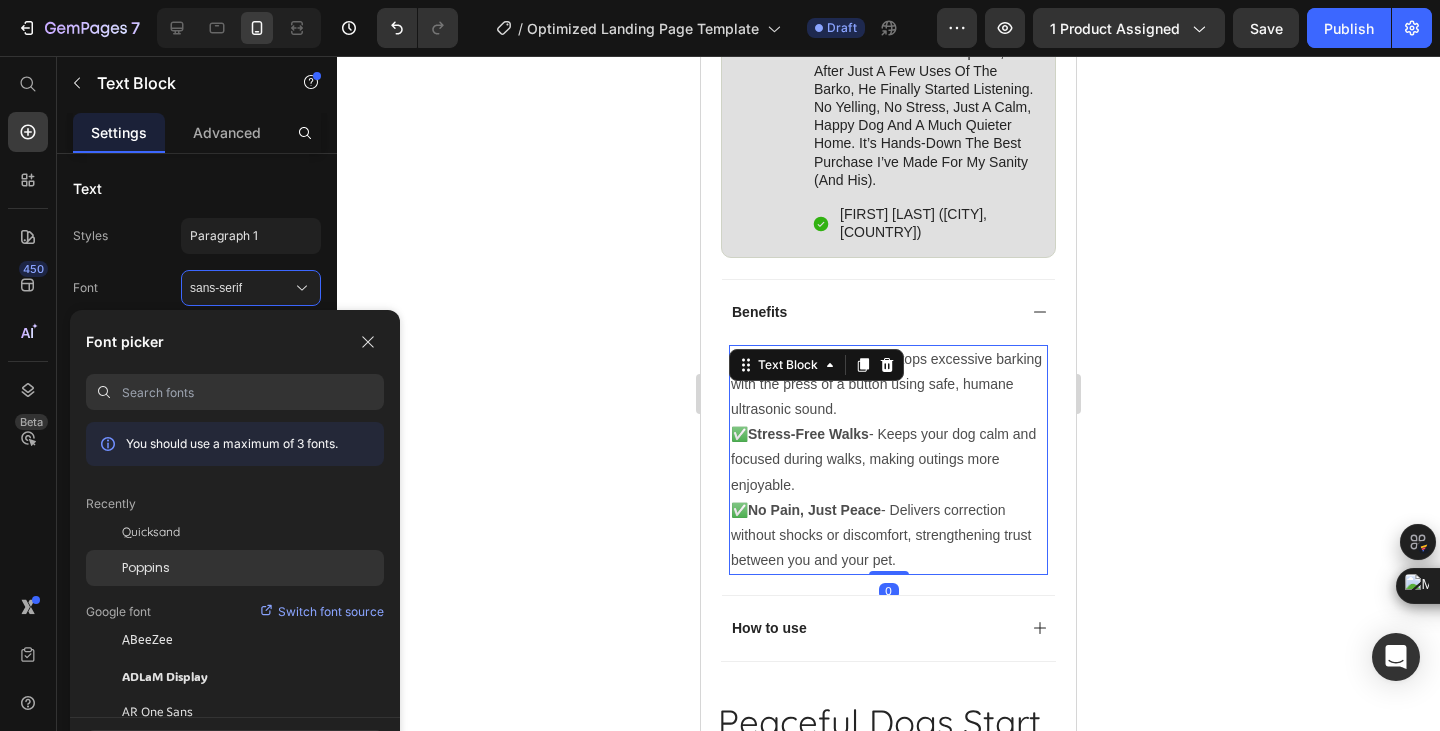 click on "Poppins" 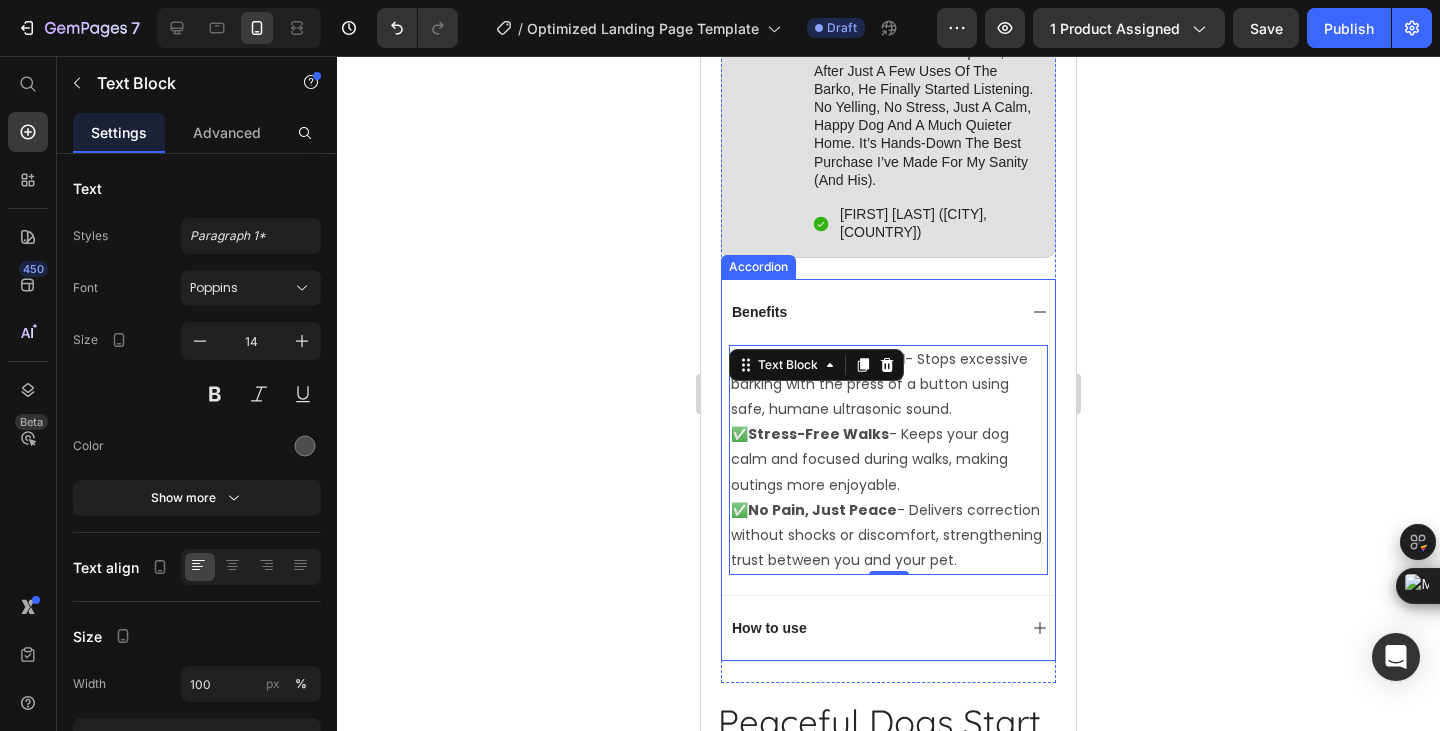 click on "Benefits" at bounding box center (759, 312) 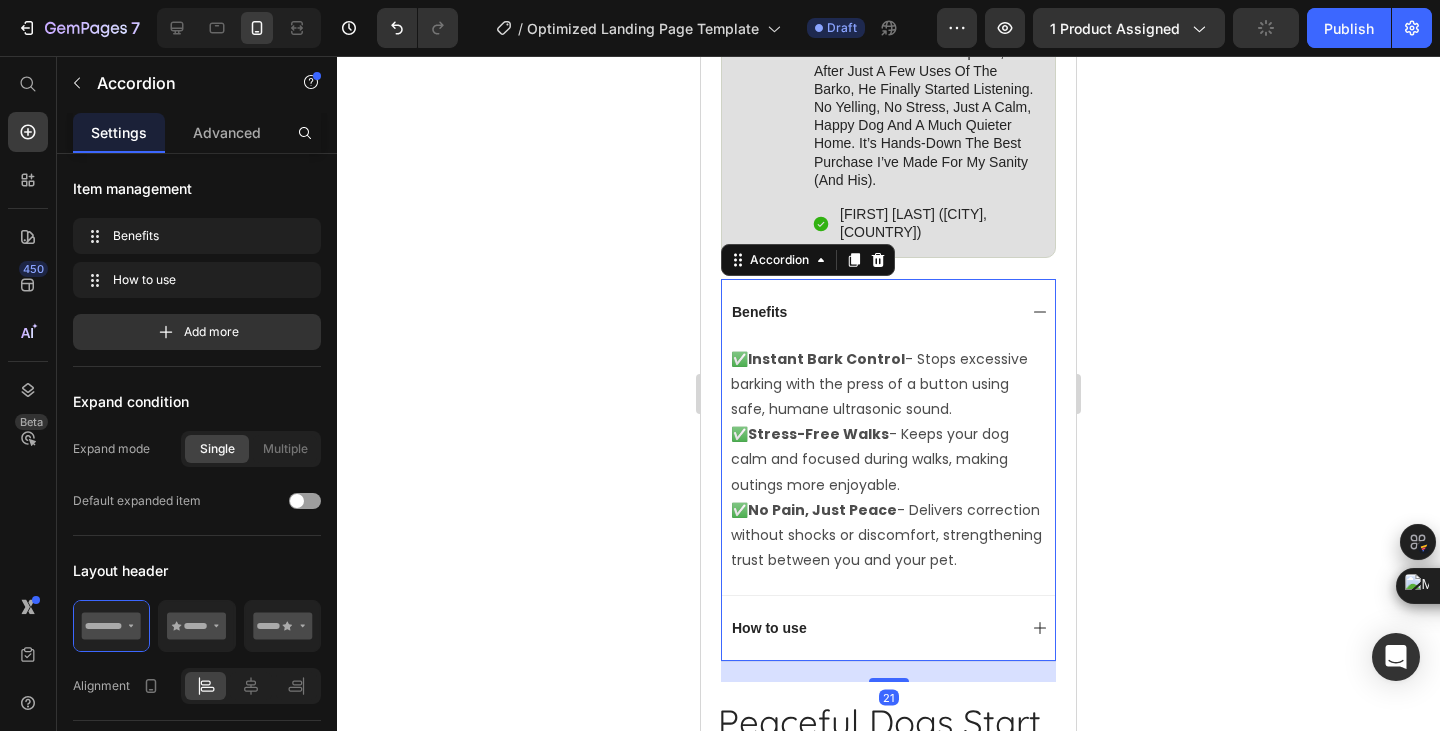 click on "Benefits" at bounding box center [759, 312] 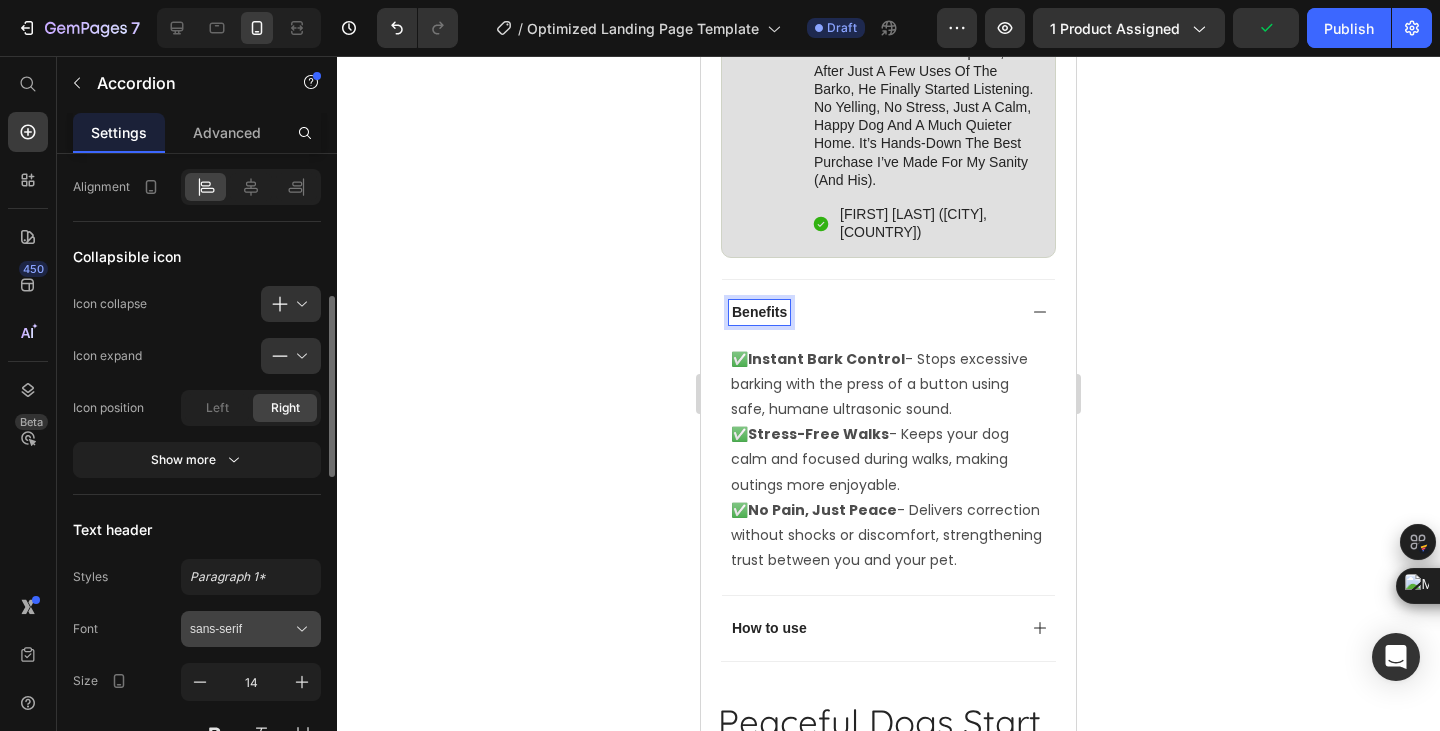 scroll, scrollTop: 666, scrollLeft: 0, axis: vertical 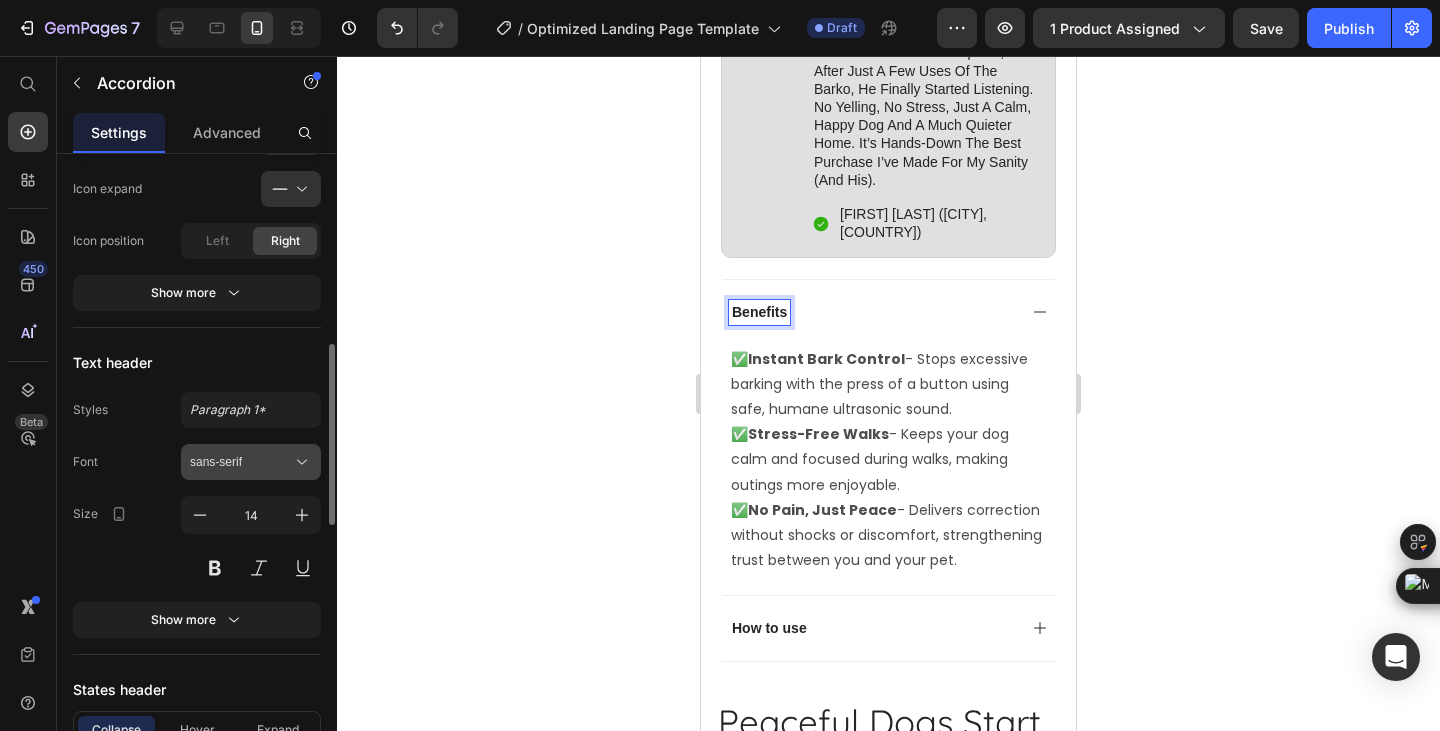 click on "sans-serif" at bounding box center [251, 462] 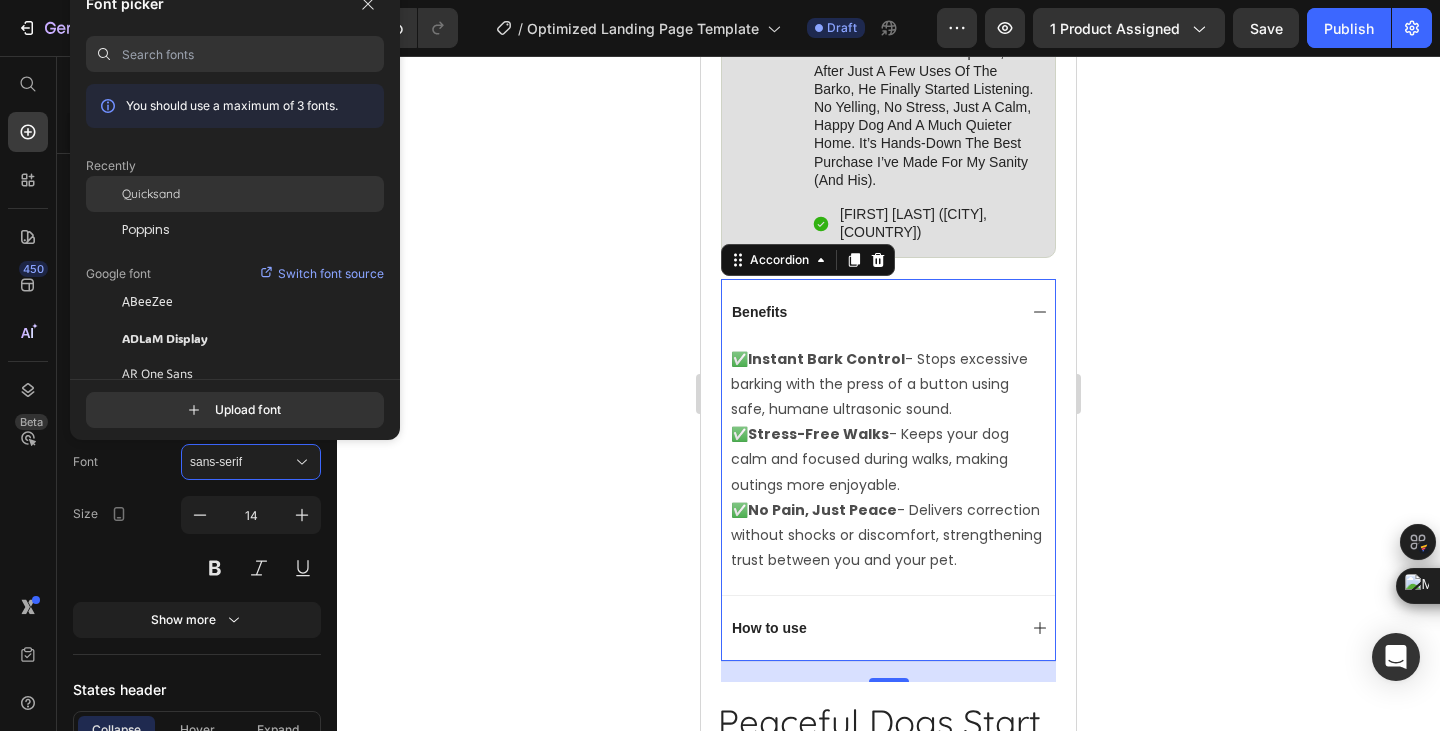 click on "Quicksand" at bounding box center (151, 194) 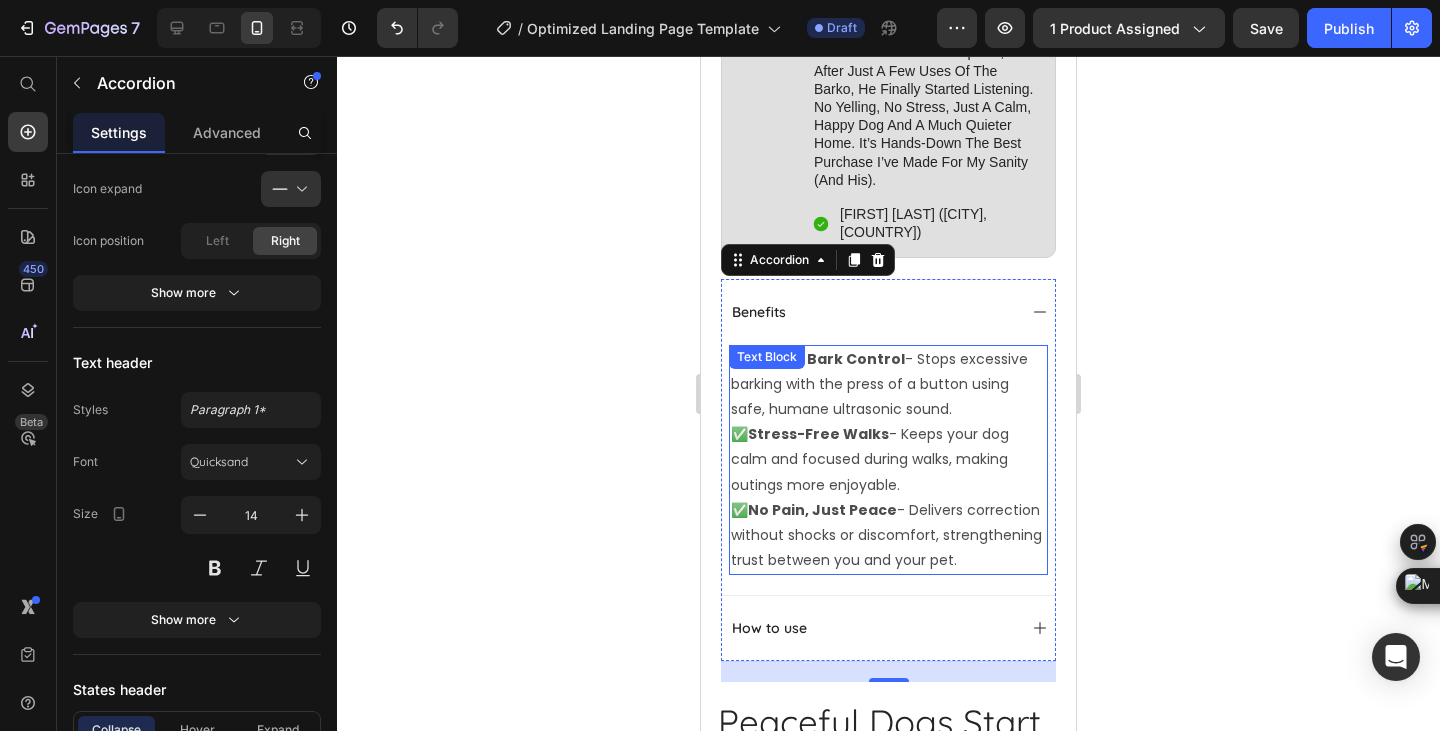 scroll, scrollTop: 1652, scrollLeft: 0, axis: vertical 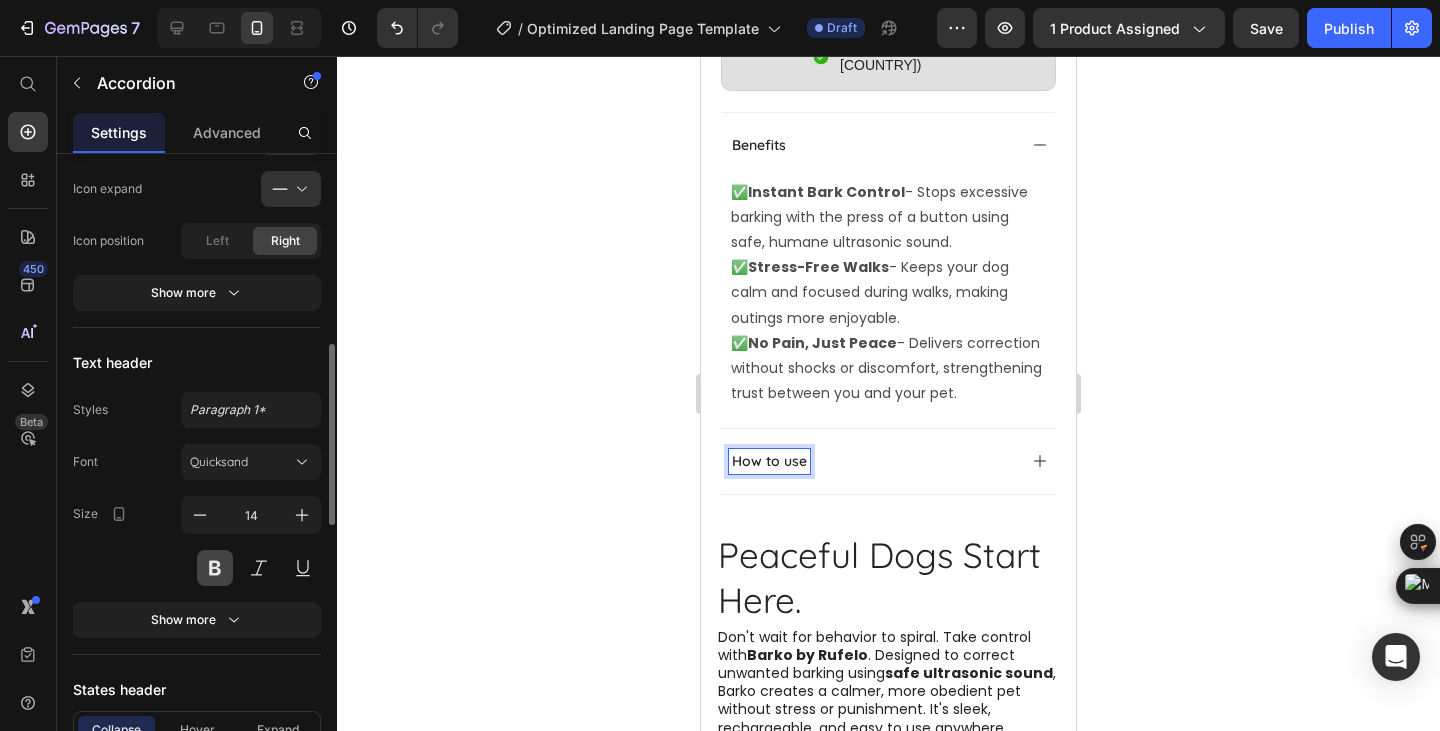 click at bounding box center [215, 568] 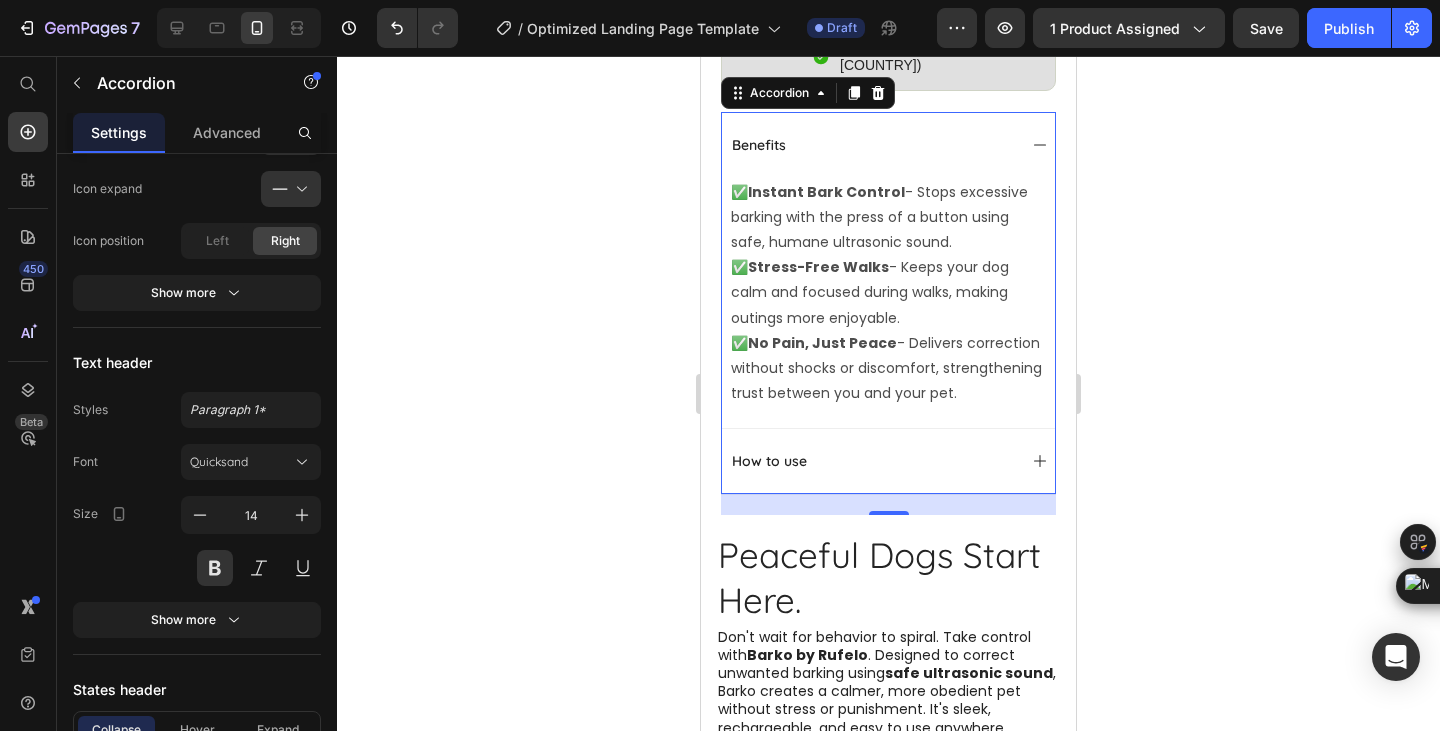 click on "How to use" at bounding box center [872, 461] 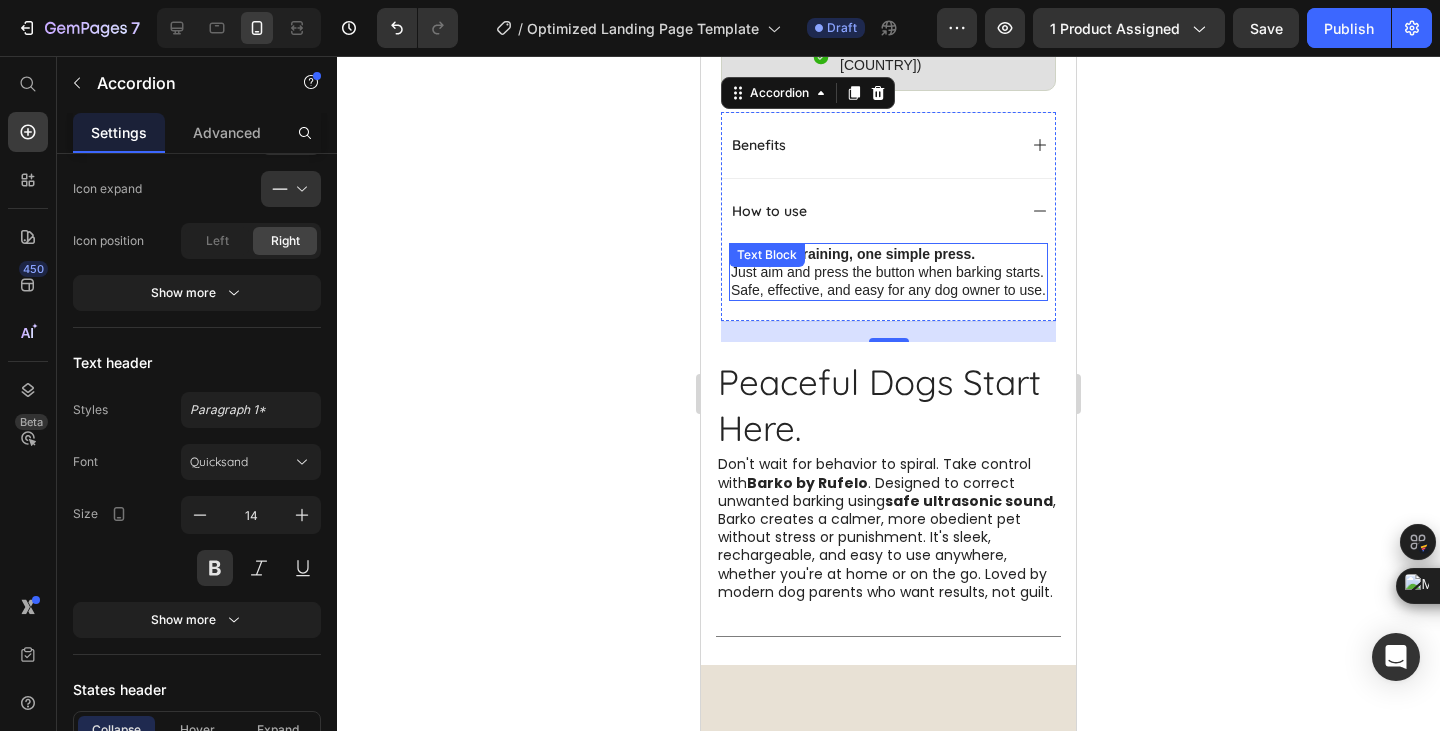 click on "✅Instant training, one simple press. Just aim and press the button when barking starts. Safe, effective, and easy for any dog owner to use." at bounding box center [888, 272] 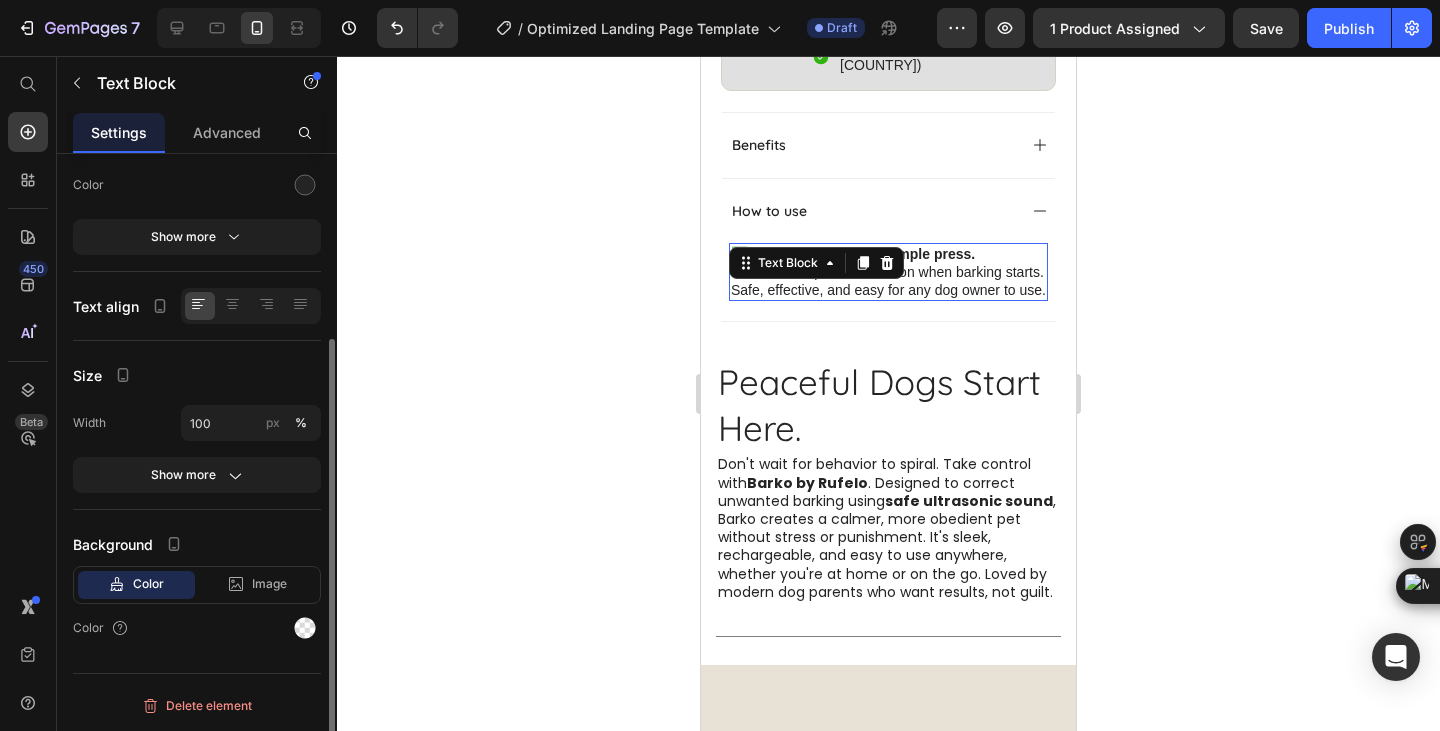 scroll, scrollTop: 0, scrollLeft: 0, axis: both 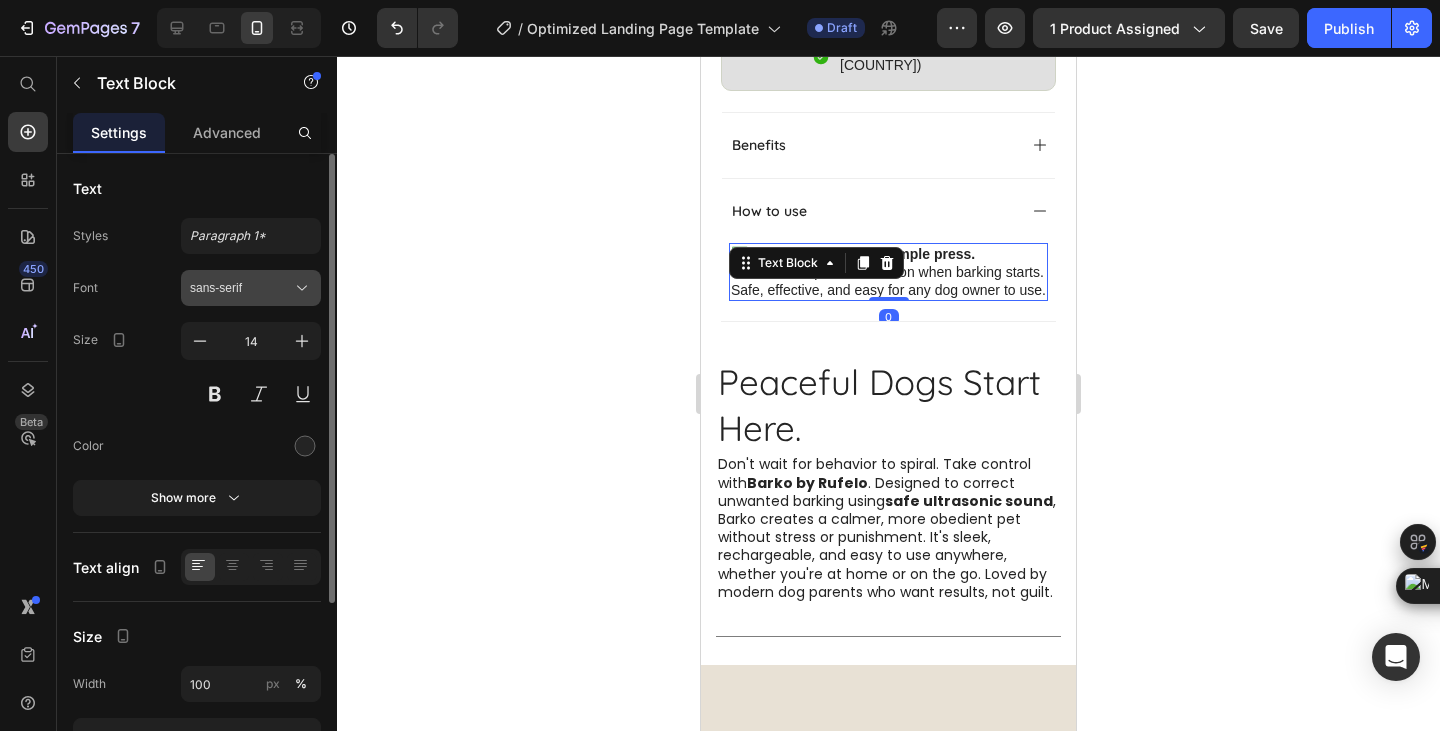 click on "sans-serif" at bounding box center [241, 288] 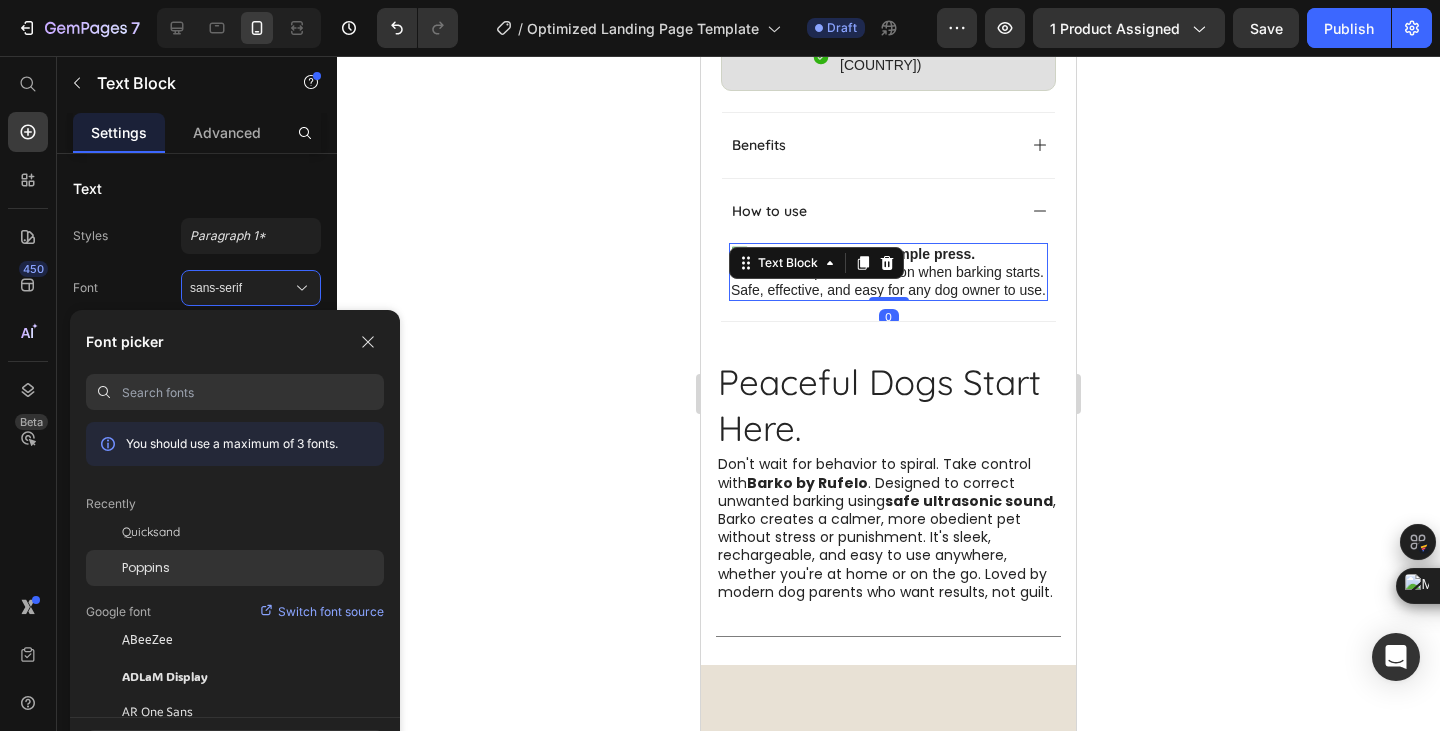 click on "Poppins" at bounding box center [146, 568] 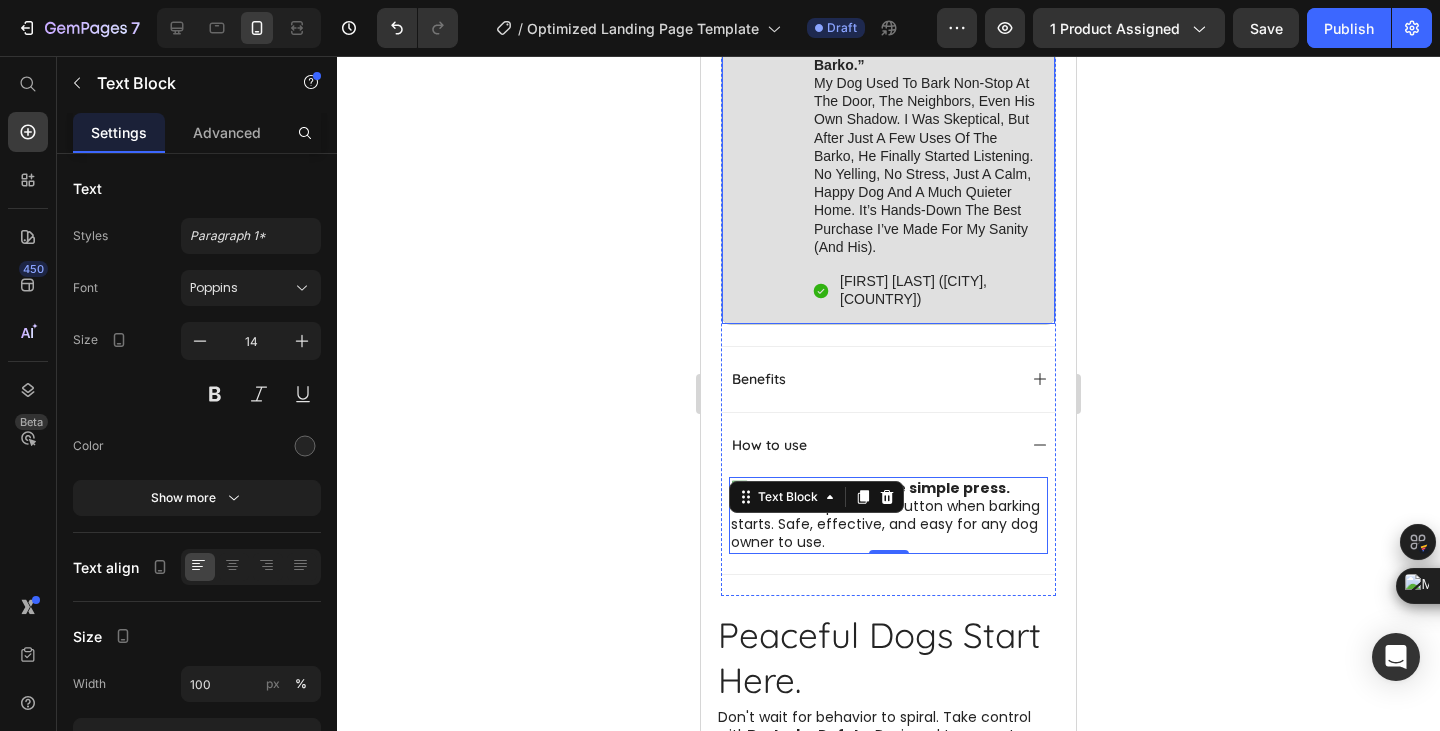 scroll, scrollTop: 1152, scrollLeft: 0, axis: vertical 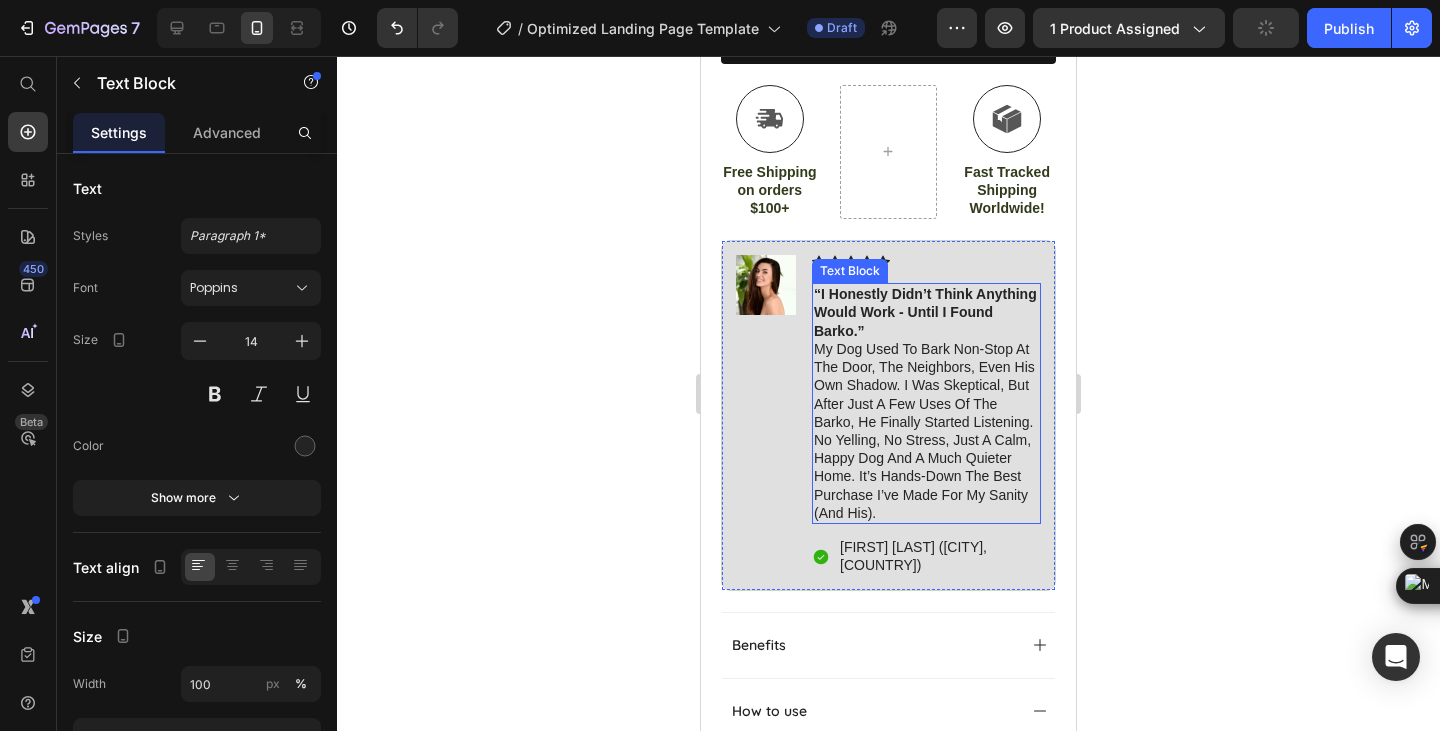 click on "“I honestly didn’t think anything would work - until I found Barko.” My dog used to bark non-stop at the door, the neighbors, even his own shadow. I was skeptical, but after just a few uses of the Barko, he finally started listening. No yelling, no stress, just a calm, happy dog and a much quieter home. It’s hands-down the best purchase I’ve made for my sanity (and his)." at bounding box center [926, 403] 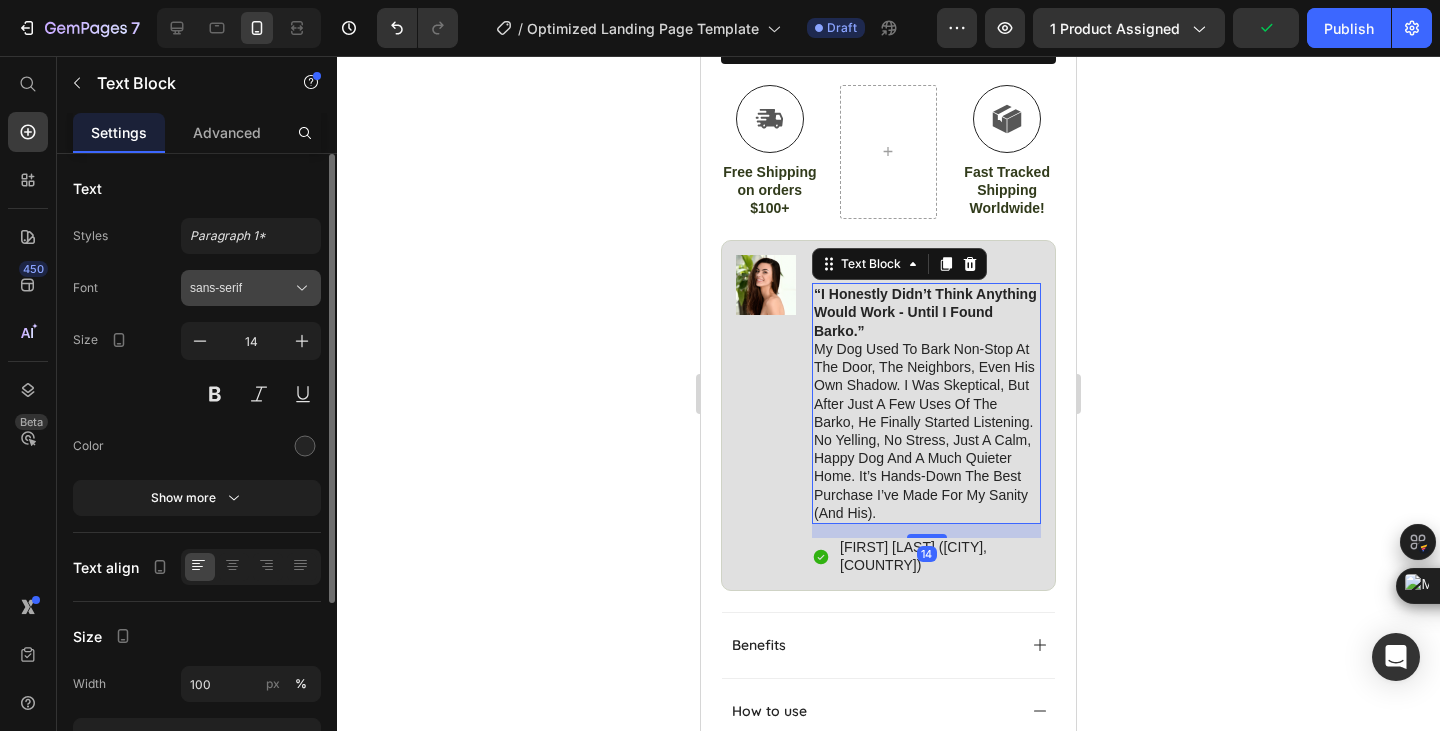 click on "sans-serif" at bounding box center (251, 288) 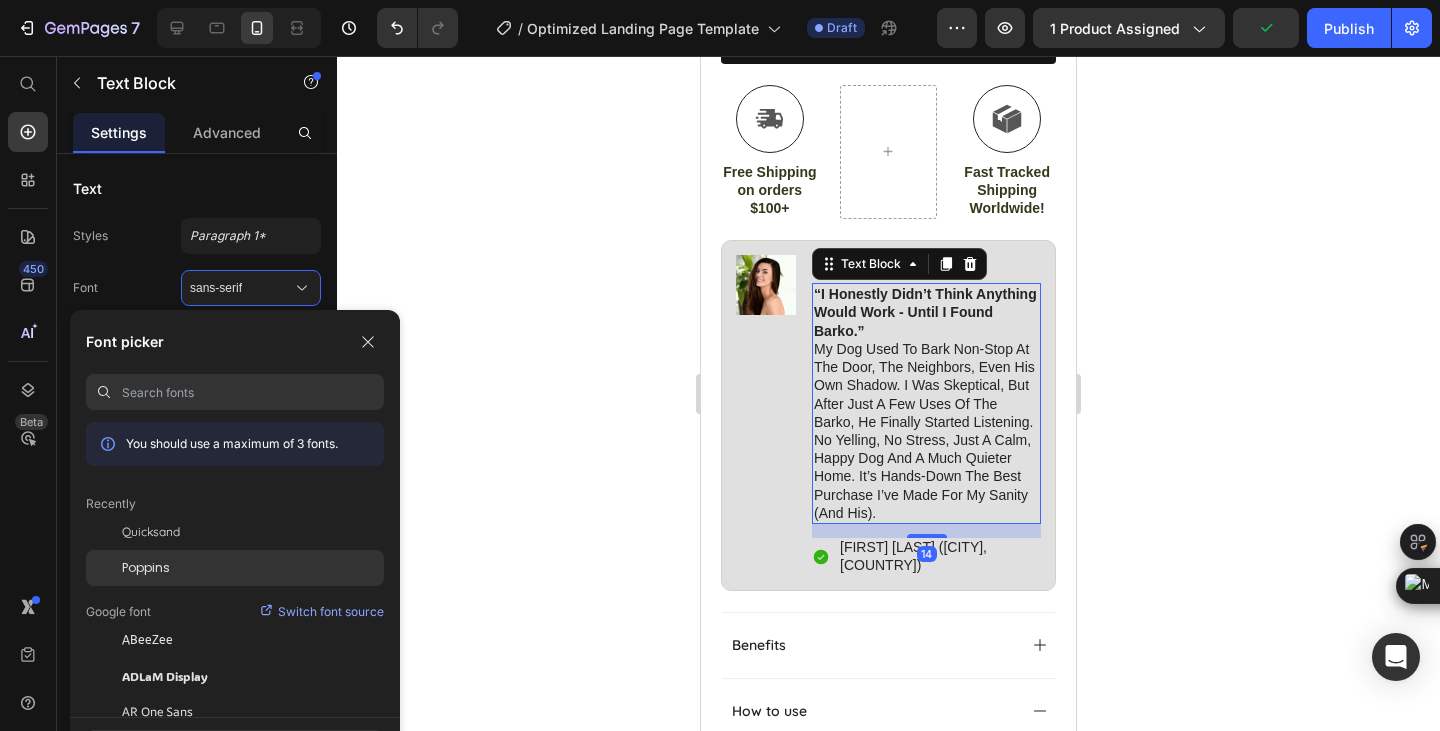 click 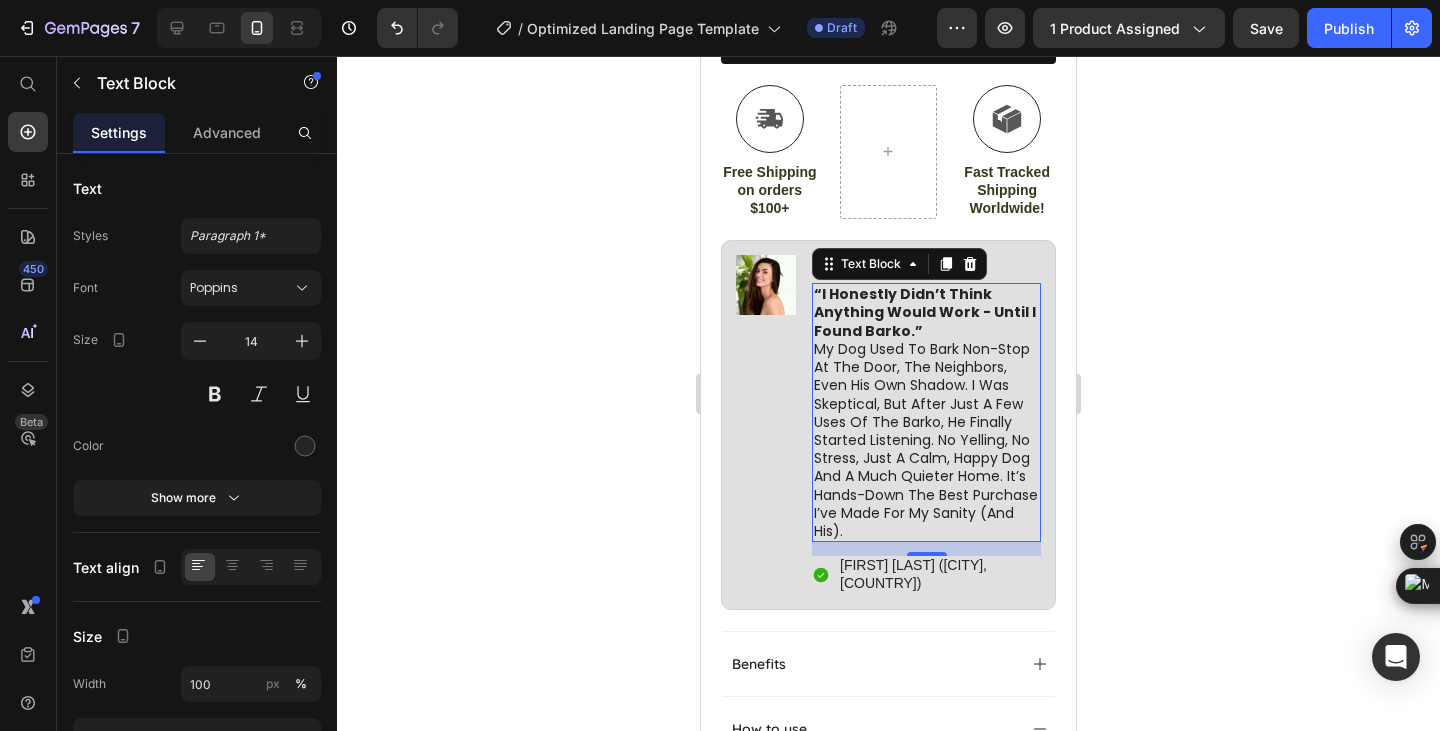 click on "[FIRST] [LAST] ([CITY], [COUNTRY])" at bounding box center [939, 574] 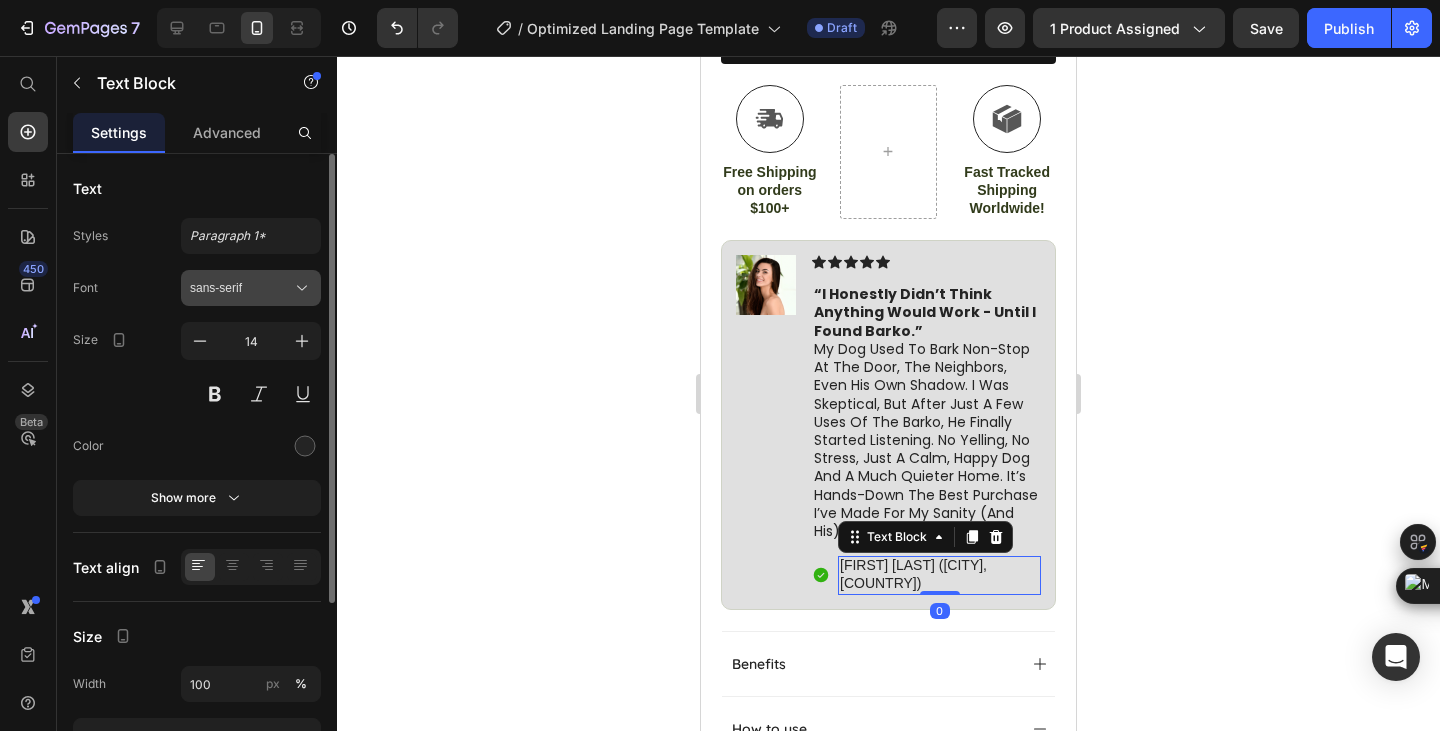 click on "sans-serif" at bounding box center (251, 288) 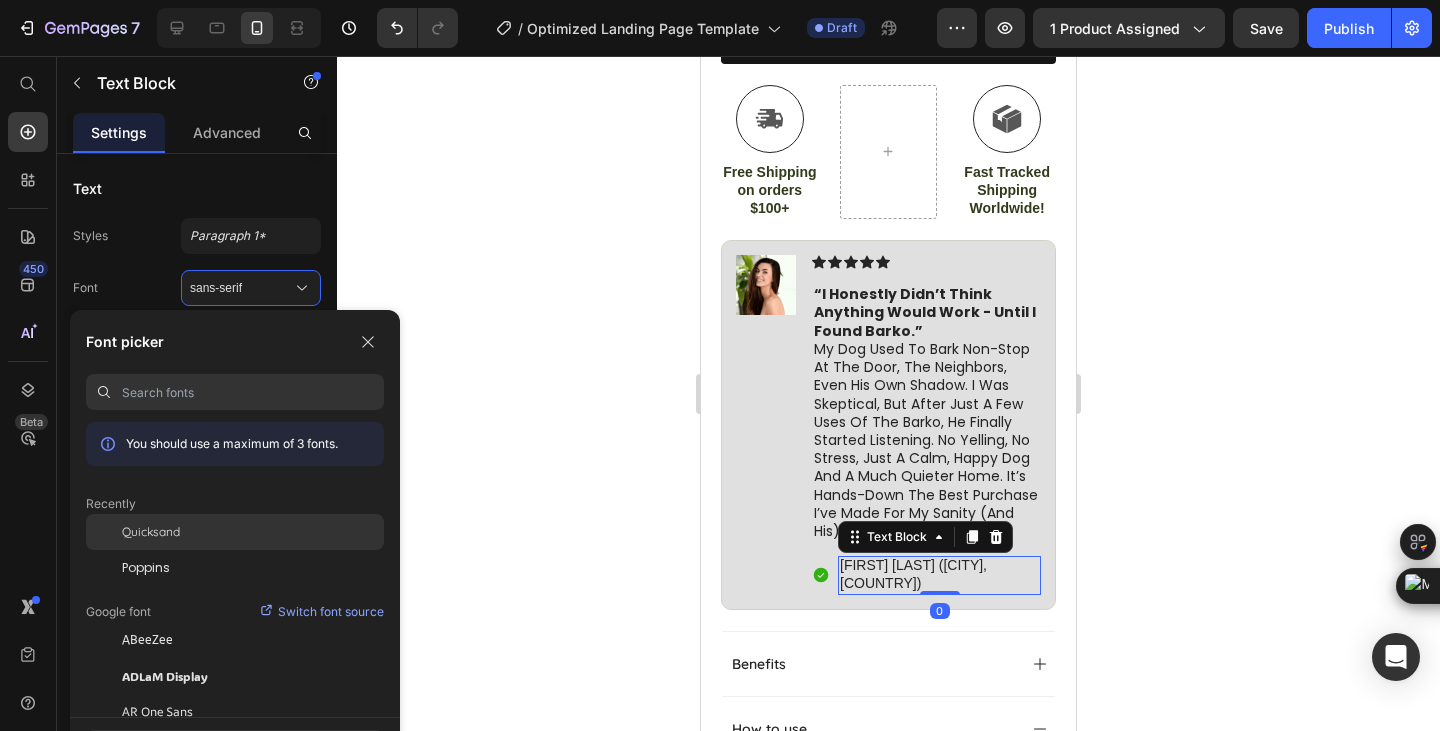 click on "Quicksand" 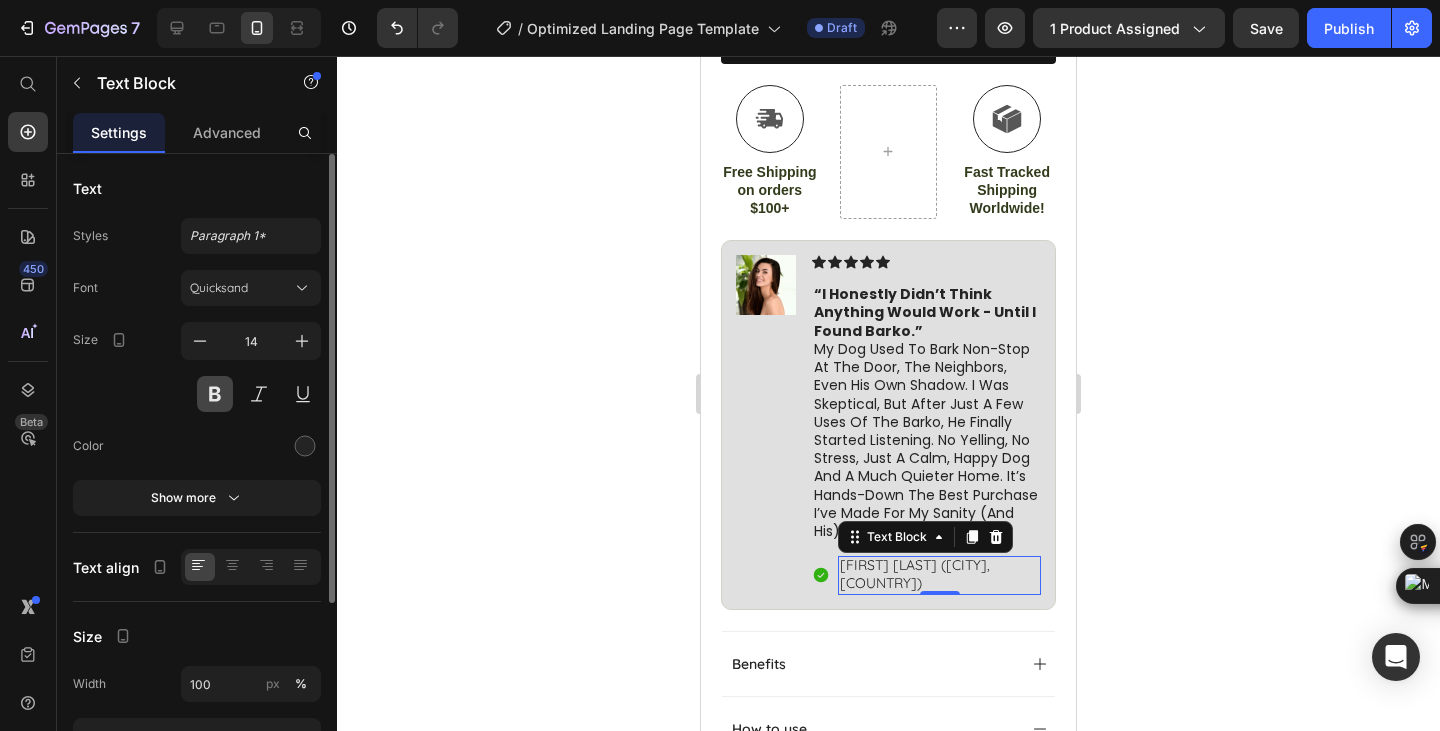 click at bounding box center (215, 394) 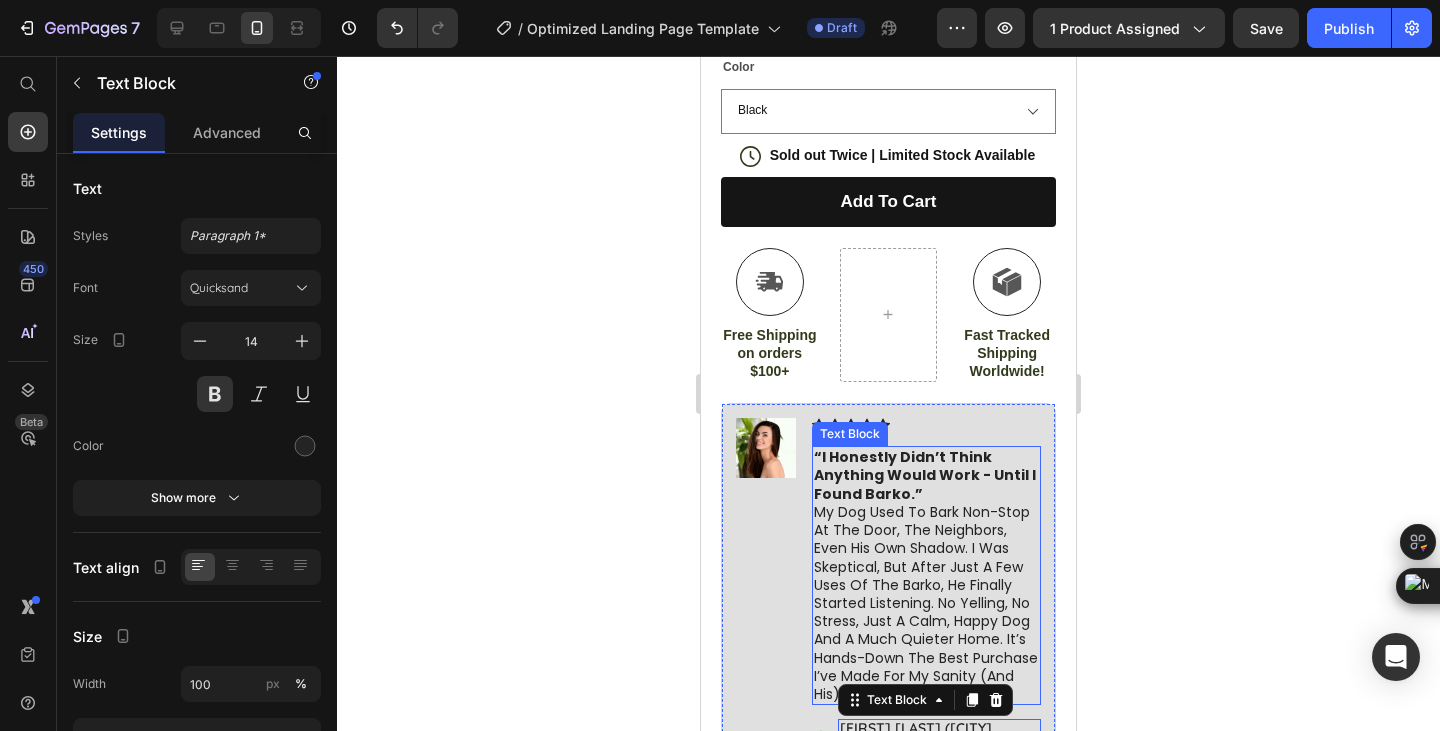 scroll, scrollTop: 985, scrollLeft: 0, axis: vertical 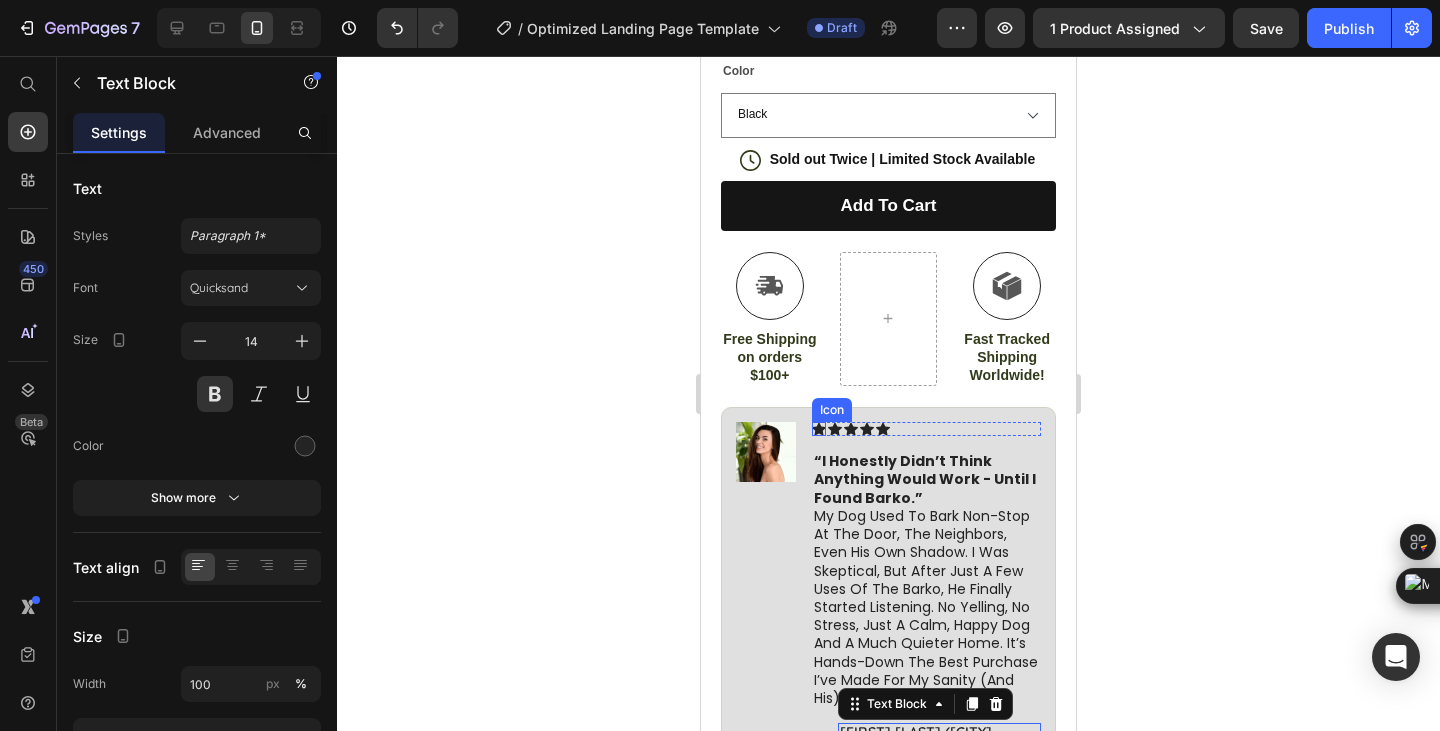 click 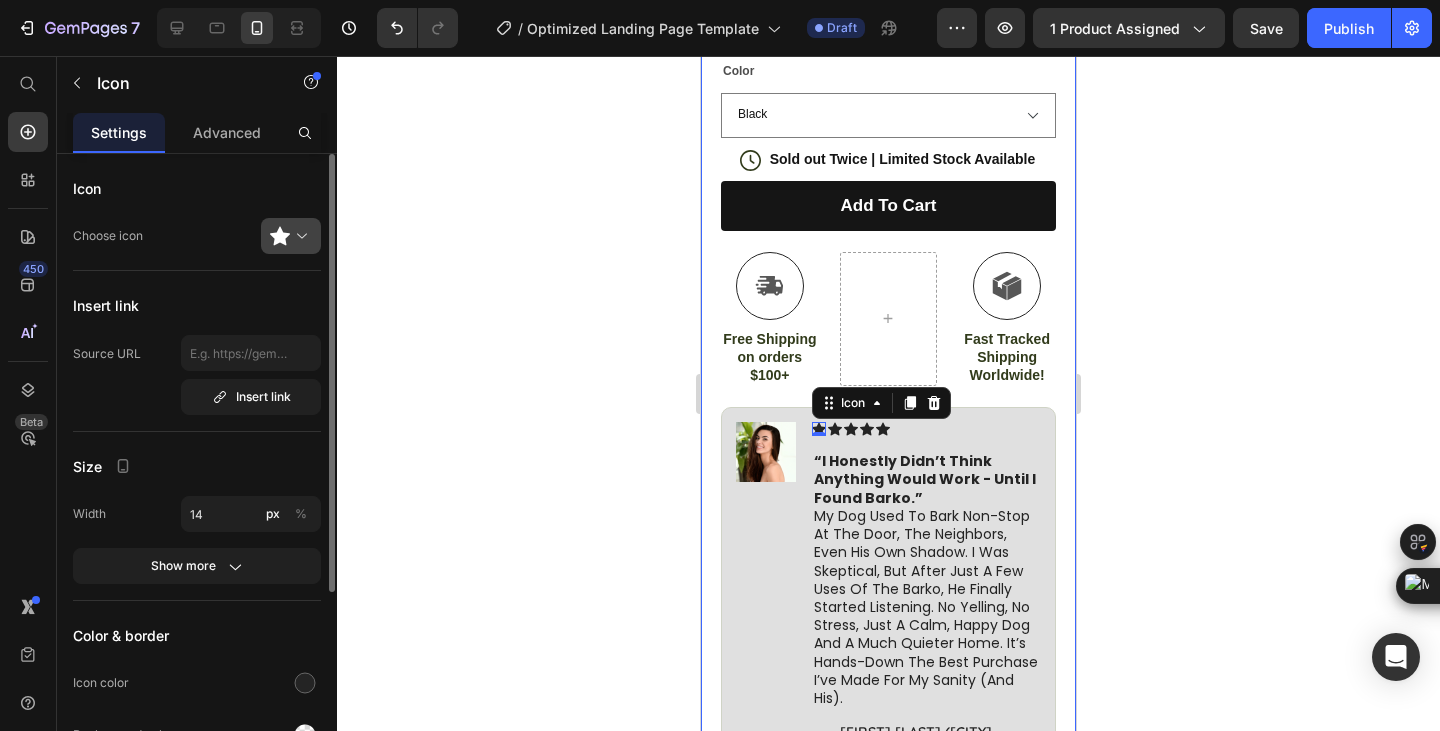 click at bounding box center [299, 236] 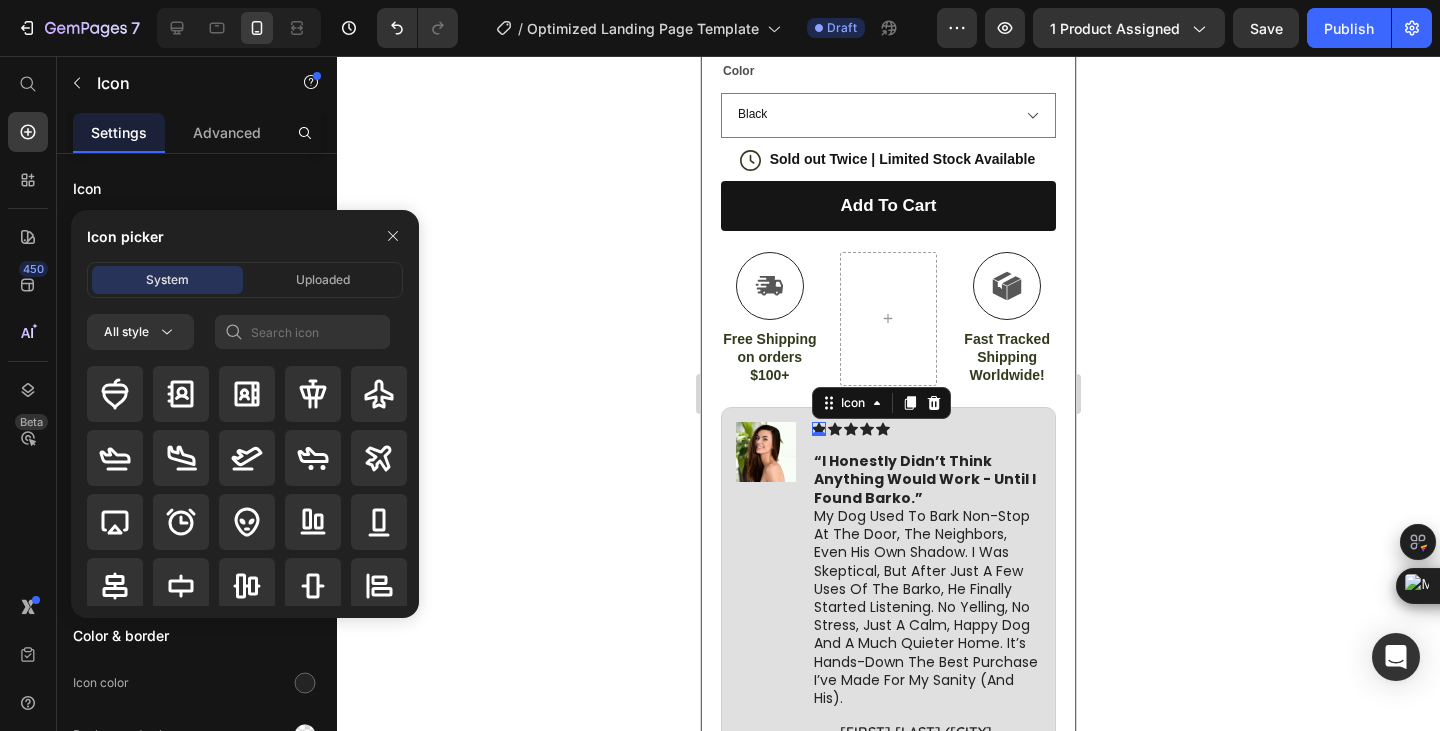 click on "Icon picker" at bounding box center [245, 236] 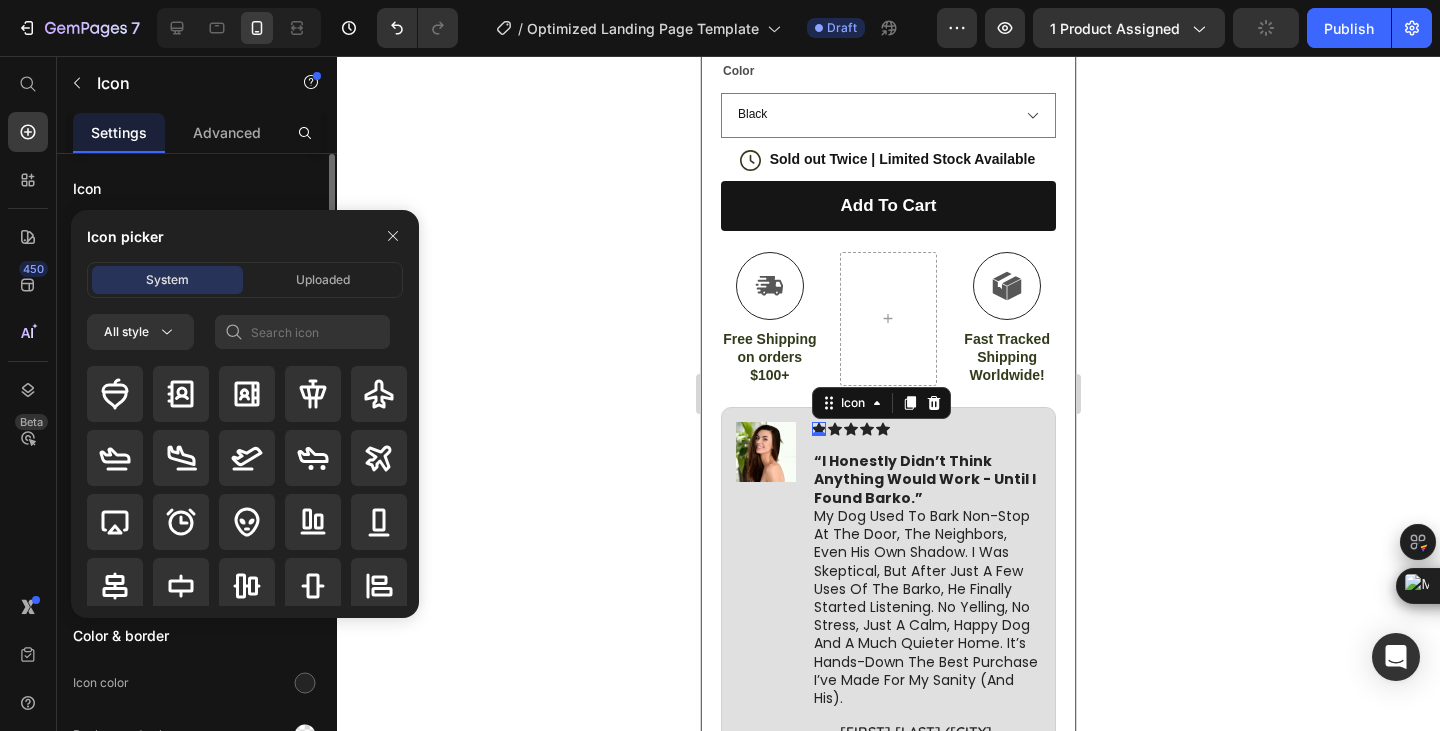 drag, startPoint x: 222, startPoint y: 177, endPoint x: 233, endPoint y: 184, distance: 13.038404 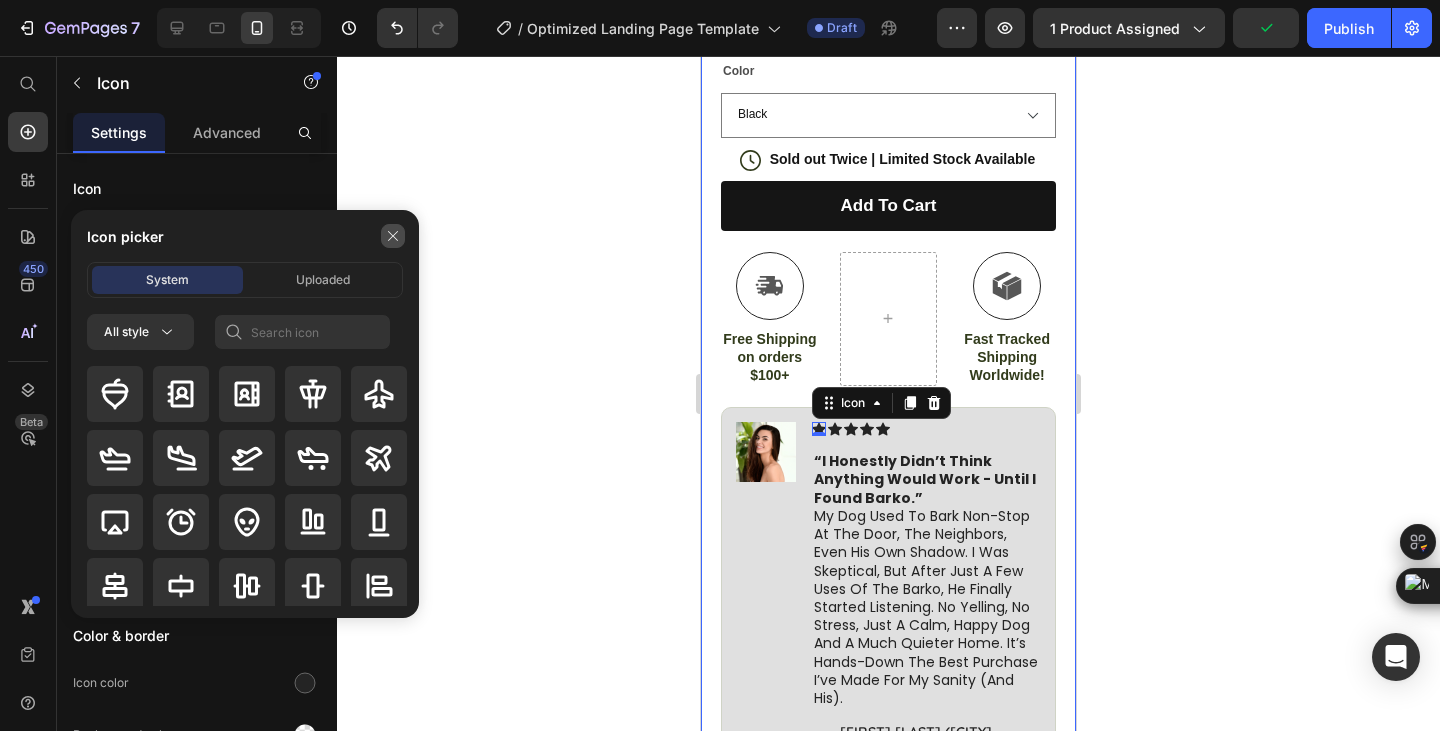 click 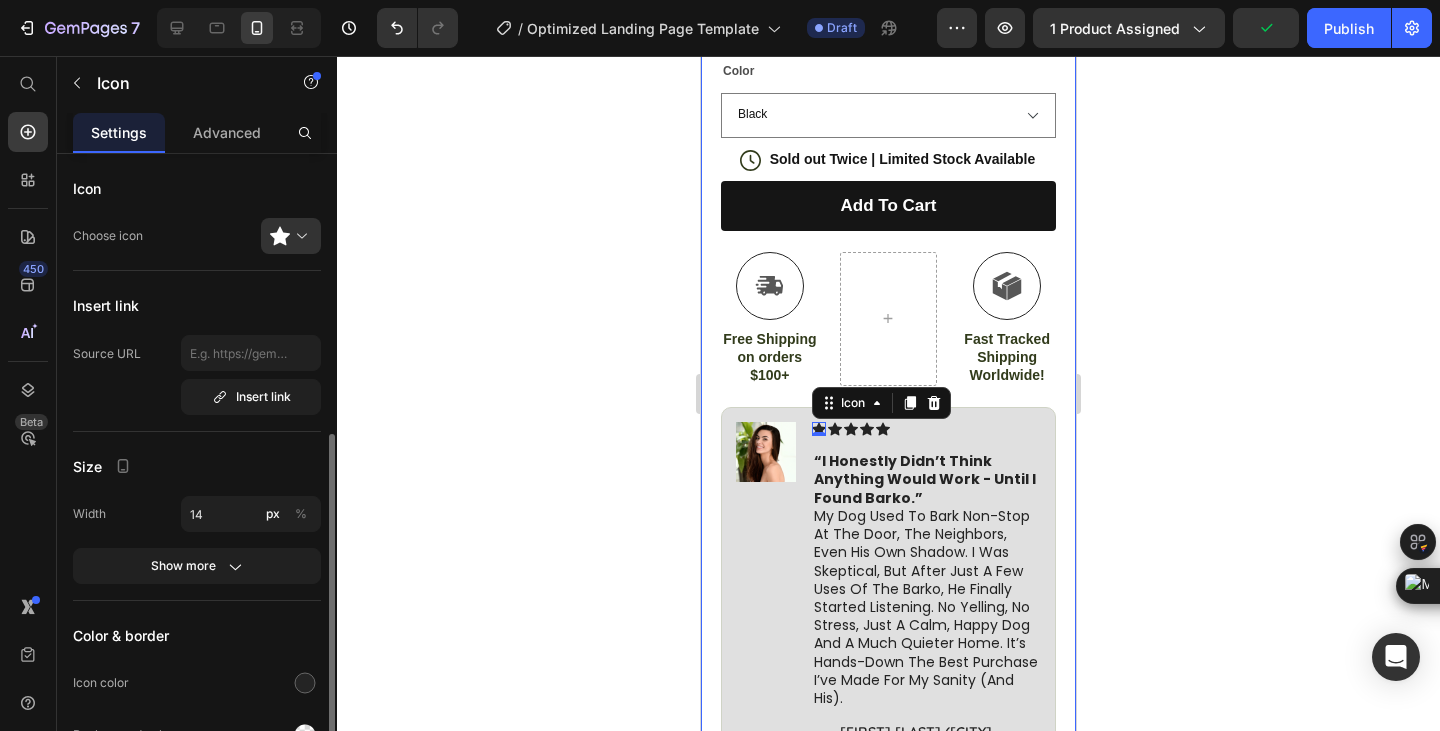 scroll, scrollTop: 286, scrollLeft: 0, axis: vertical 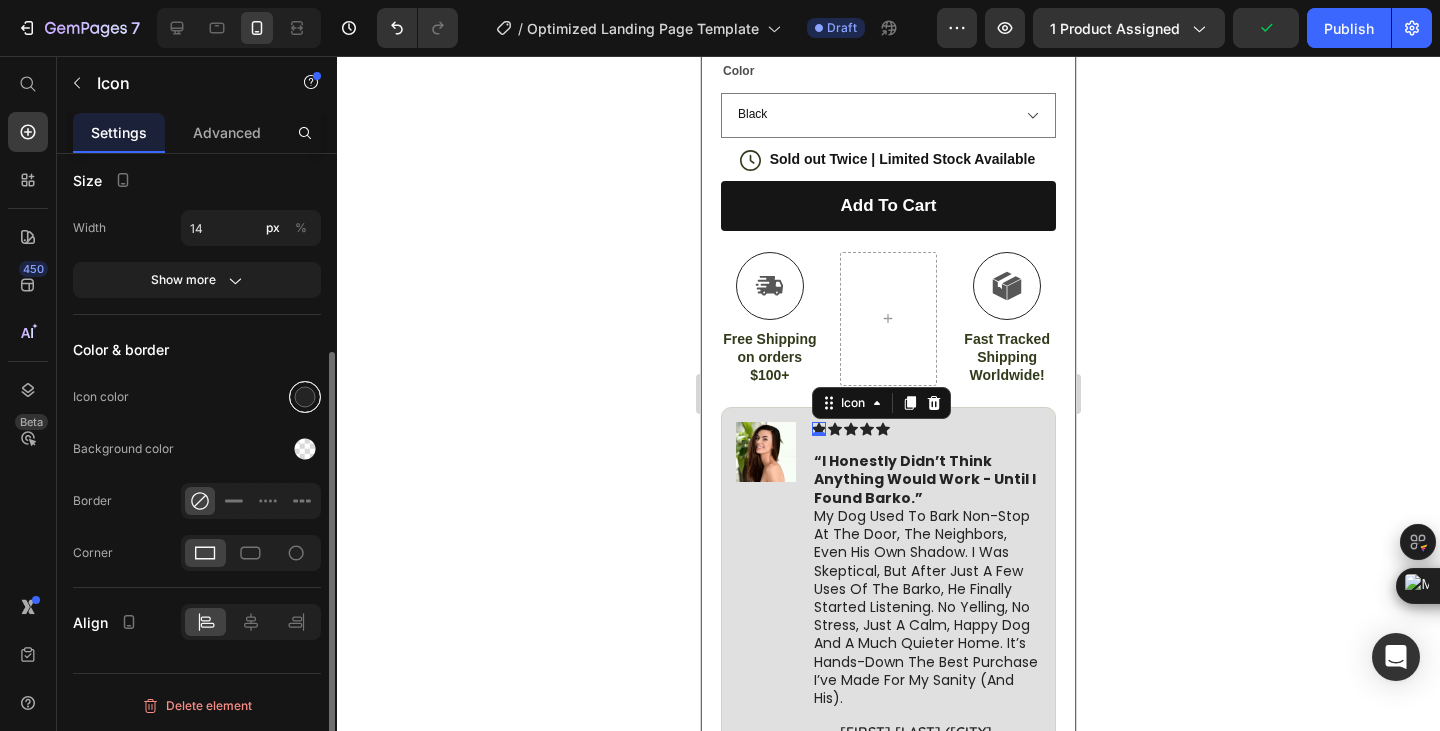 click at bounding box center [305, 397] 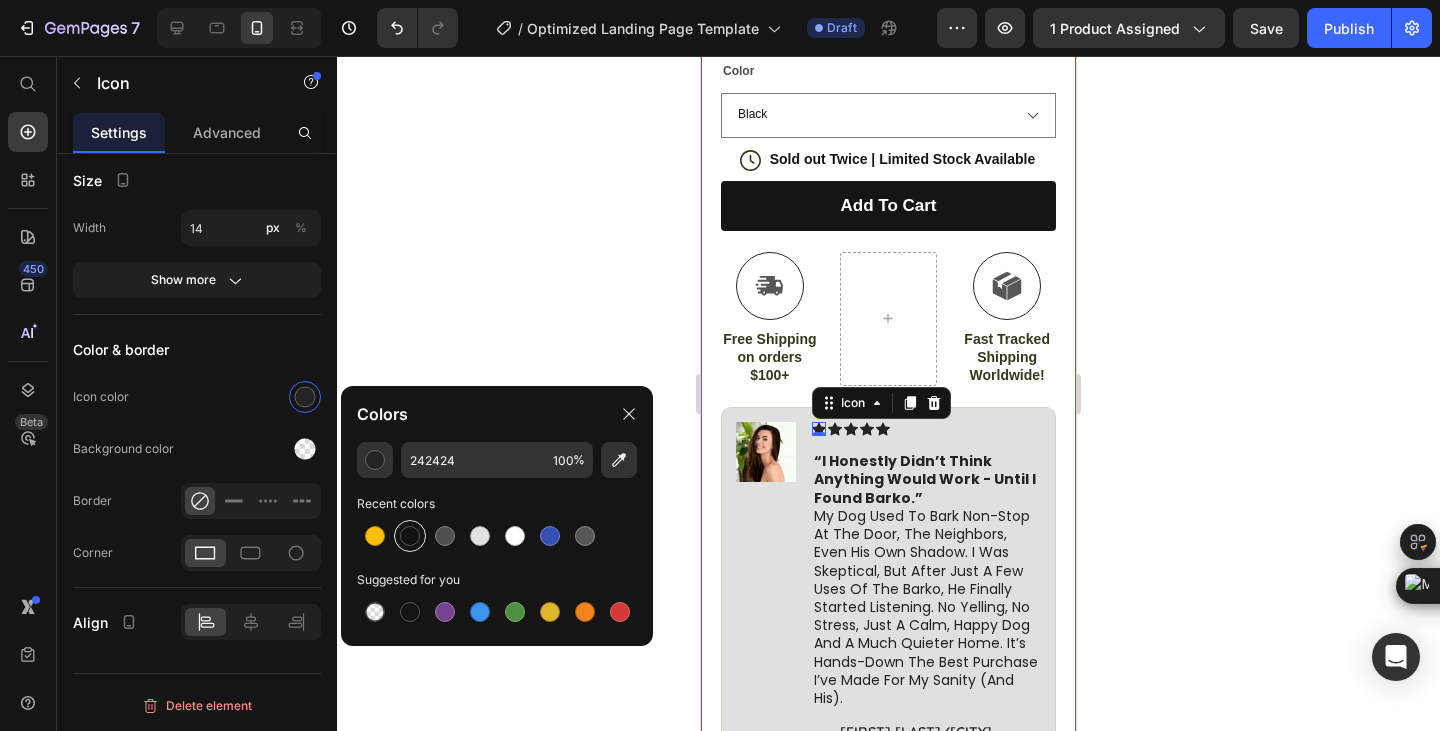drag, startPoint x: 375, startPoint y: 535, endPoint x: 418, endPoint y: 528, distance: 43.56604 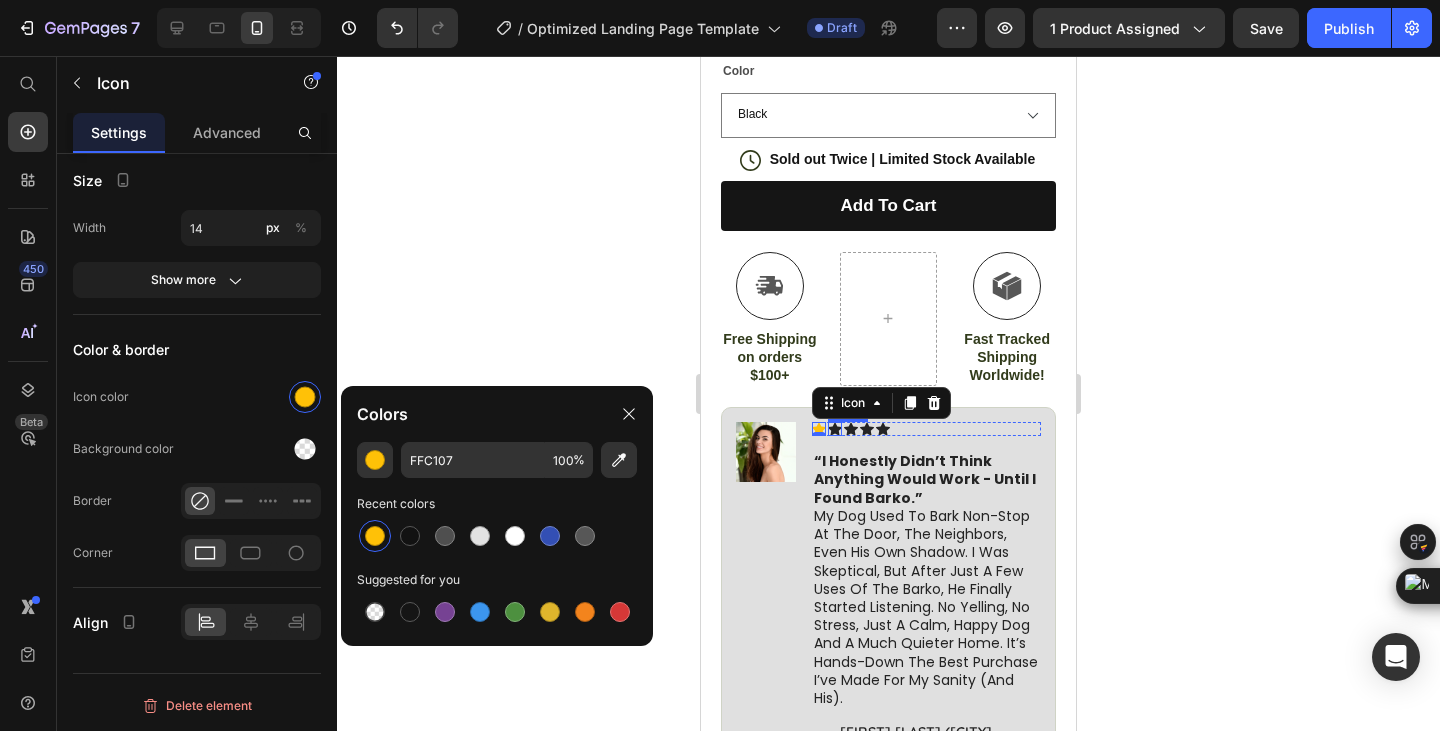 click 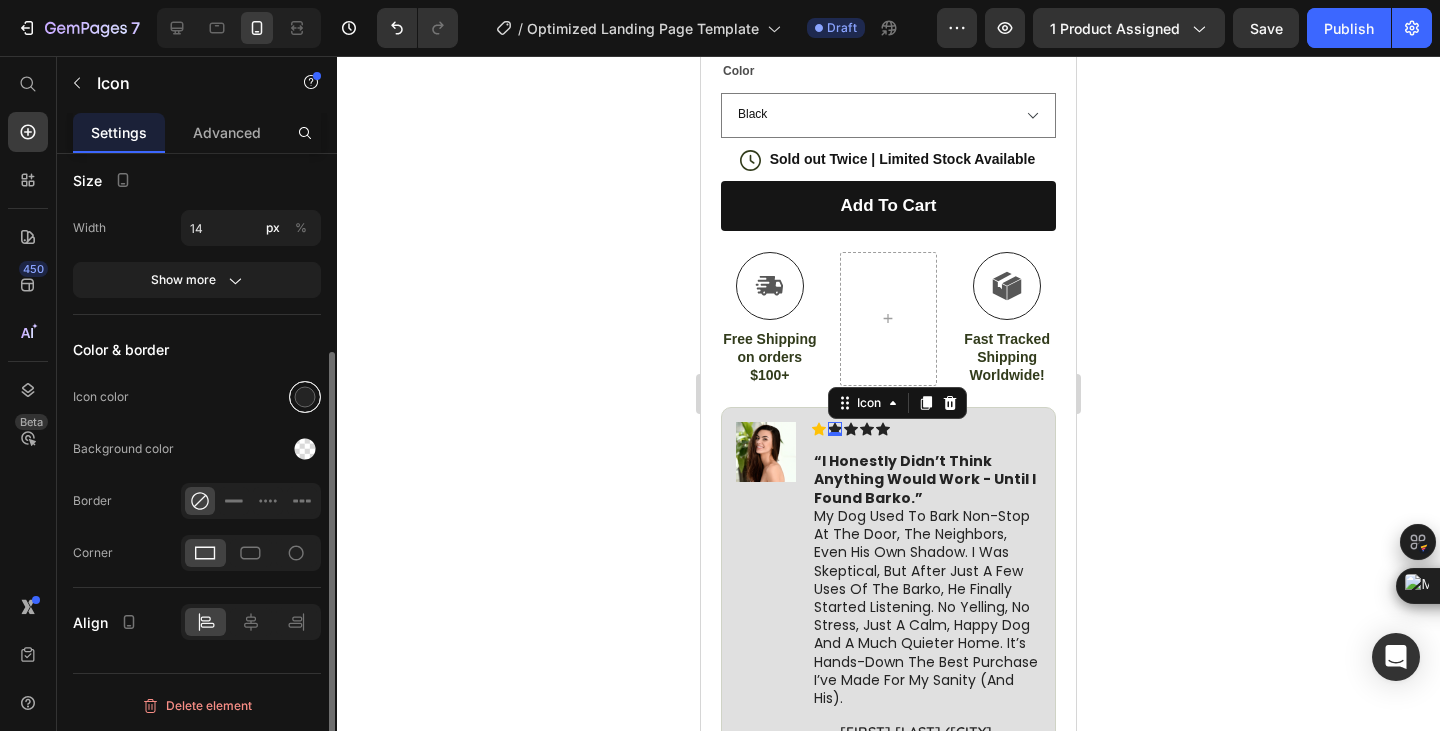 click at bounding box center [305, 397] 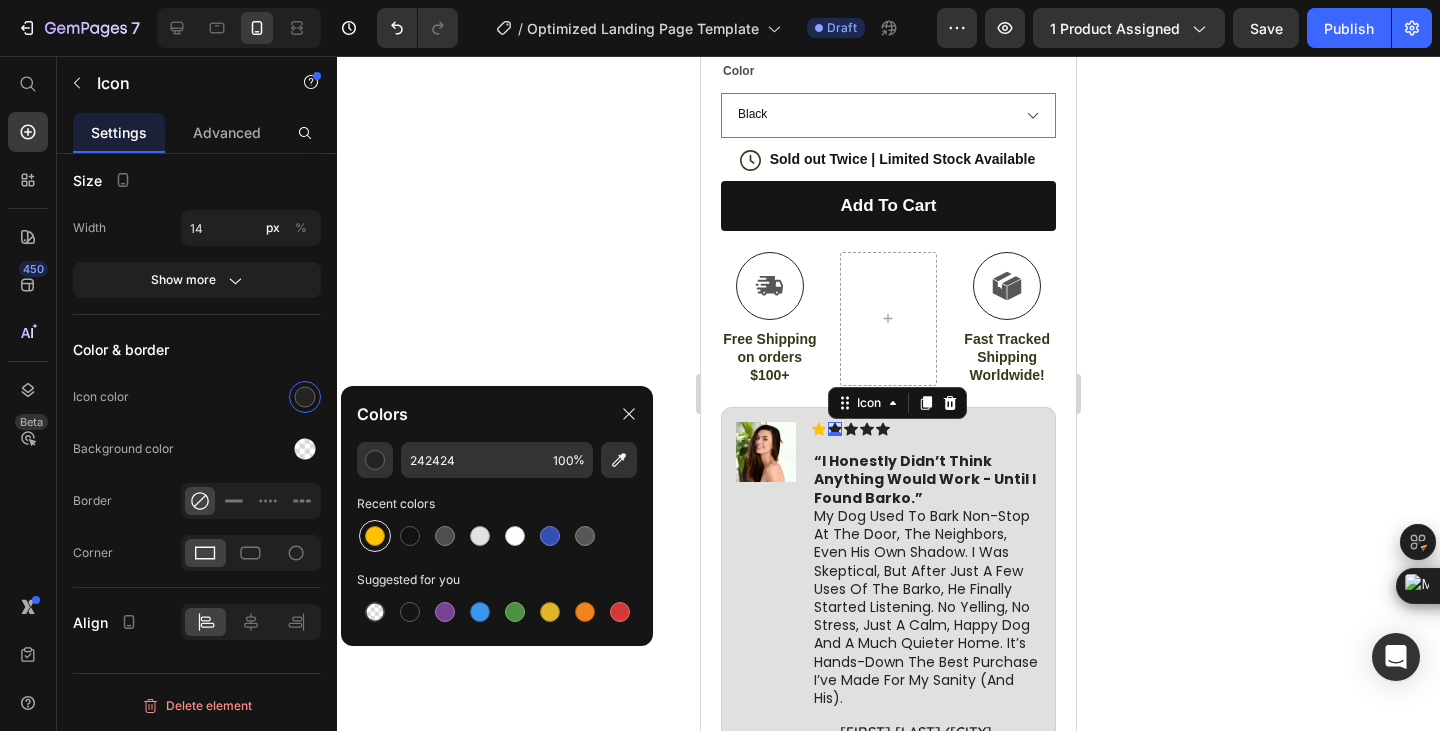 click at bounding box center (375, 536) 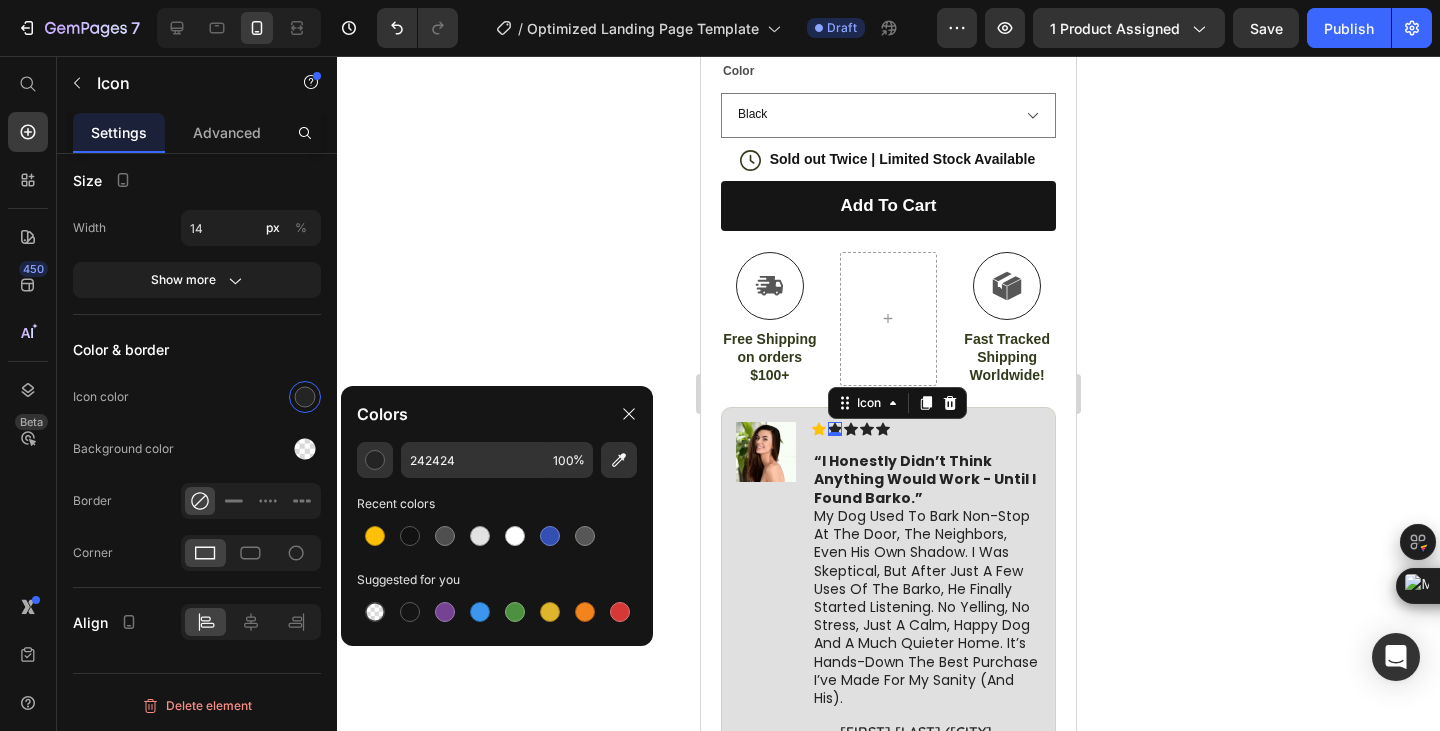type on "FFC107" 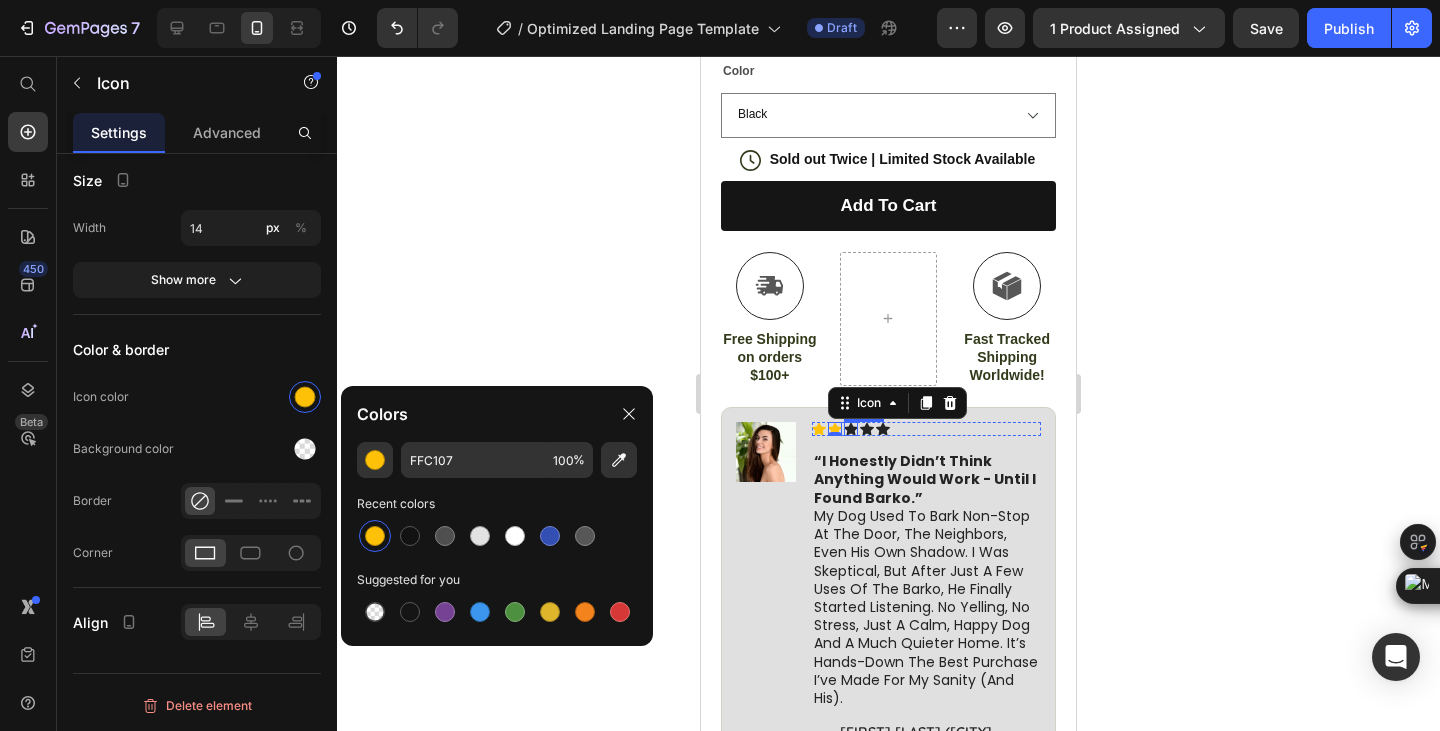 click 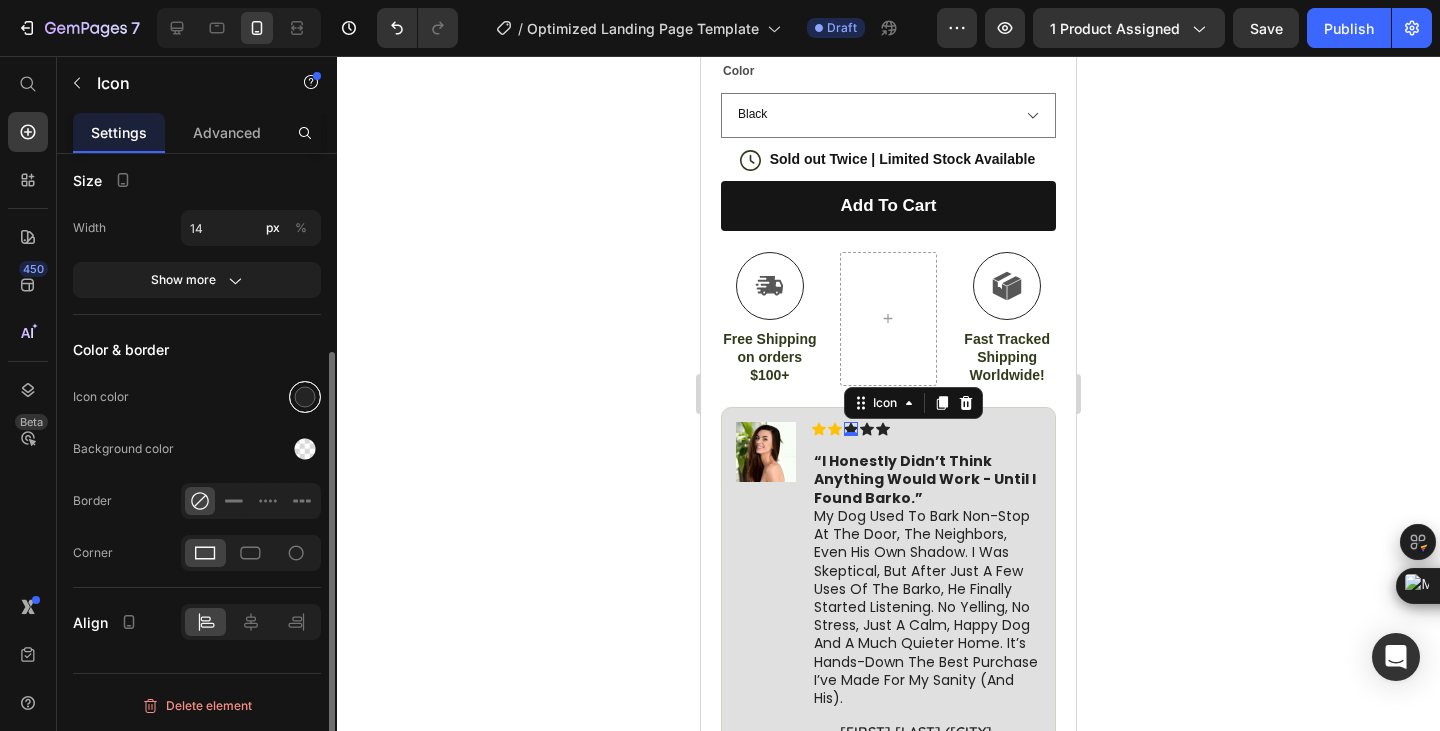 click at bounding box center (305, 397) 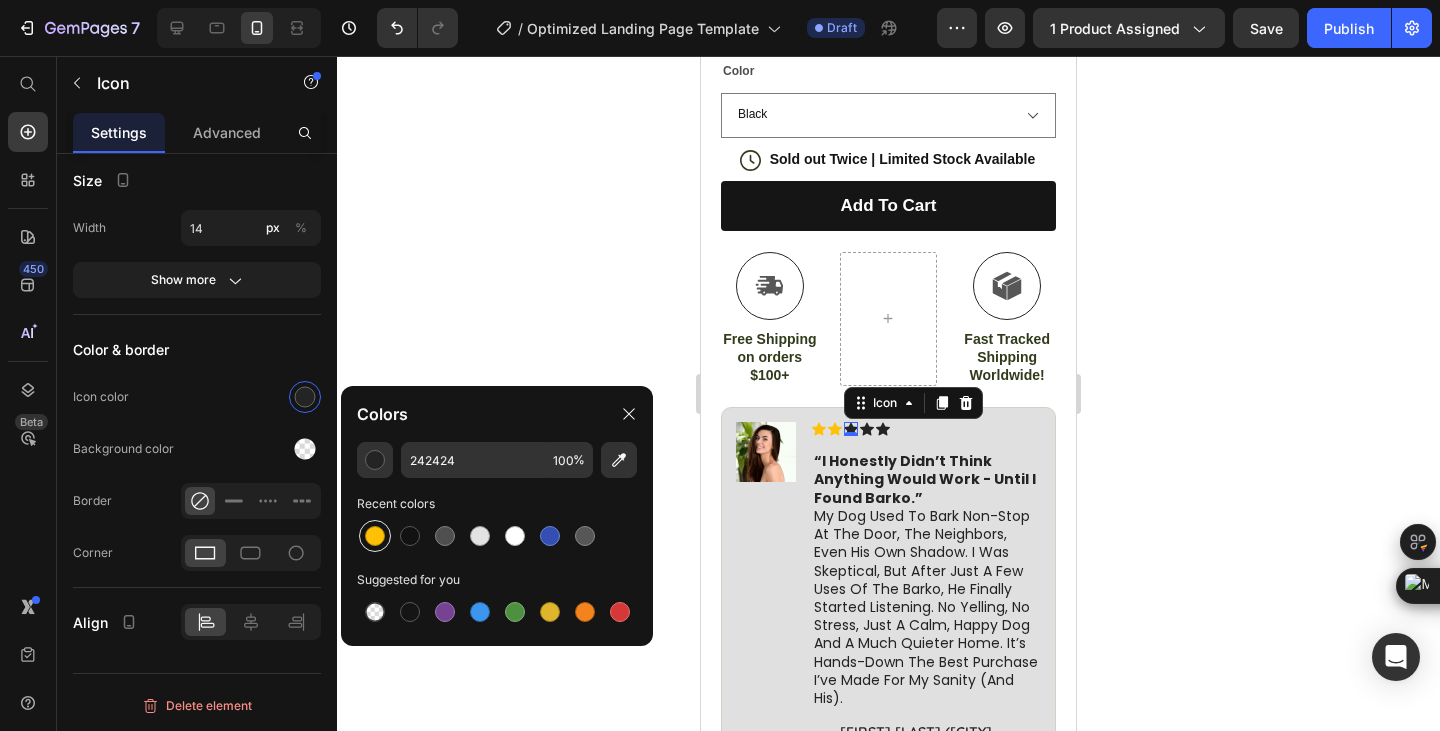 click at bounding box center [375, 536] 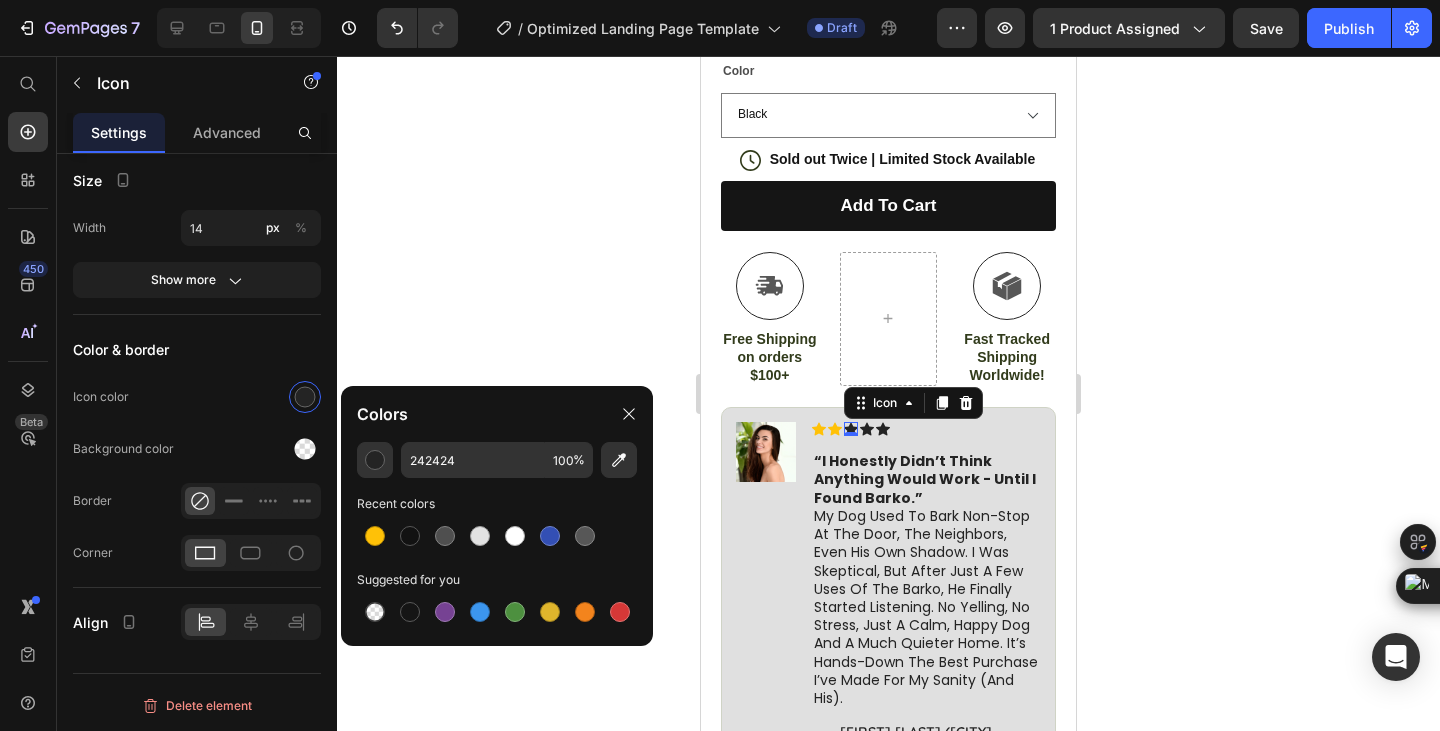 type on "FFC107" 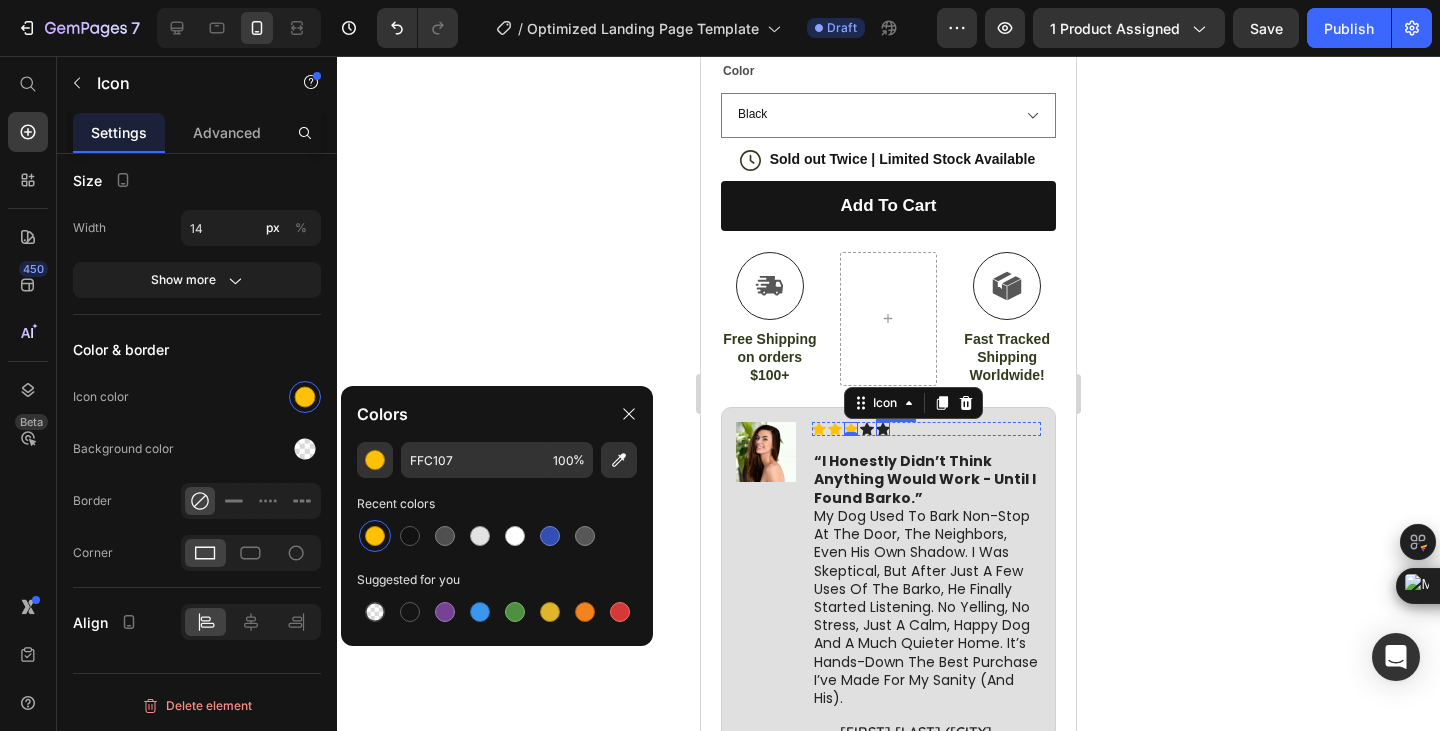 click 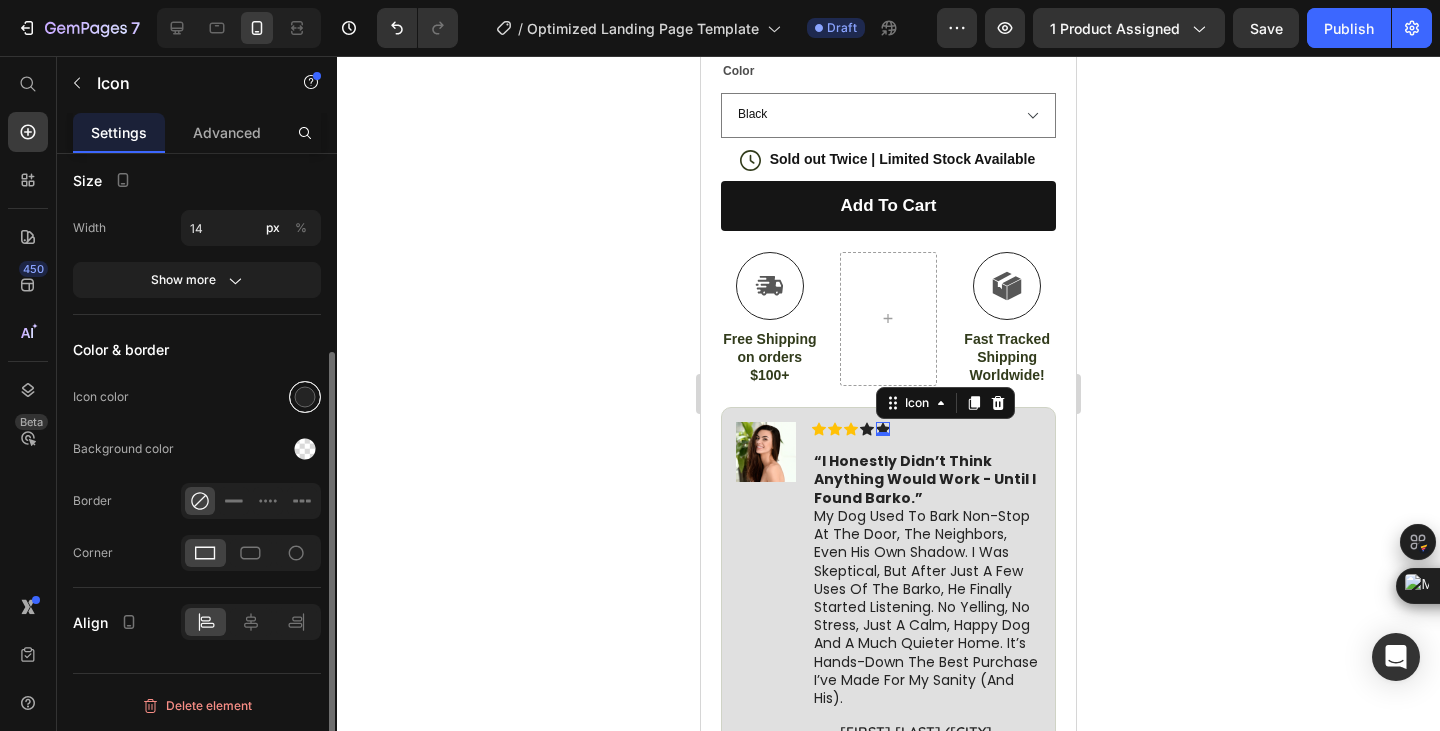 click at bounding box center [305, 397] 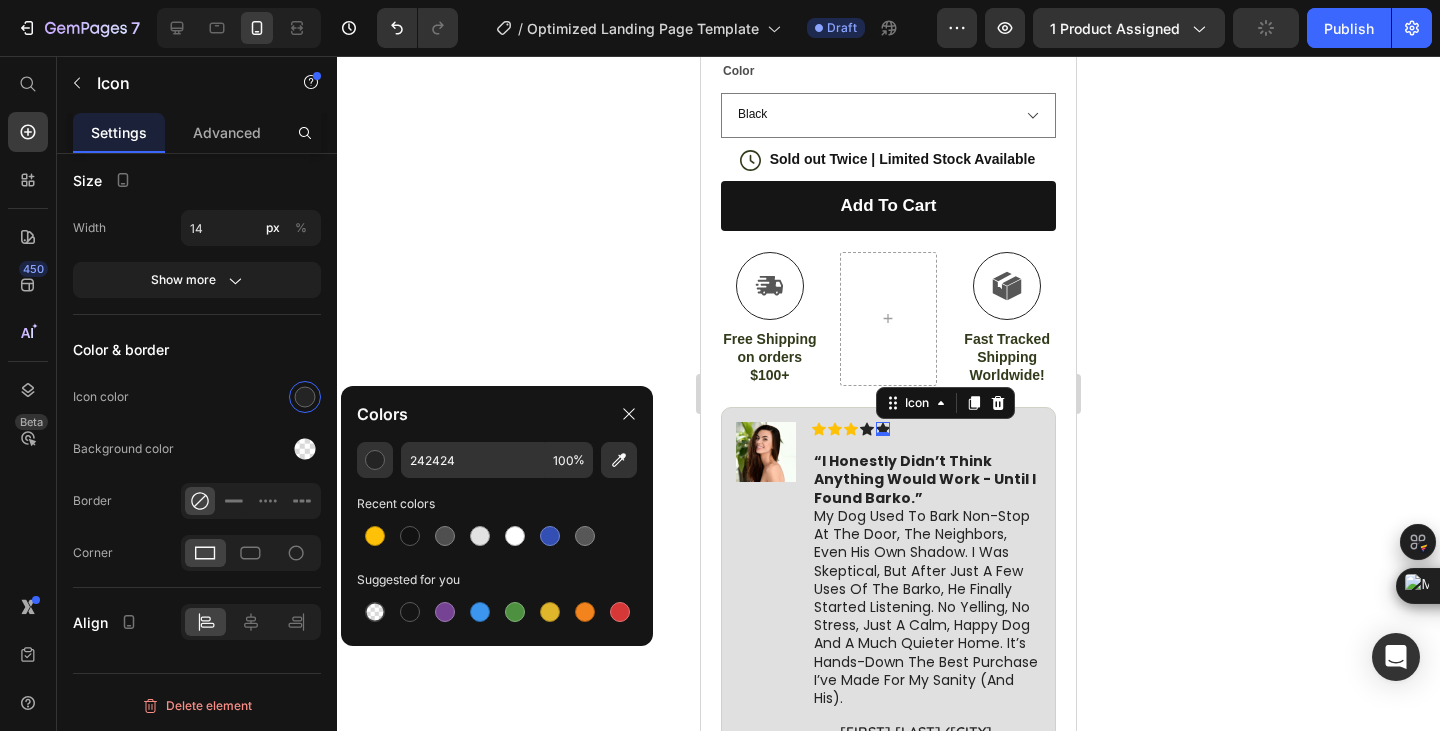drag, startPoint x: 365, startPoint y: 533, endPoint x: 548, endPoint y: 451, distance: 200.5318 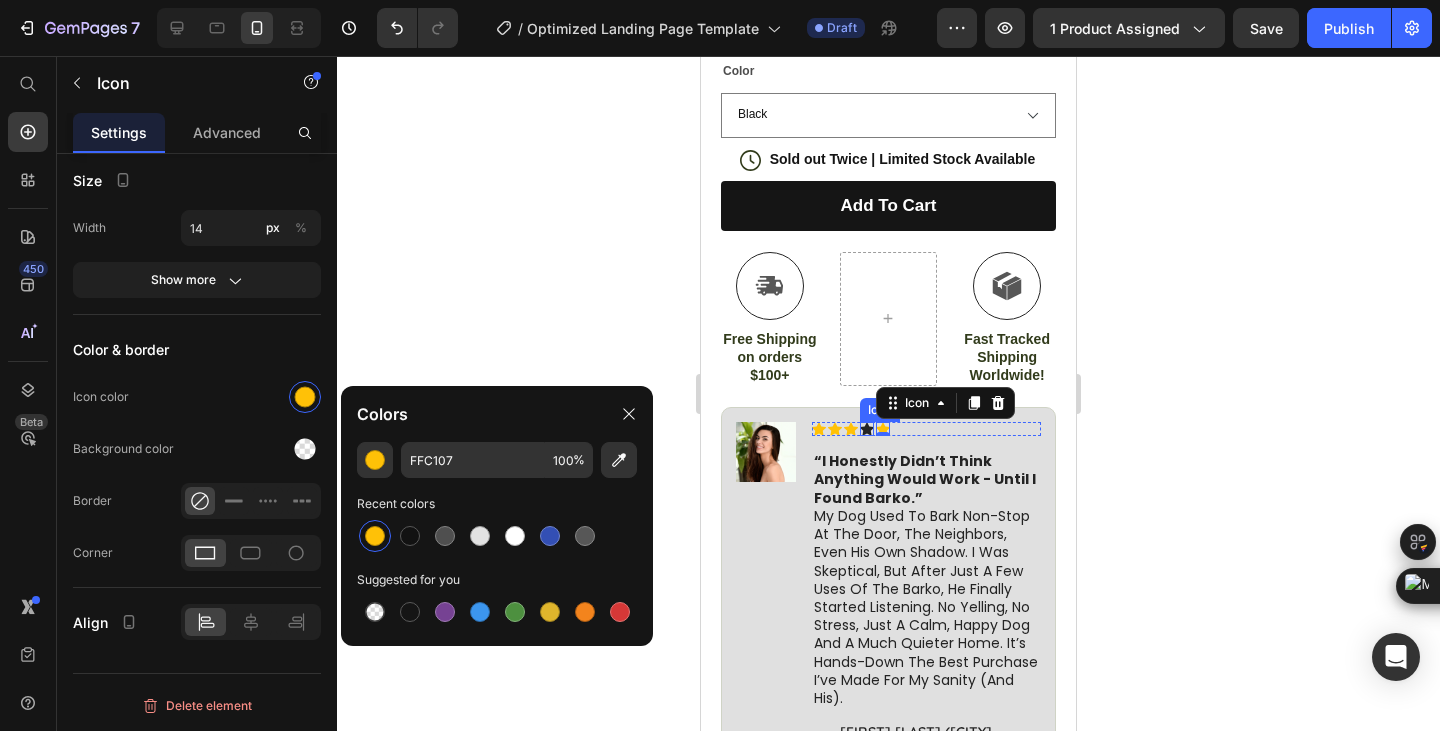 click 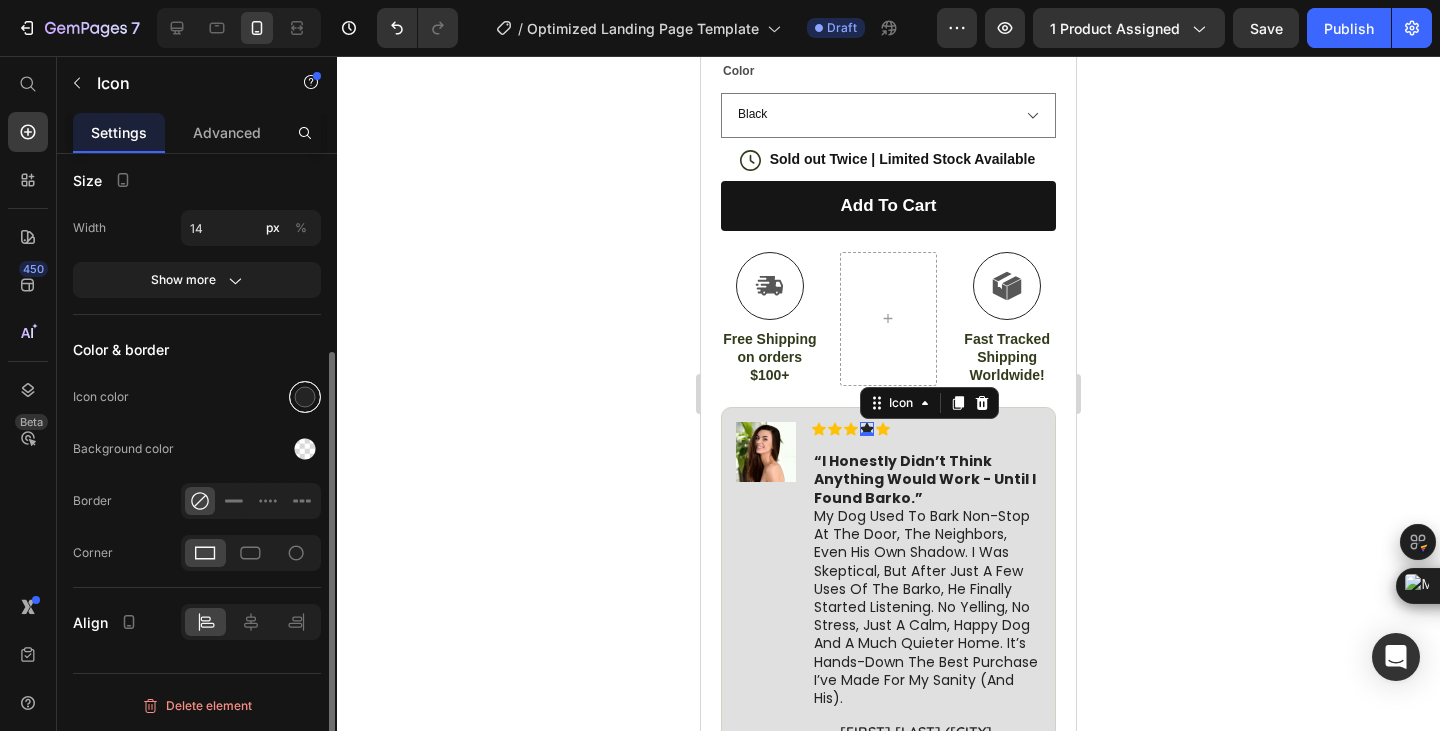 click at bounding box center (305, 397) 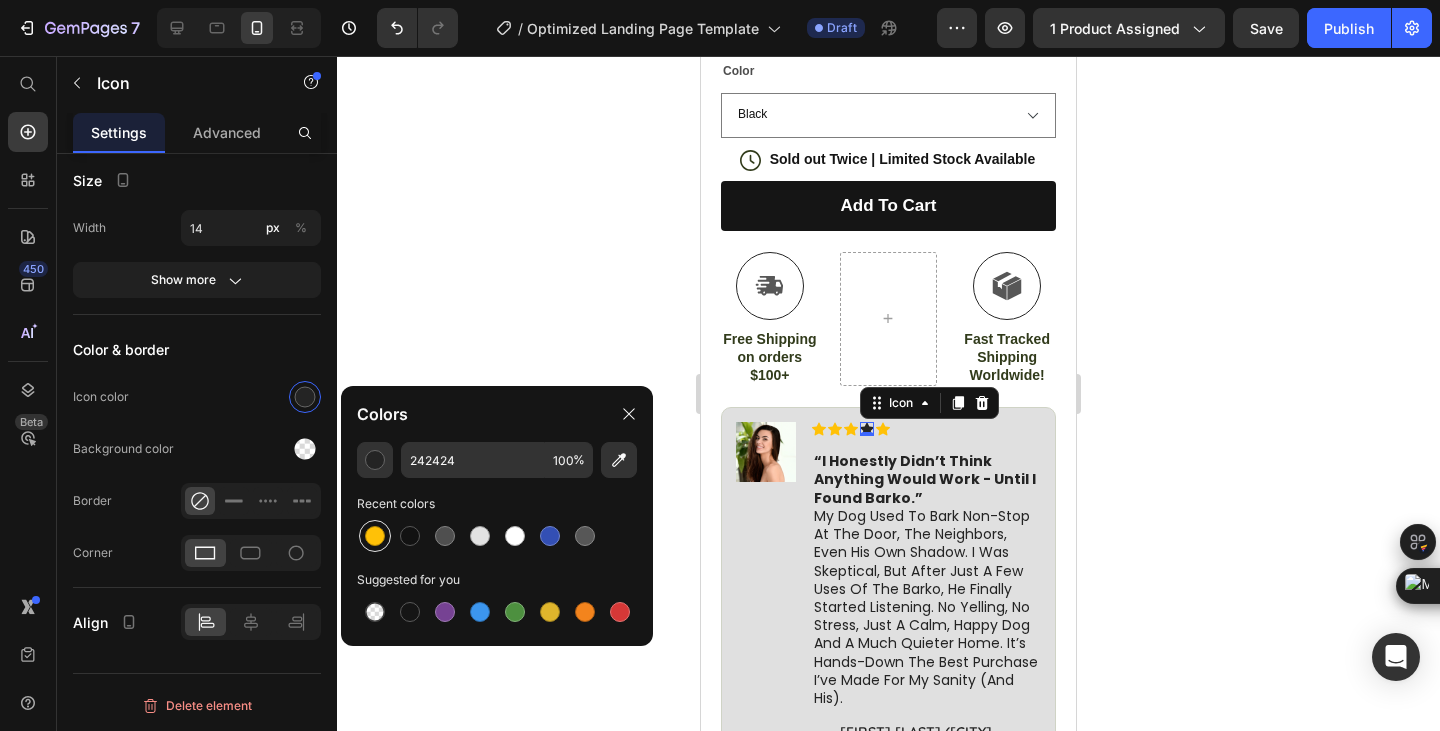click at bounding box center (375, 536) 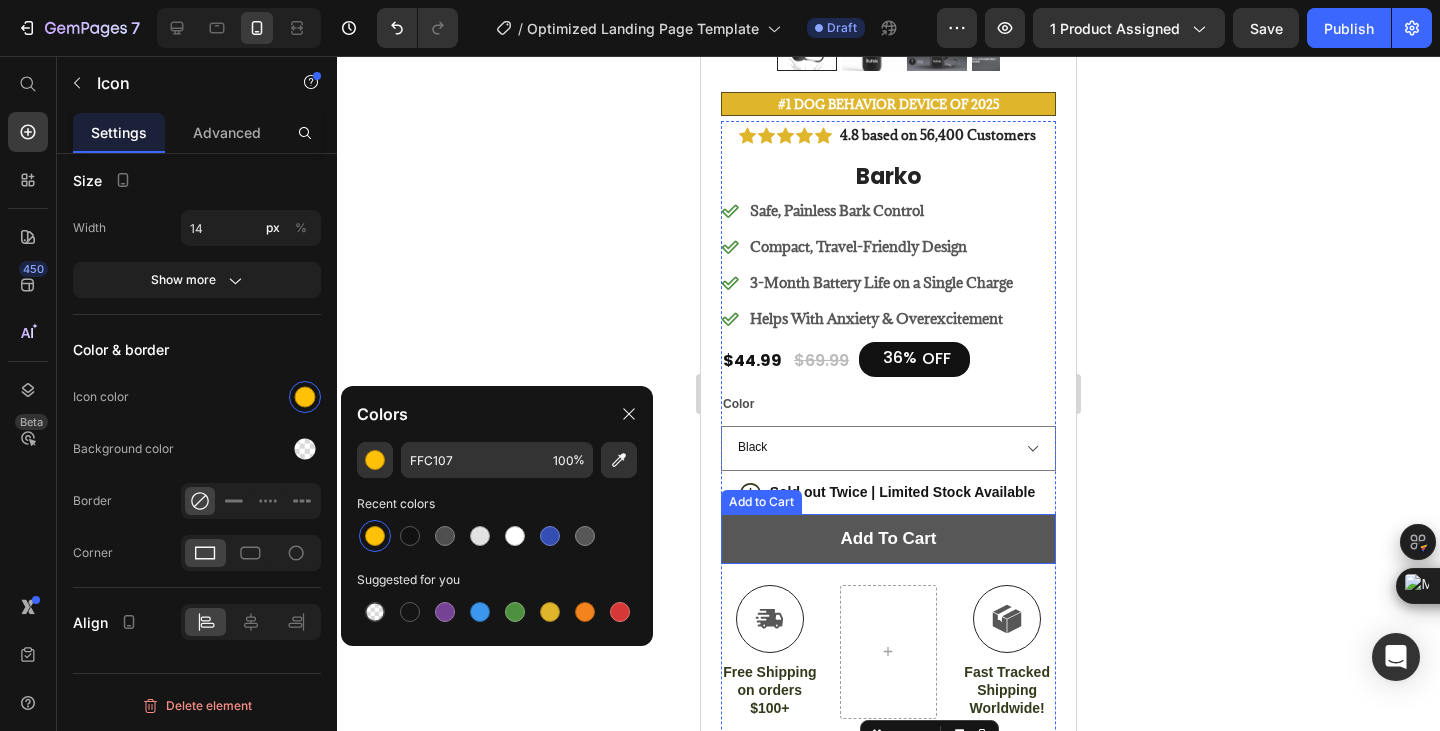 scroll, scrollTop: 485, scrollLeft: 0, axis: vertical 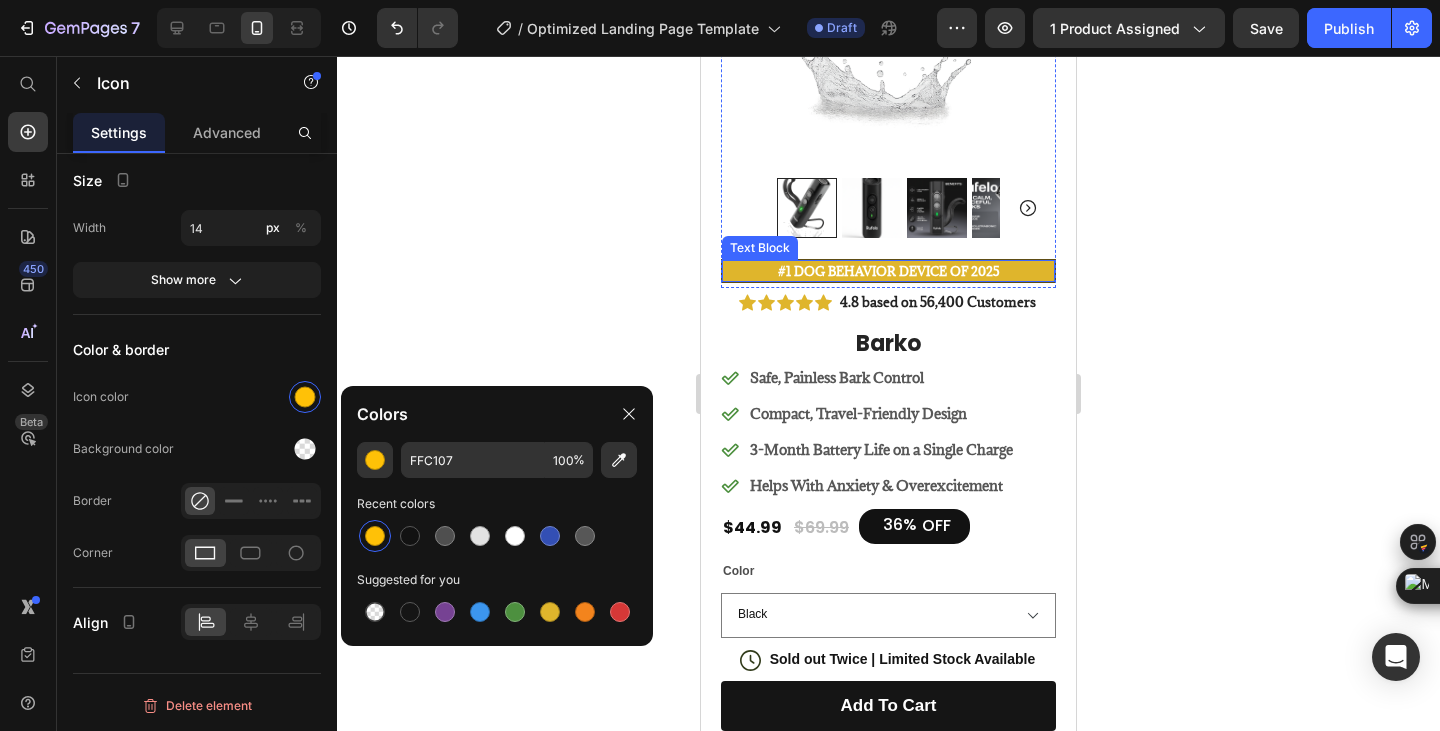 click on "#1 Dog Behavior Device of 2025" at bounding box center [889, 271] 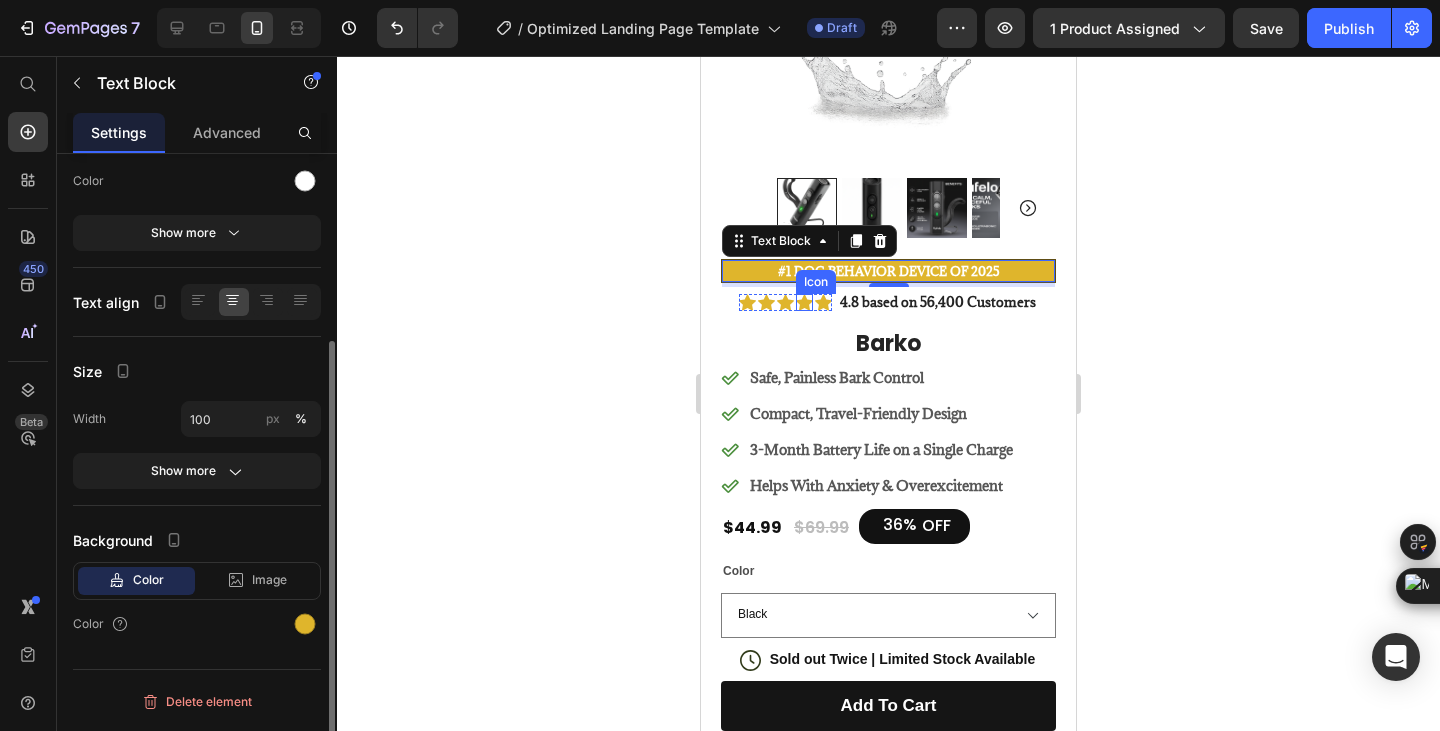 scroll, scrollTop: 0, scrollLeft: 0, axis: both 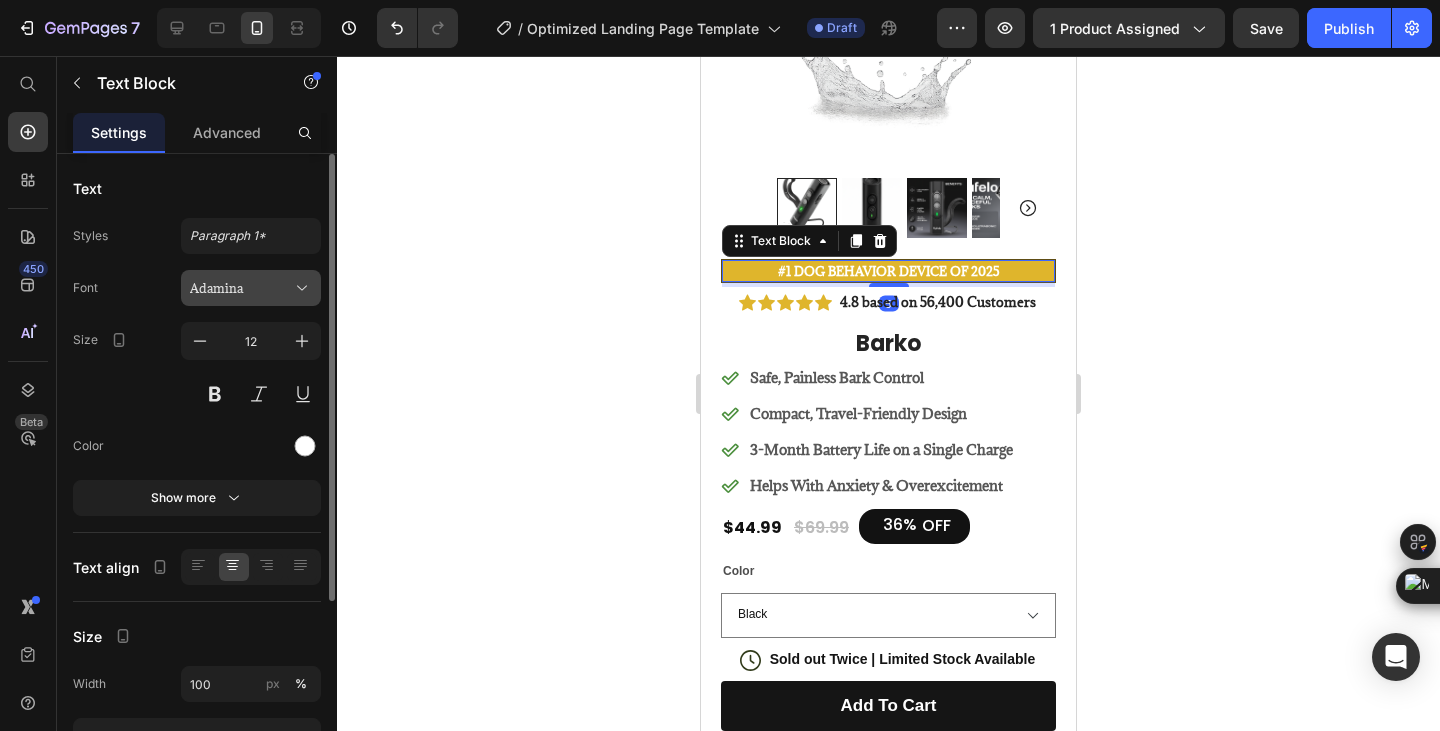 click on "Adamina" at bounding box center [241, 288] 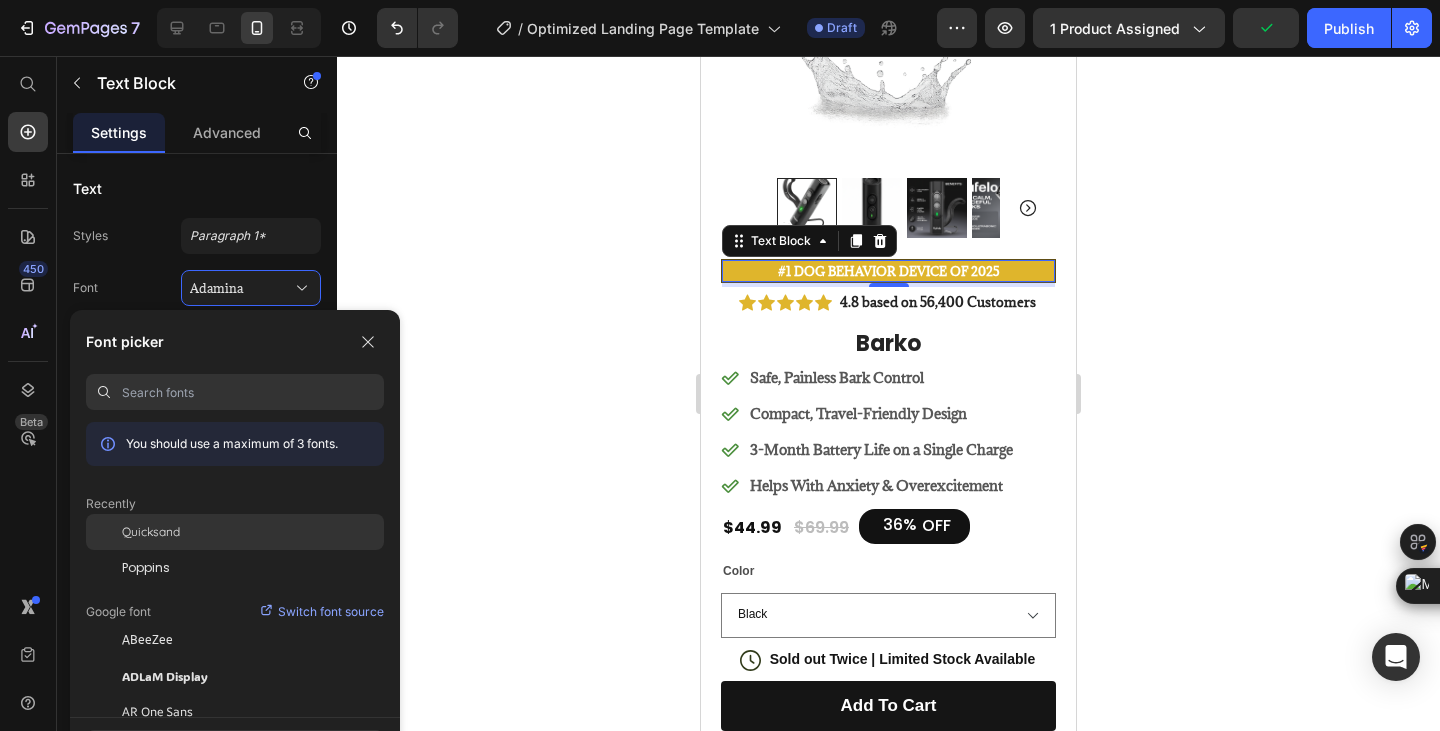 click on "Quicksand" at bounding box center (151, 532) 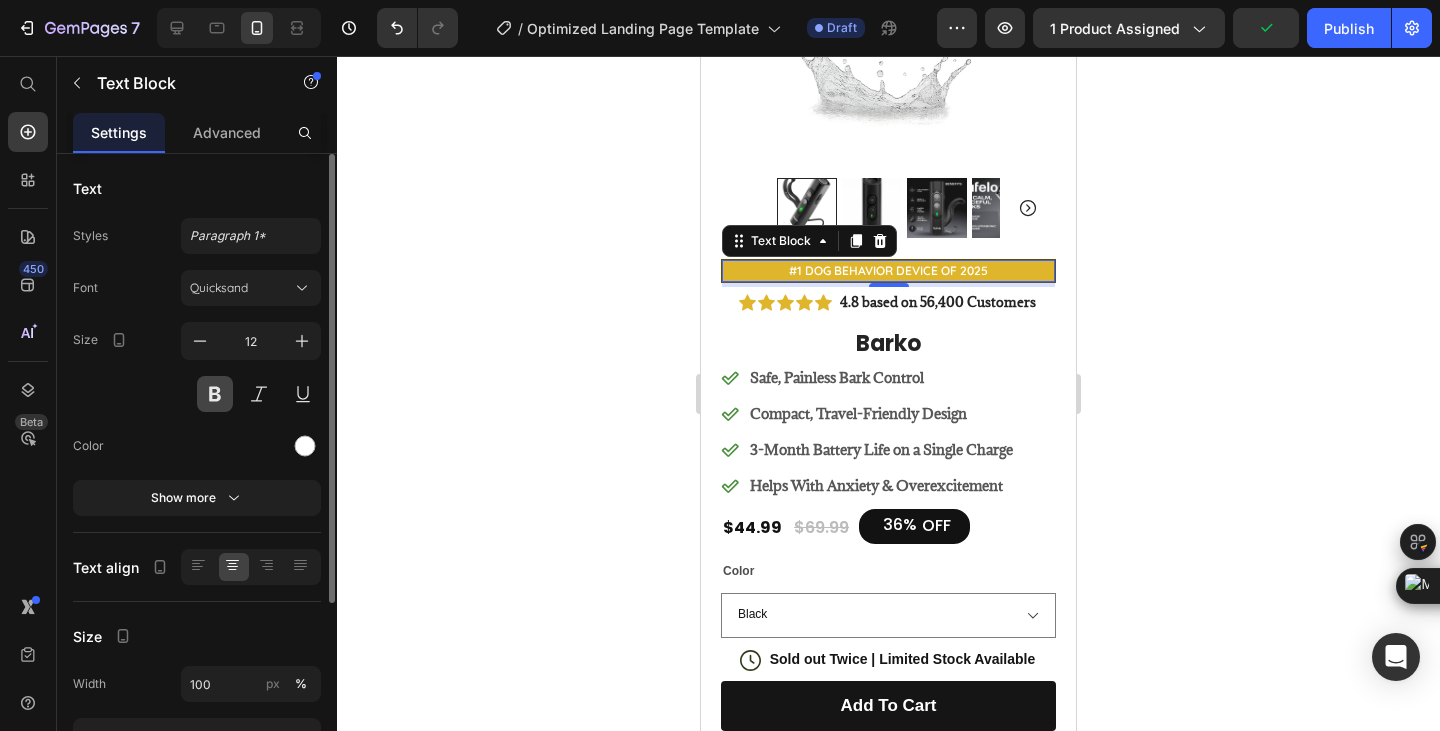 click at bounding box center [215, 394] 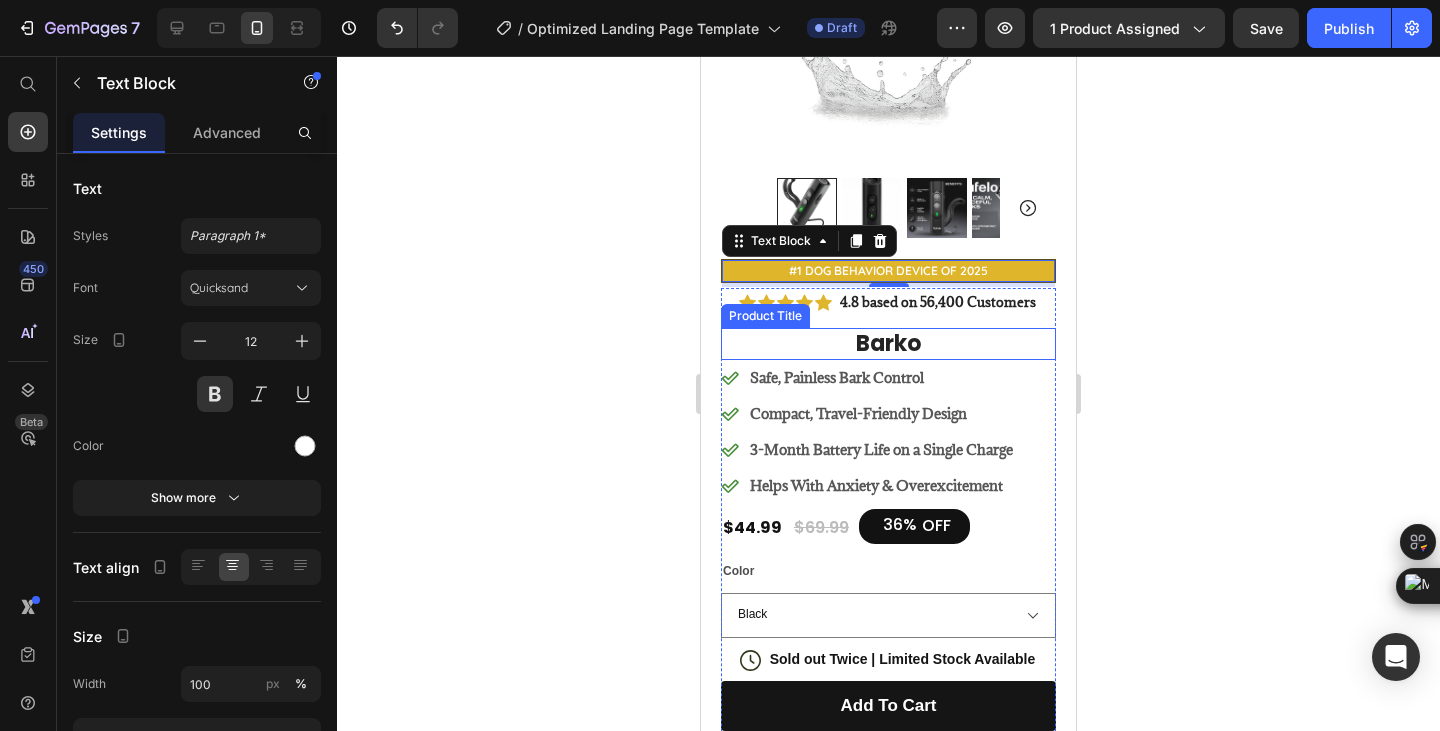 click on "Barko" at bounding box center (888, 344) 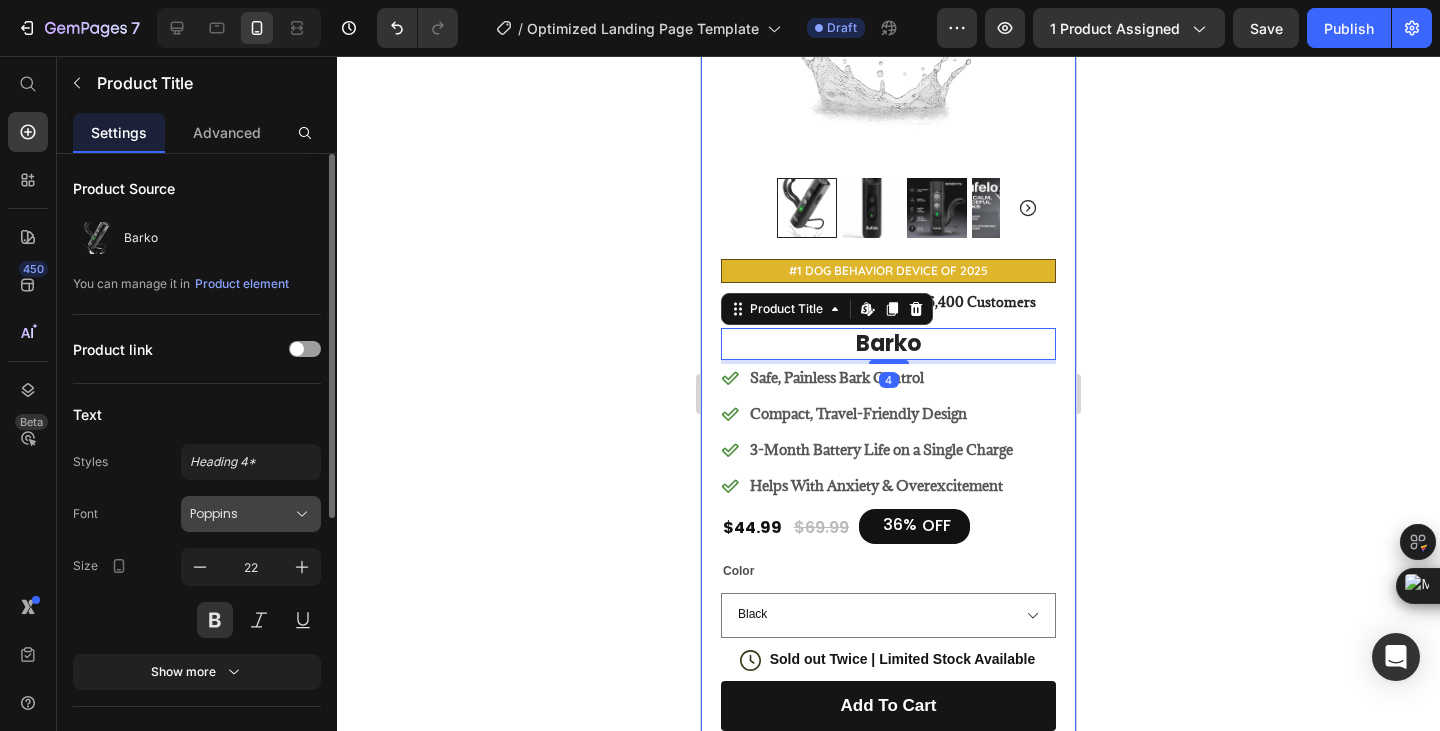 click on "Poppins" at bounding box center [251, 514] 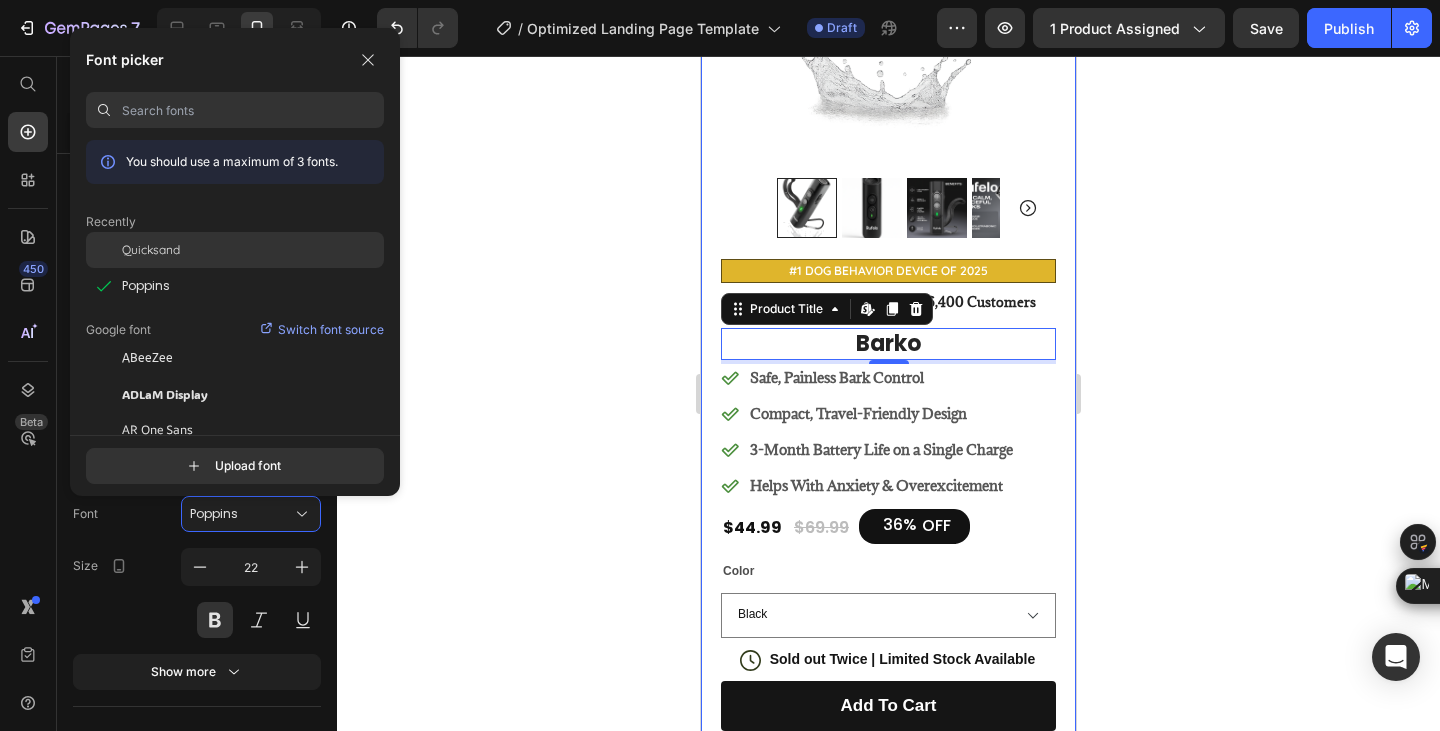click on "Quicksand" at bounding box center (151, 250) 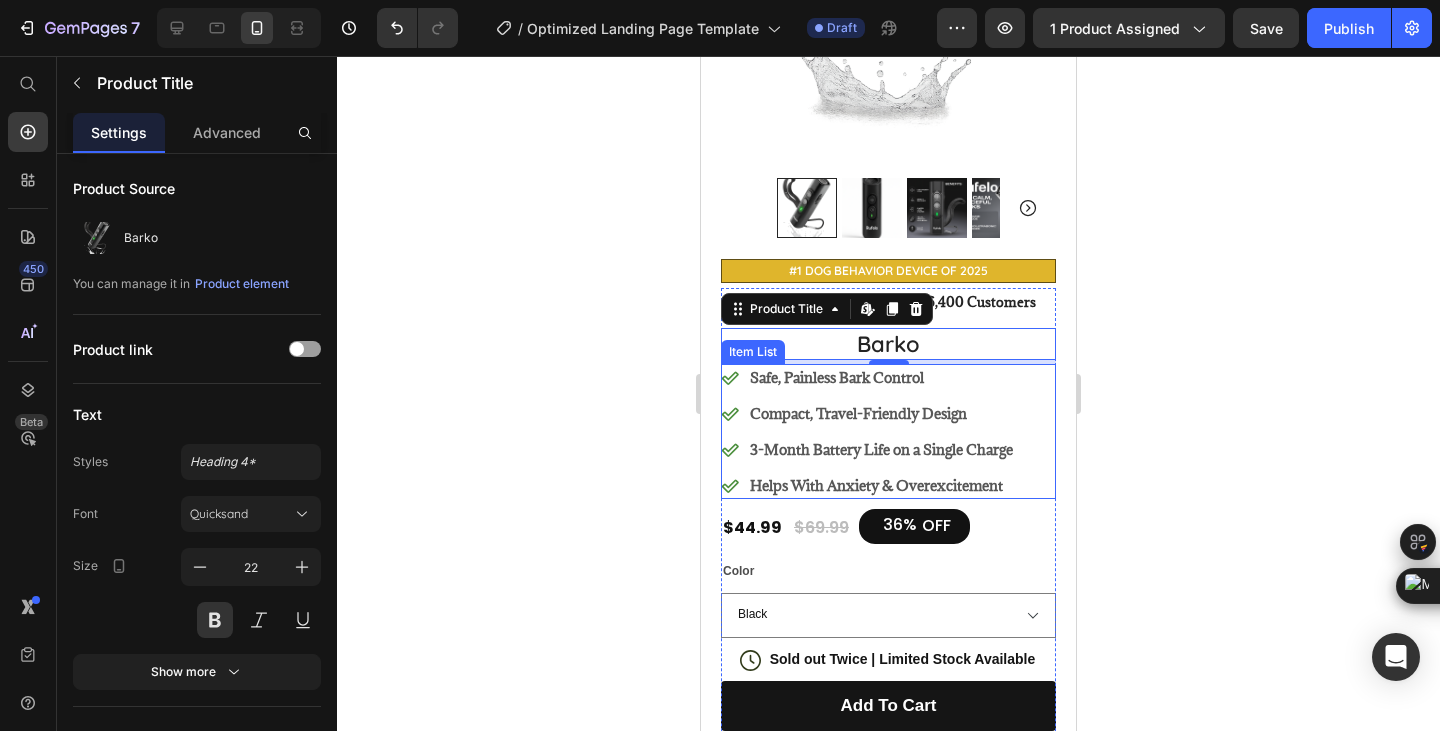 click on "Compact, Travel-Friendly Design" at bounding box center (881, 413) 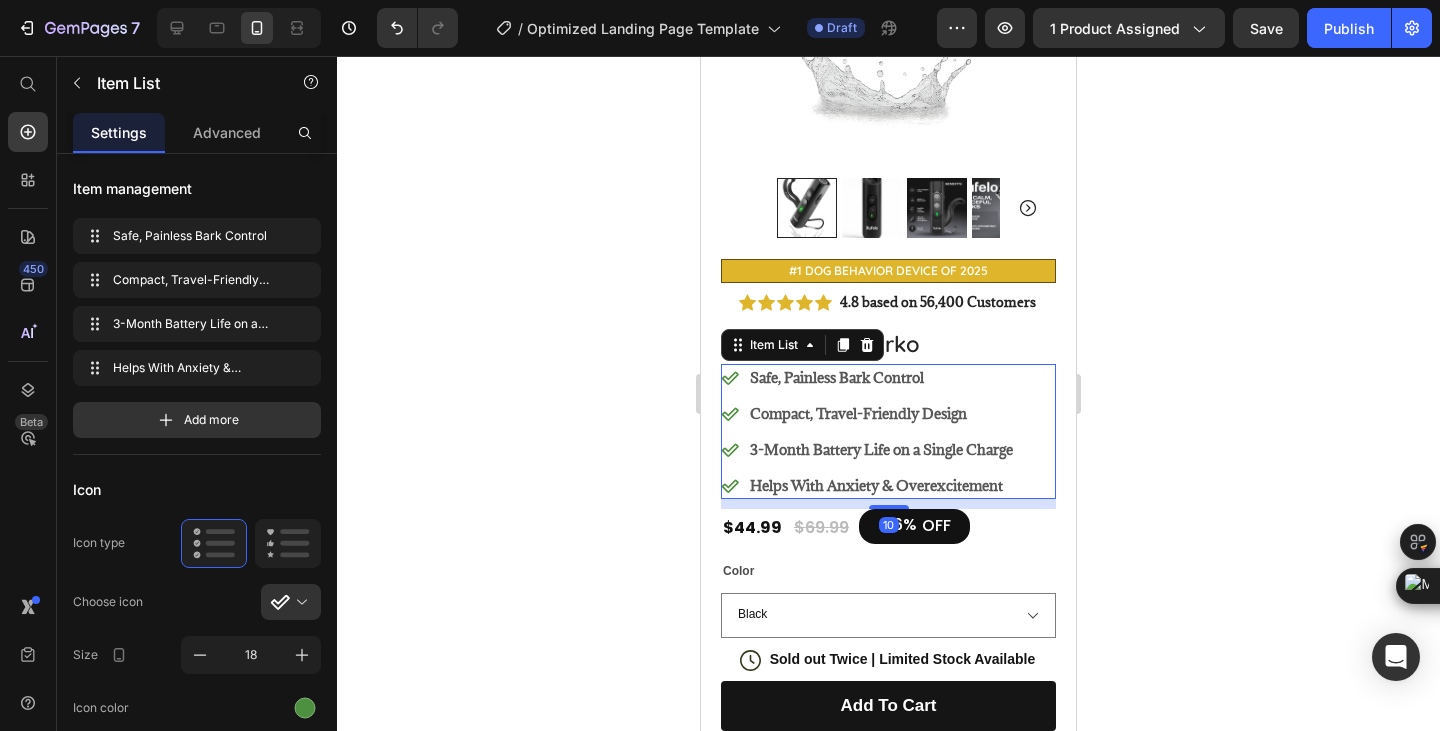 scroll, scrollTop: 499, scrollLeft: 0, axis: vertical 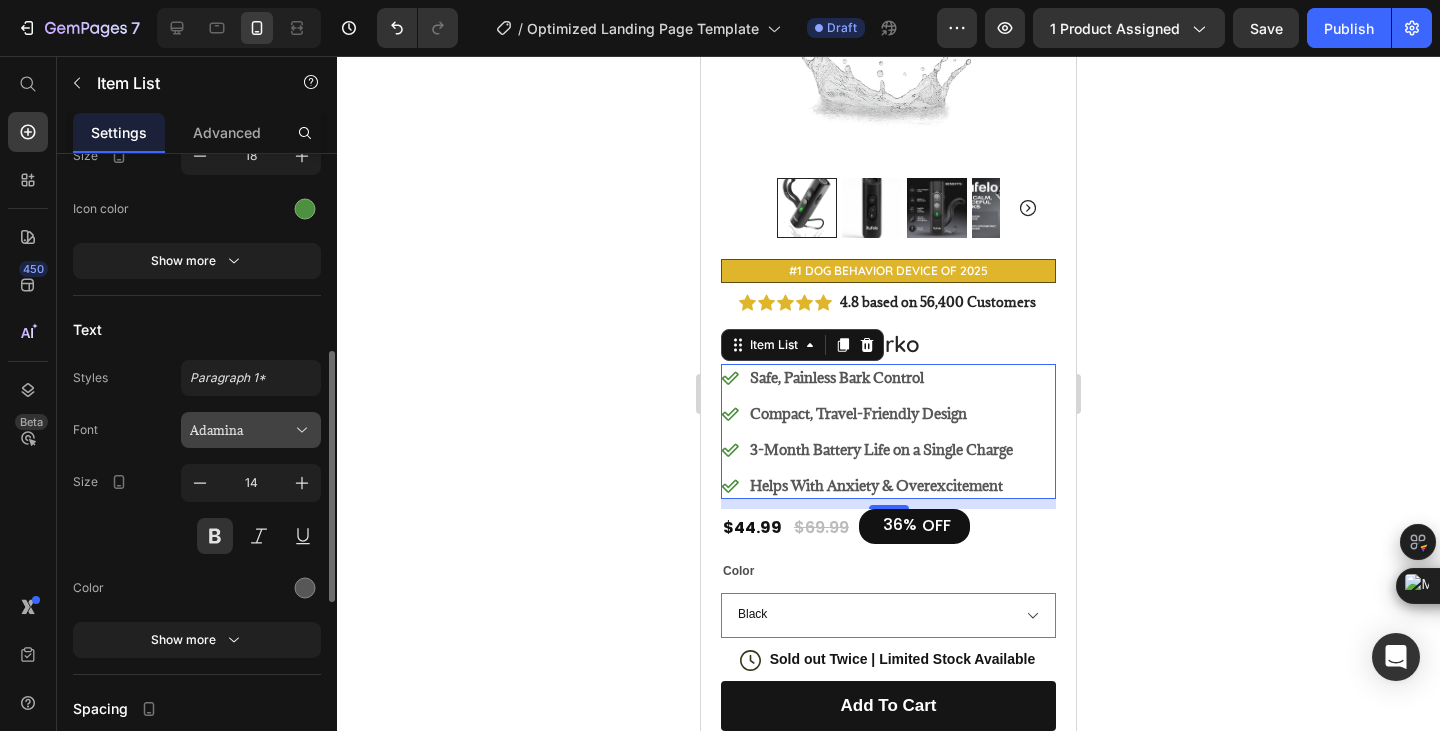 click on "Adamina" at bounding box center [241, 430] 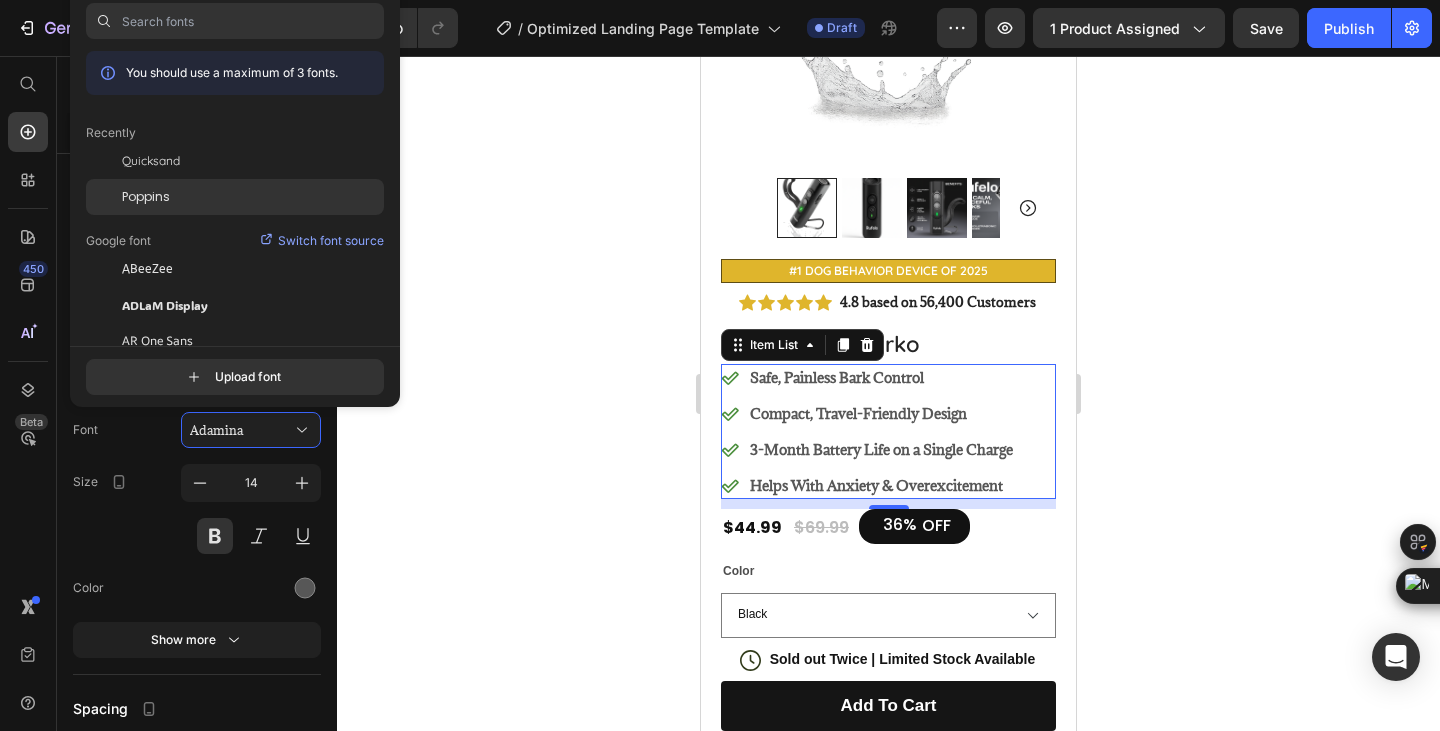 click on "Poppins" at bounding box center (146, 197) 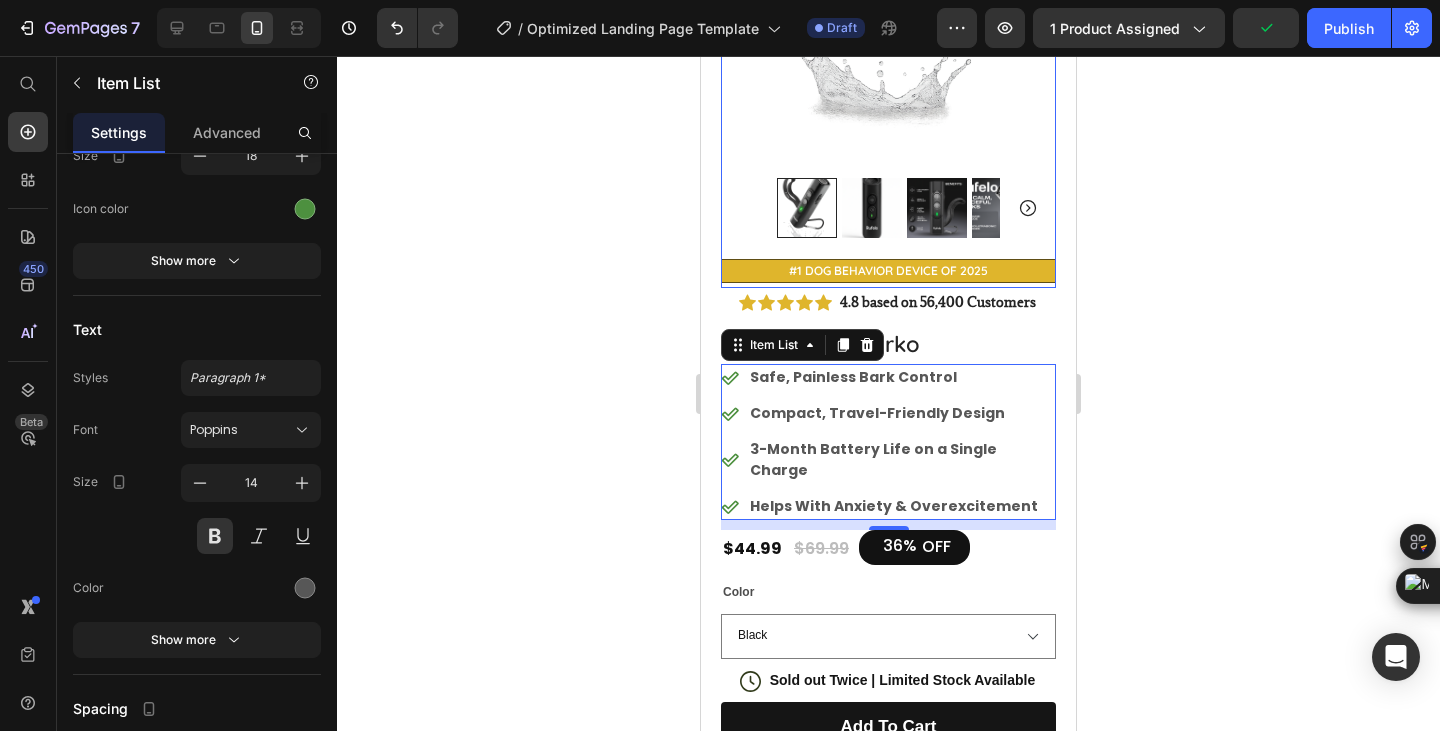 scroll, scrollTop: 0, scrollLeft: 0, axis: both 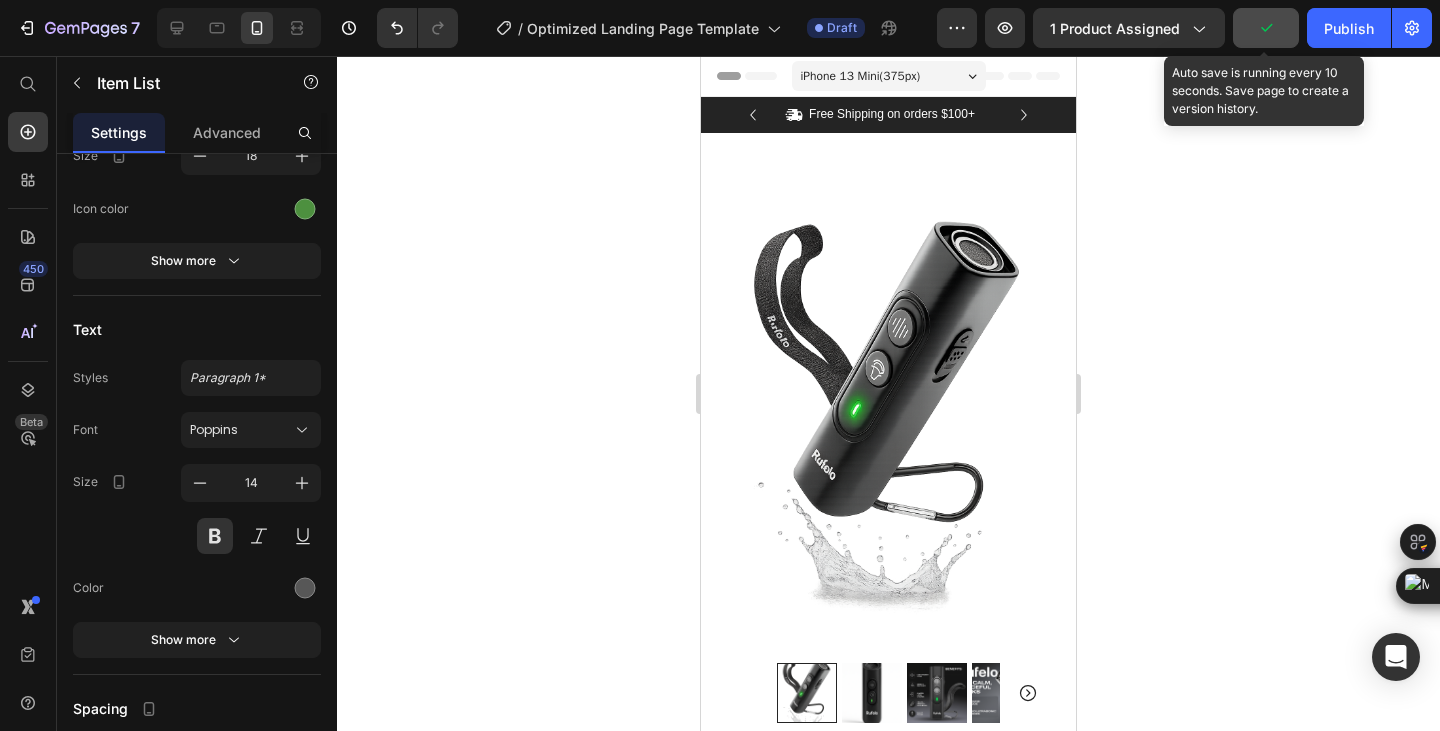 click 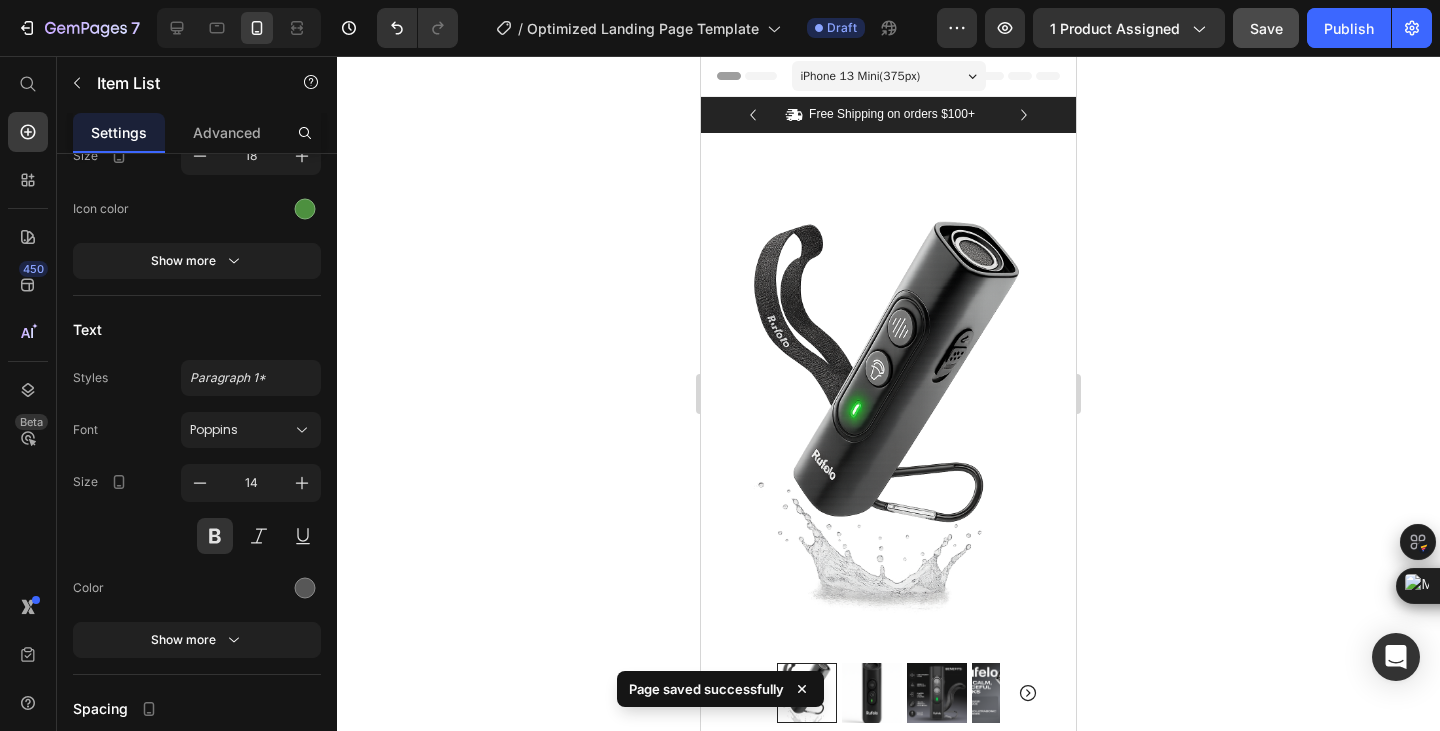 click on "Save" at bounding box center [1266, 28] 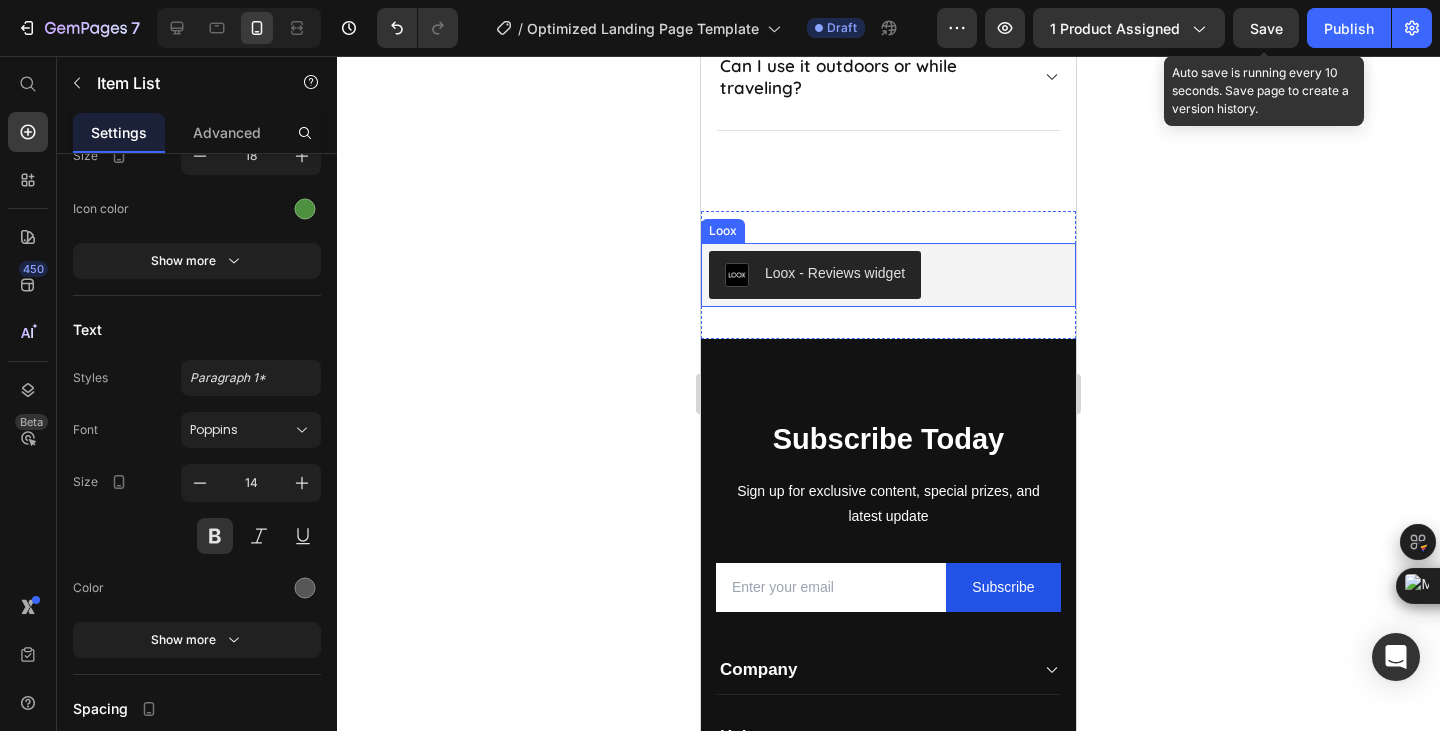 scroll, scrollTop: 5666, scrollLeft: 0, axis: vertical 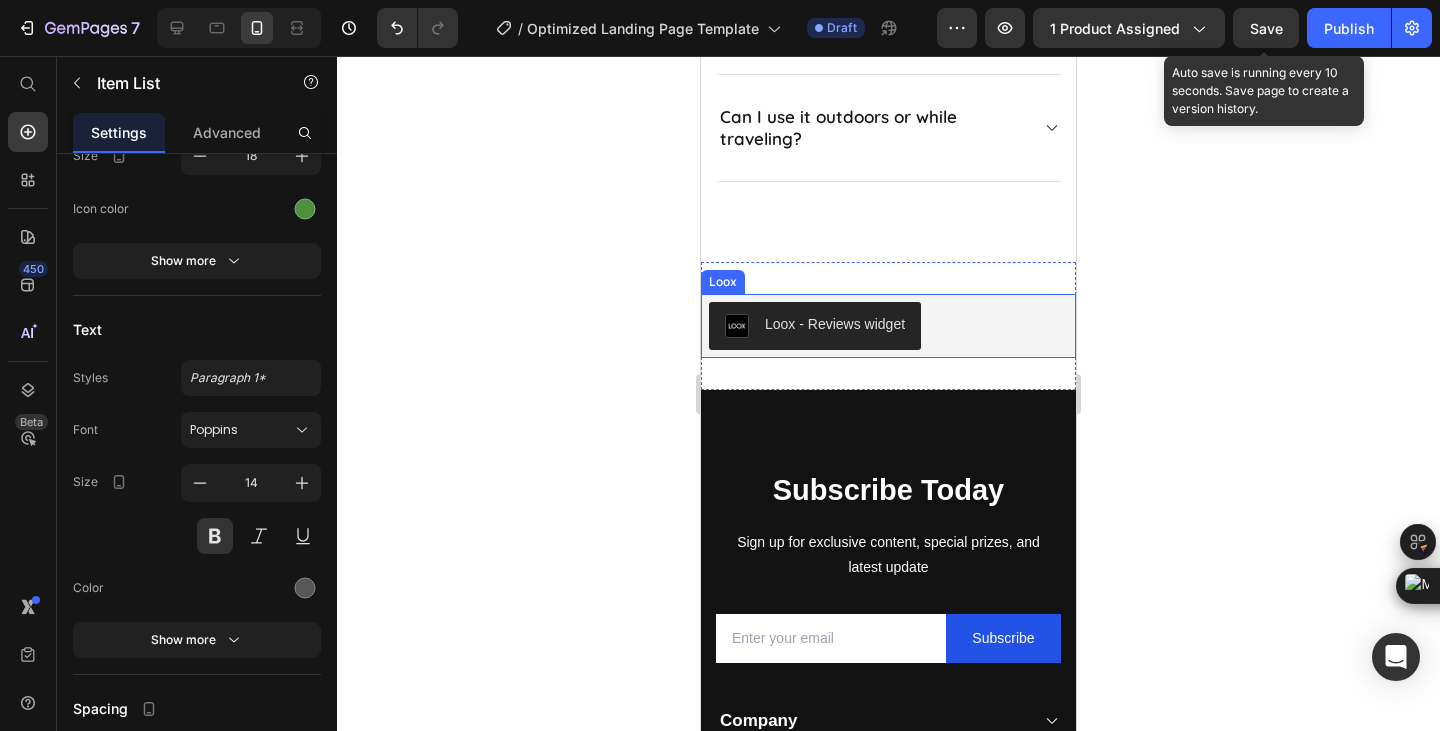 click on "Loox - Reviews widget" at bounding box center [835, 324] 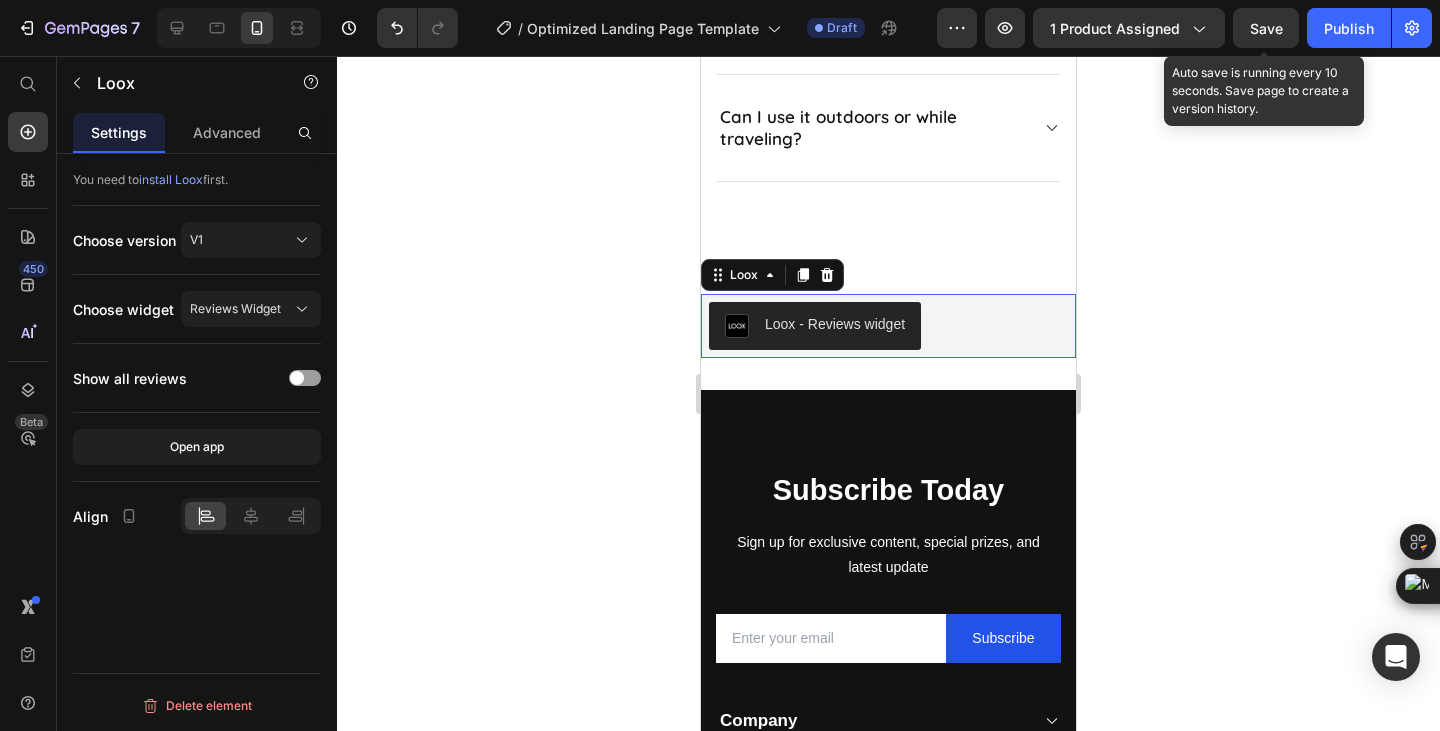 scroll, scrollTop: 0, scrollLeft: 0, axis: both 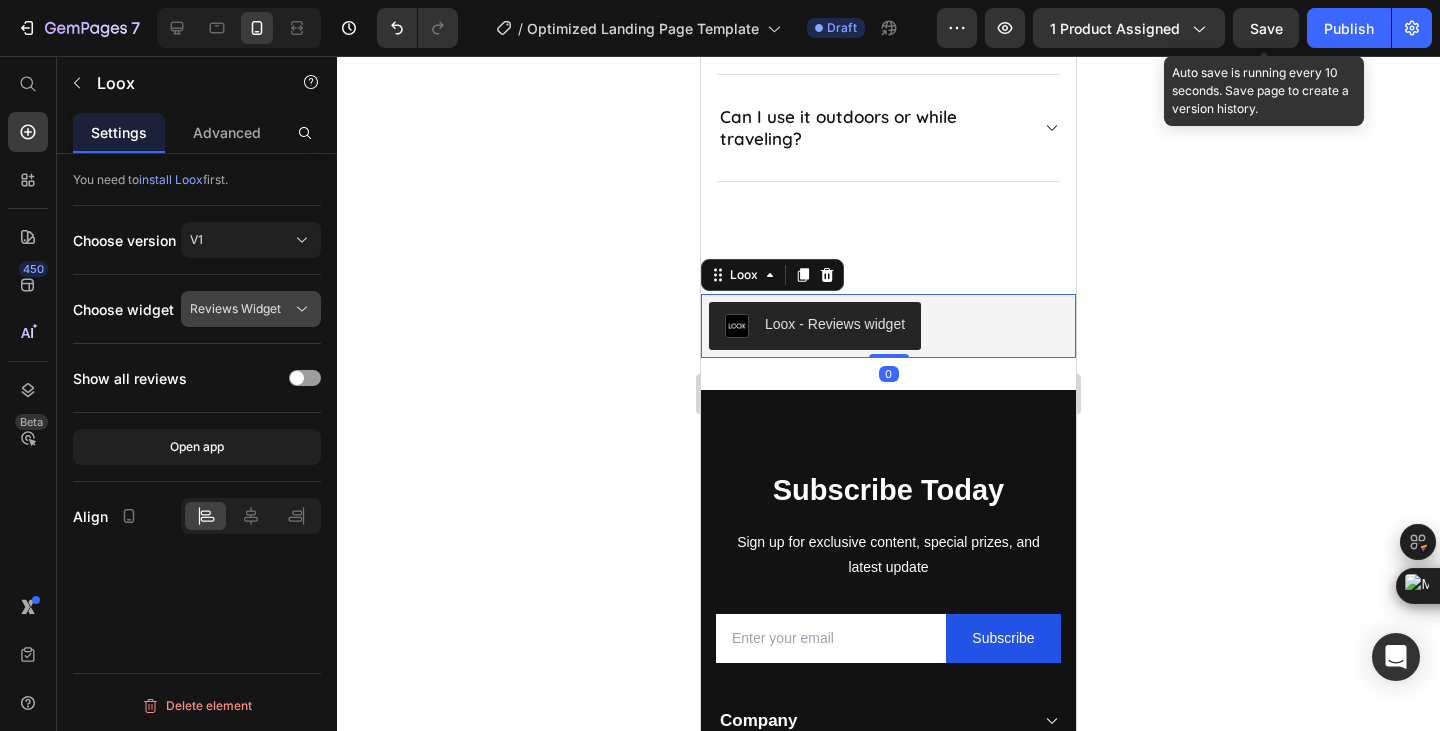 click on "Reviews Widget" at bounding box center [235, 309] 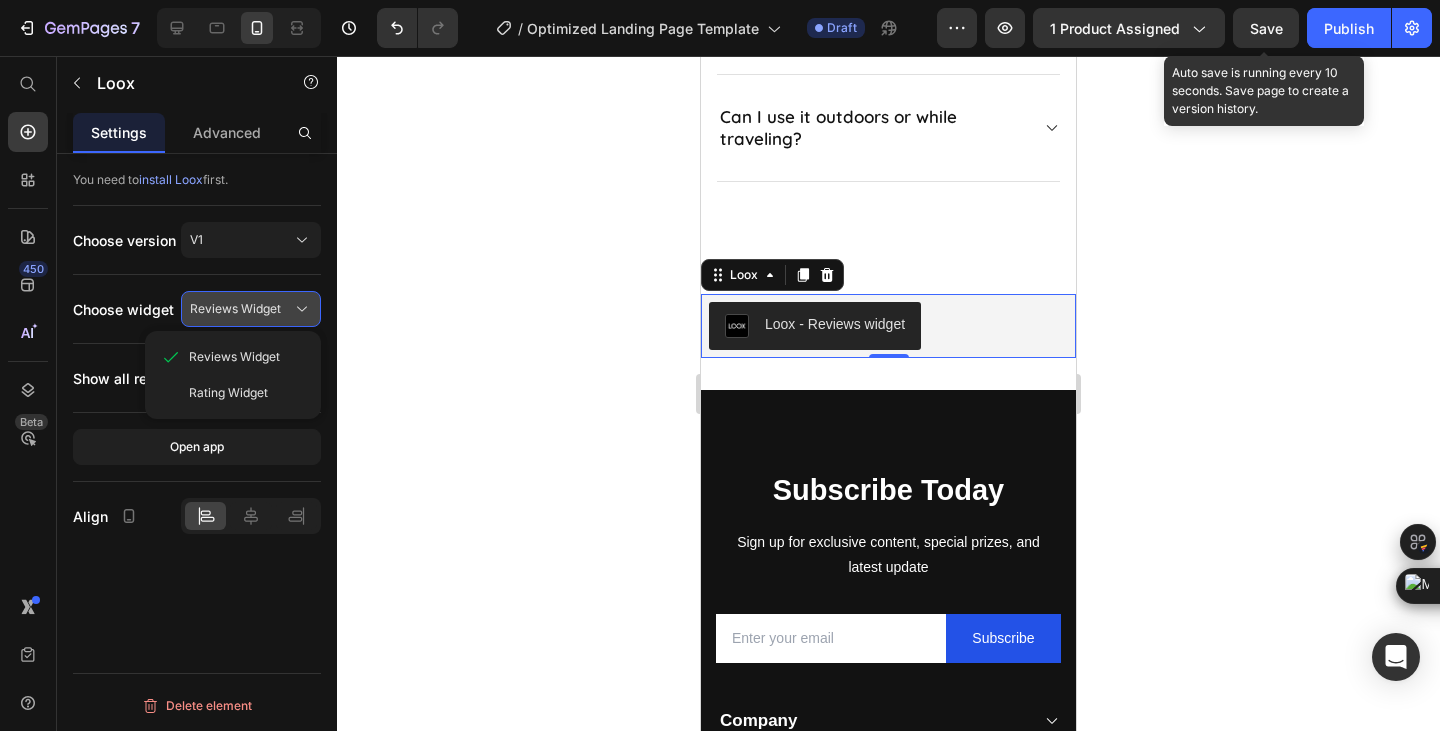 click on "Reviews Widget" at bounding box center [235, 309] 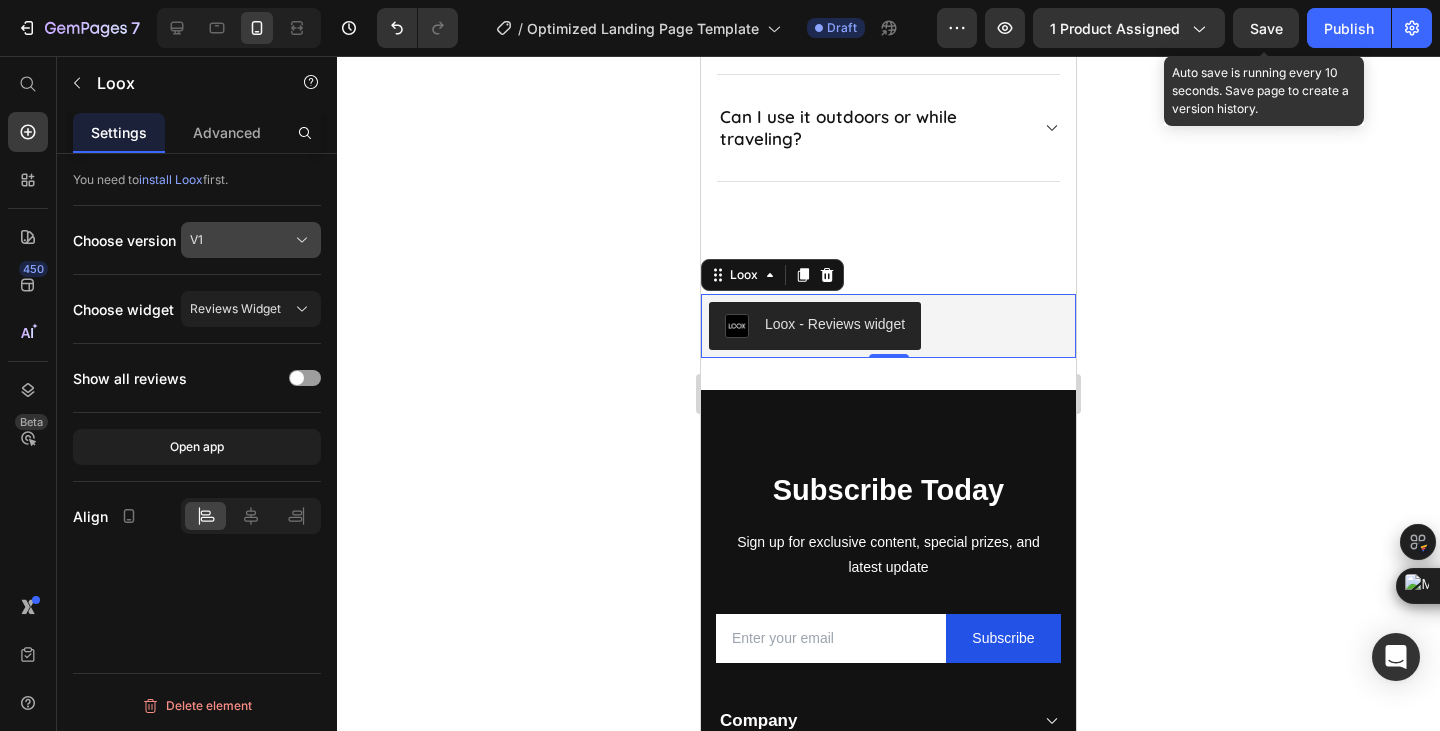 click on "V1" at bounding box center (251, 240) 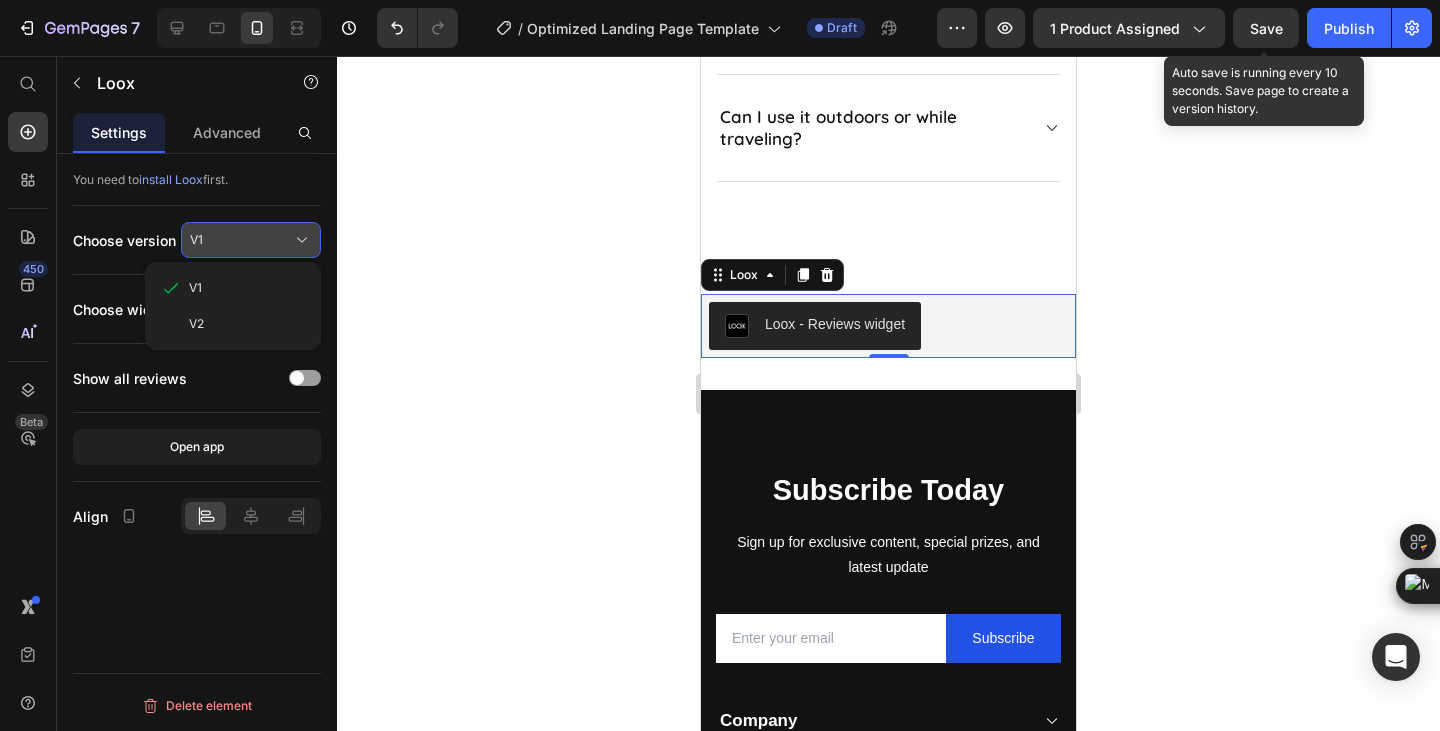 click on "V1" at bounding box center [251, 240] 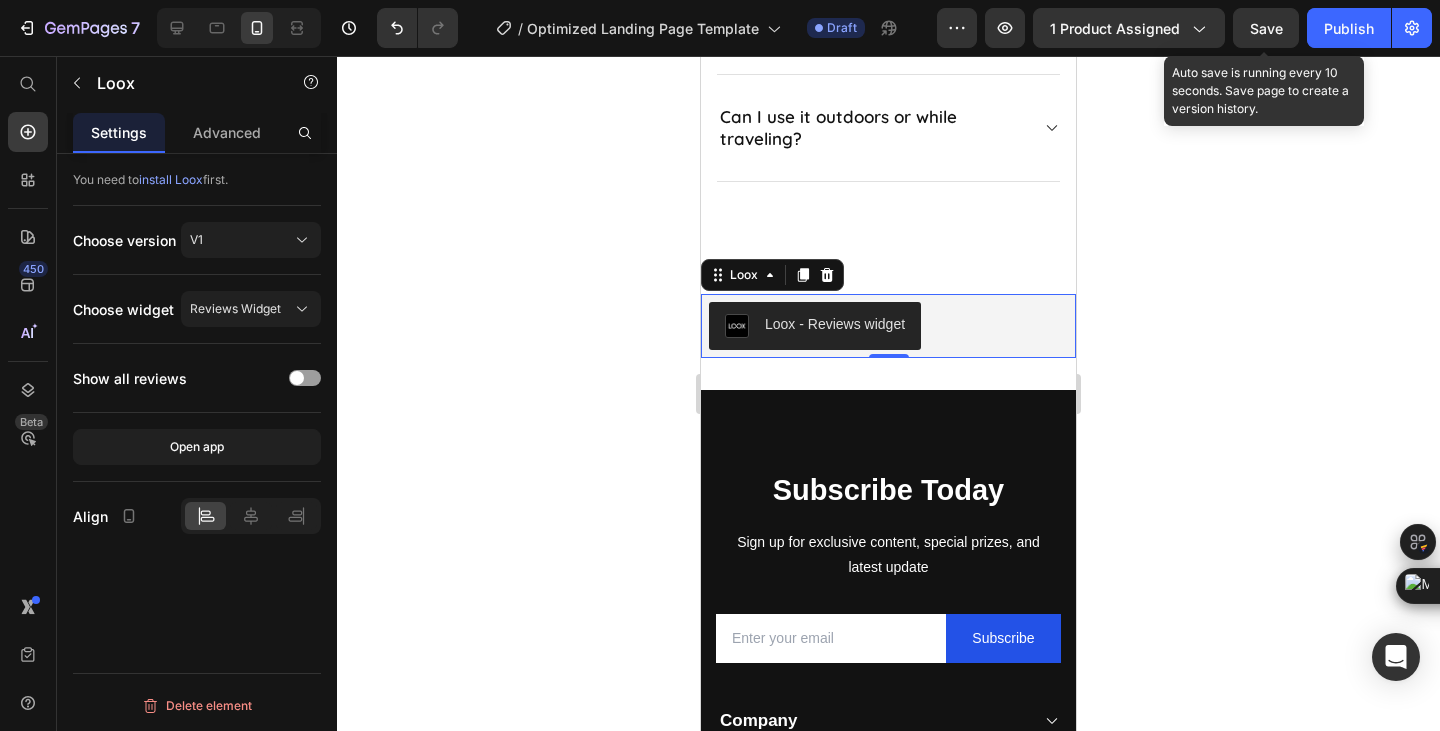 click on "install Loox" at bounding box center (171, 179) 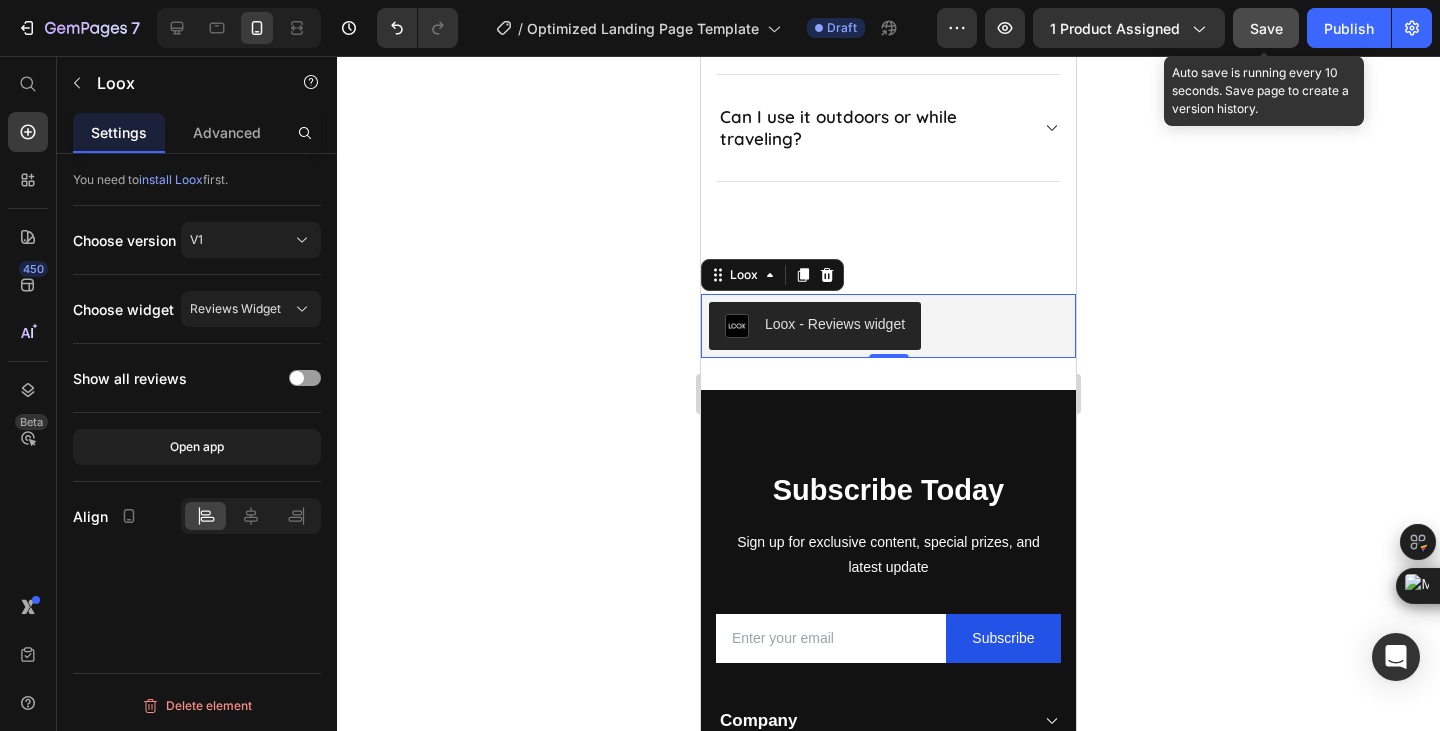 click on "Save" 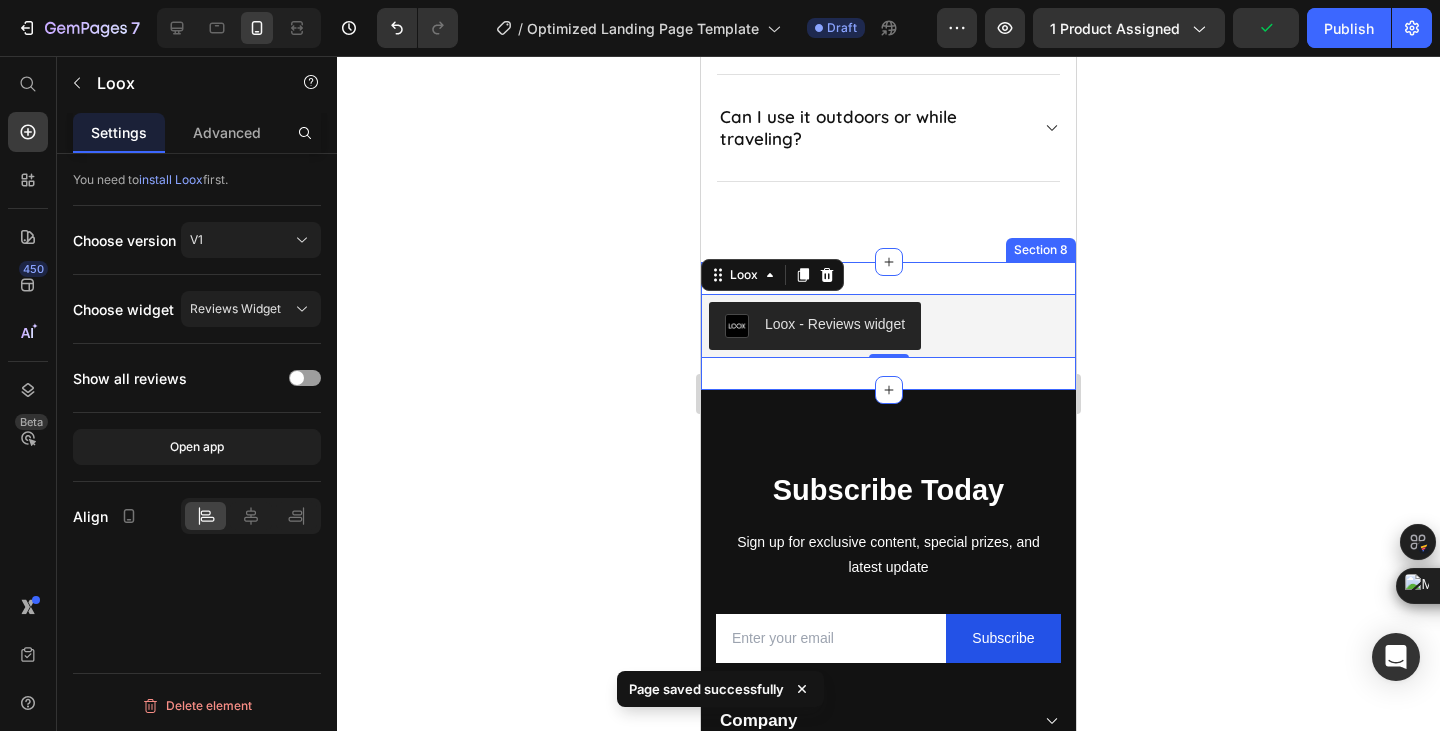 click on "Loox - Reviews widget Loox   0 Section 8" at bounding box center (888, 326) 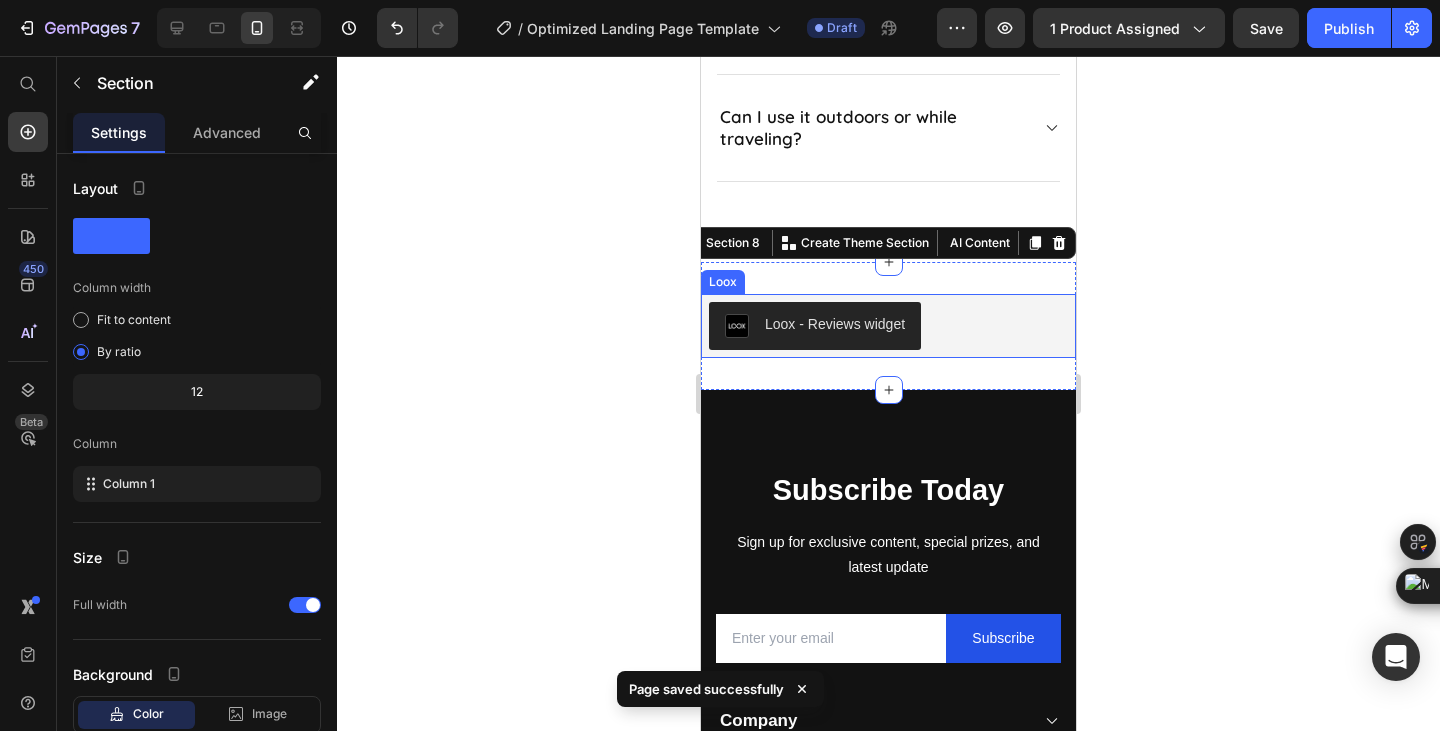 click on "Loox - Reviews widget" at bounding box center (835, 324) 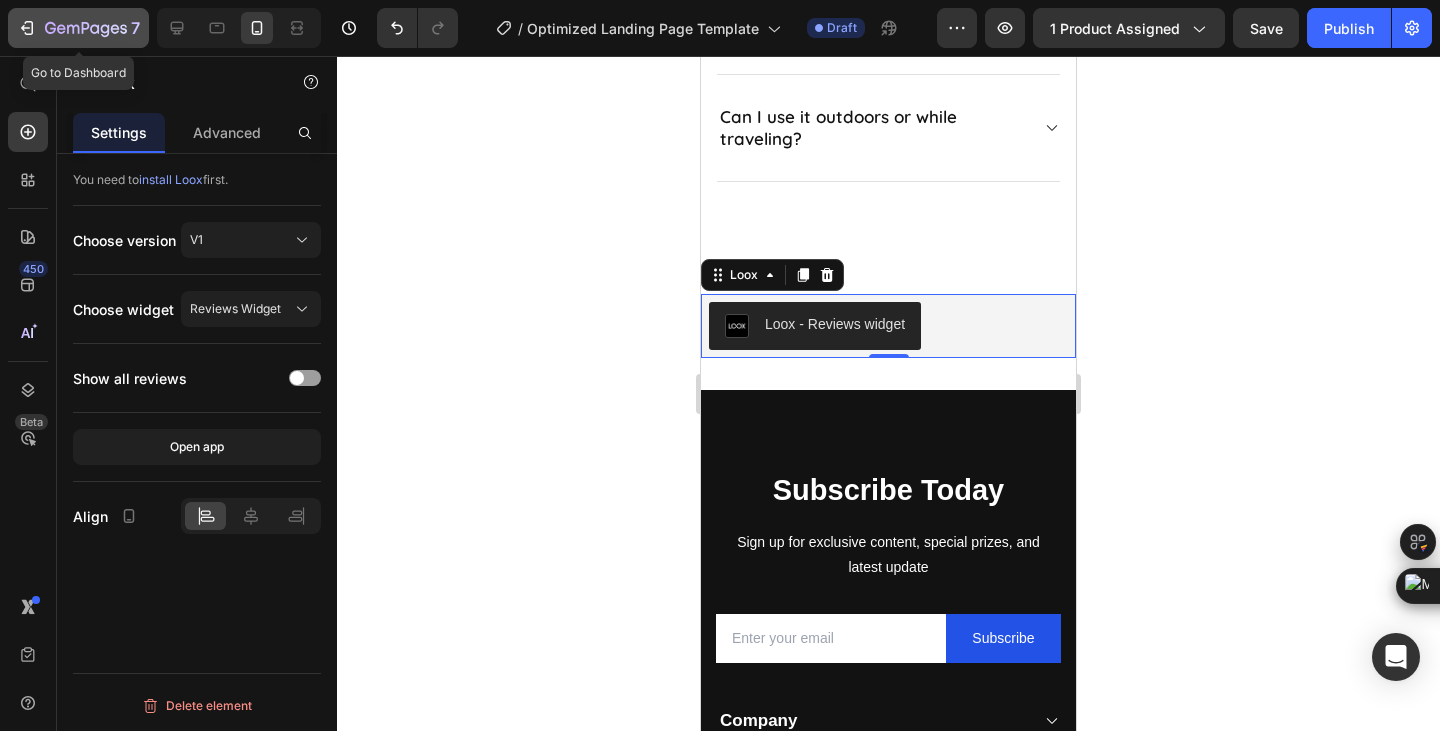 click 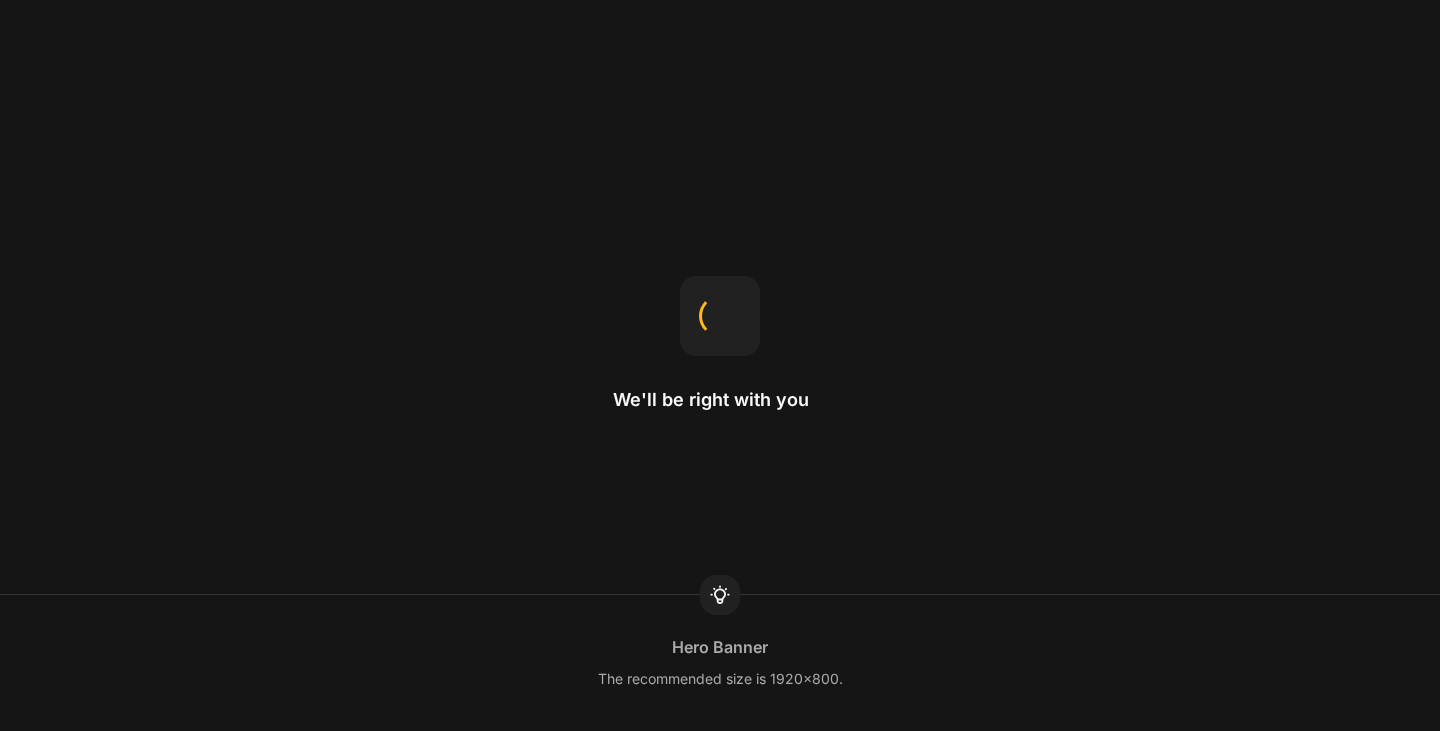 scroll, scrollTop: 0, scrollLeft: 0, axis: both 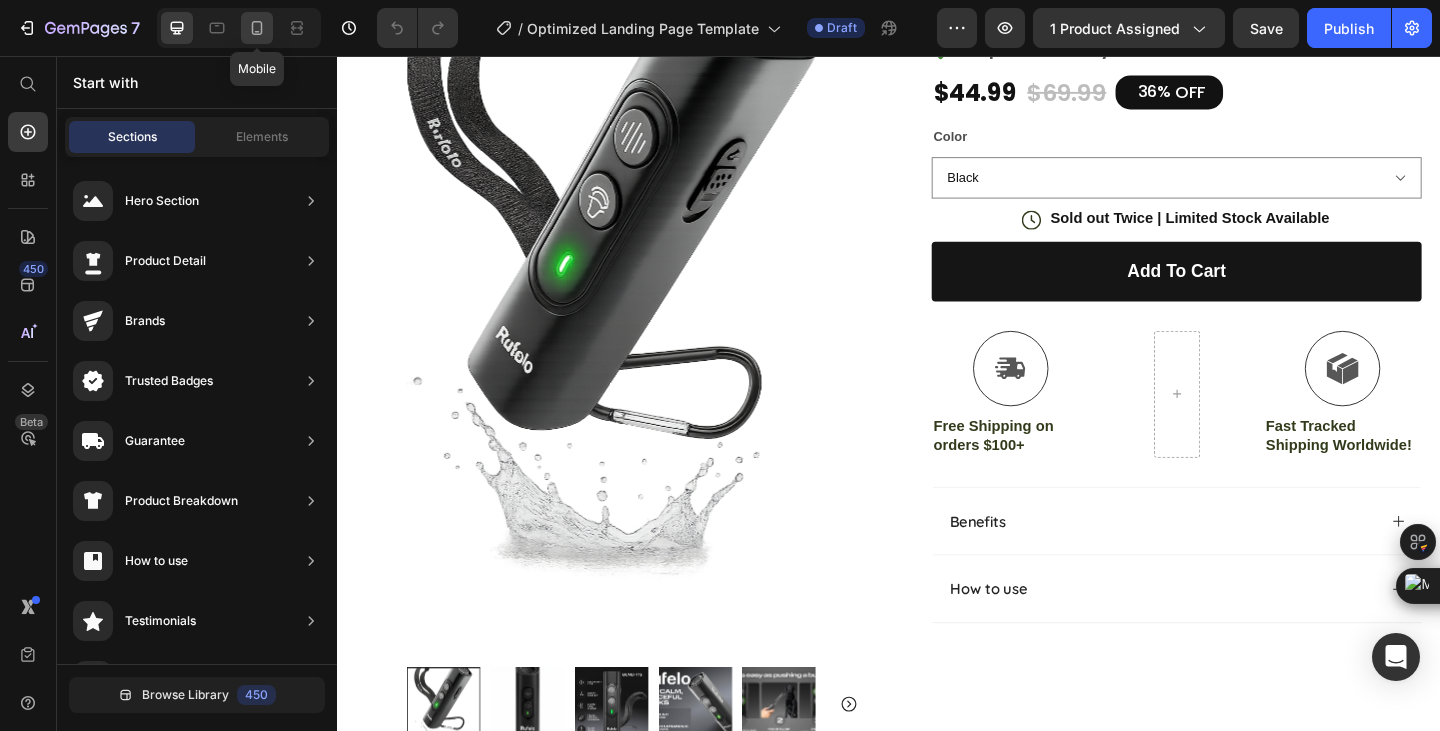 click 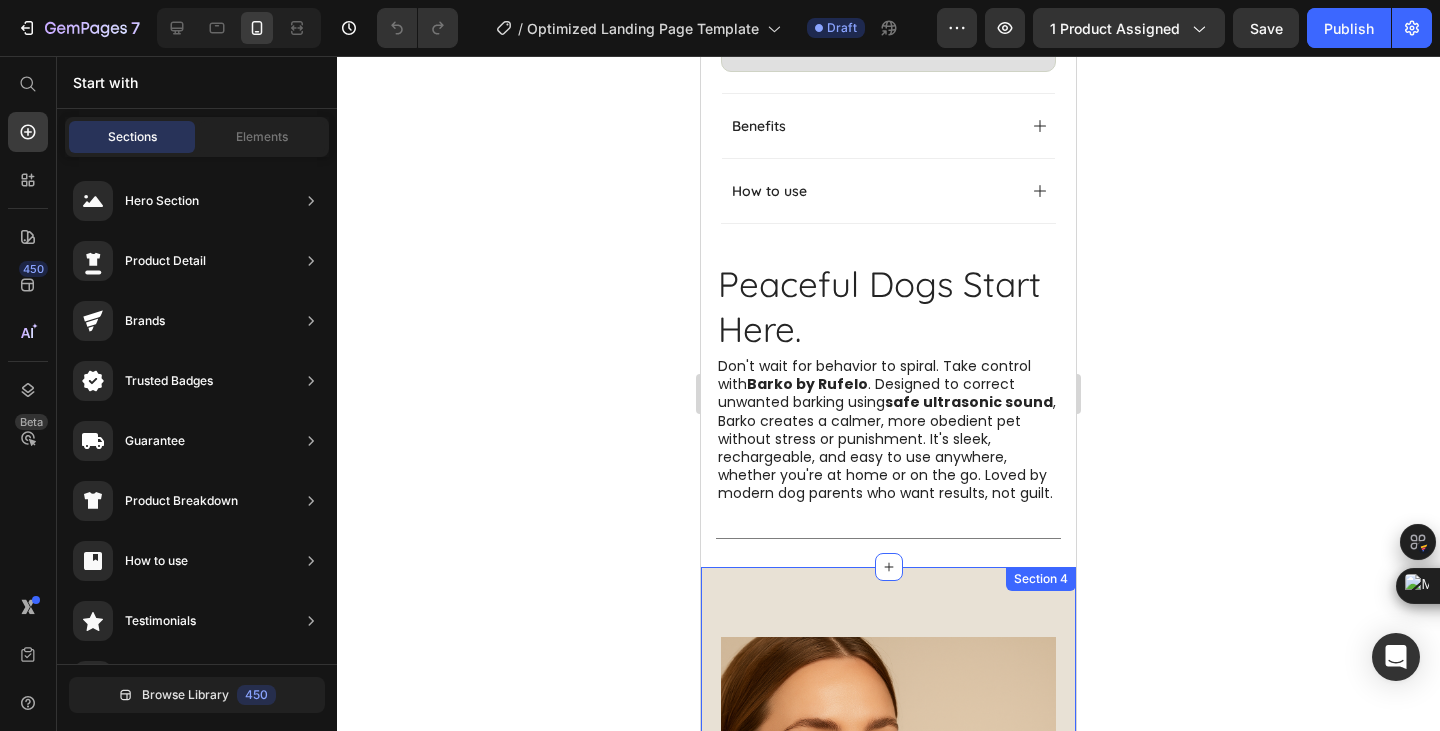 scroll, scrollTop: 0, scrollLeft: 0, axis: both 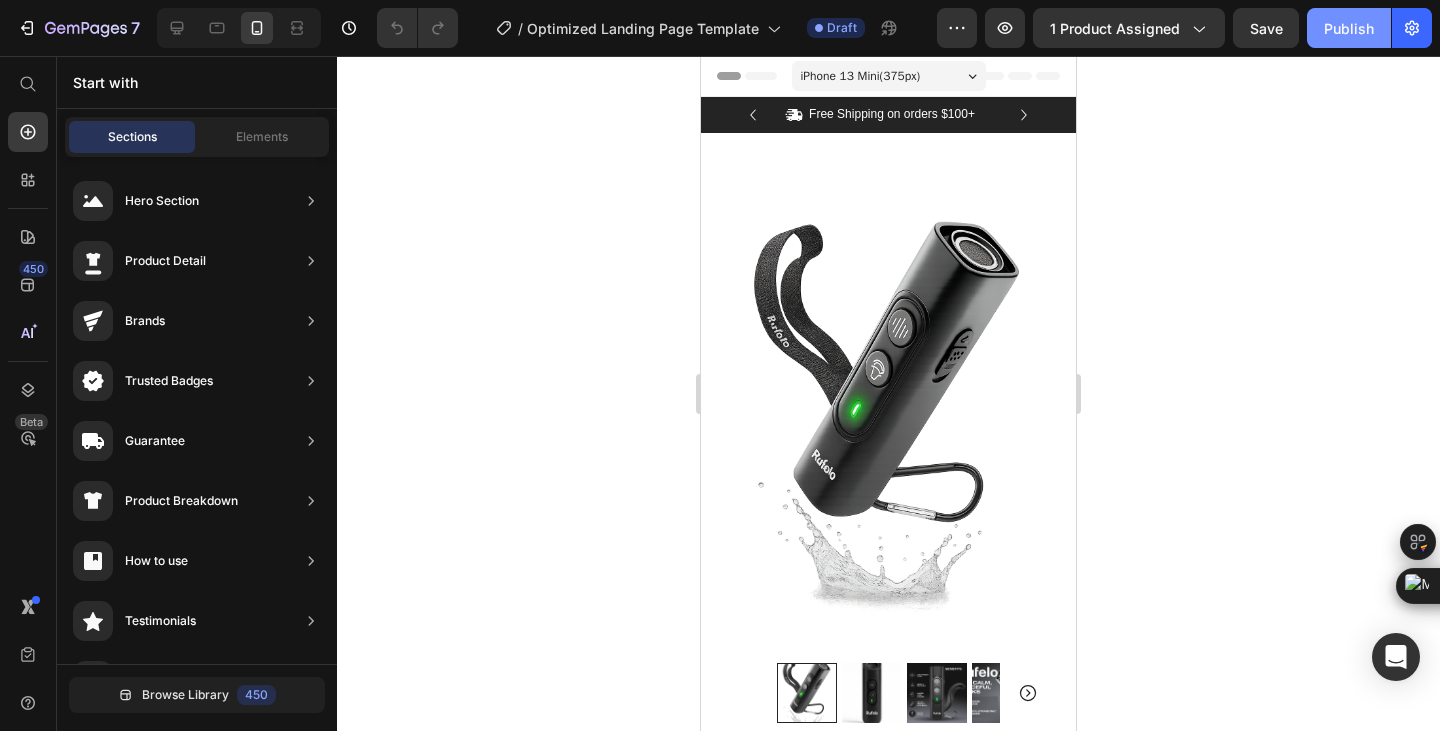 click on "Publish" at bounding box center (1349, 28) 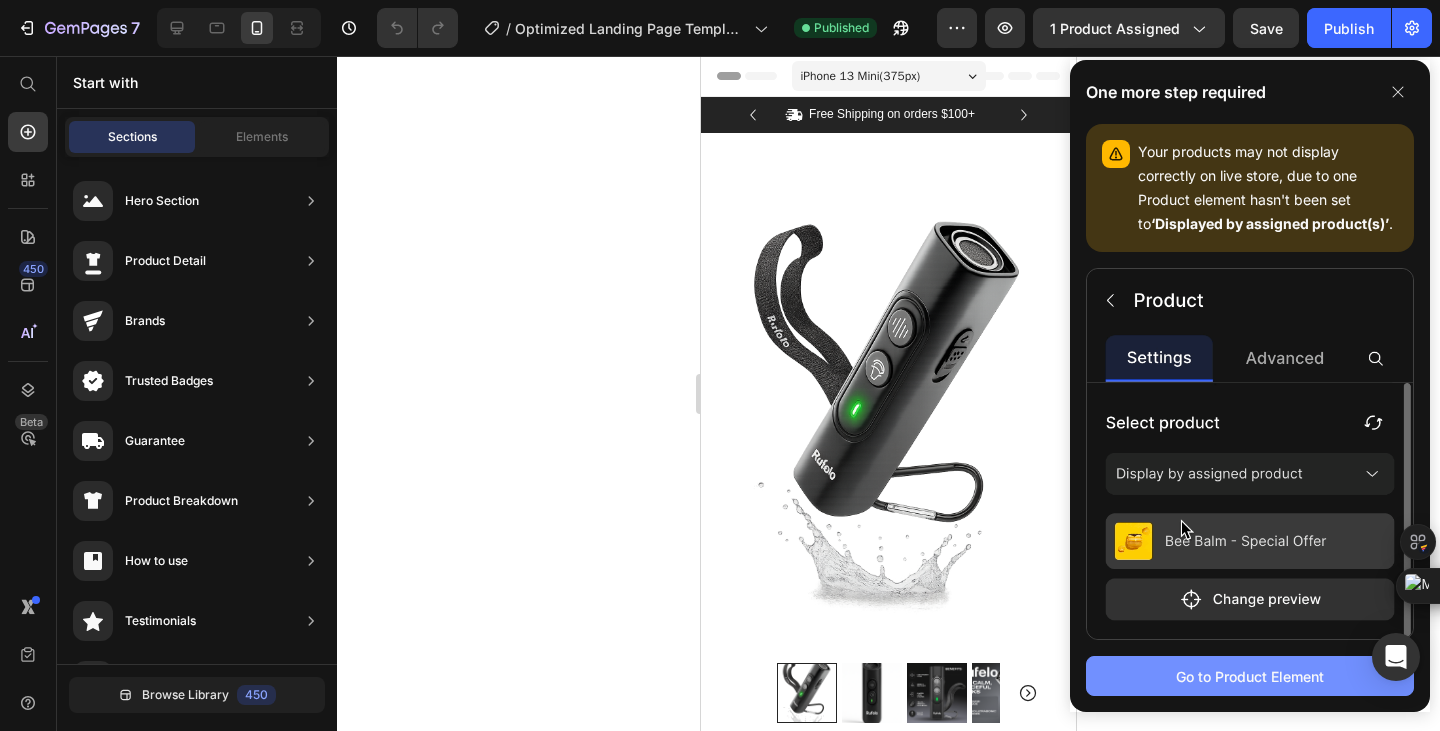 click on "Go to Product Element" at bounding box center (1250, 676) 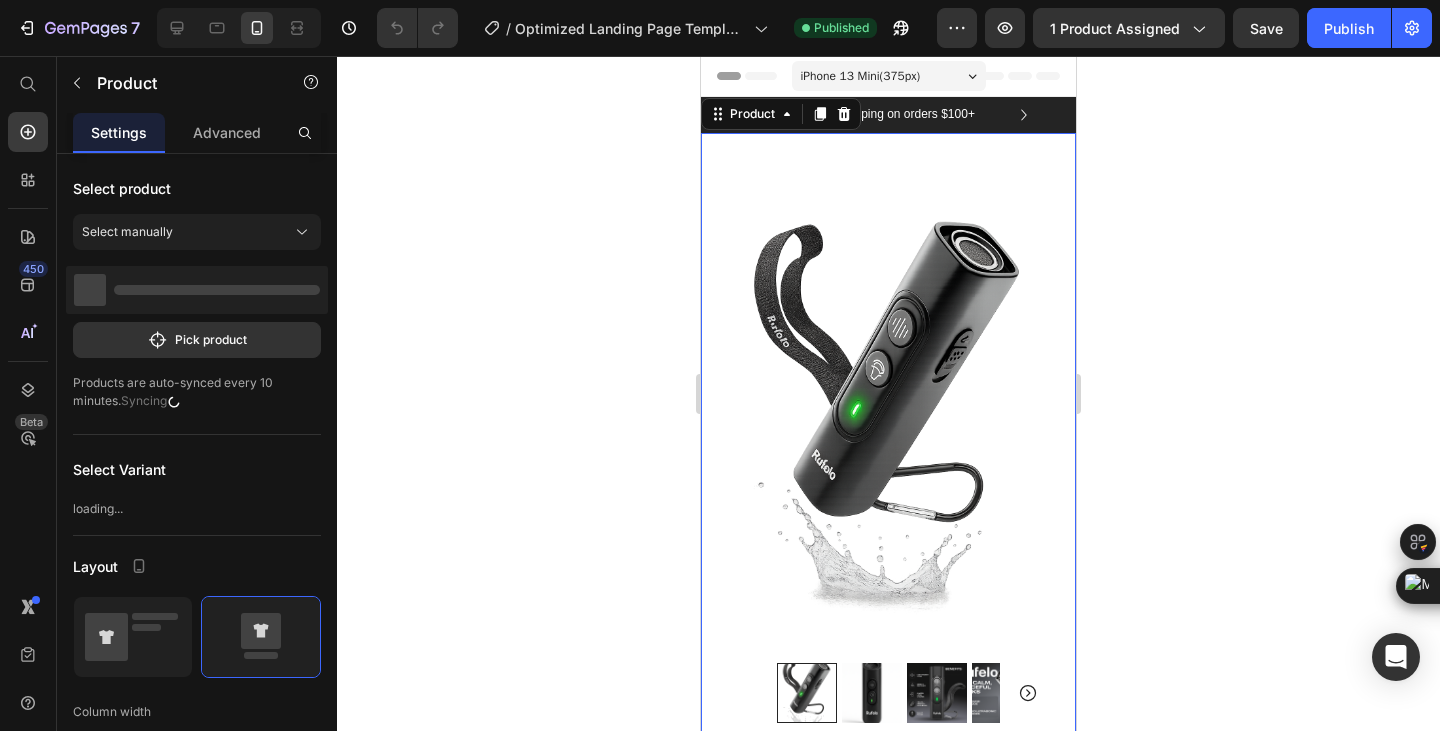 scroll, scrollTop: 6, scrollLeft: 0, axis: vertical 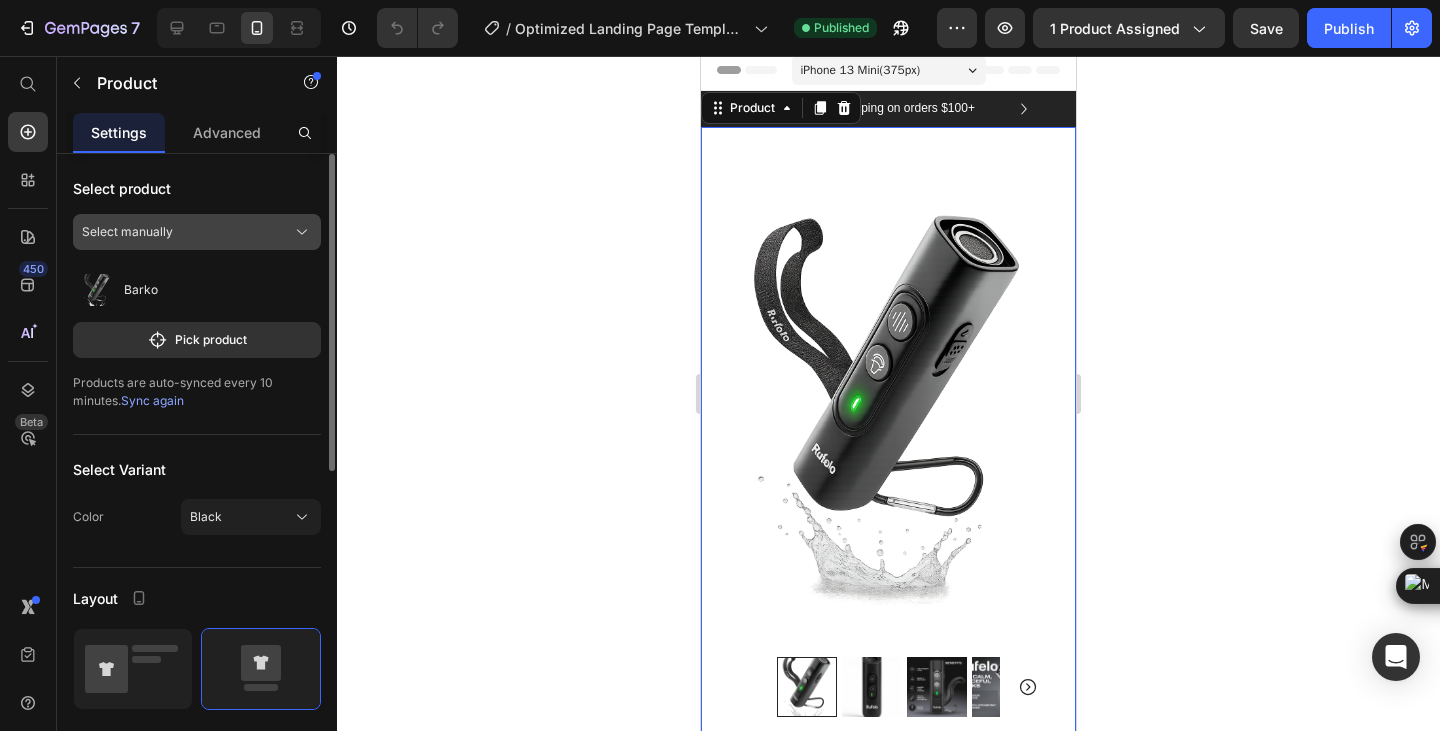 click on "Select manually" 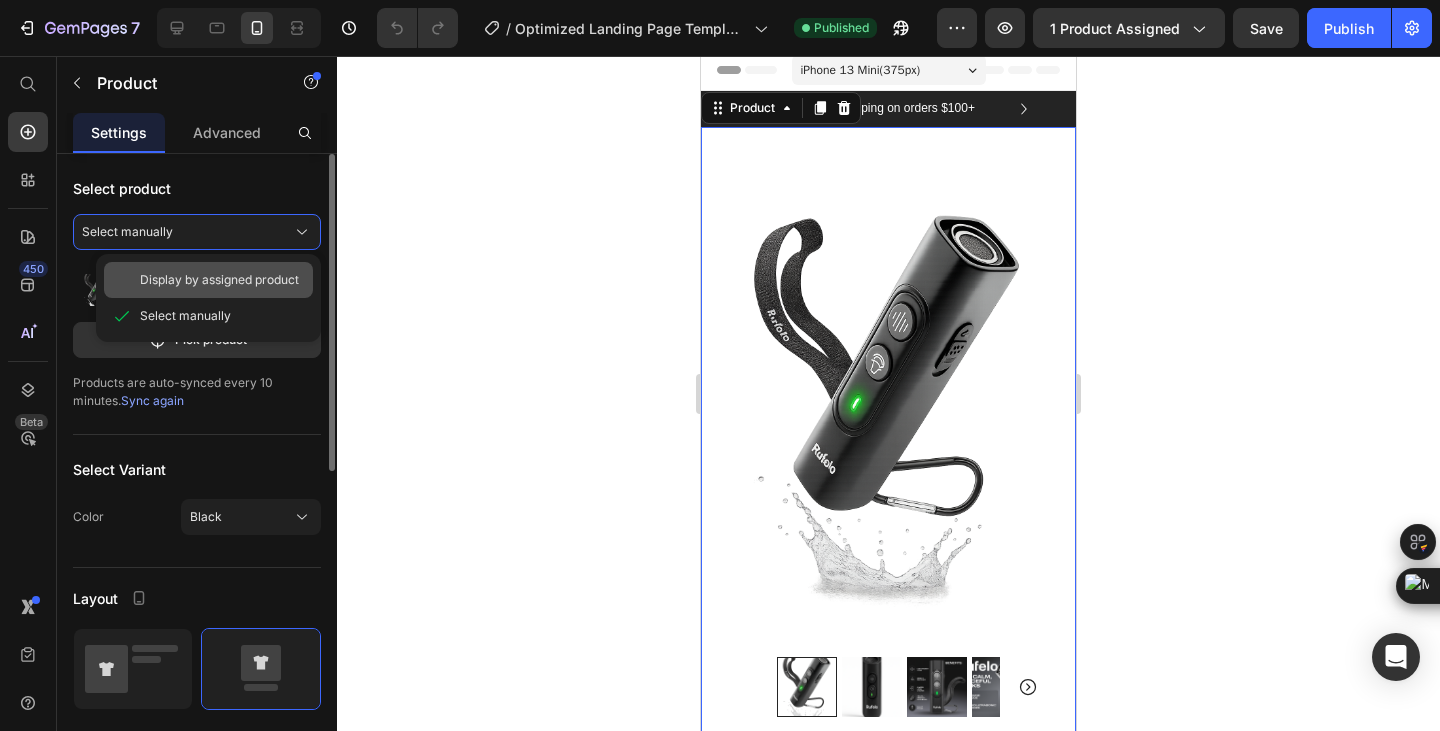 click on "Display by assigned product" at bounding box center [219, 280] 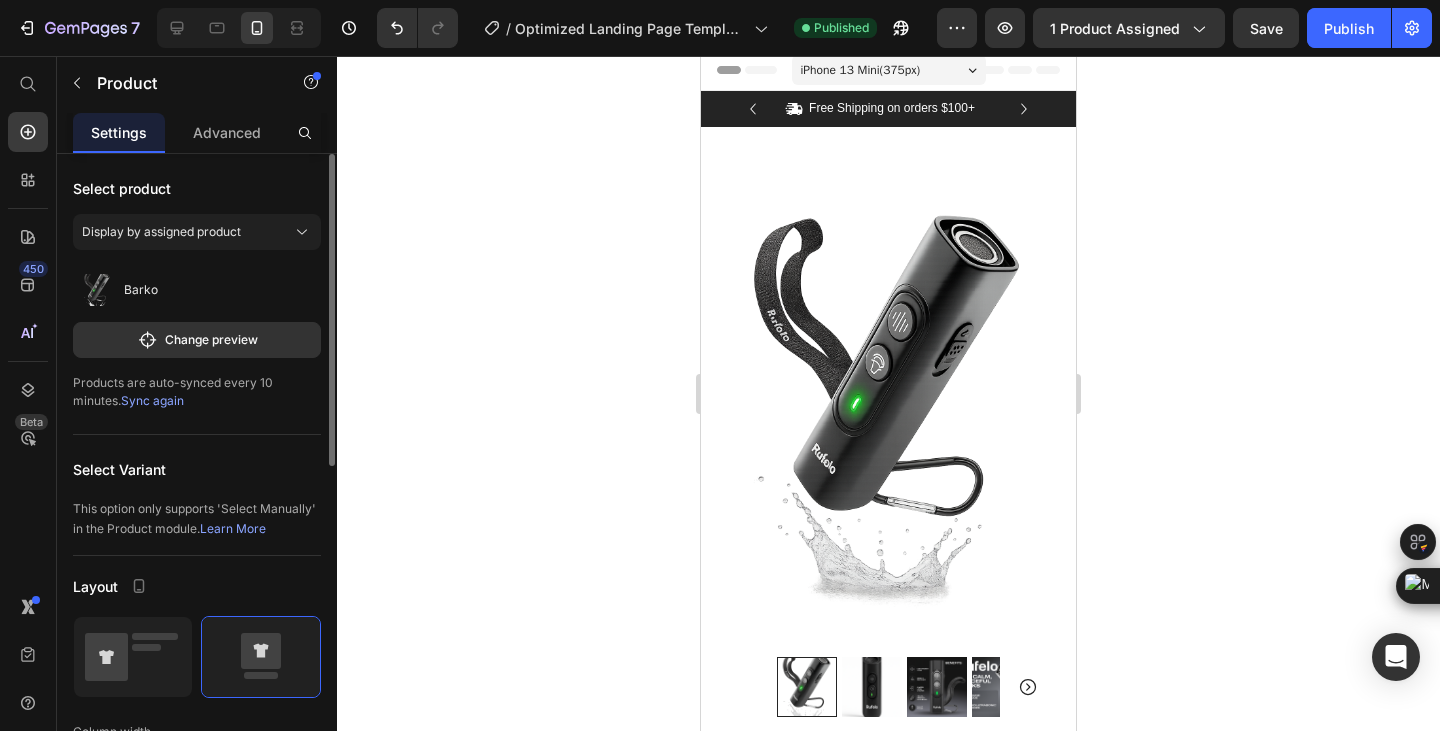 drag, startPoint x: 191, startPoint y: 297, endPoint x: 312, endPoint y: 318, distance: 122.80879 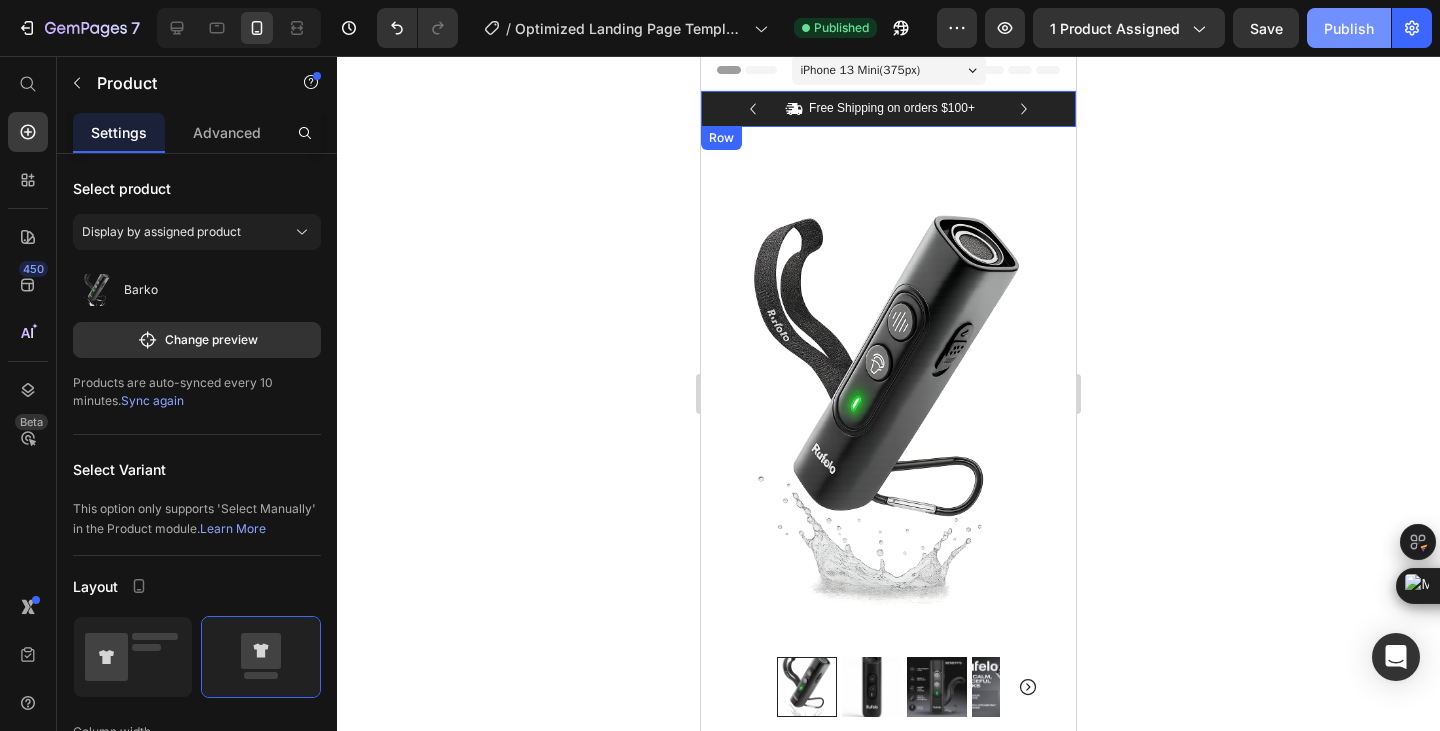 click on "Publish" at bounding box center [1349, 28] 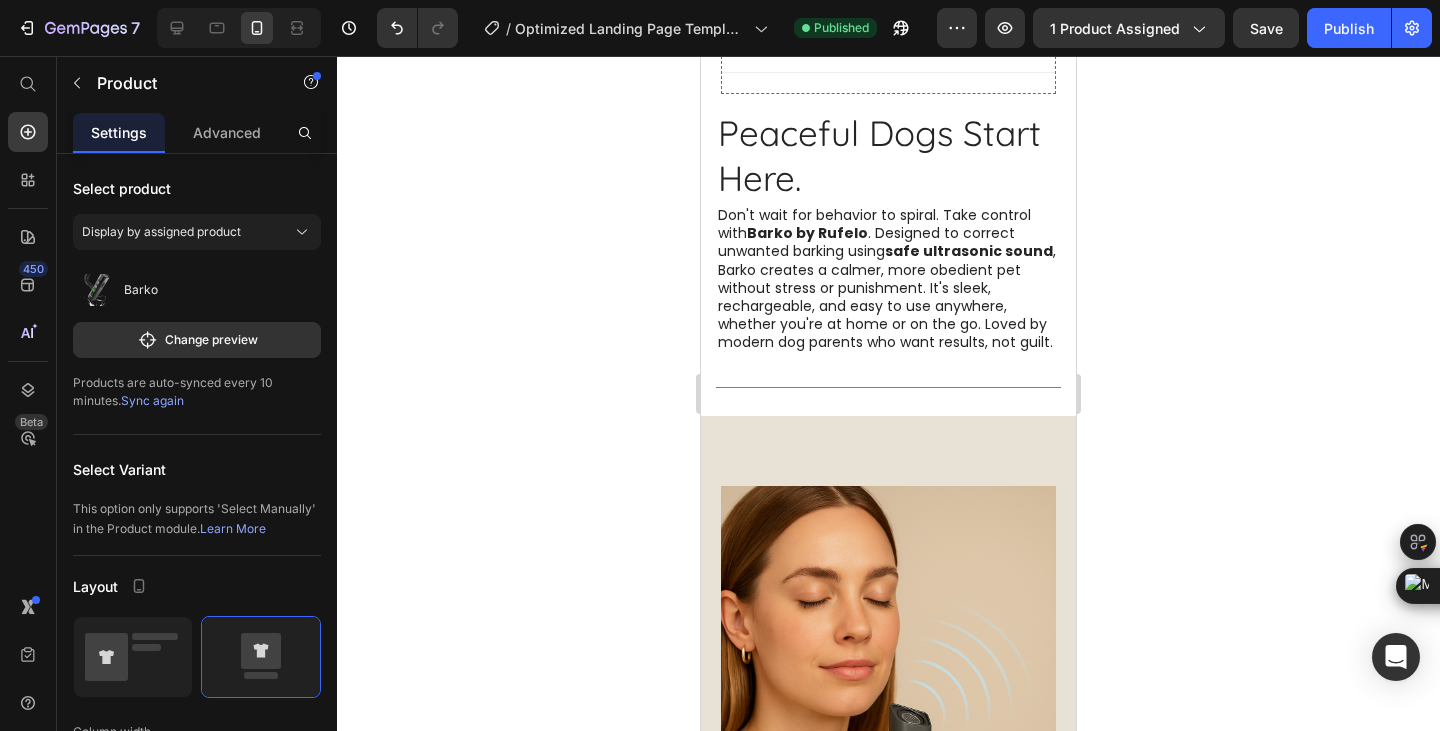 scroll, scrollTop: 2340, scrollLeft: 0, axis: vertical 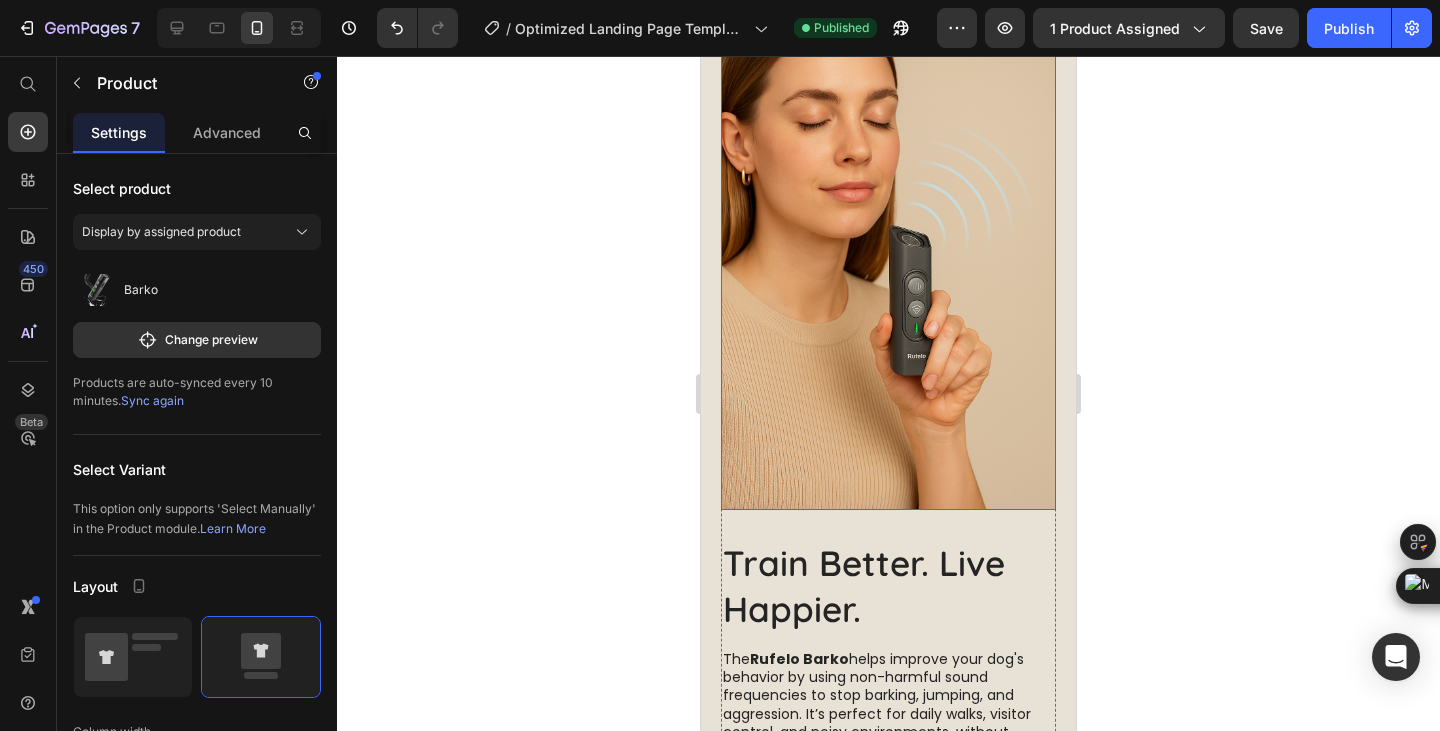 click at bounding box center [888, 259] 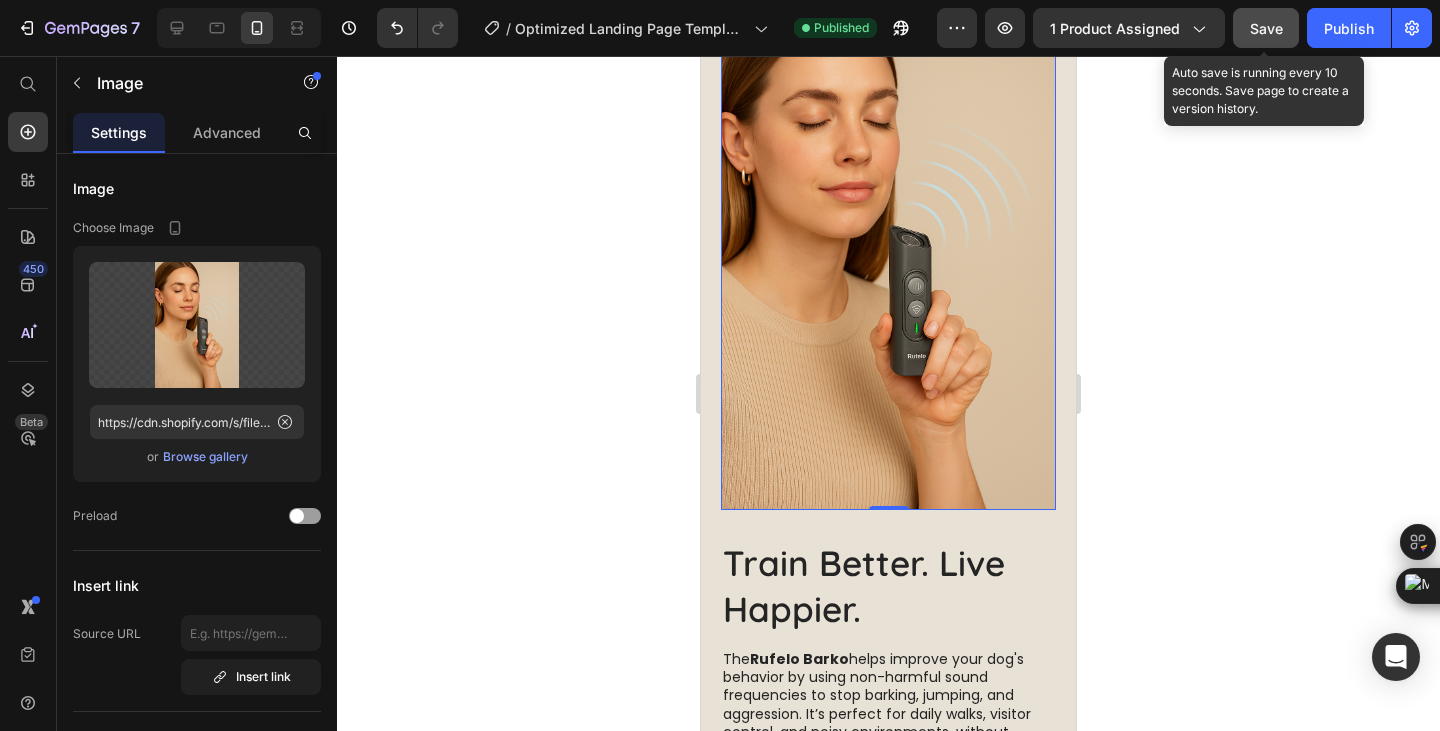 click on "Save" at bounding box center (1266, 28) 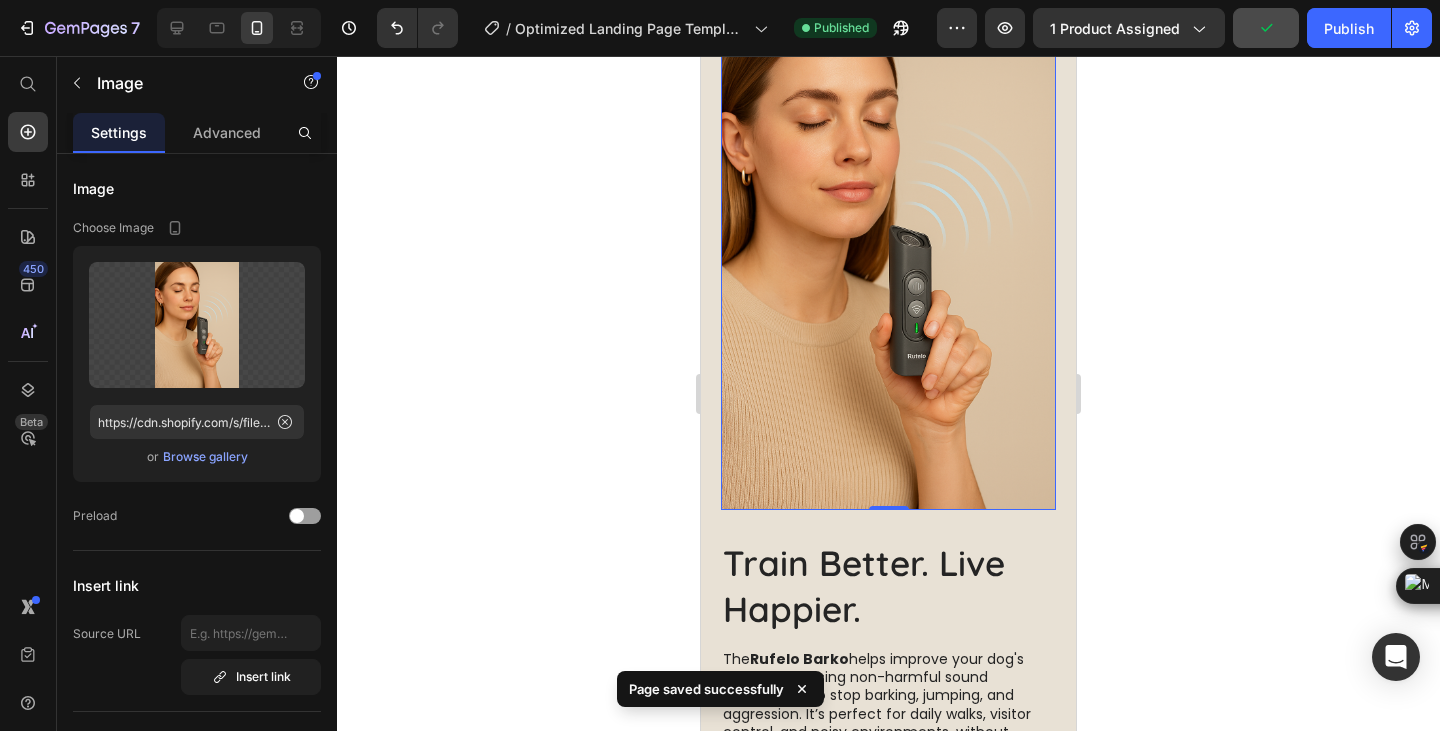 scroll, scrollTop: 2506, scrollLeft: 0, axis: vertical 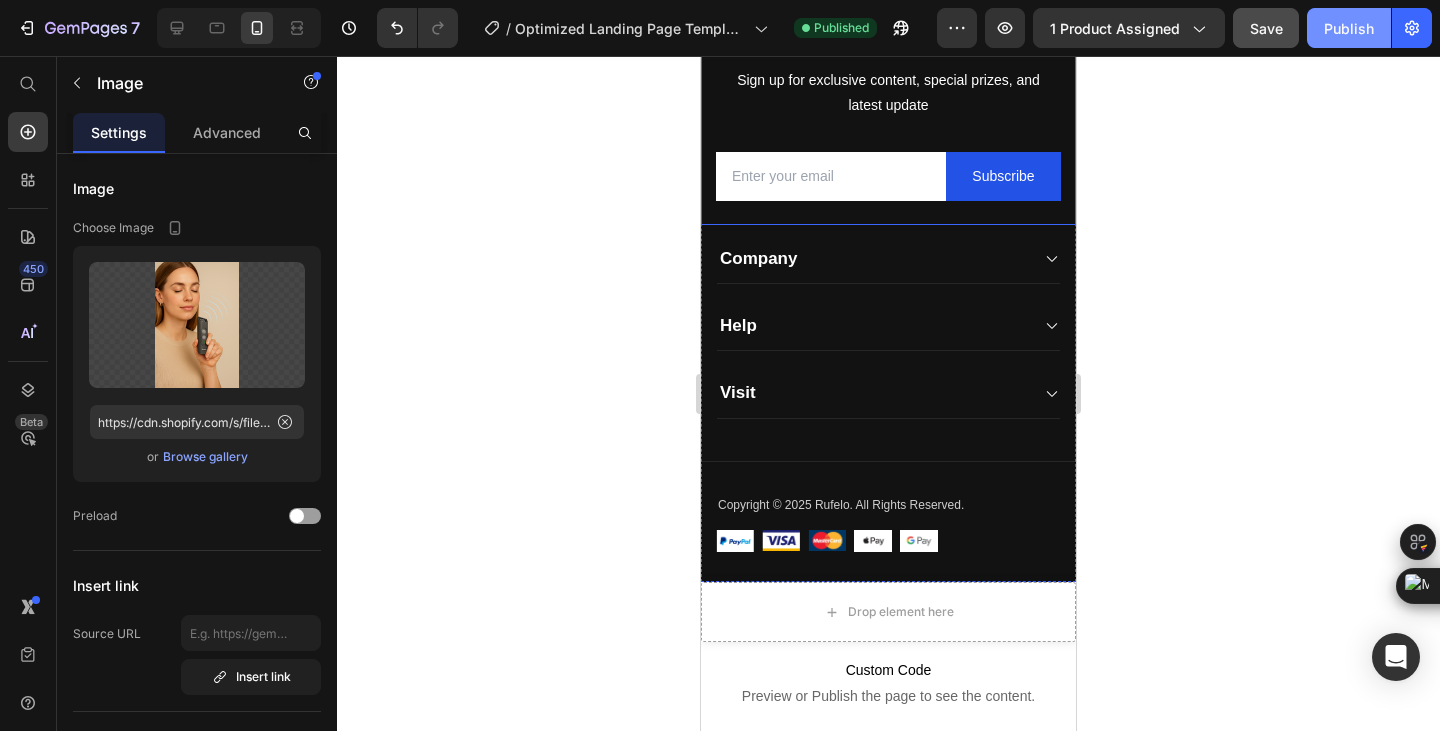 click on "Publish" at bounding box center (1349, 28) 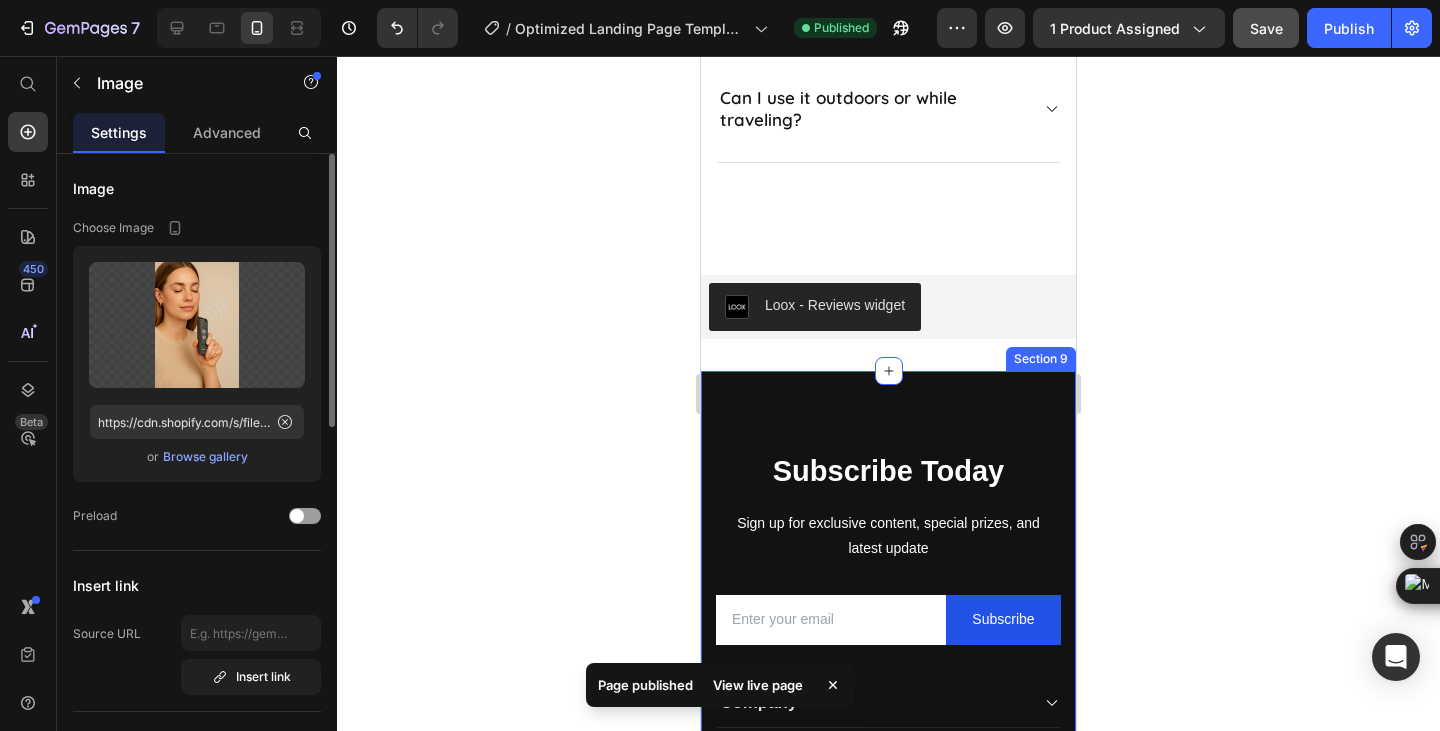 scroll, scrollTop: 5173, scrollLeft: 0, axis: vertical 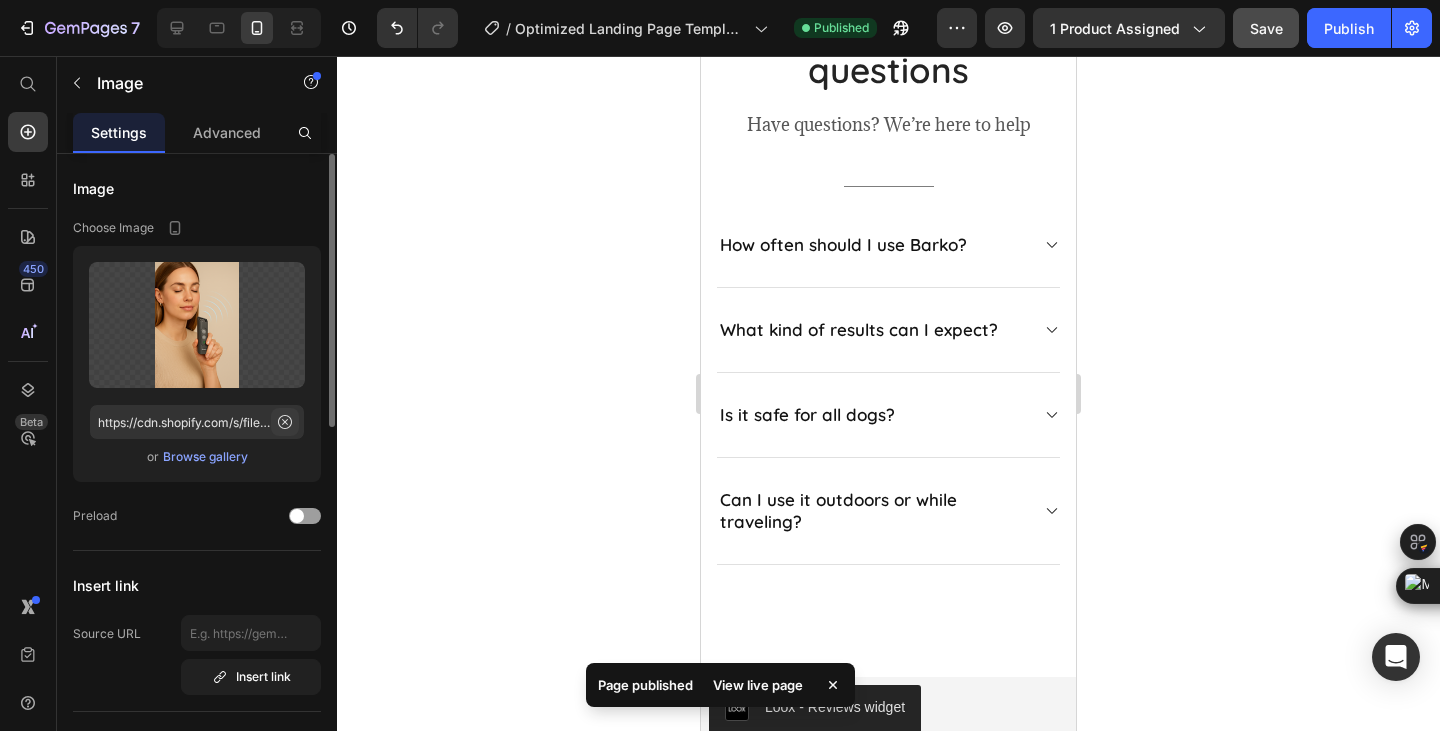 click 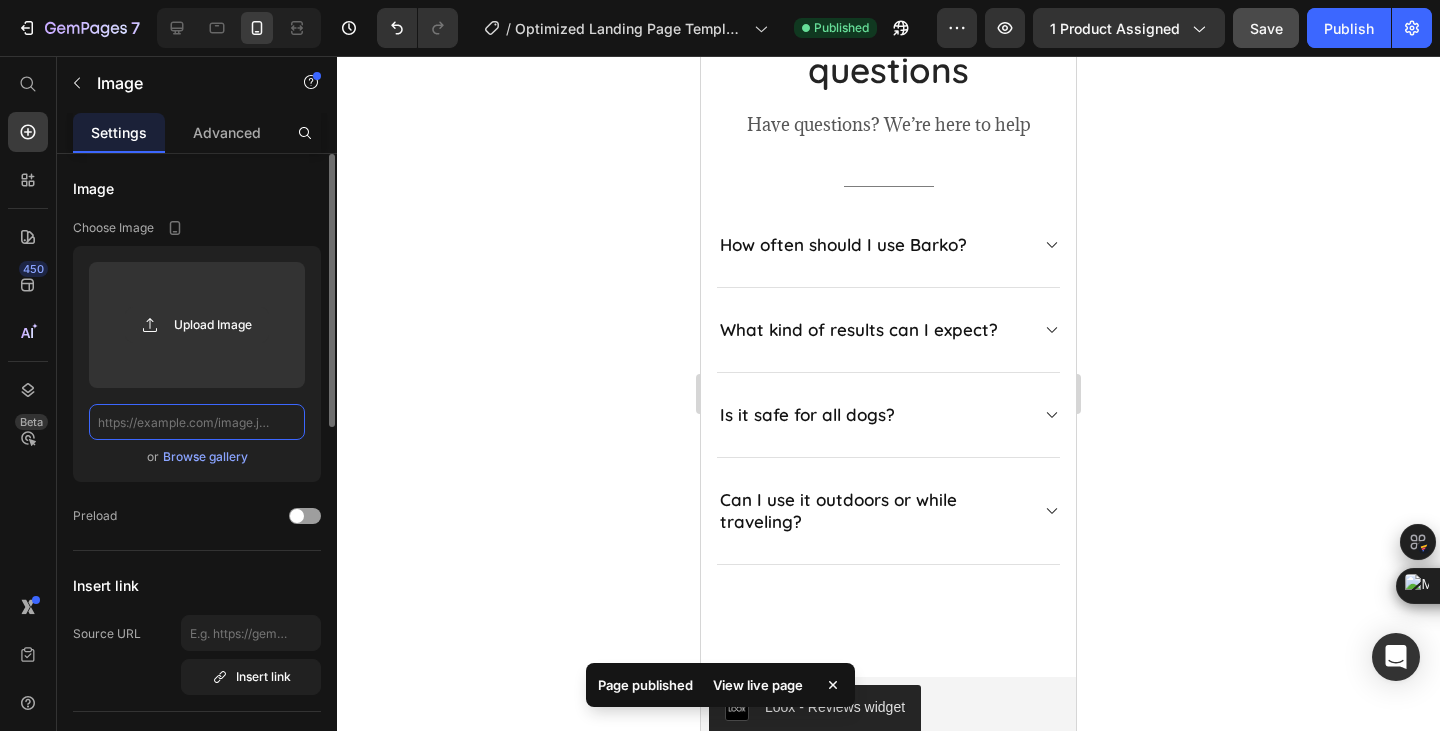 scroll, scrollTop: 0, scrollLeft: 0, axis: both 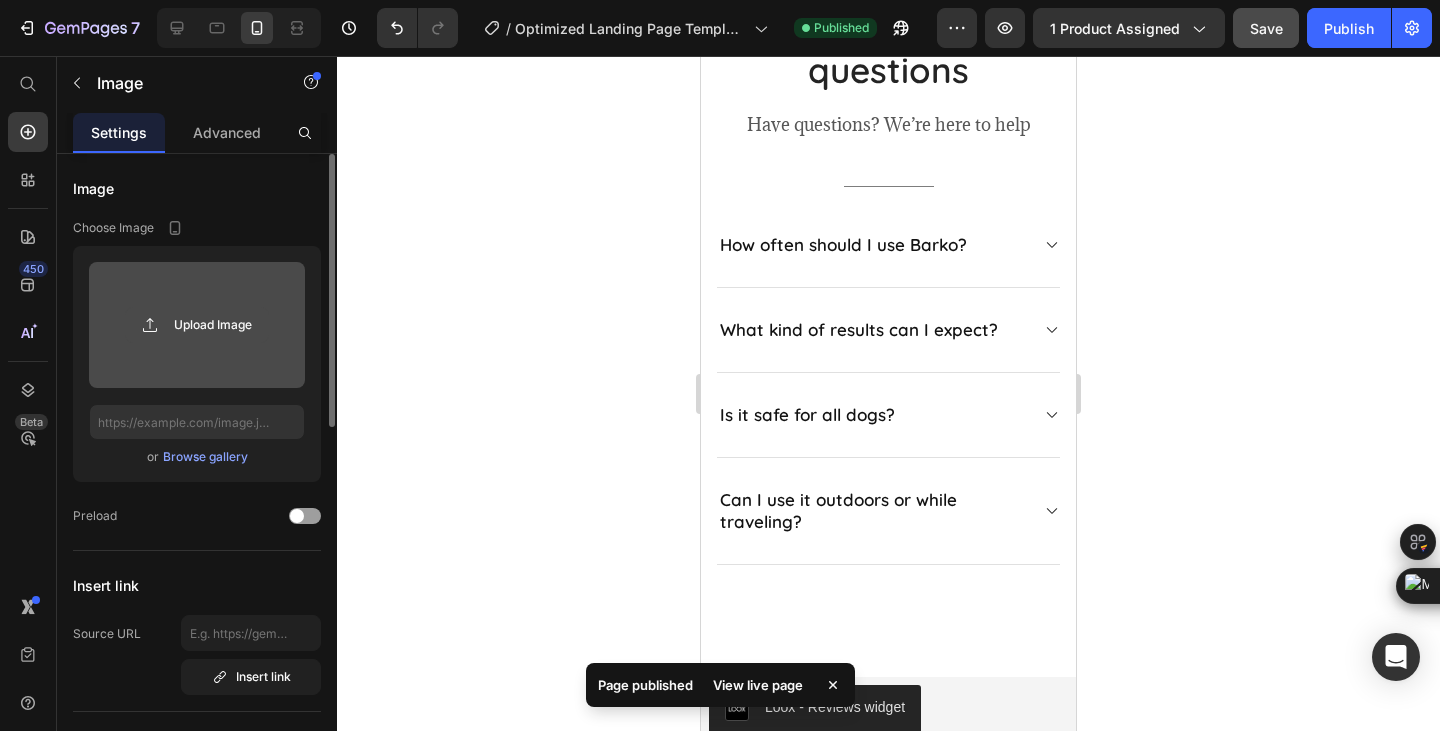 click 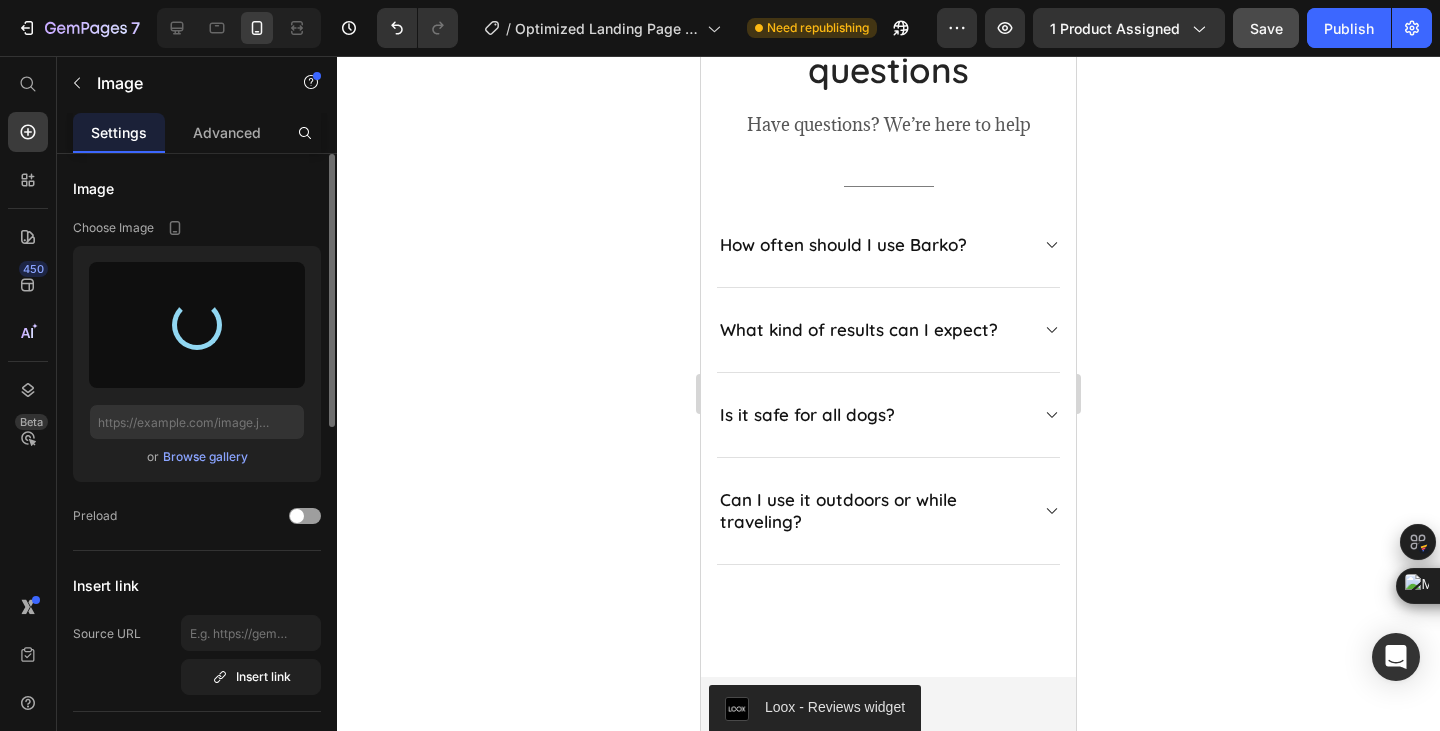type on "https://cdn.shopify.com/s/files/1/0745/4706/9156/files/gempages_574575219432227615-e880b2d3-dfb6-4477-9beb-6b1f1bf0b3b0.png" 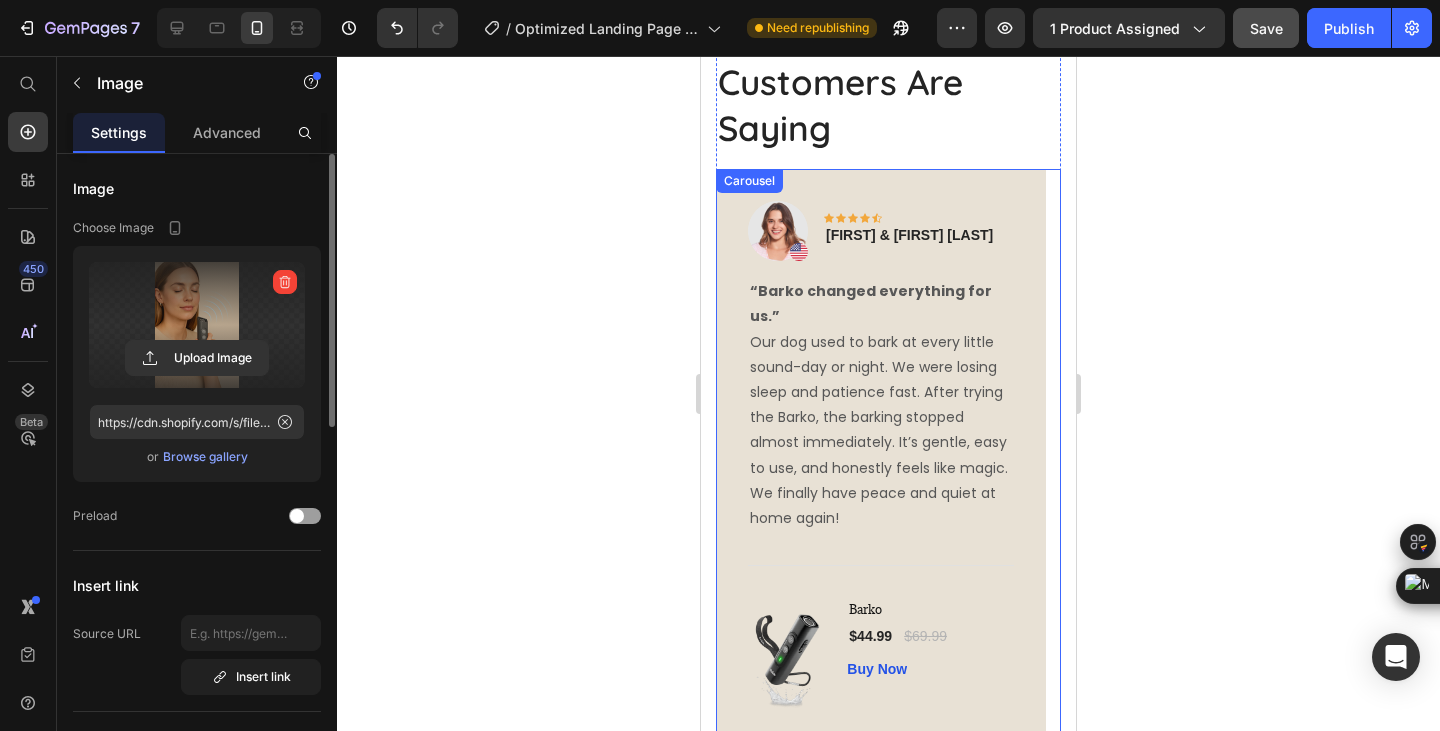 scroll, scrollTop: 4340, scrollLeft: 0, axis: vertical 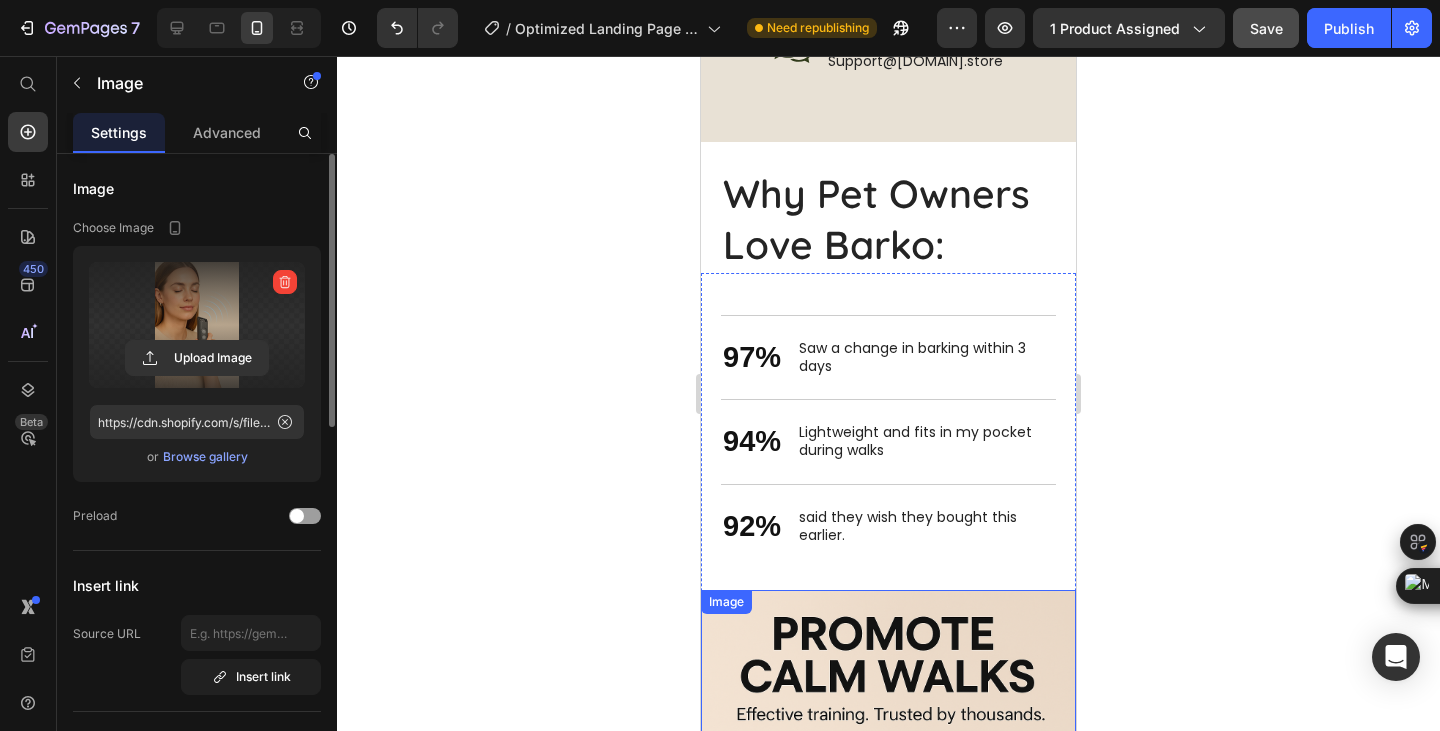 click at bounding box center (888, 871) 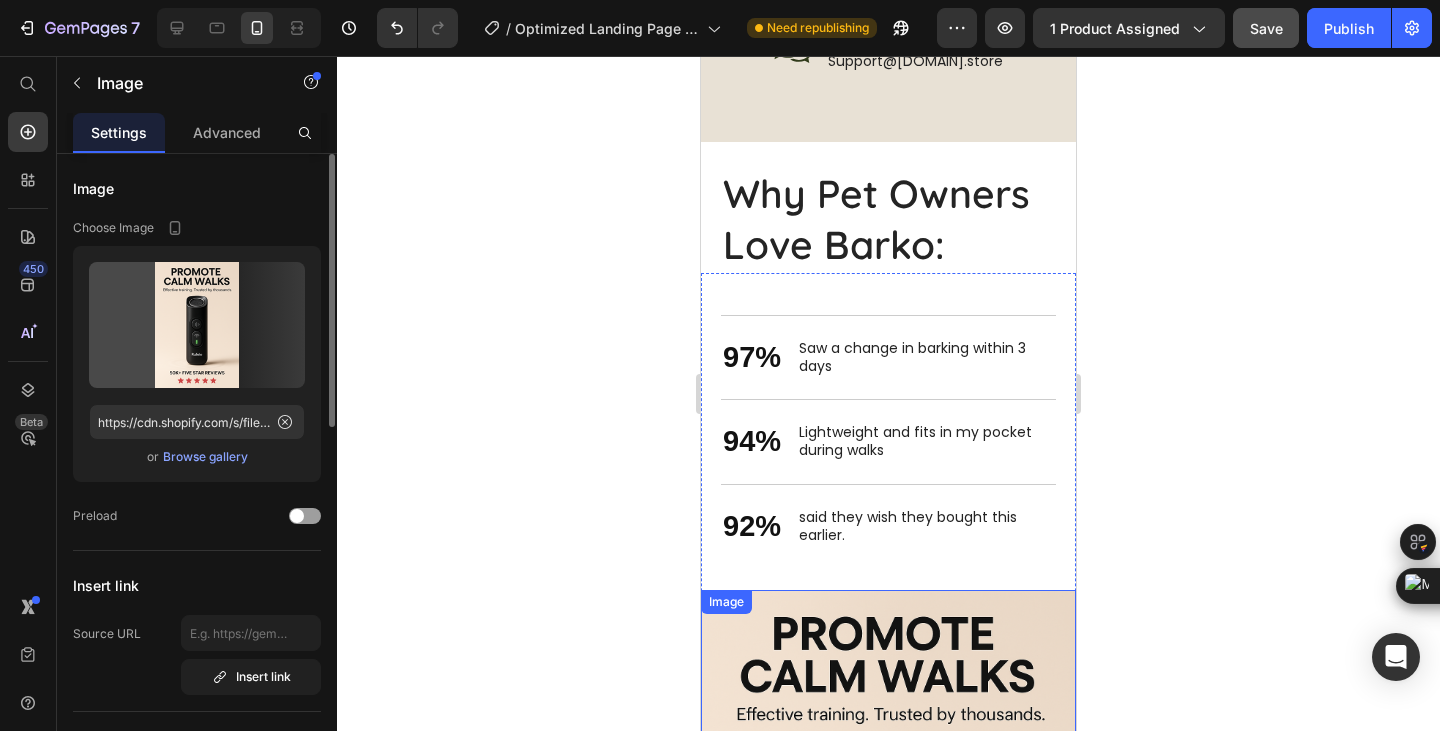 scroll, scrollTop: 3506, scrollLeft: 0, axis: vertical 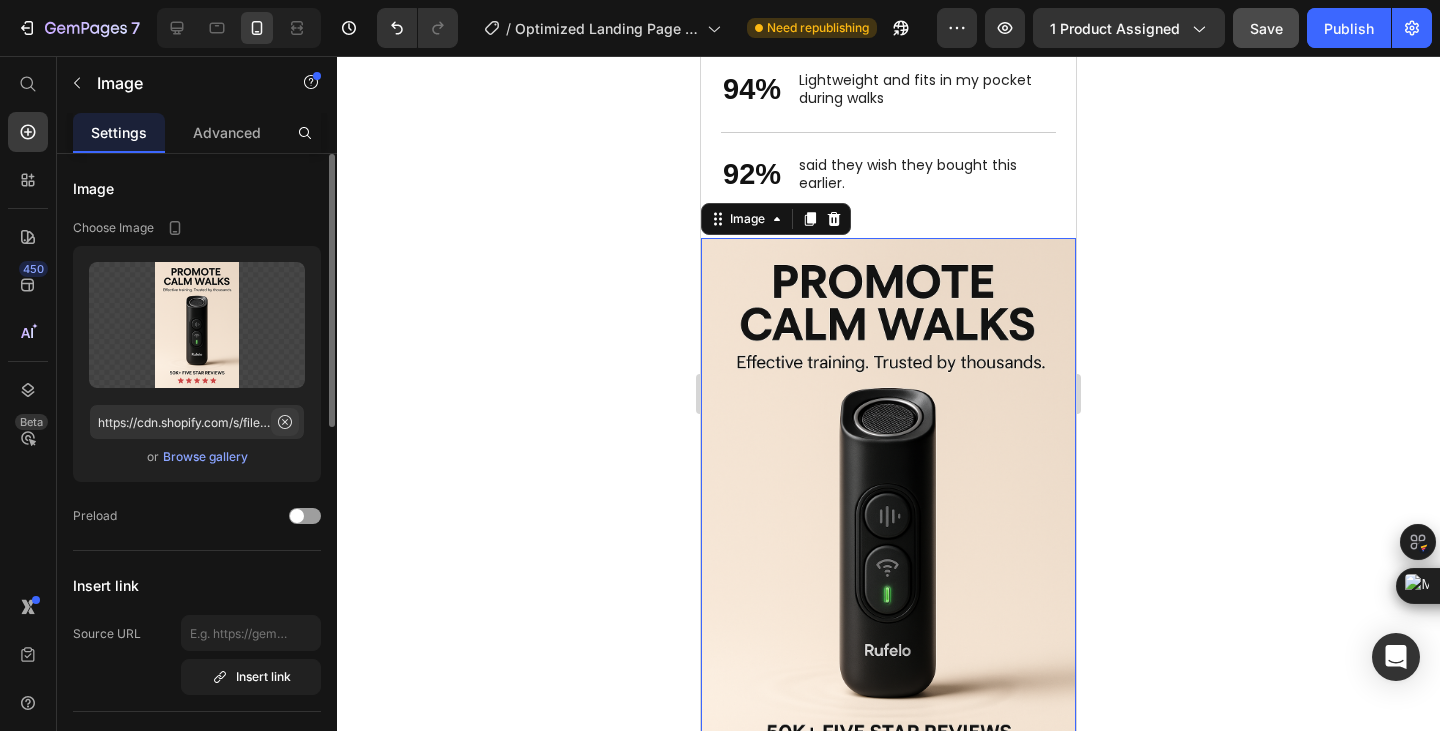 click 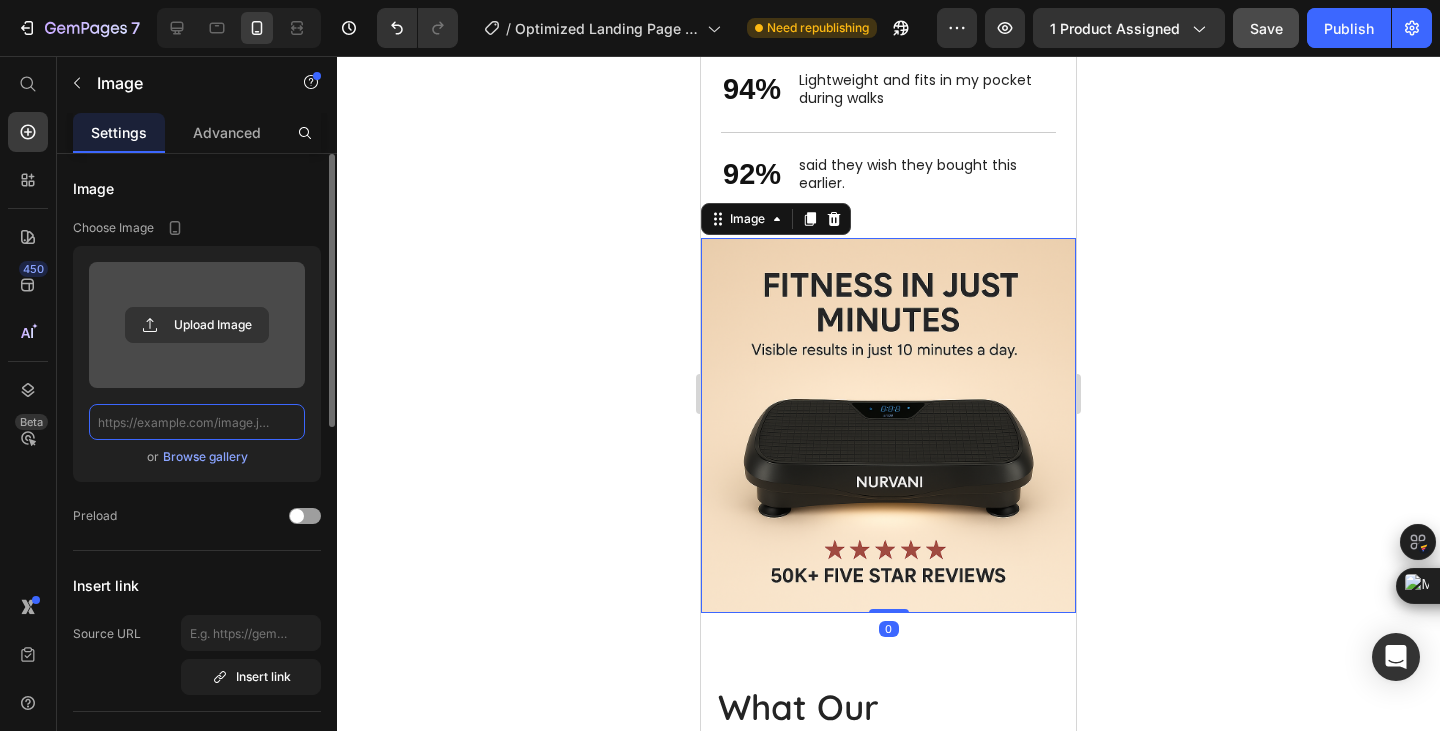 scroll, scrollTop: 0, scrollLeft: 0, axis: both 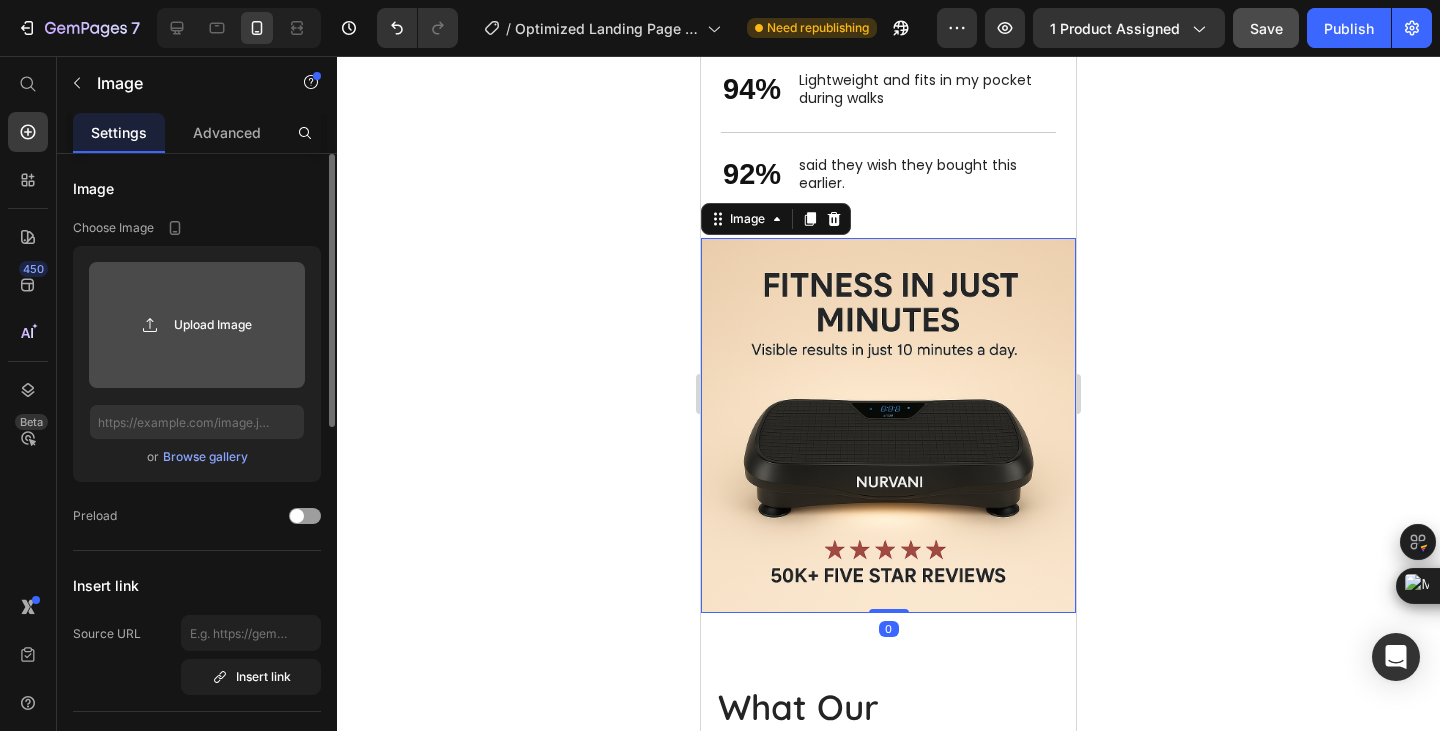 click 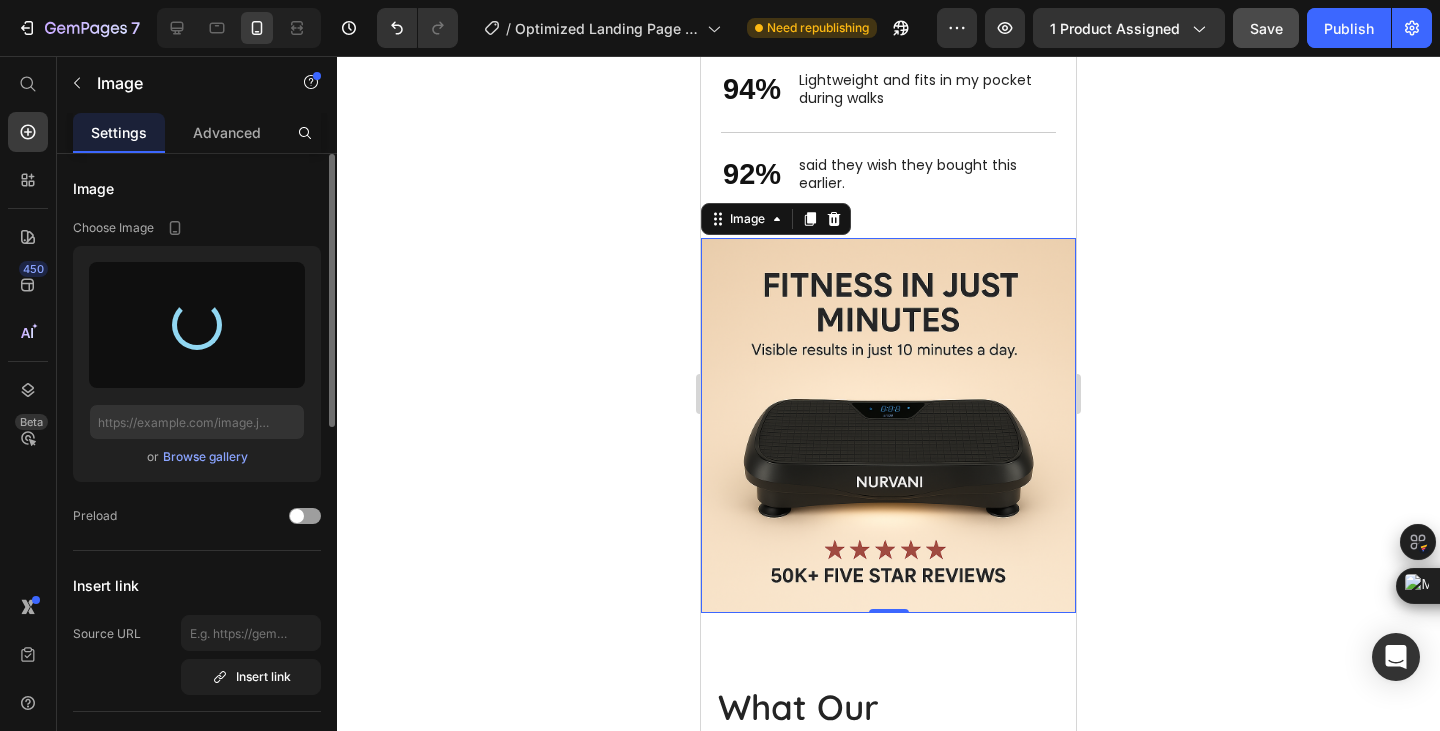 type on "https://cdn.shopify.com/s/files/1/0745/4706/9156/files/gempages_574575219432227615-3b7d64ed-83d6-431f-a5c2-0a492d30b94e.png" 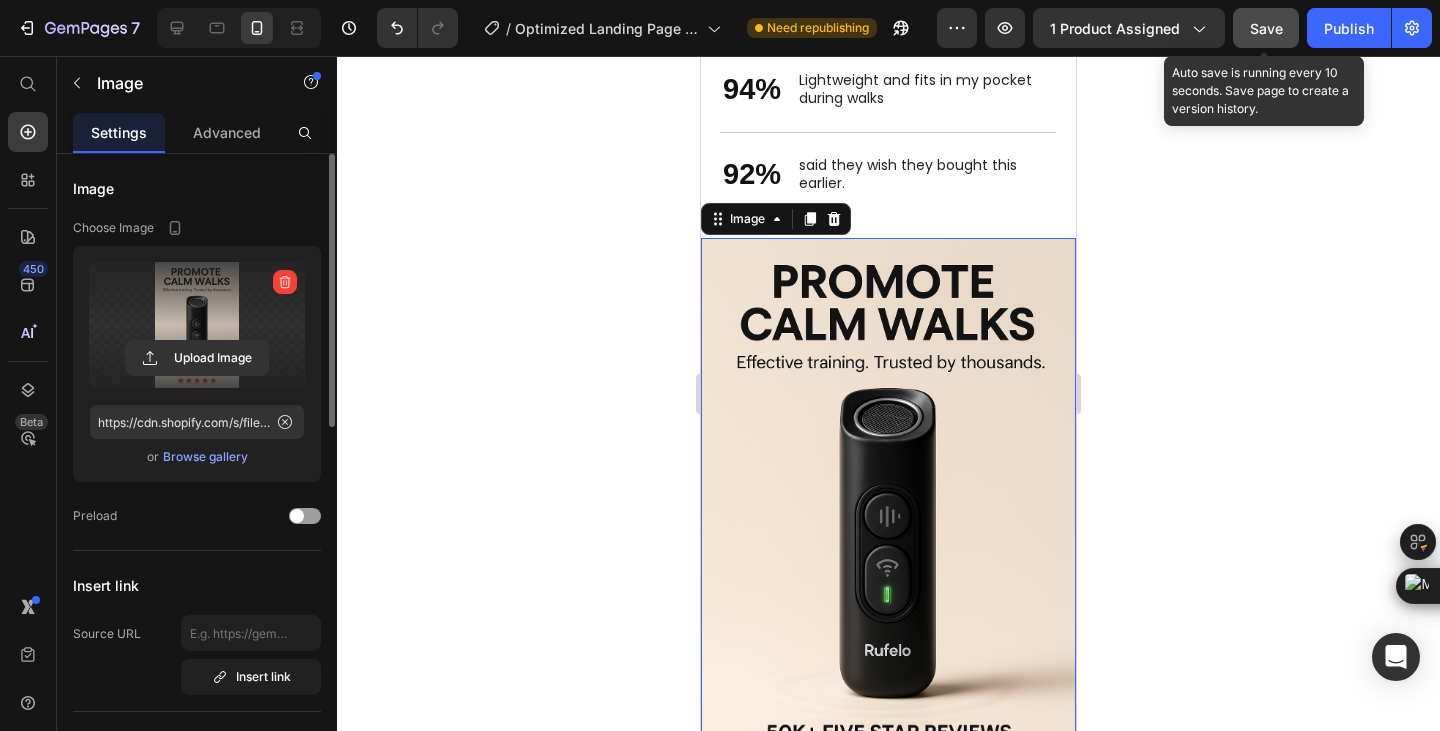 click on "Save" 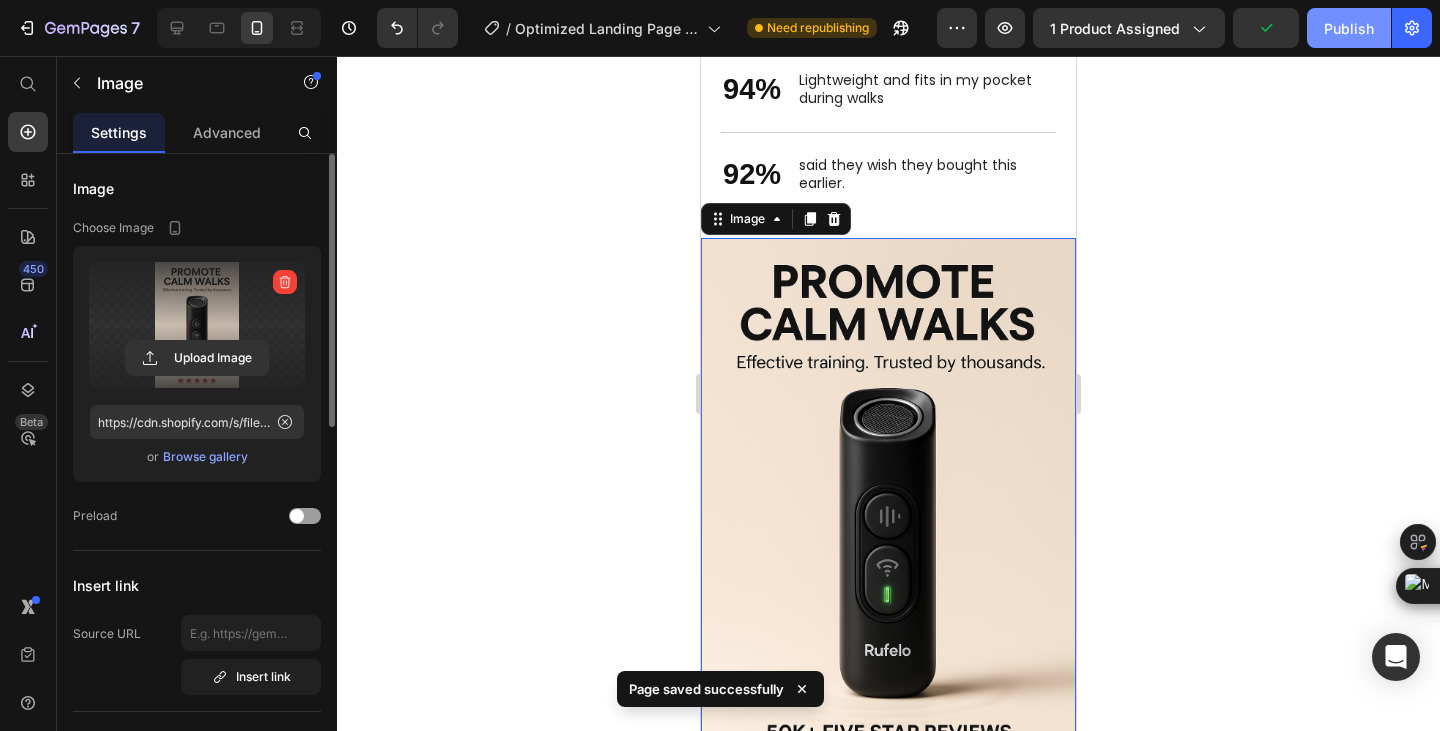 click on "Publish" 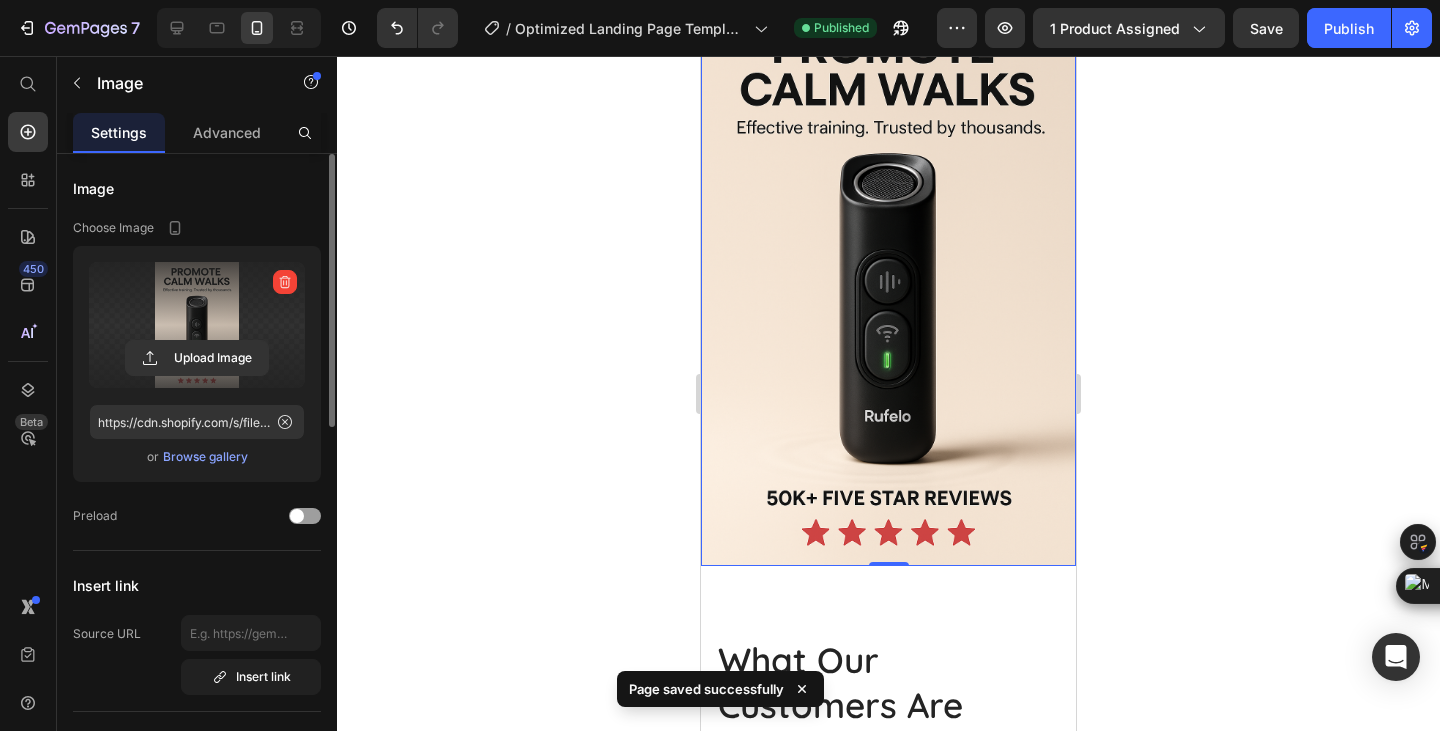 scroll, scrollTop: 3840, scrollLeft: 0, axis: vertical 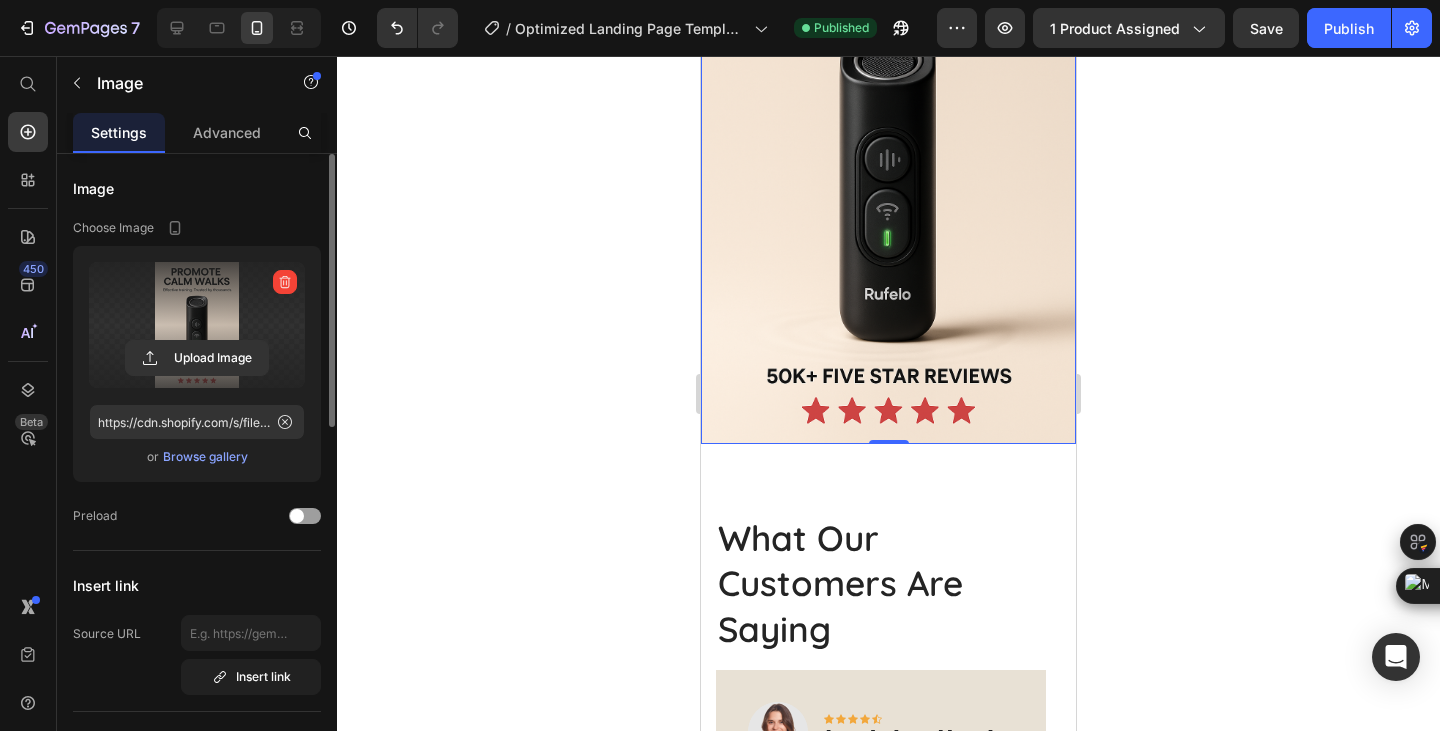 click at bounding box center (197, 325) 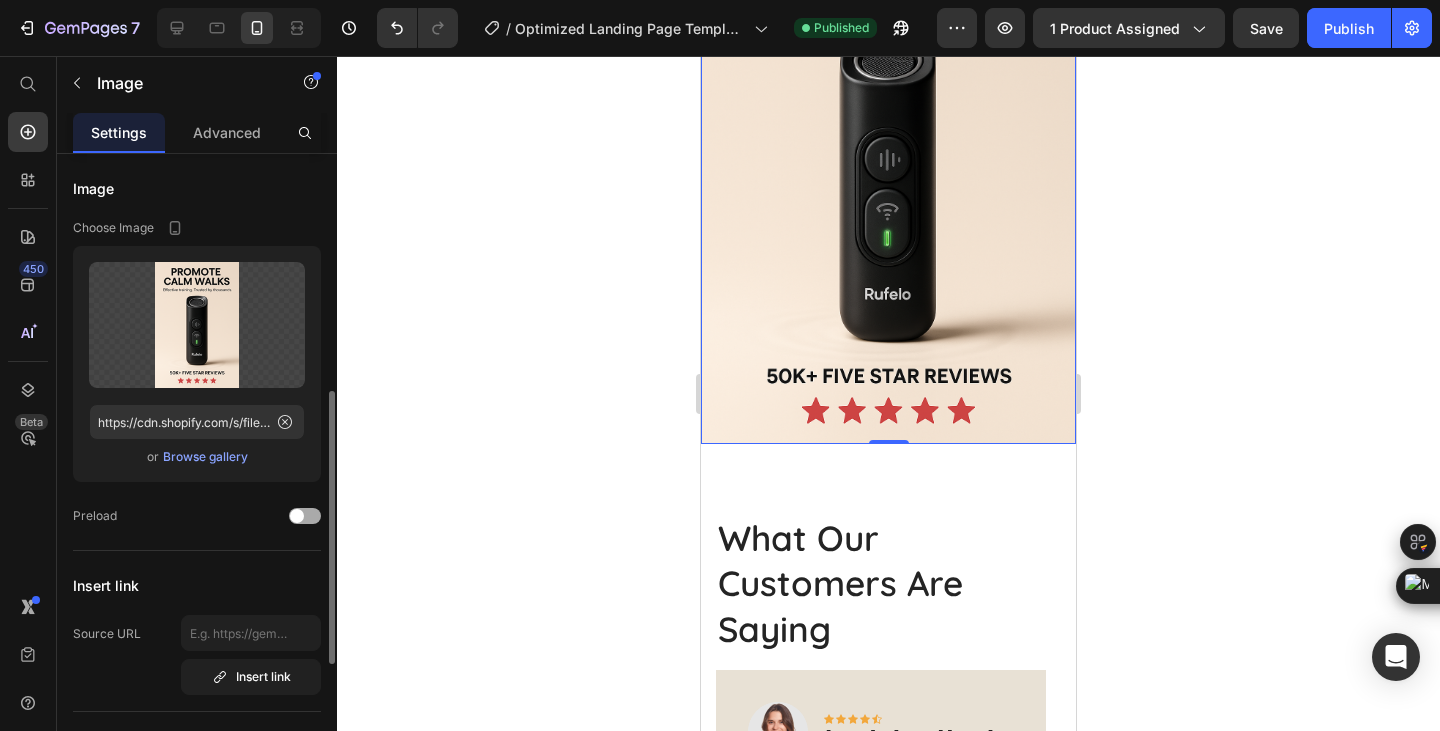 scroll, scrollTop: 166, scrollLeft: 0, axis: vertical 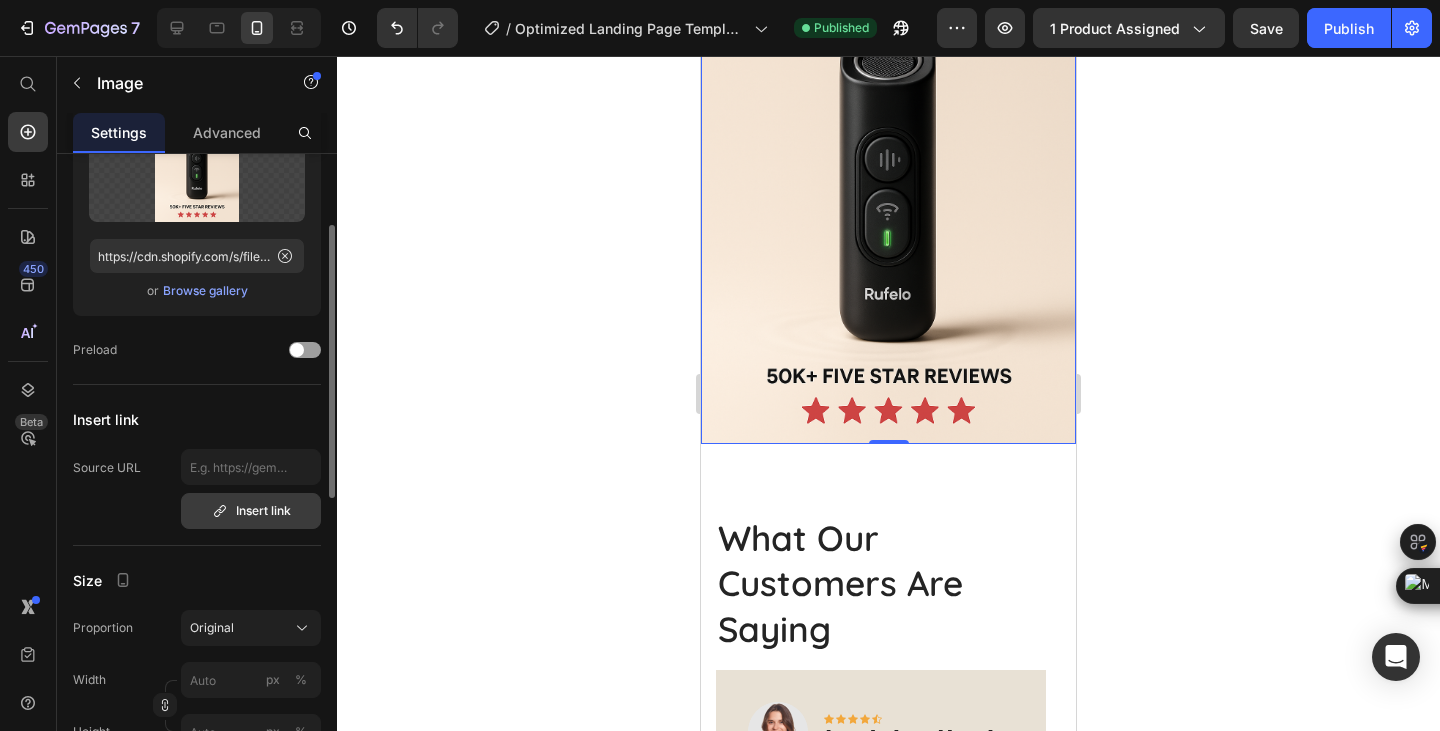 click on "Insert link" at bounding box center [251, 511] 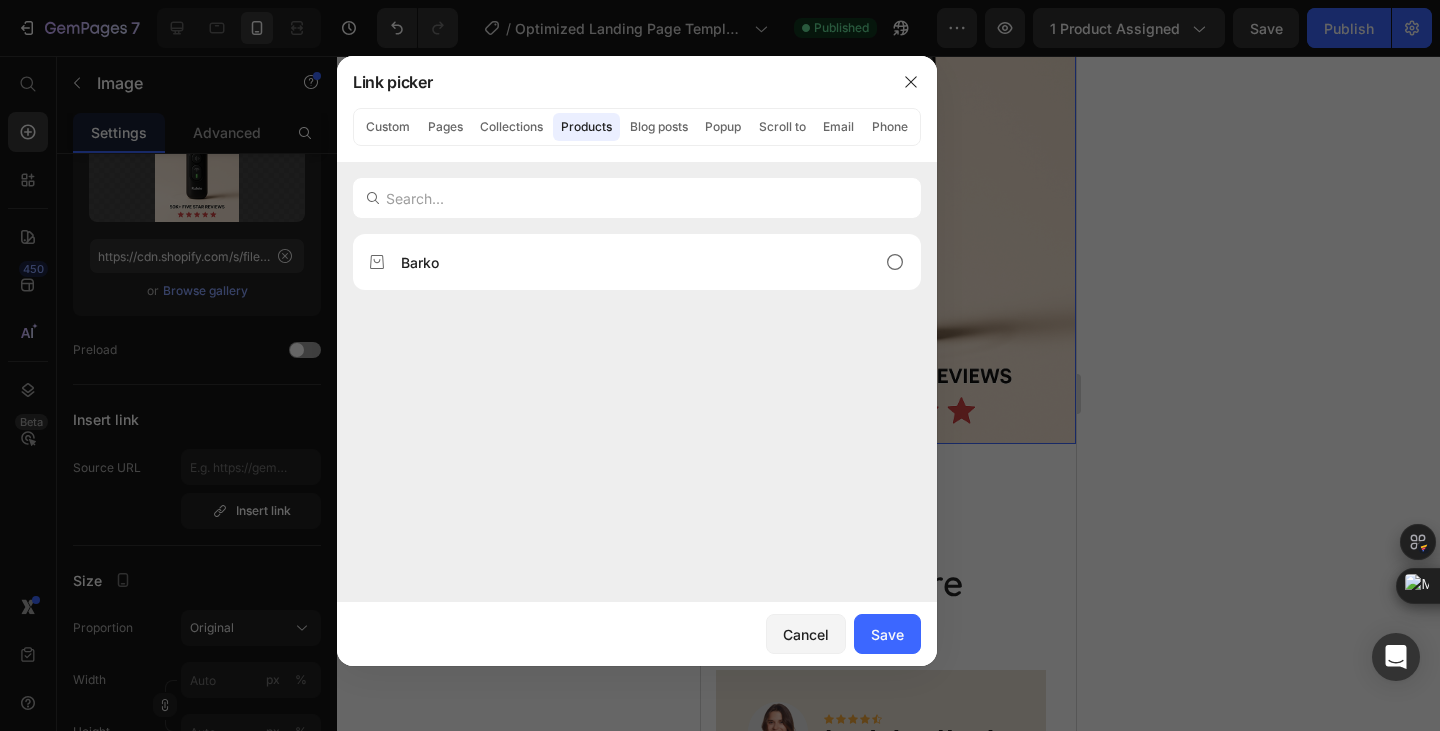 click at bounding box center [720, 365] 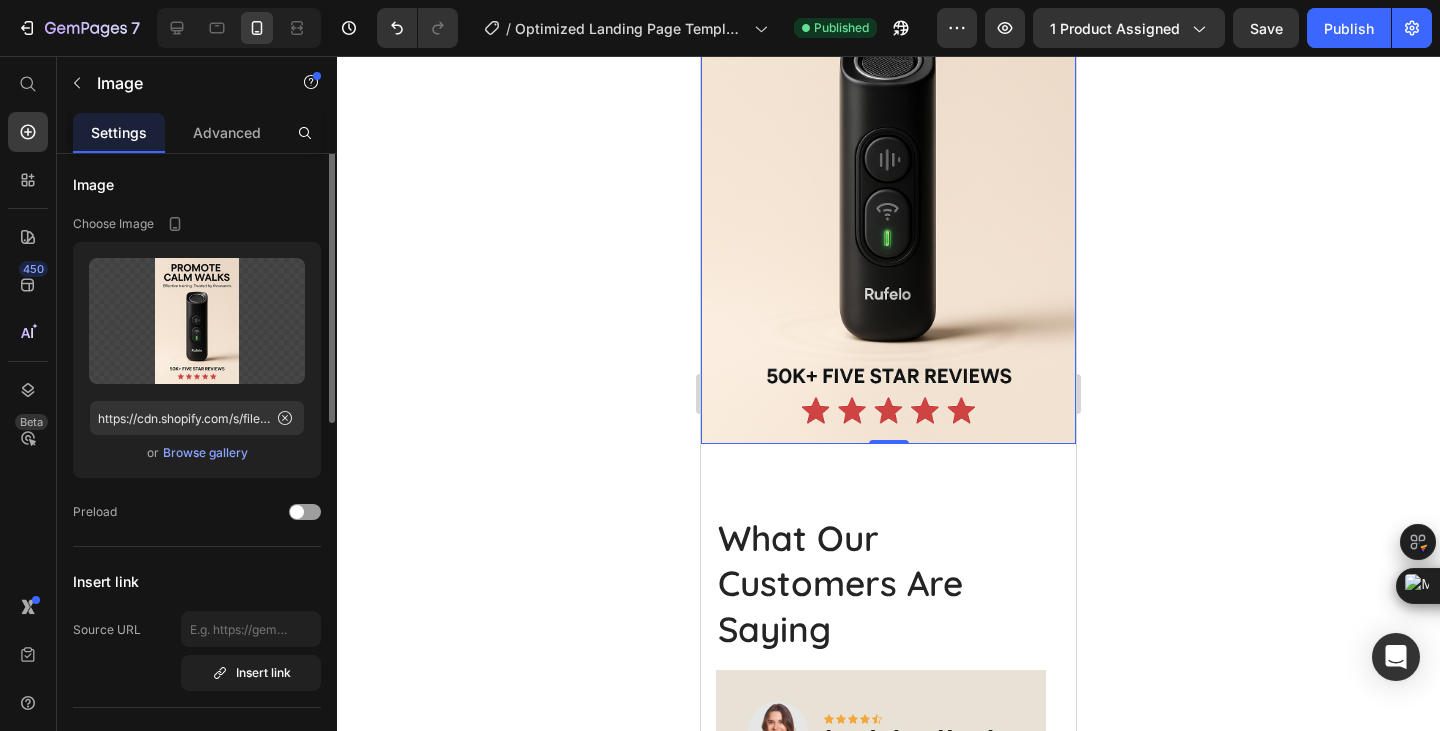 scroll, scrollTop: 0, scrollLeft: 0, axis: both 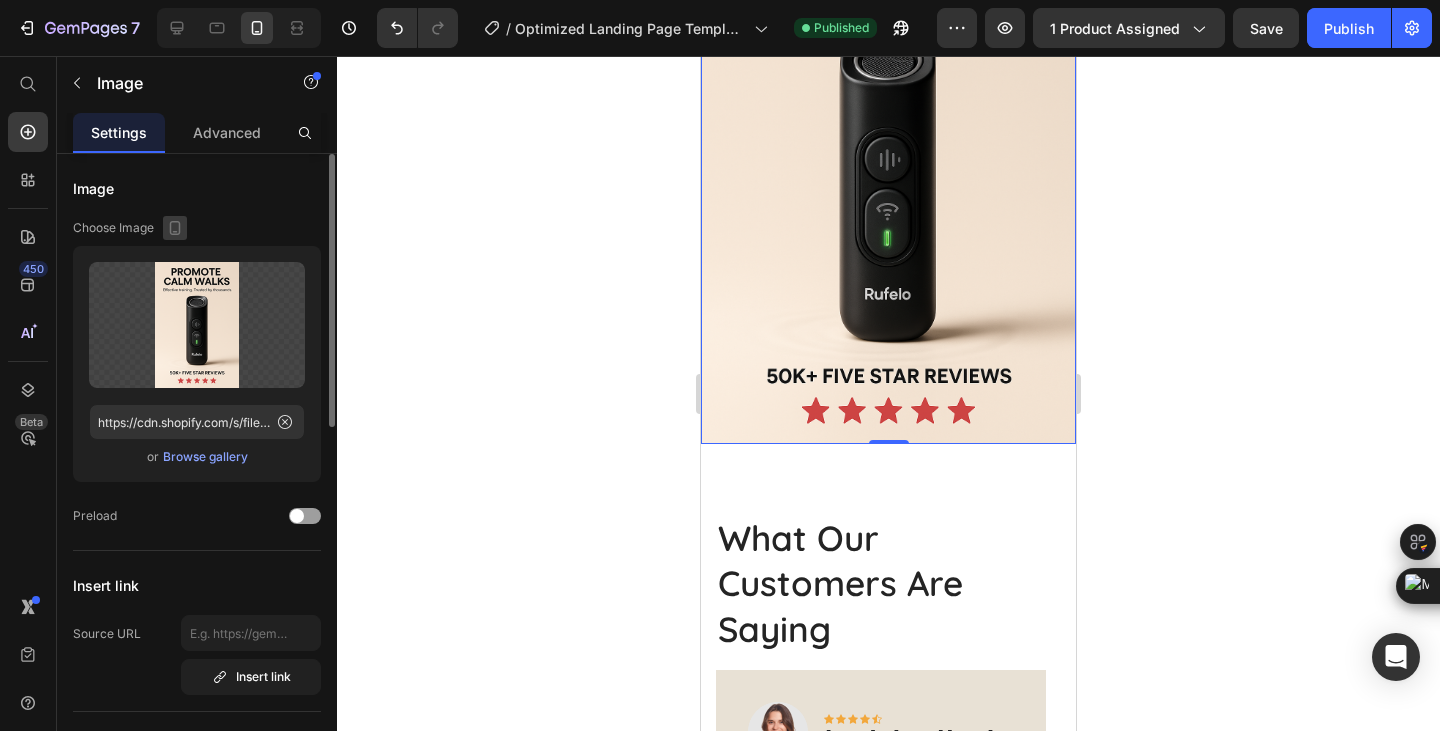 click 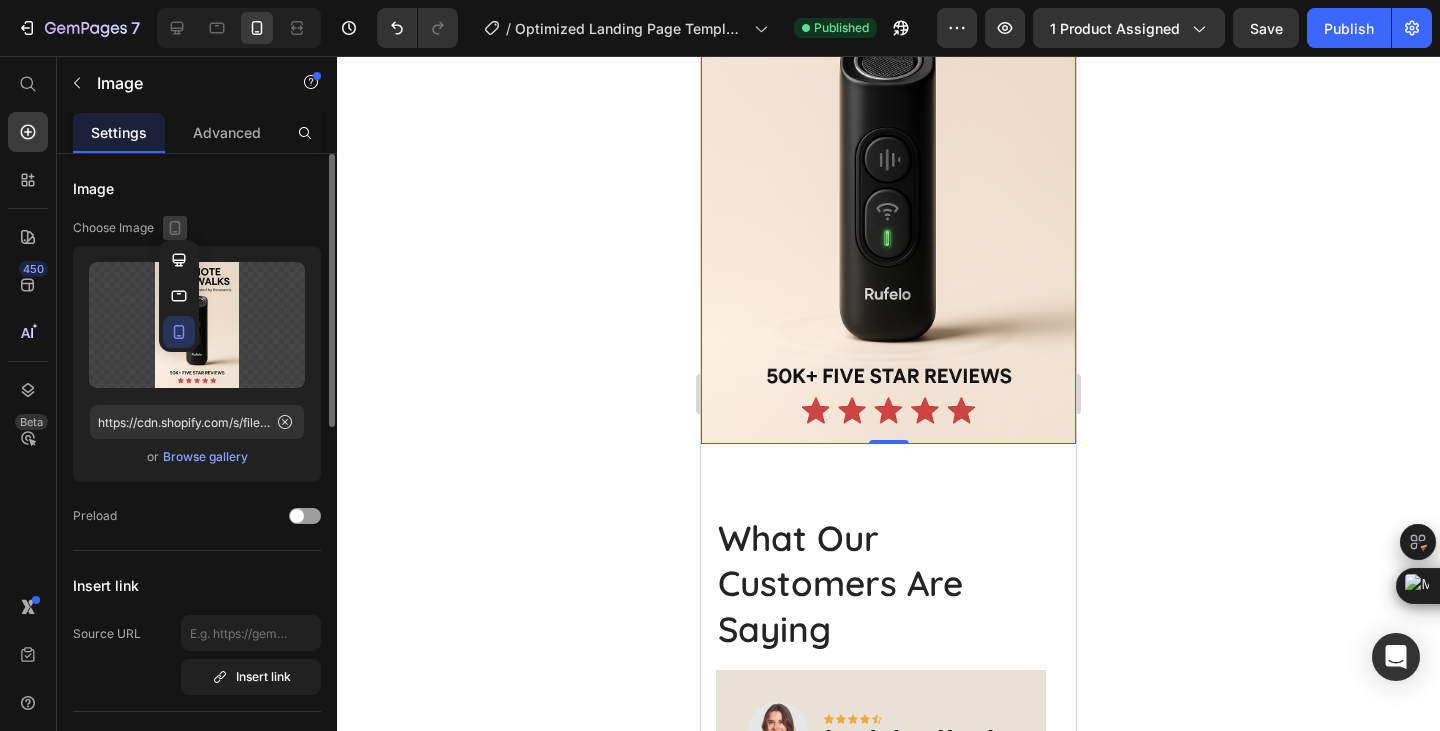 click 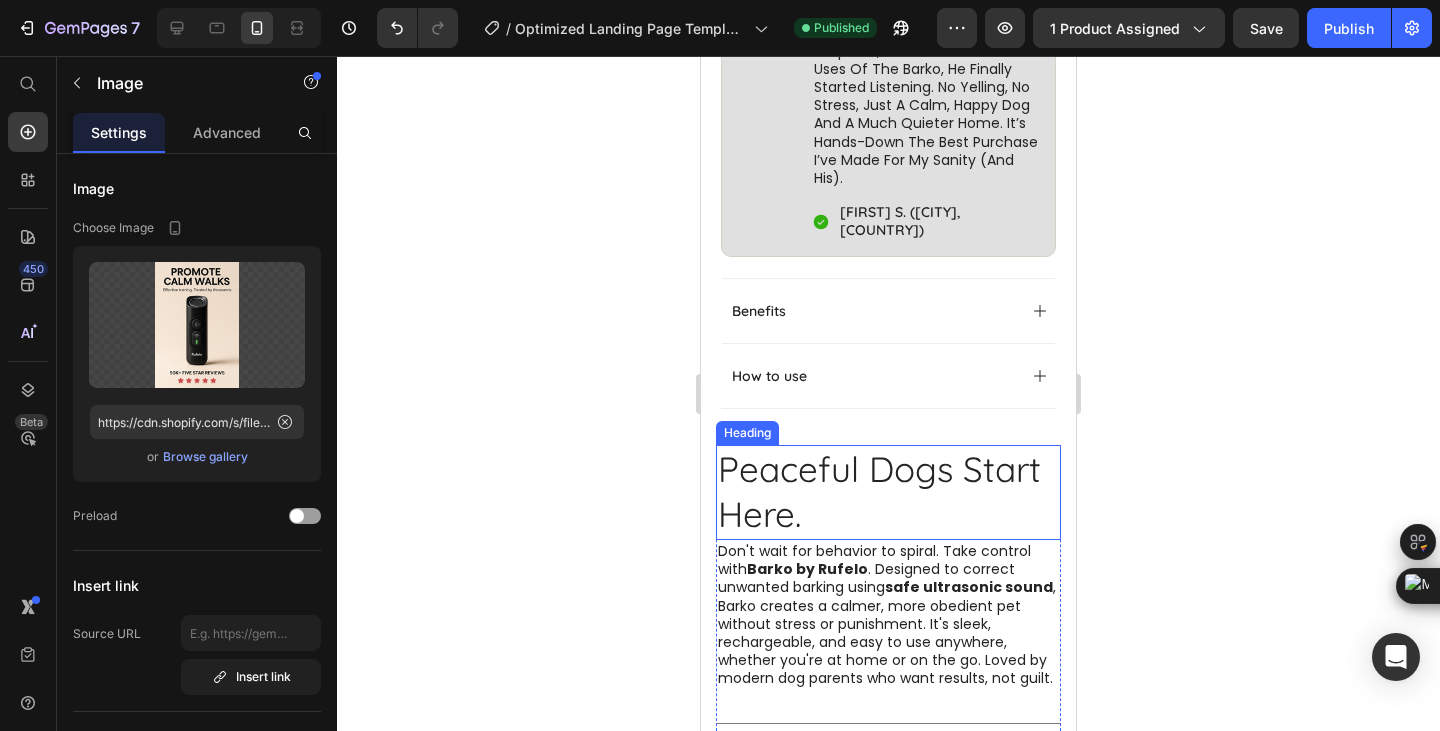scroll, scrollTop: 526, scrollLeft: 0, axis: vertical 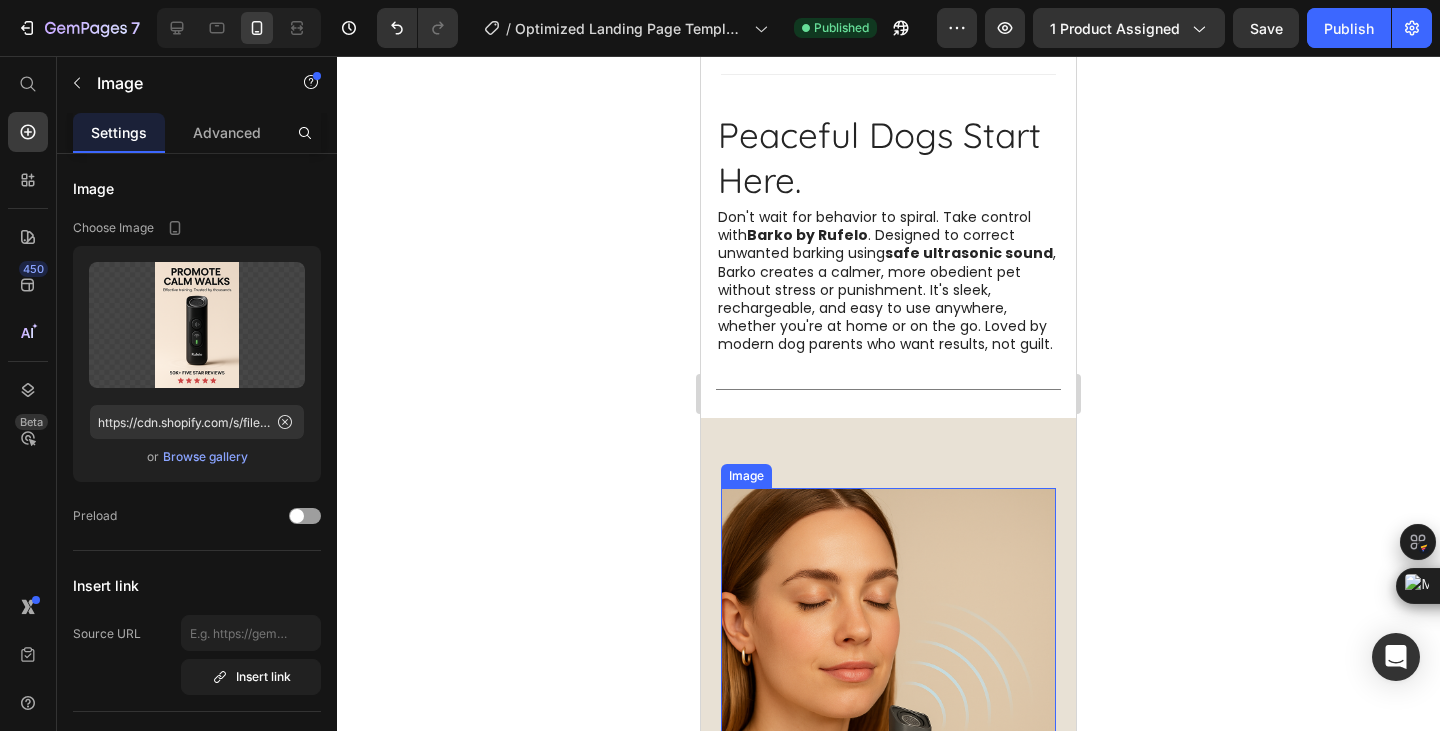 click at bounding box center (888, 739) 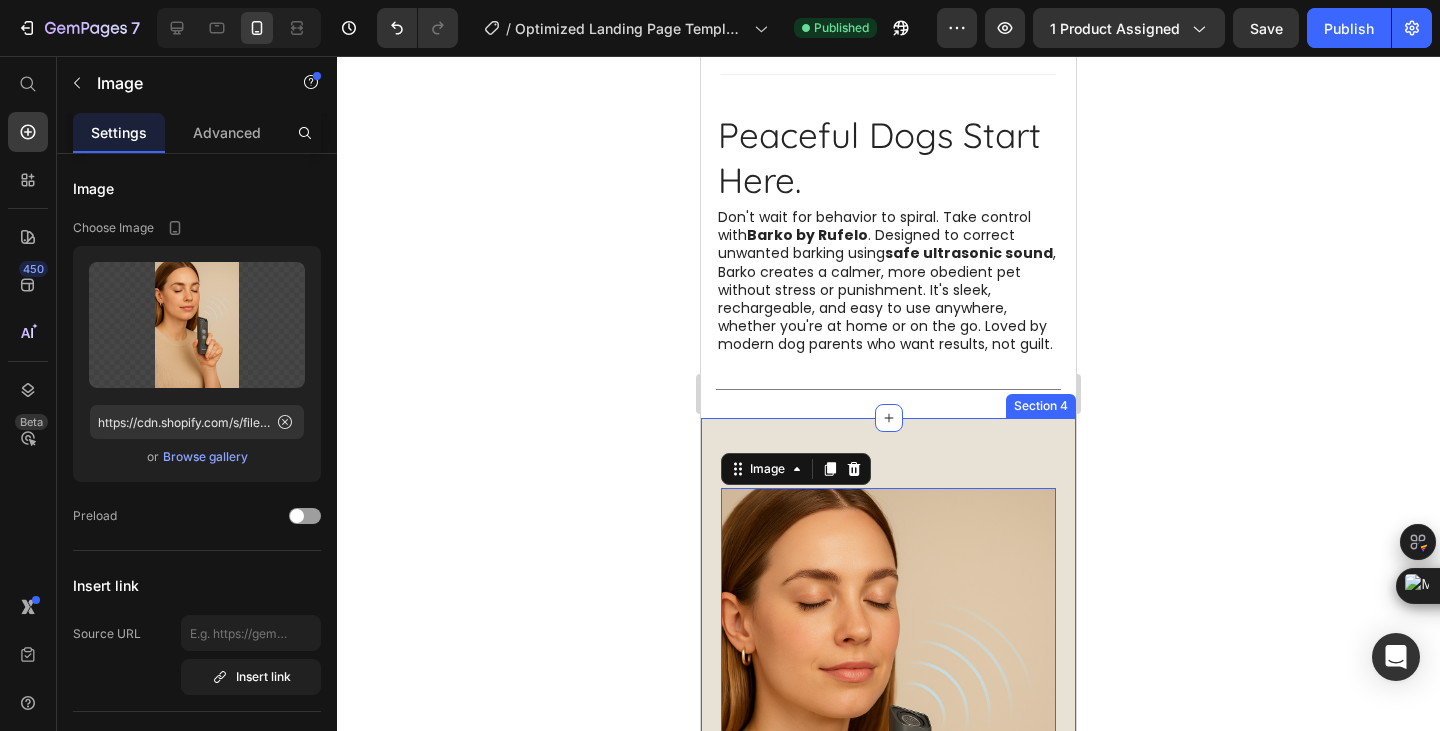 click on "Image   0 Train Better. Live Happier. Heading The  Rufelo Barko  helps improve your dog's behavior by using non-harmful sound frequencies to stop barking, jumping, and aggression. It’s perfect for daily walks, visitor control, and noisy environments, without relying on harsh methods. Just press a button to restore calm. Text Block buy it now Button
Icon Contact Us Anytime Text Block Support@Rufelo.store Text Block Row Row Row Row Section 4" at bounding box center (888, 940) 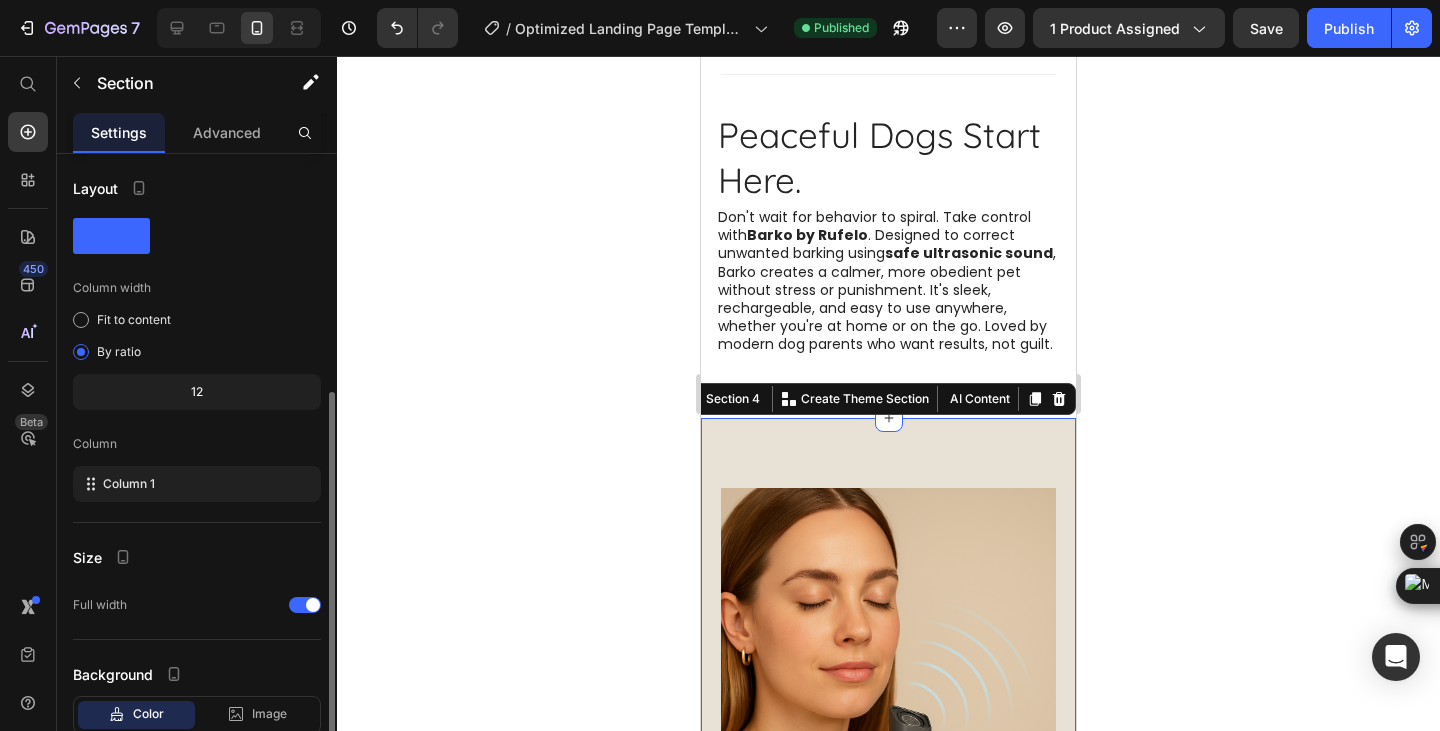 scroll, scrollTop: 130, scrollLeft: 0, axis: vertical 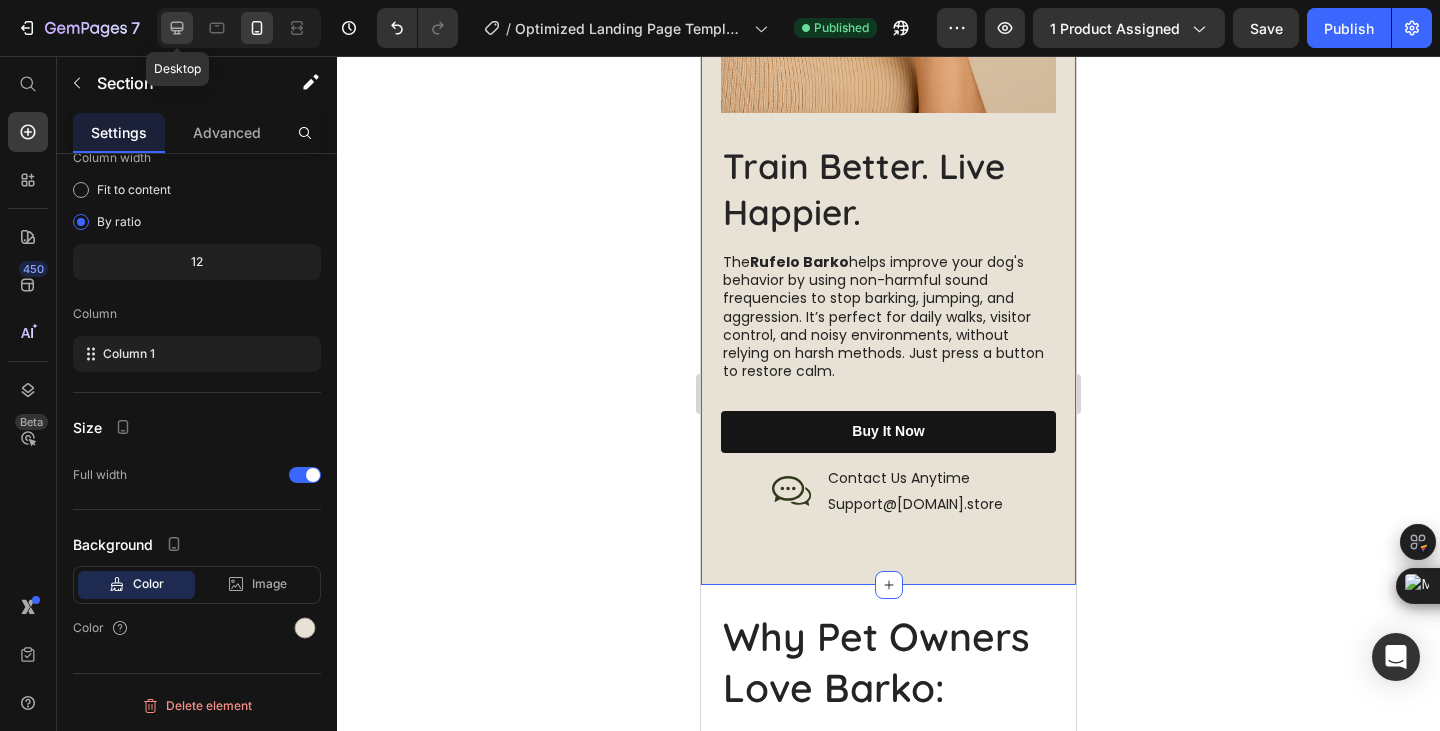 click 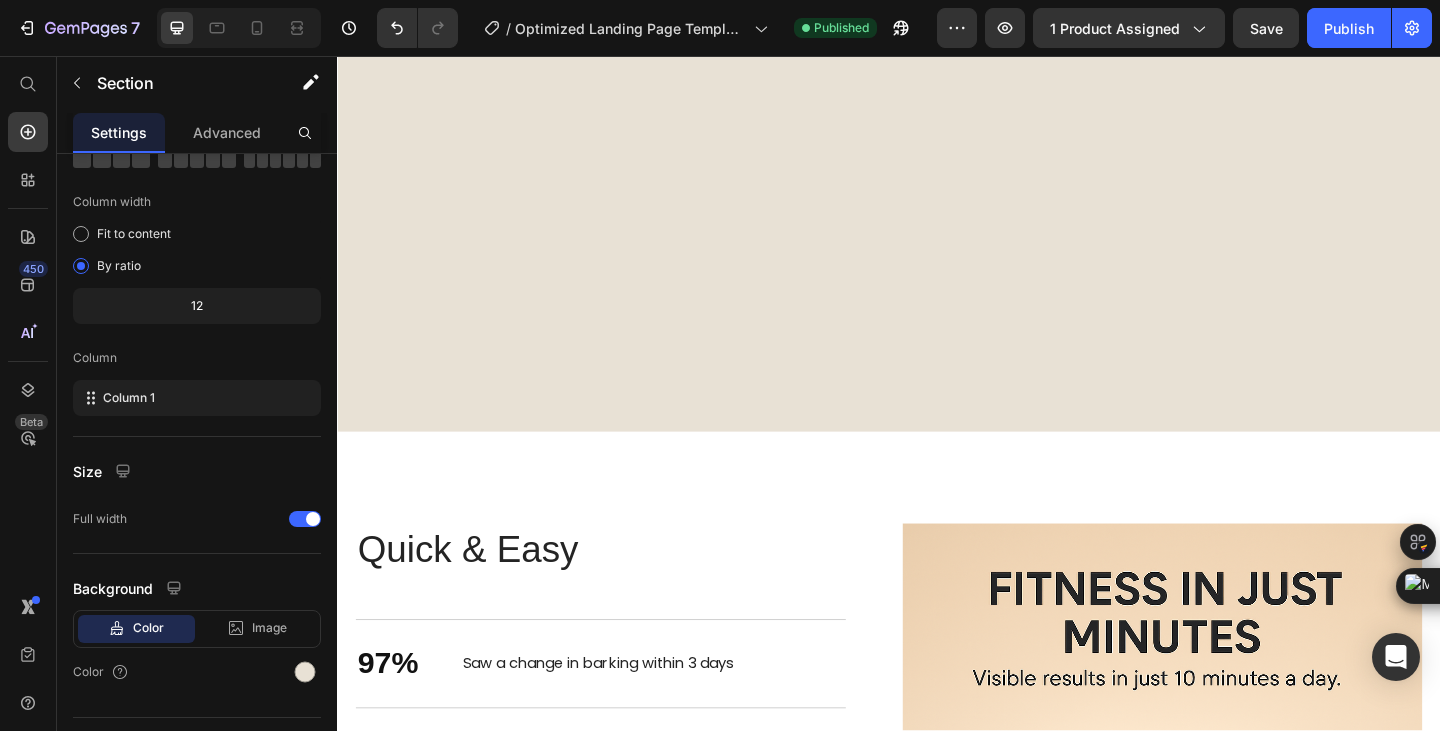 scroll, scrollTop: 2333, scrollLeft: 0, axis: vertical 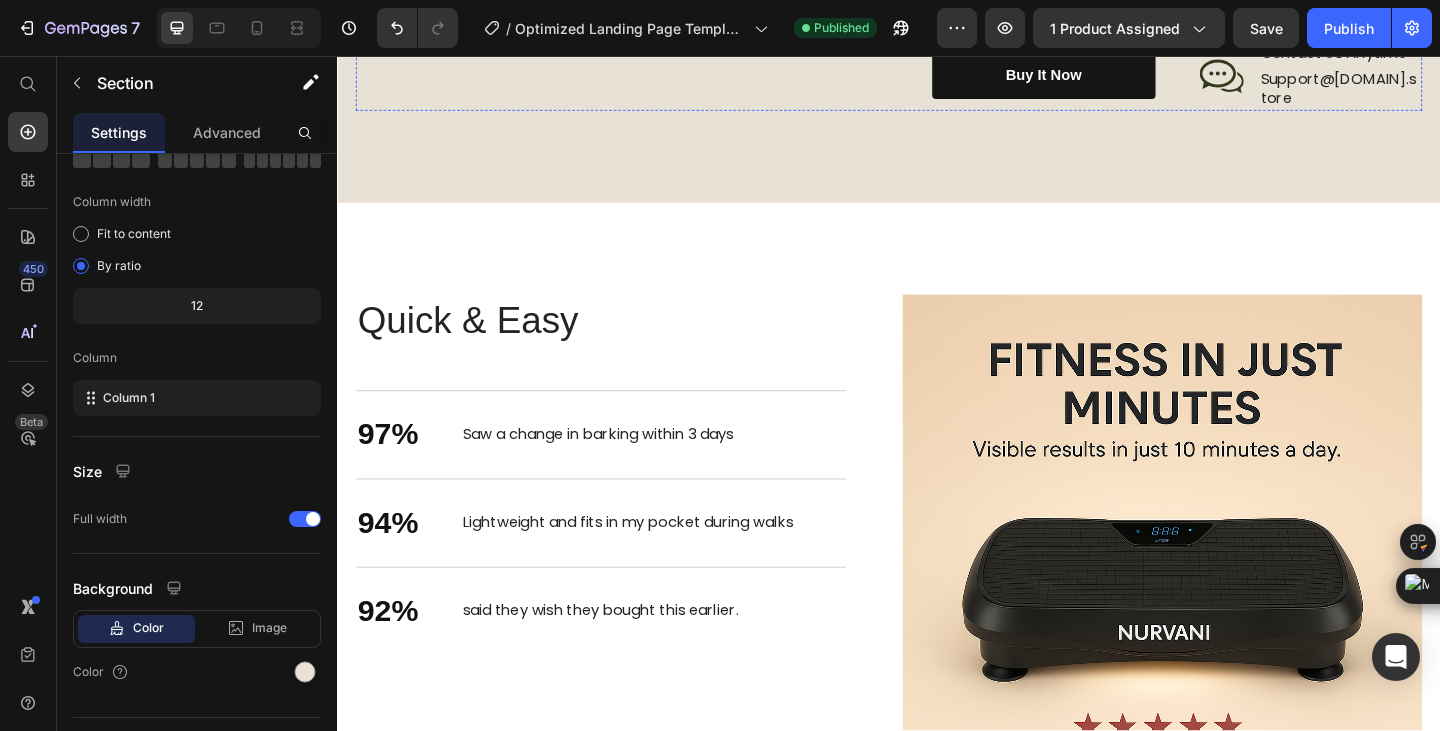 click at bounding box center (639, -35) 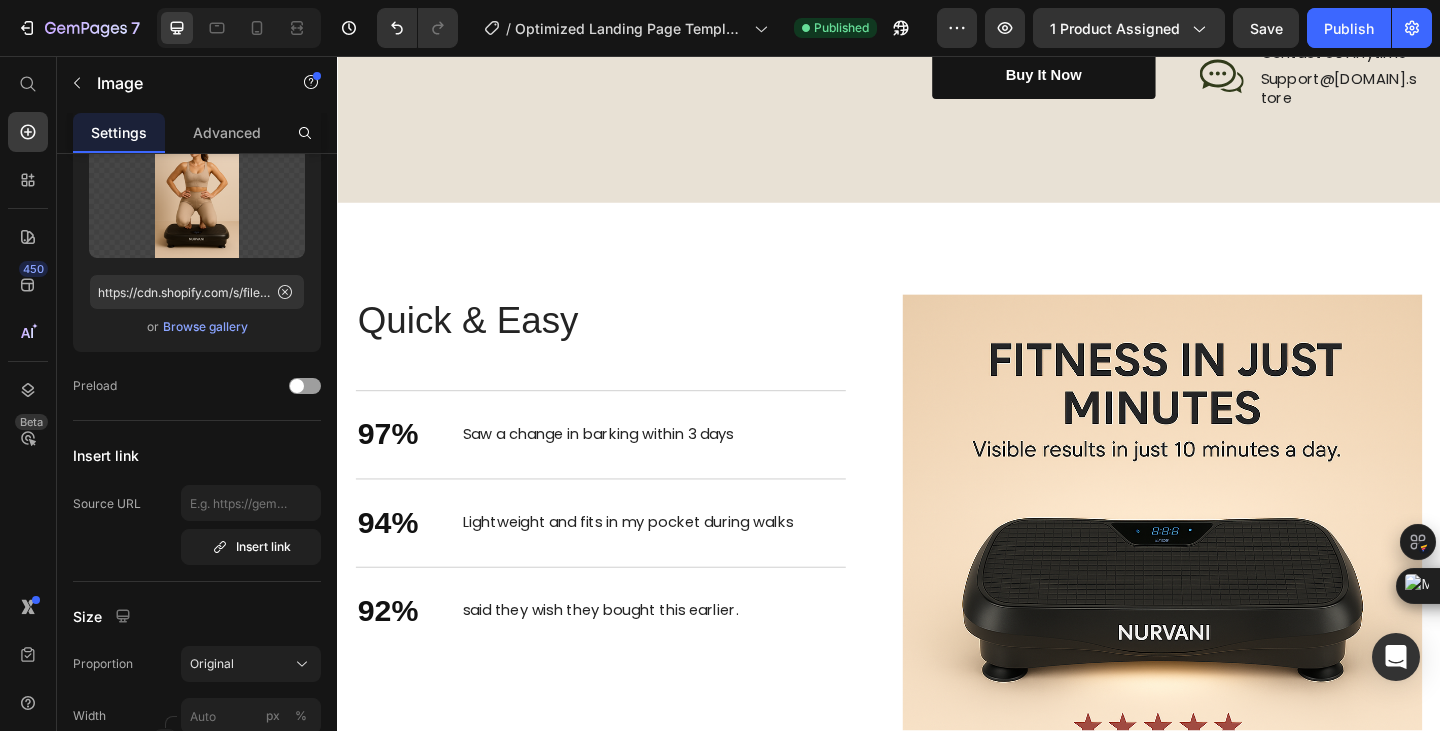 scroll, scrollTop: 0, scrollLeft: 0, axis: both 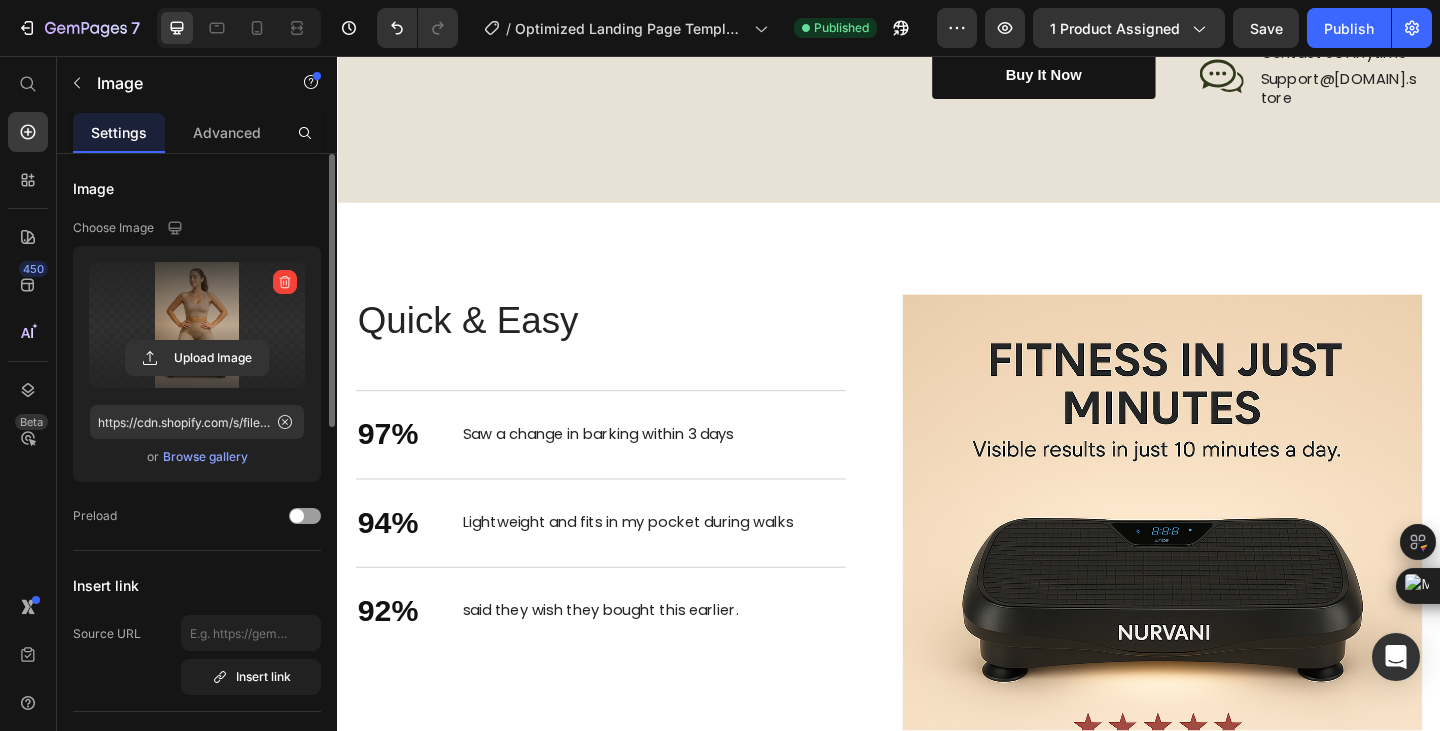click at bounding box center (197, 325) 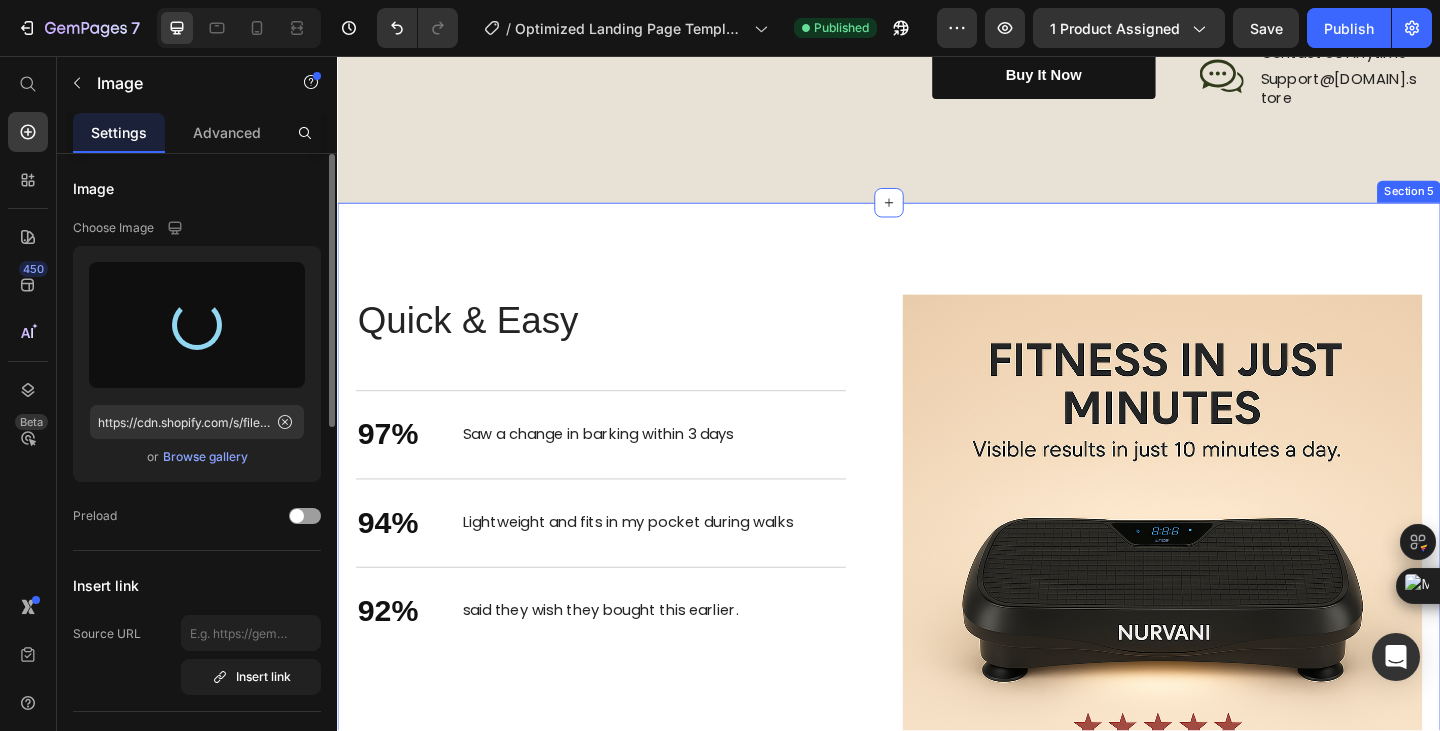 scroll, scrollTop: 3000, scrollLeft: 0, axis: vertical 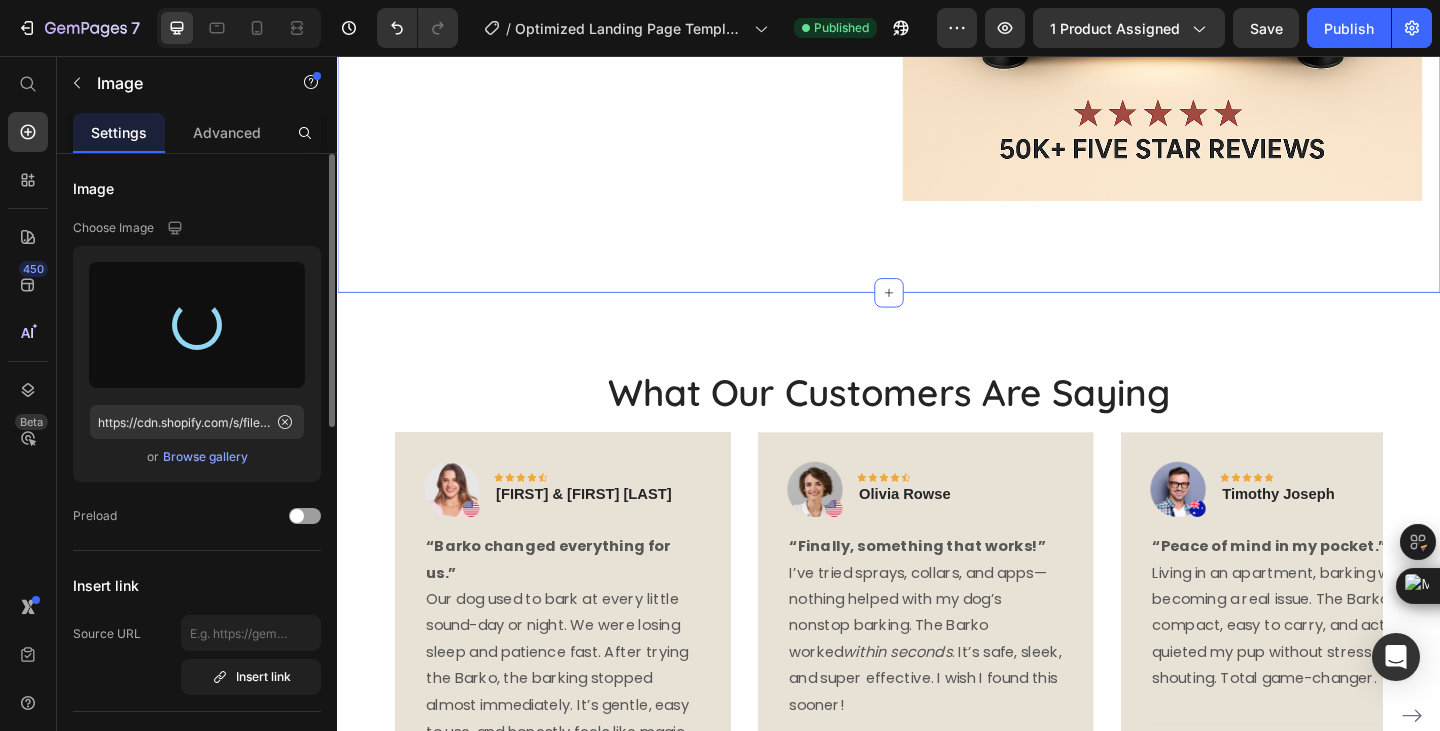 type on "https://cdn.shopify.com/s/files/1/0745/4706/9156/files/gempages_574575219432227615-e880b2d3-dfb6-4477-9beb-6b1f1bf0b3b0.png" 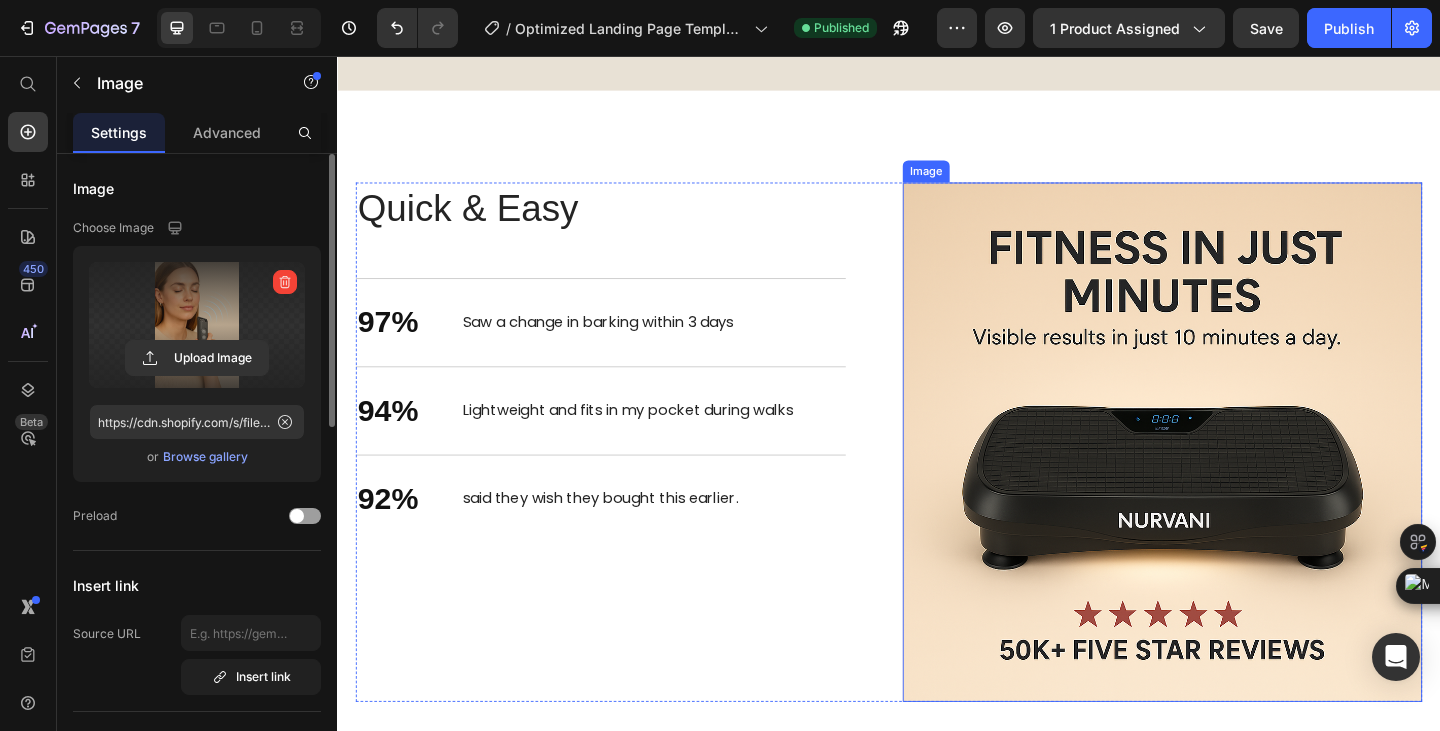 click at bounding box center [1234, 476] 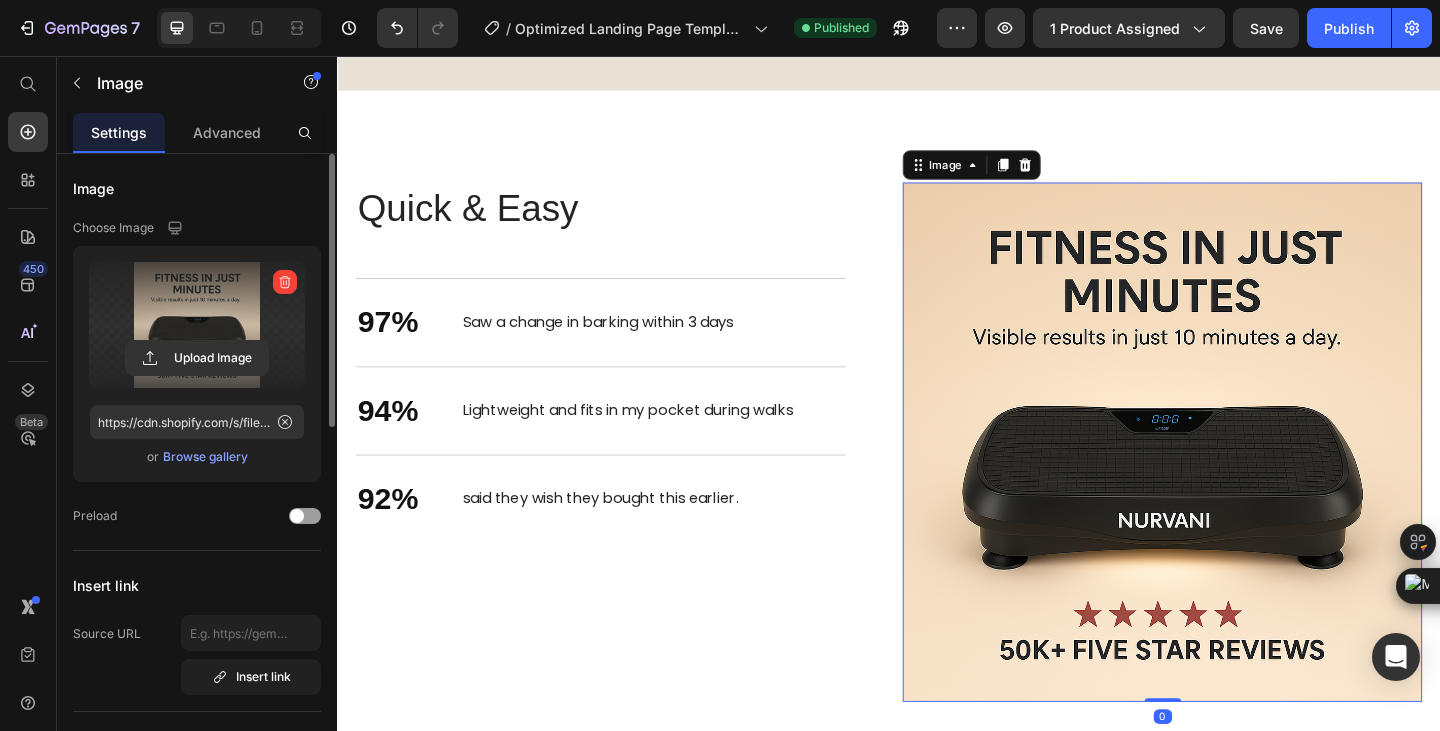 click at bounding box center [197, 325] 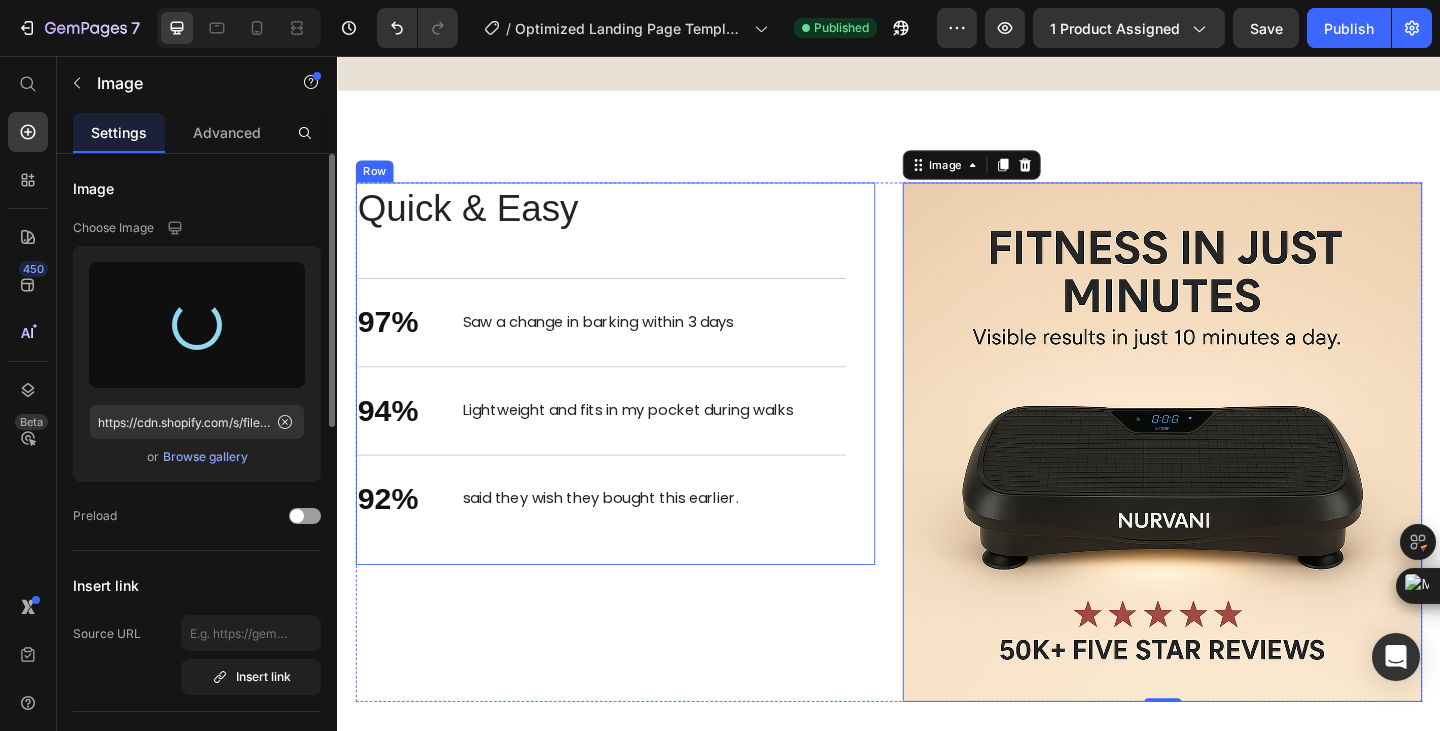 type on "https://cdn.shopify.com/s/files/1/0745/4706/9156/files/gempages_574575219432227615-3b7d64ed-83d6-431f-a5c2-0a492d30b94e.png" 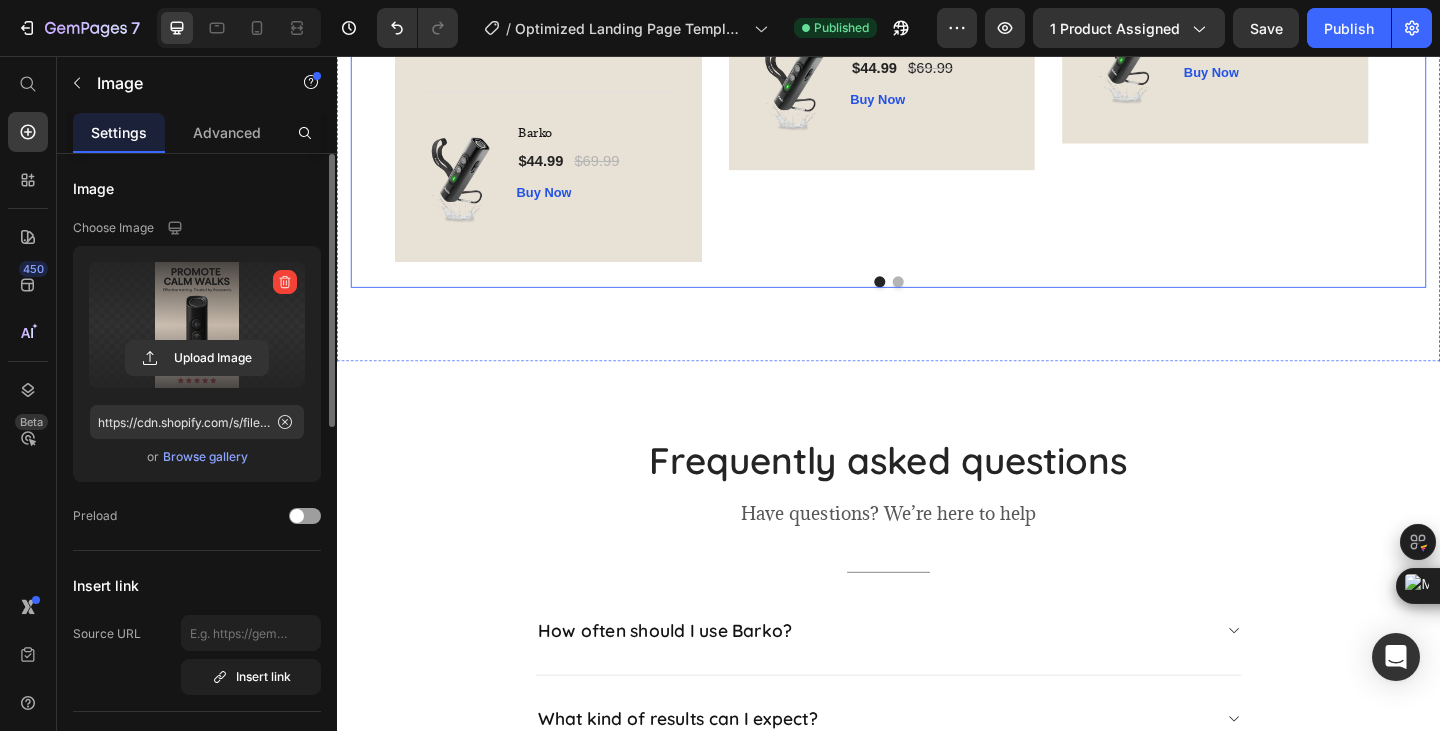 scroll, scrollTop: 4666, scrollLeft: 0, axis: vertical 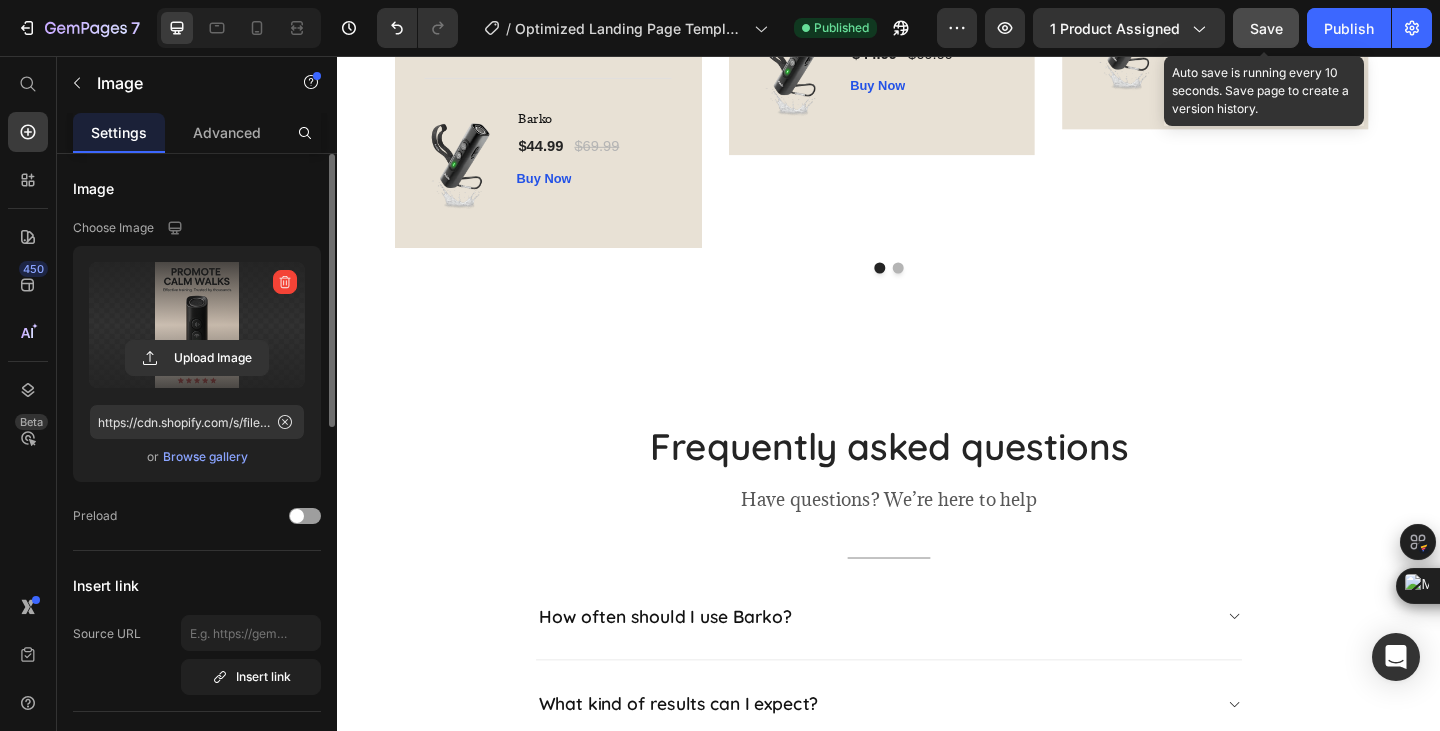 click on "Save" 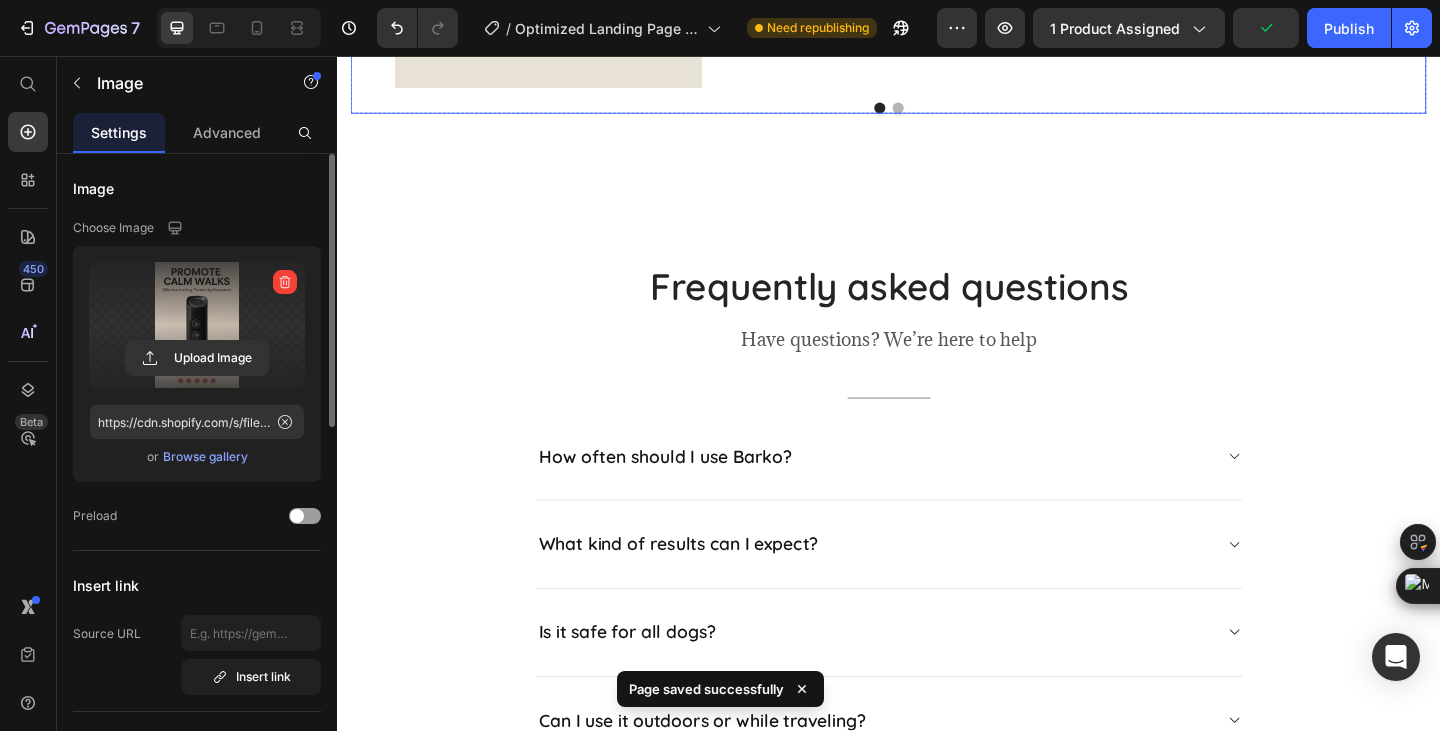 scroll, scrollTop: 5000, scrollLeft: 0, axis: vertical 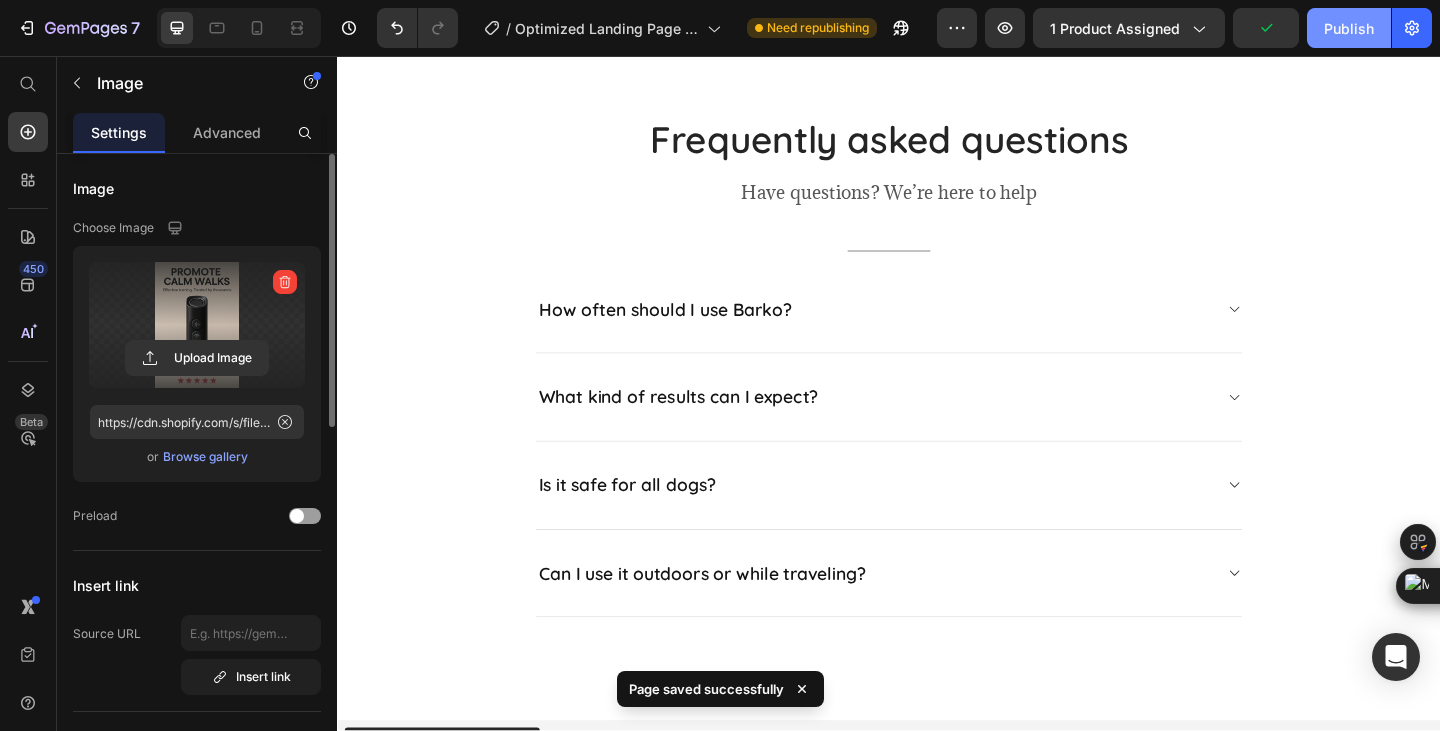click on "Publish" 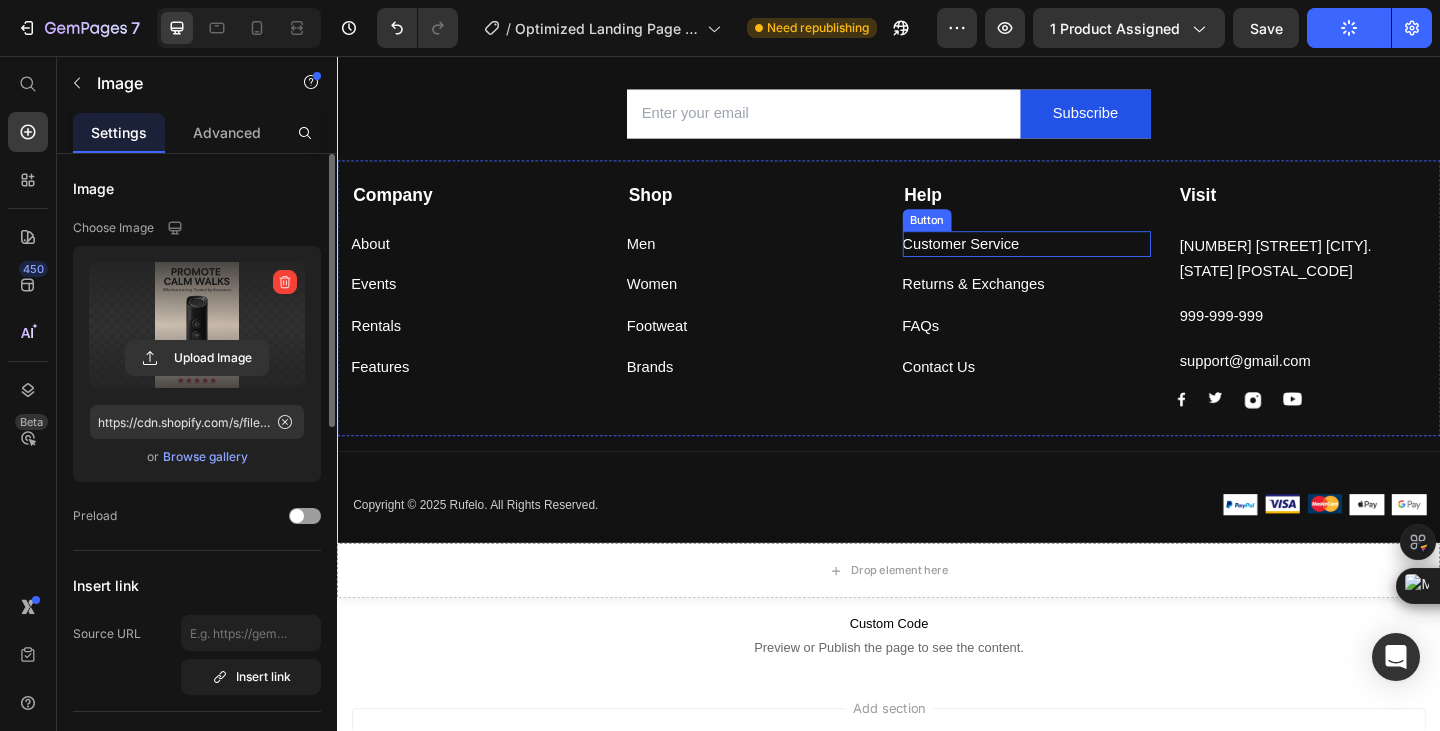 scroll, scrollTop: 5985, scrollLeft: 0, axis: vertical 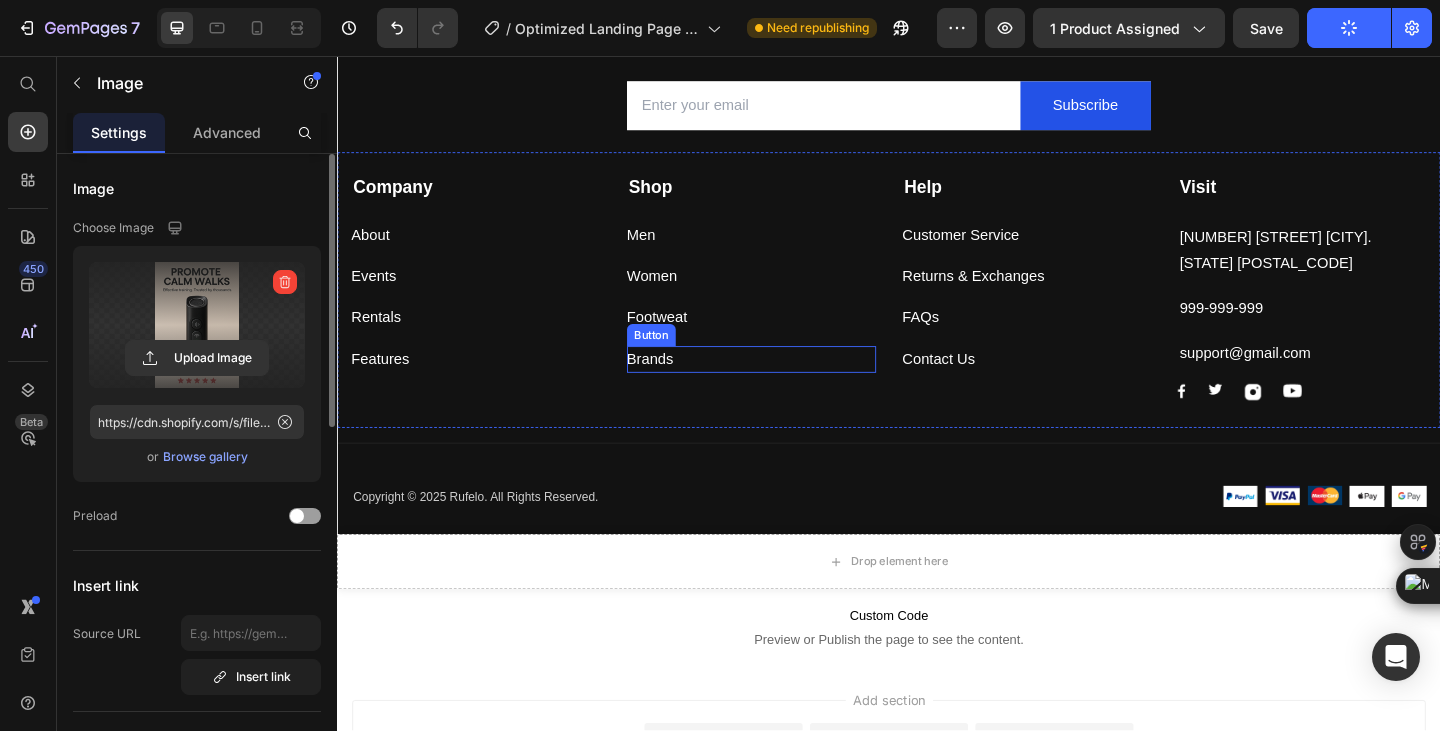 click on "Brands Button" at bounding box center (787, 386) 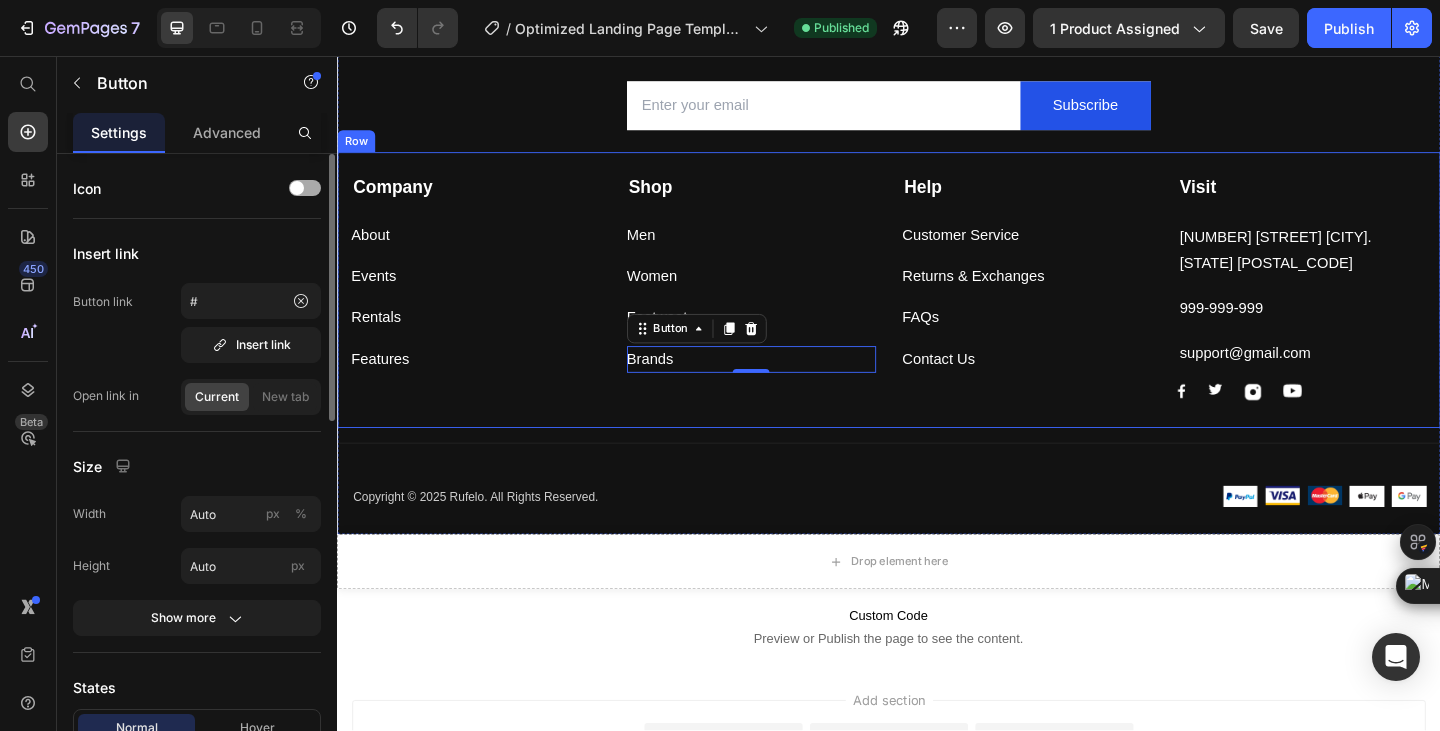 click on "Company Text block About Button Events Button Rentals Button Features Button Shop Text block Men Button Women Button Footweat Button Brands Button   0 Help Text block Customer Service Button Returns & Exchanges Button FAQs Button Contact Us Button Visit Text block 261 NW 26th Street Miami. FL 33127 Text block 999-999-999 Text block support@gmail.com Text block Image Image Image Image Row Row" at bounding box center (937, 311) 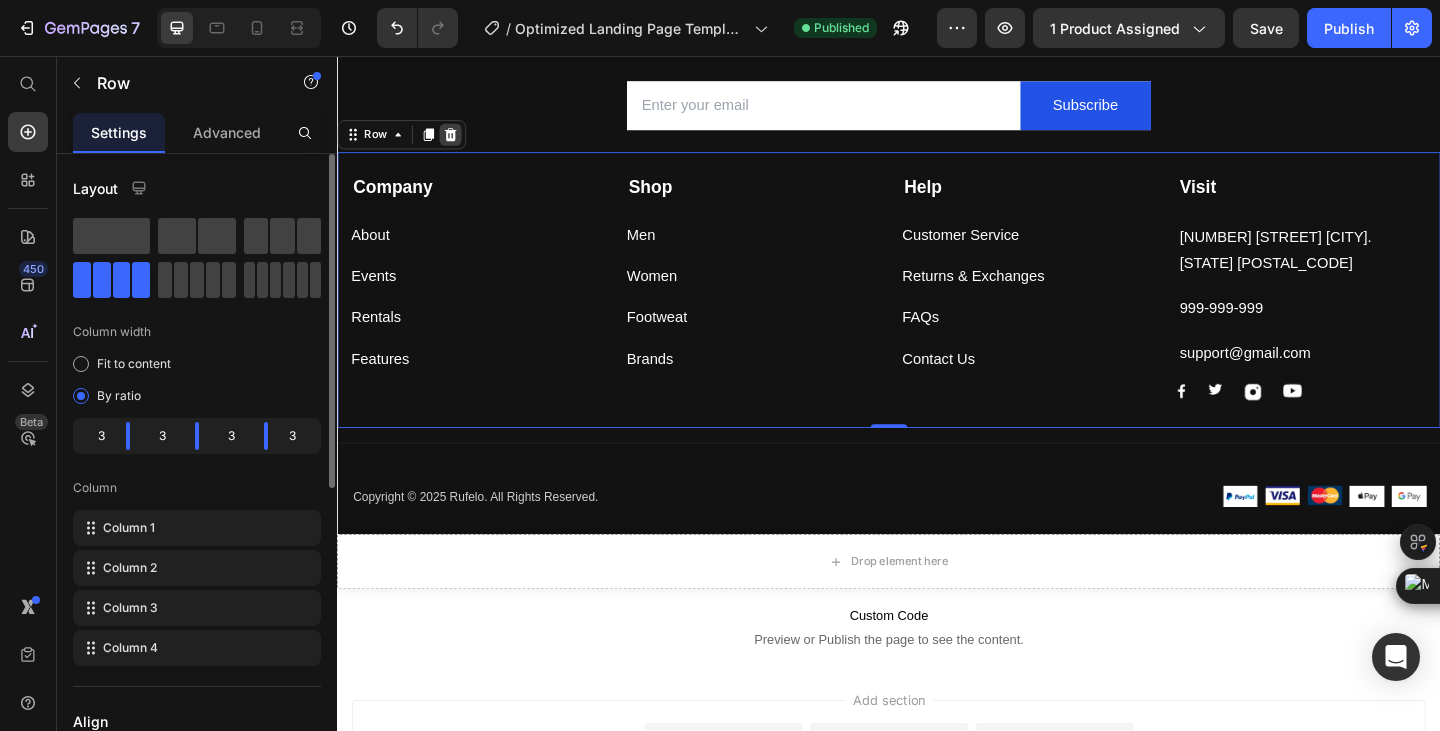 click 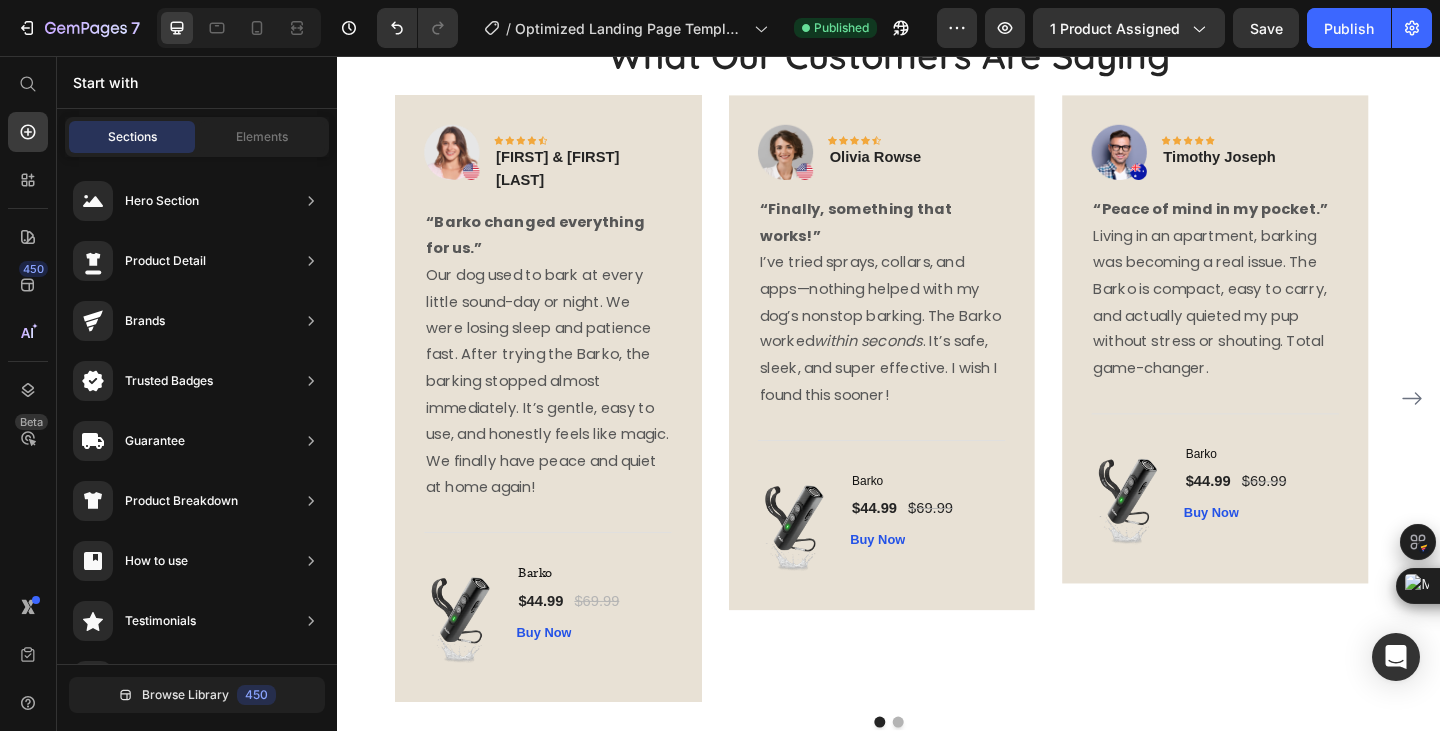 scroll, scrollTop: 4184, scrollLeft: 0, axis: vertical 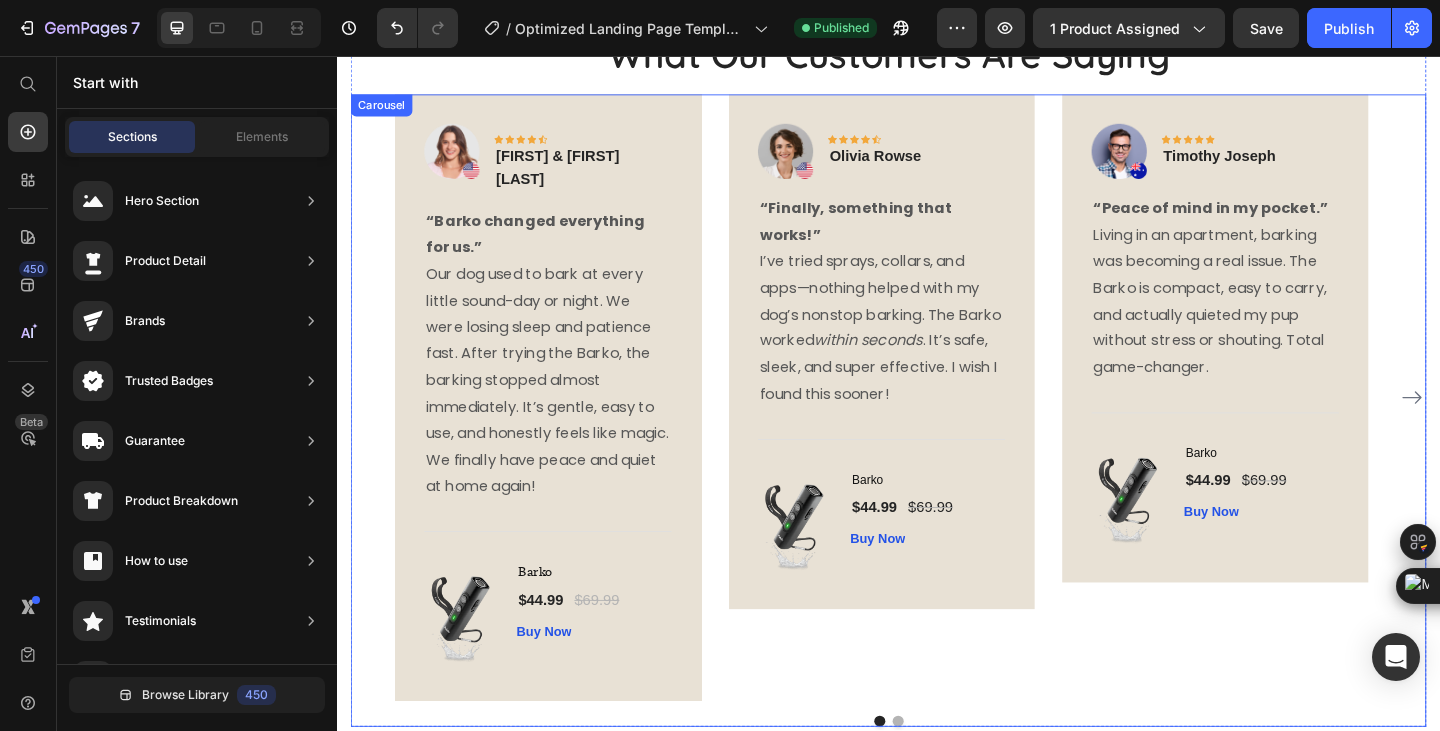 click 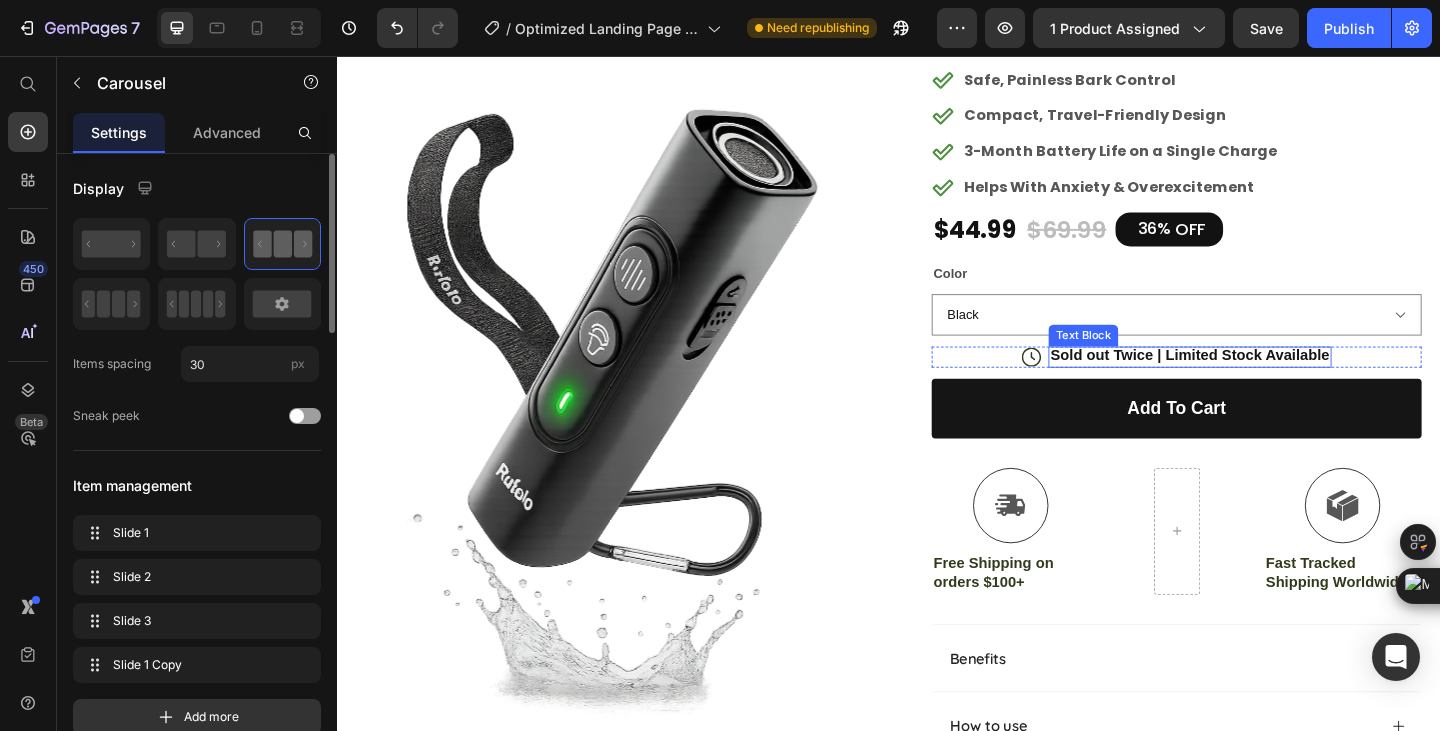 scroll, scrollTop: 0, scrollLeft: 0, axis: both 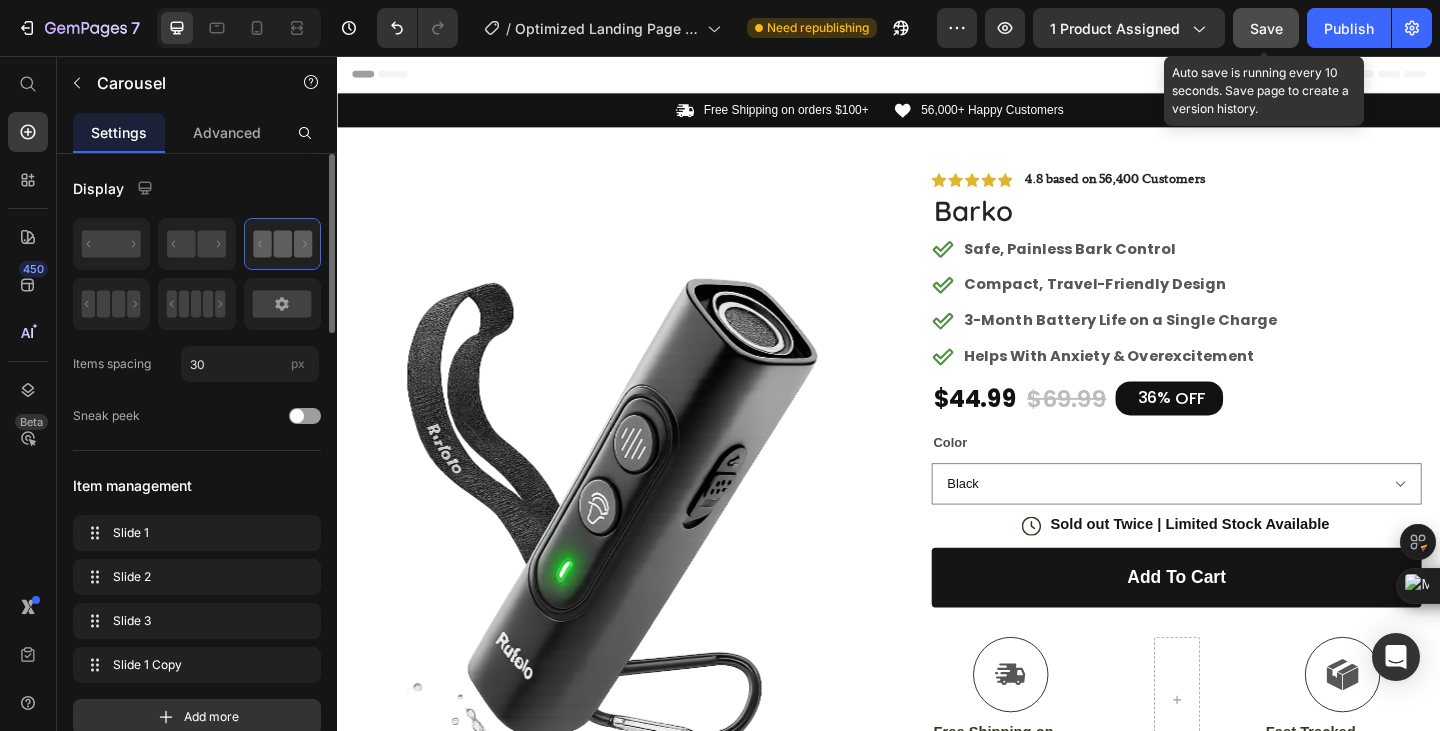 click on "Save" 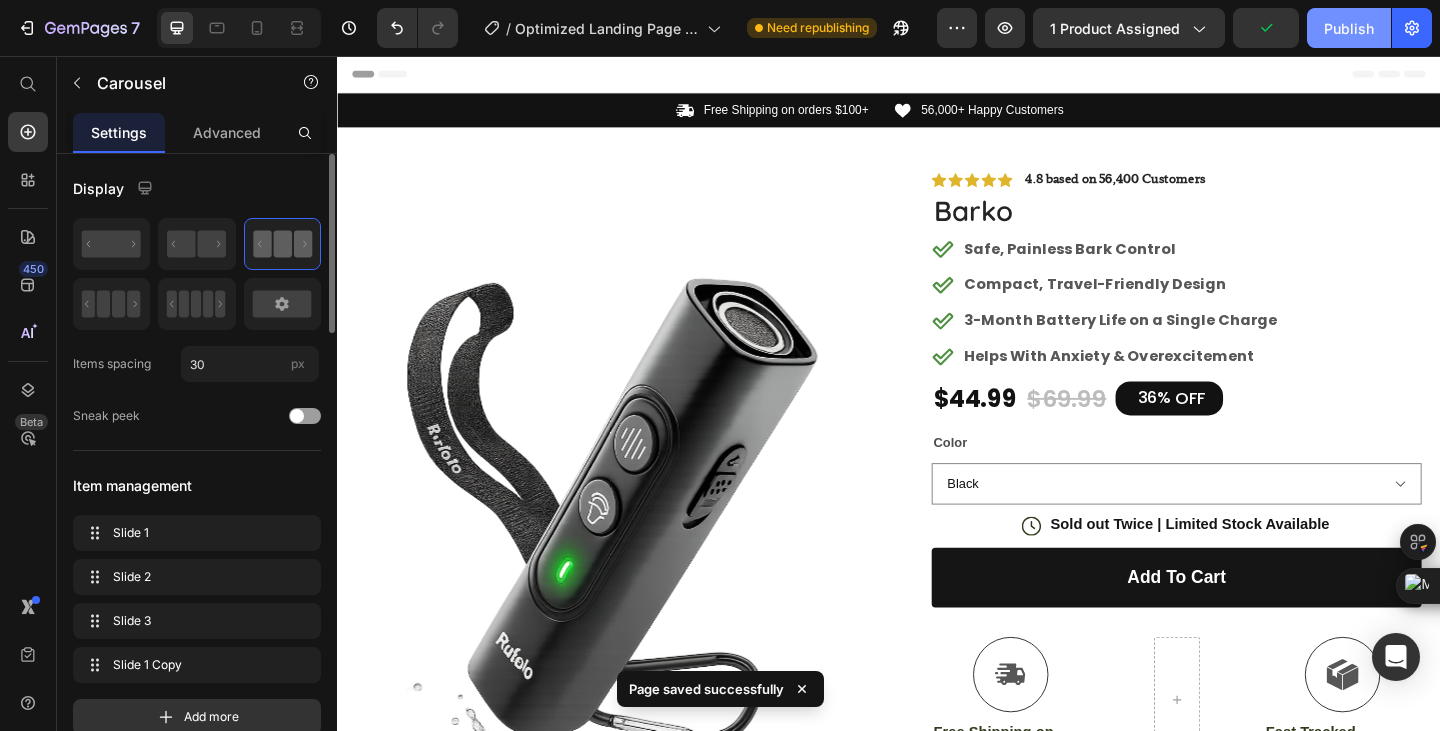 click on "Publish" at bounding box center (1349, 28) 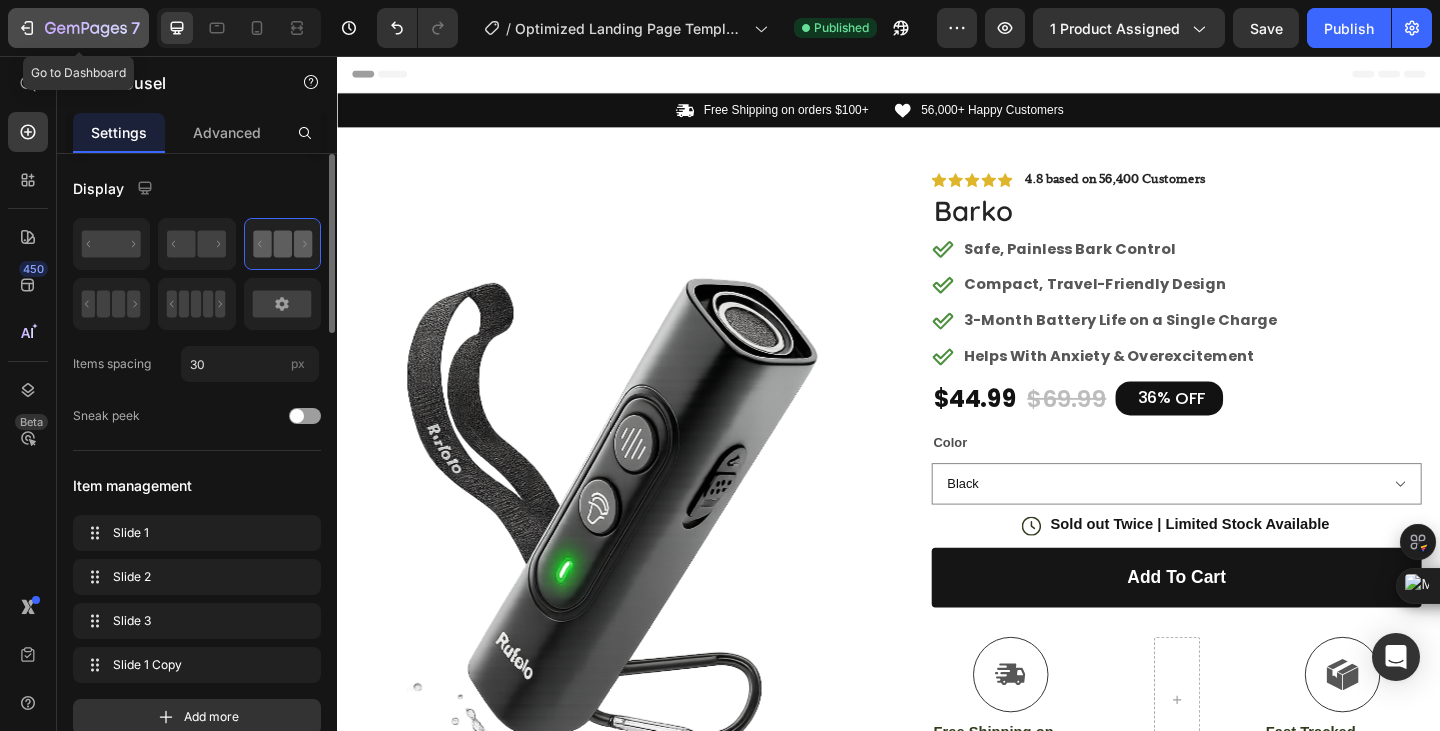 click on "7" 